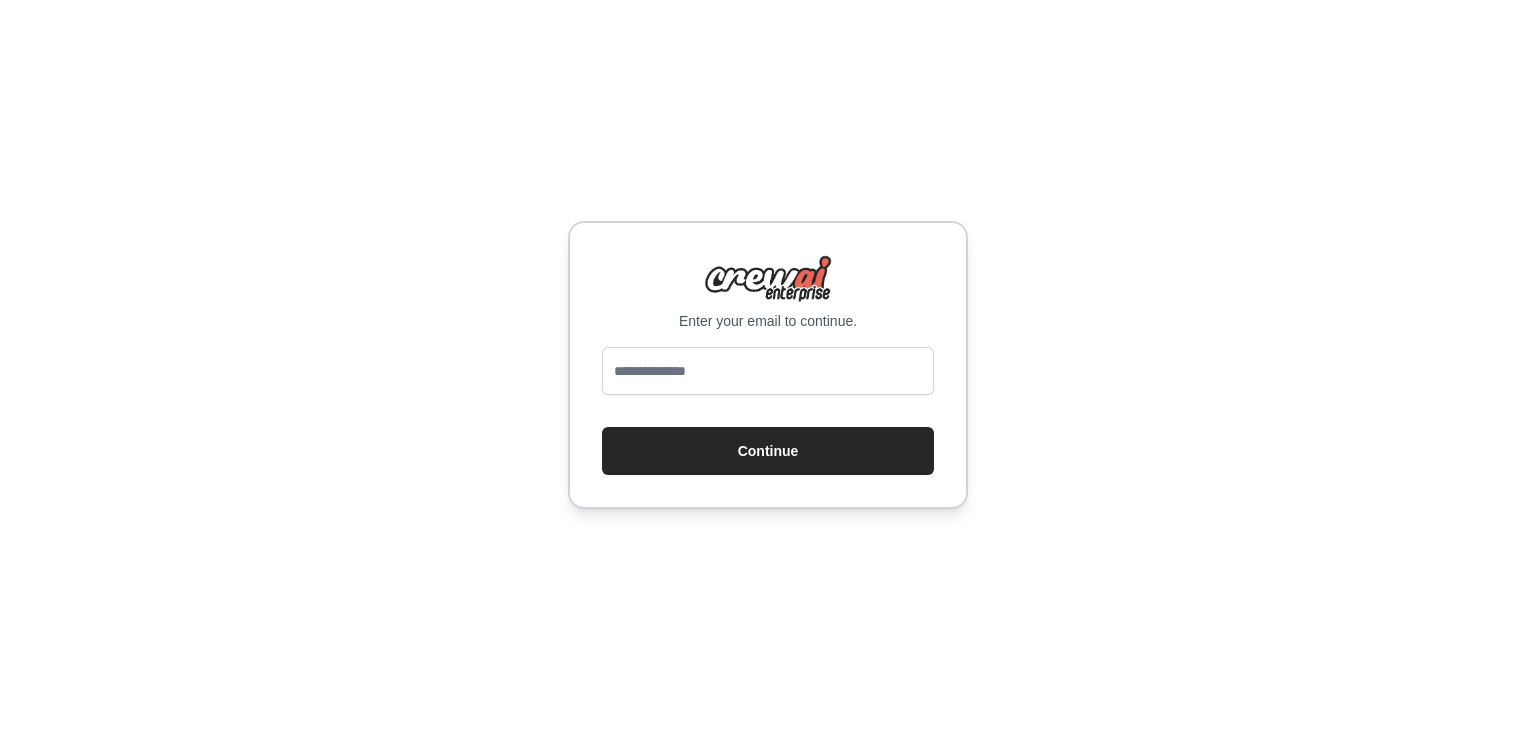 scroll, scrollTop: 0, scrollLeft: 0, axis: both 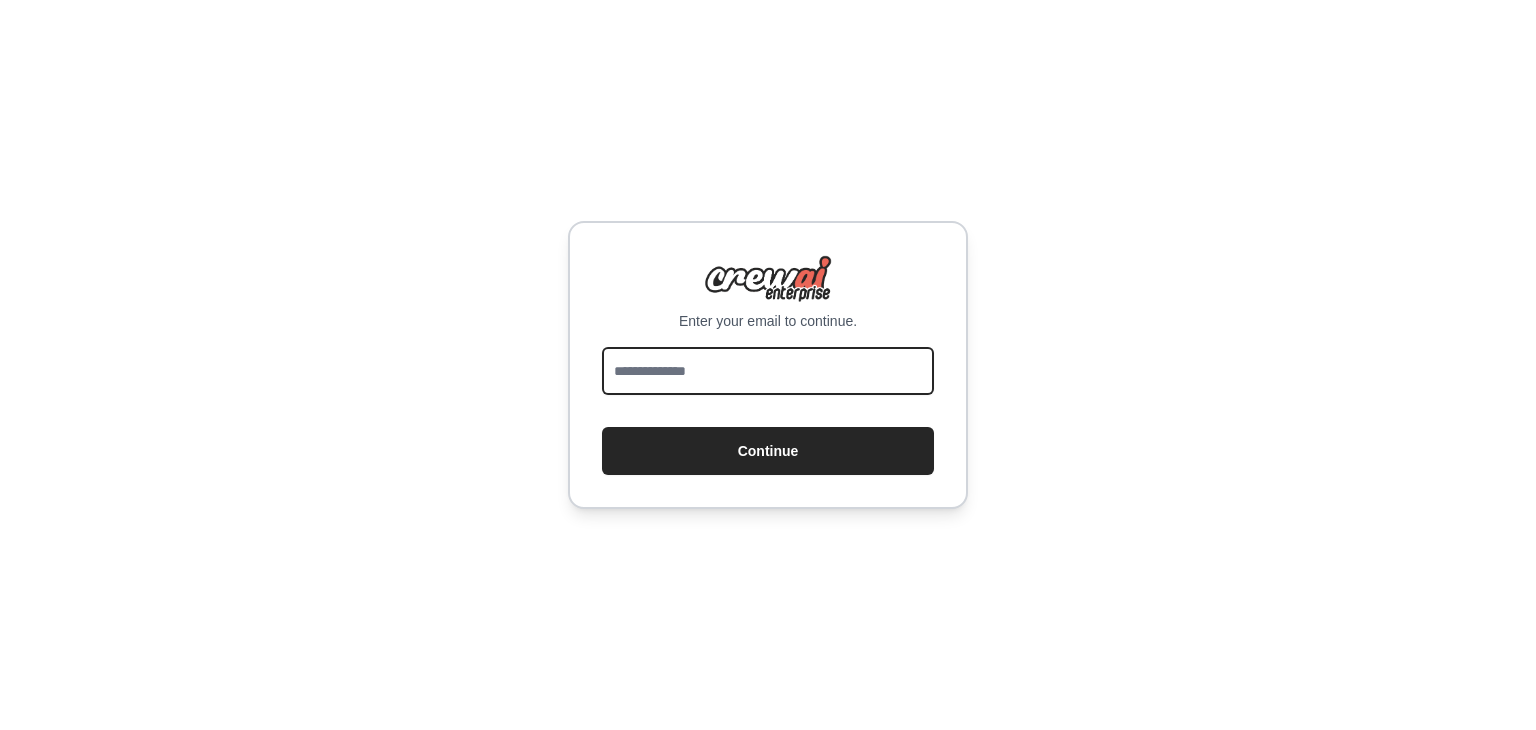 click at bounding box center (768, 371) 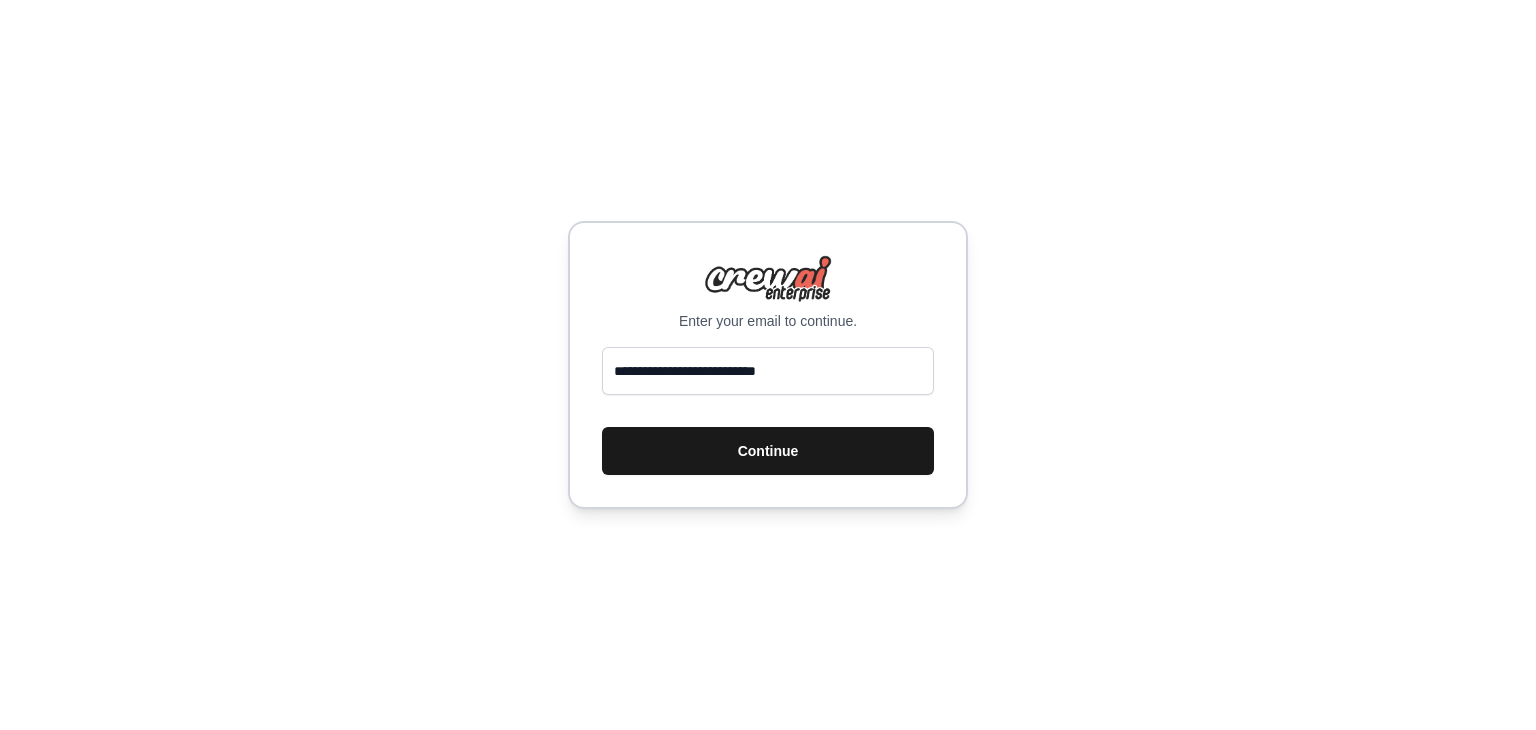 click on "Continue" at bounding box center [768, 451] 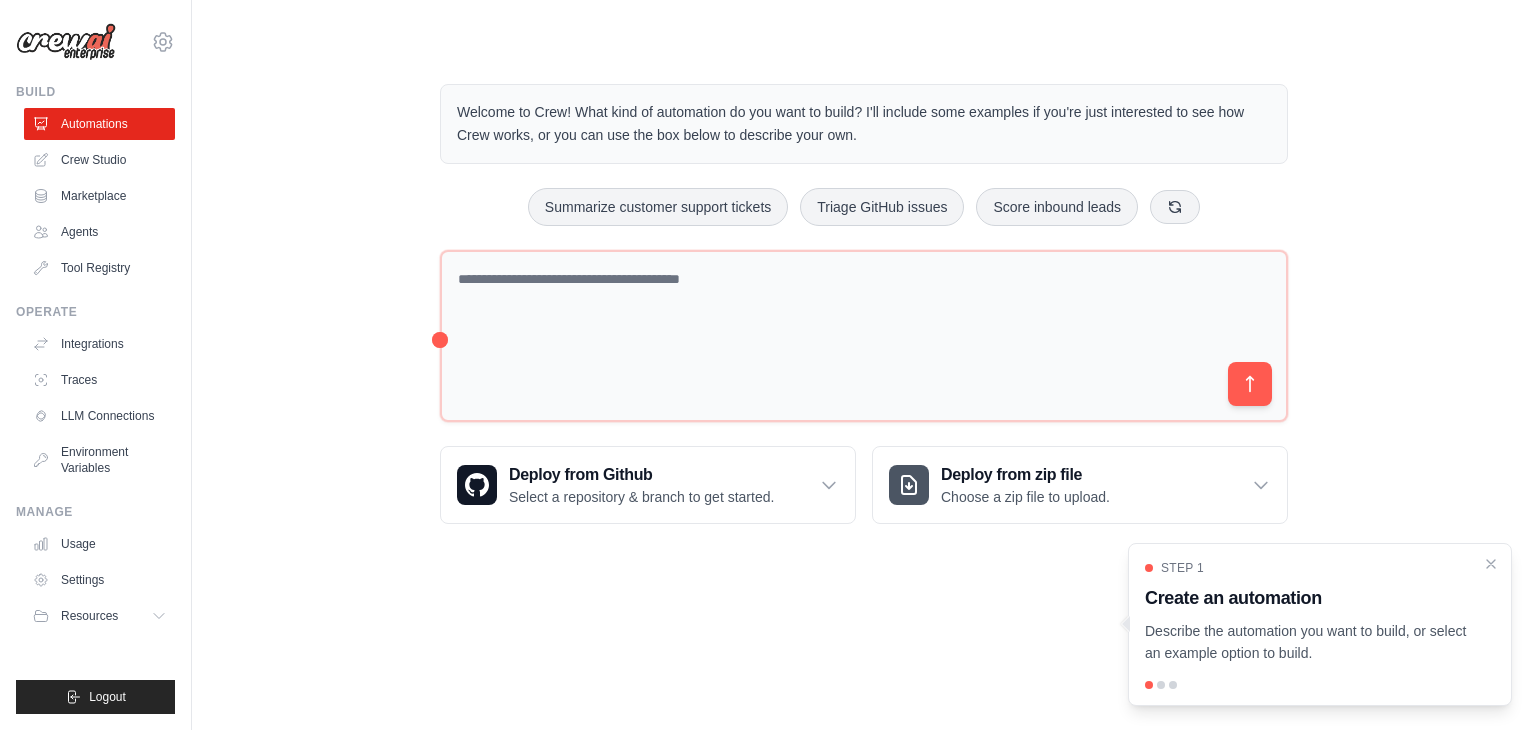 scroll, scrollTop: 0, scrollLeft: 0, axis: both 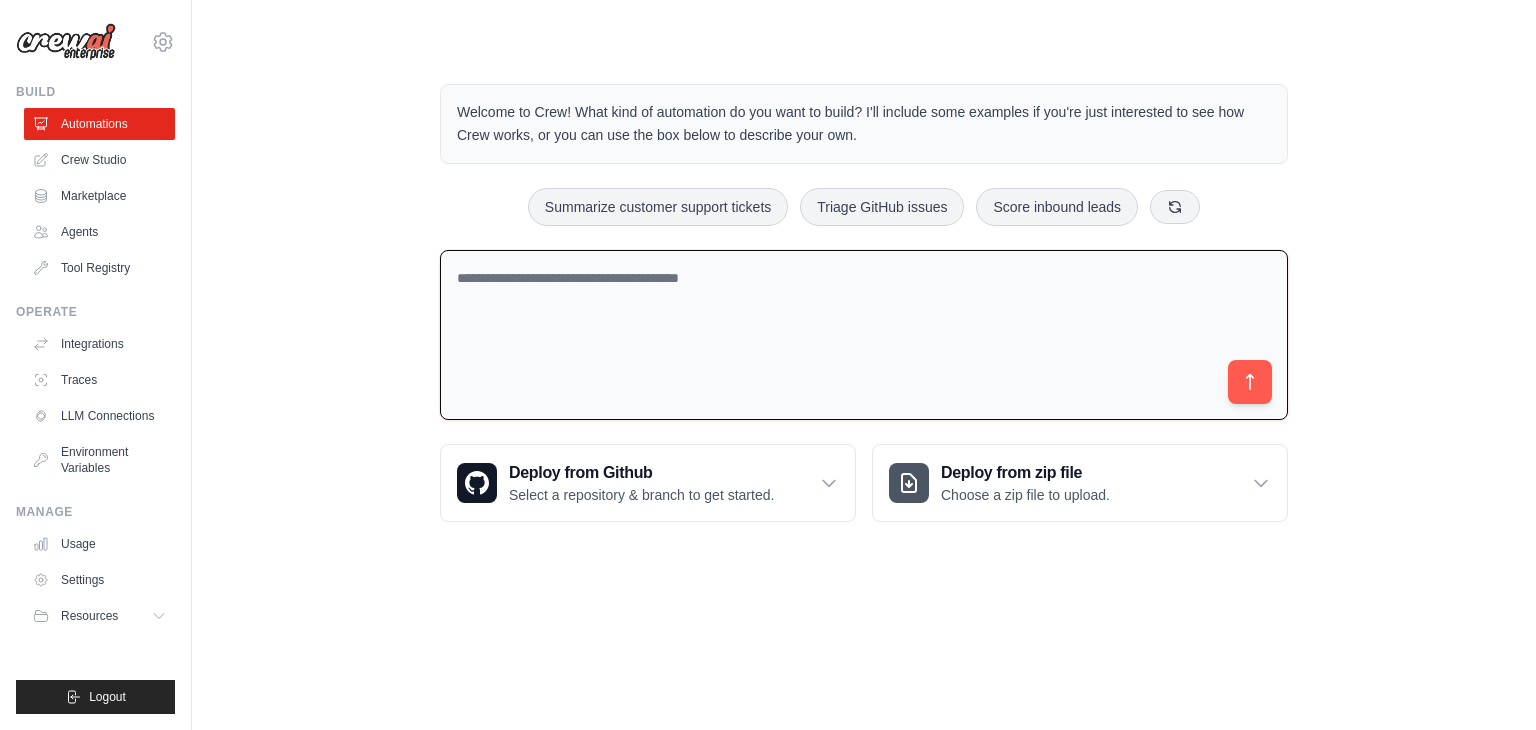 click at bounding box center (864, 335) 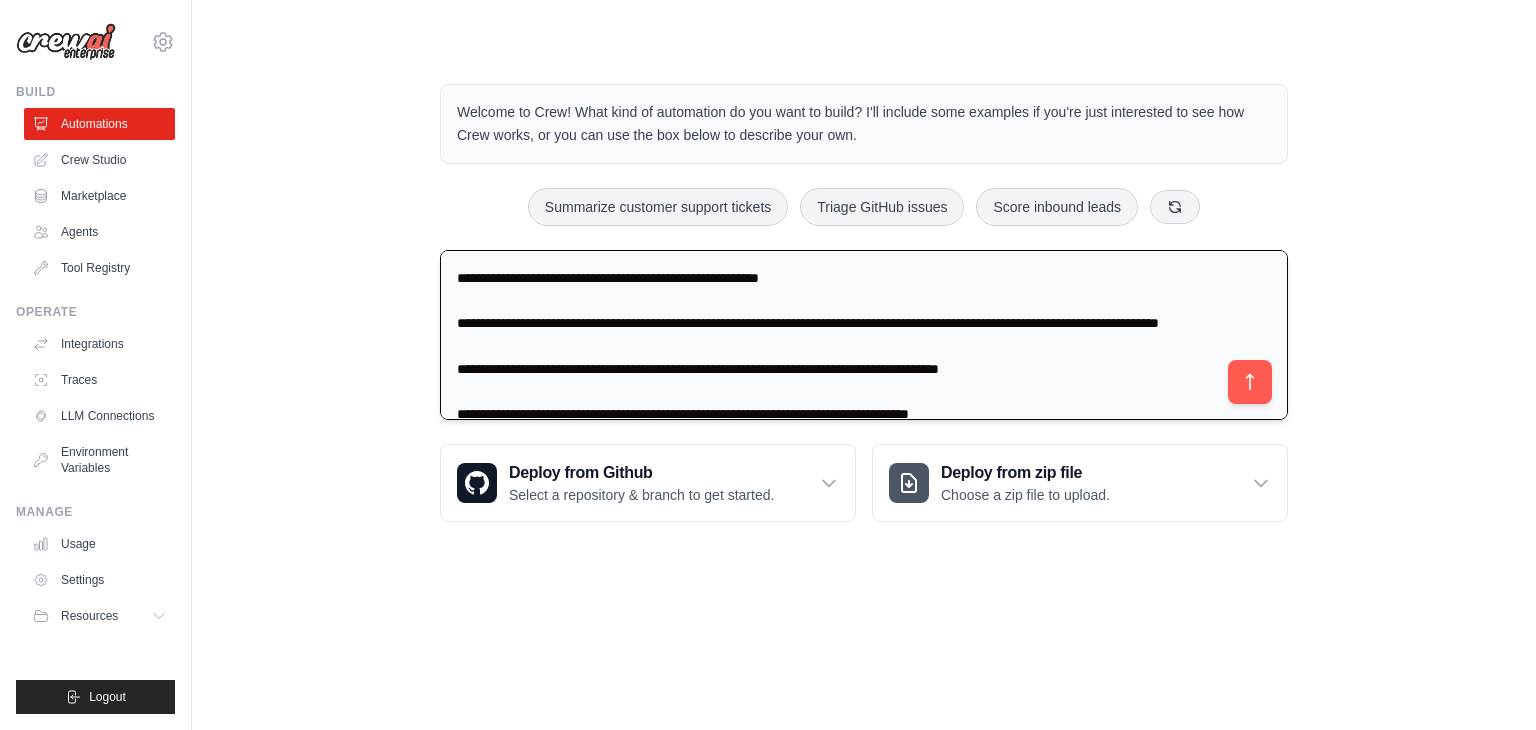 scroll, scrollTop: 527, scrollLeft: 0, axis: vertical 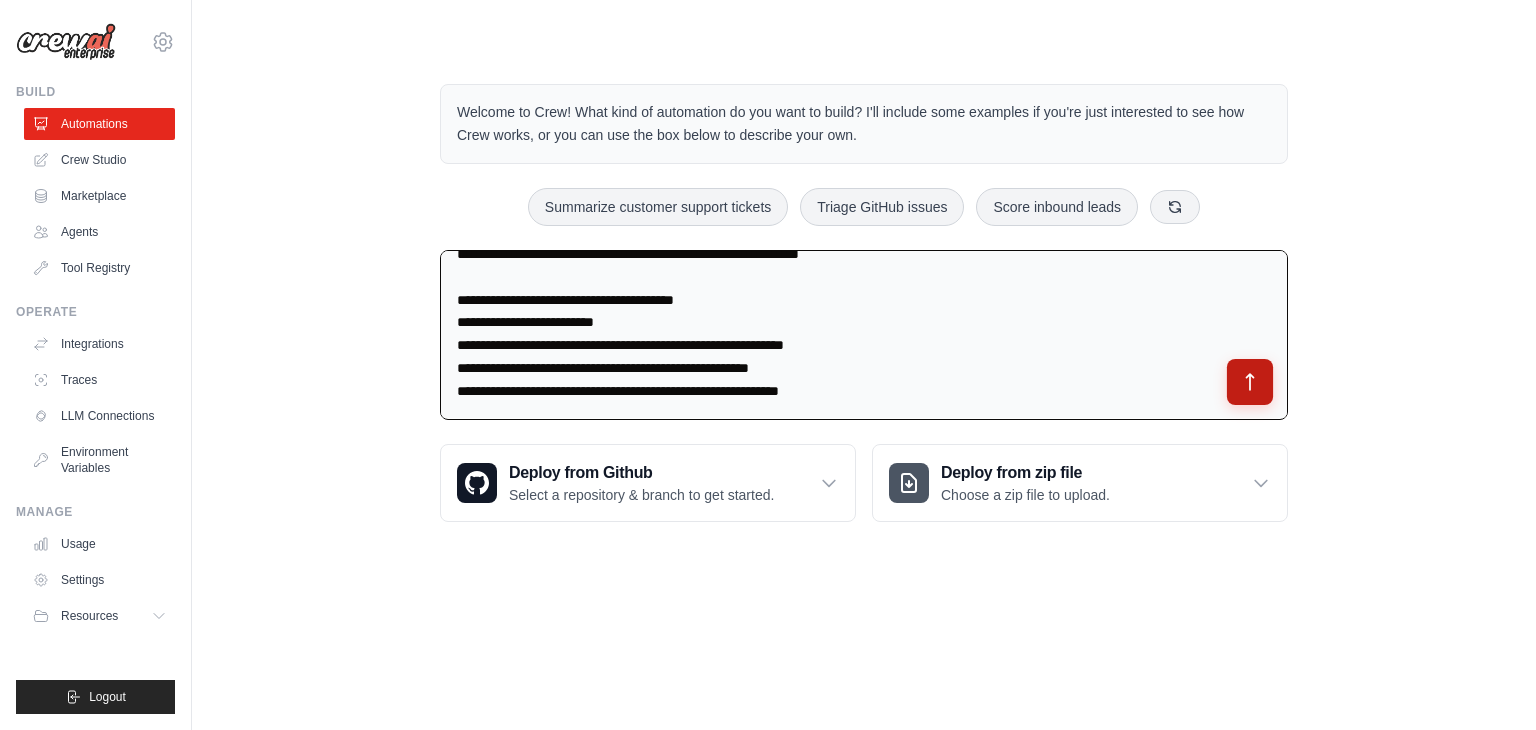 type on "**********" 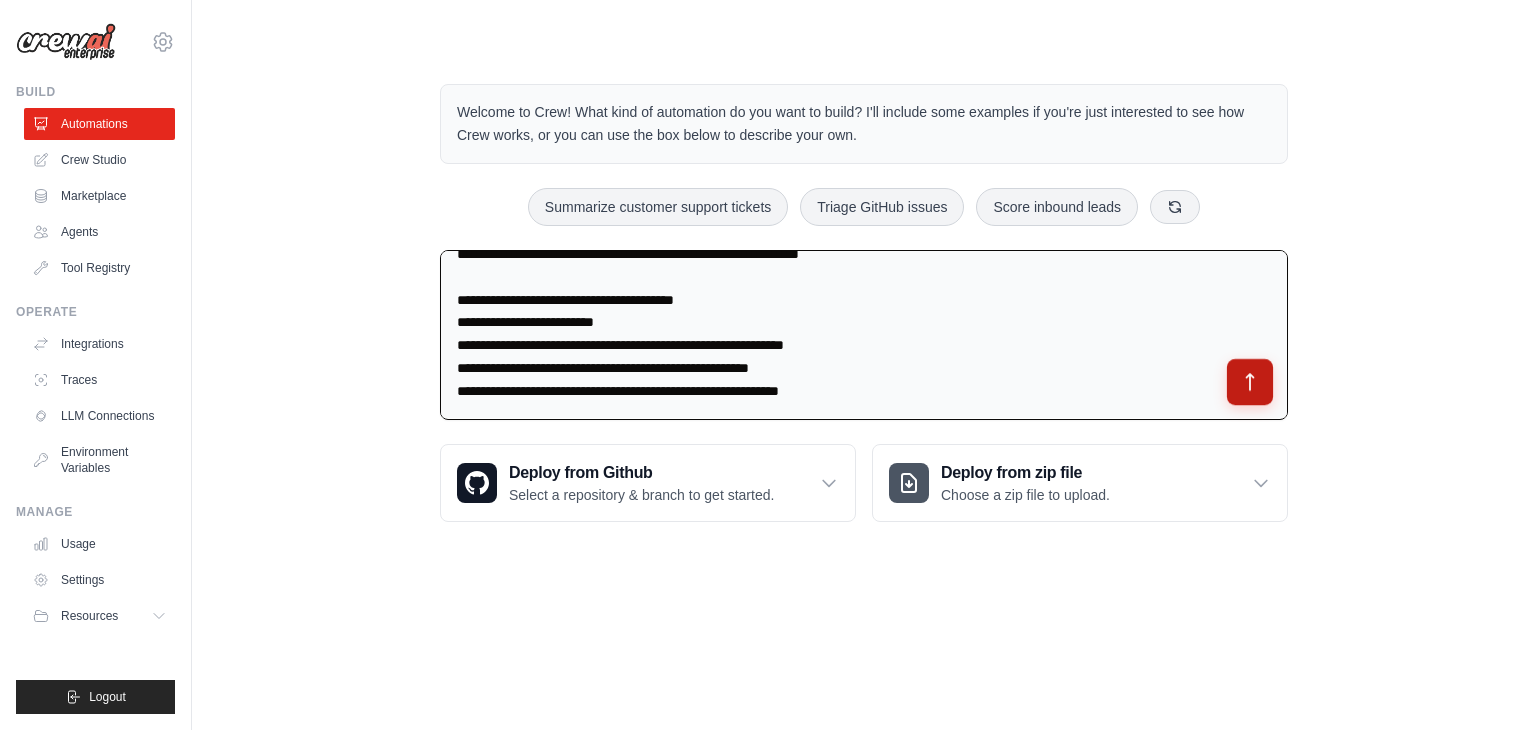 click 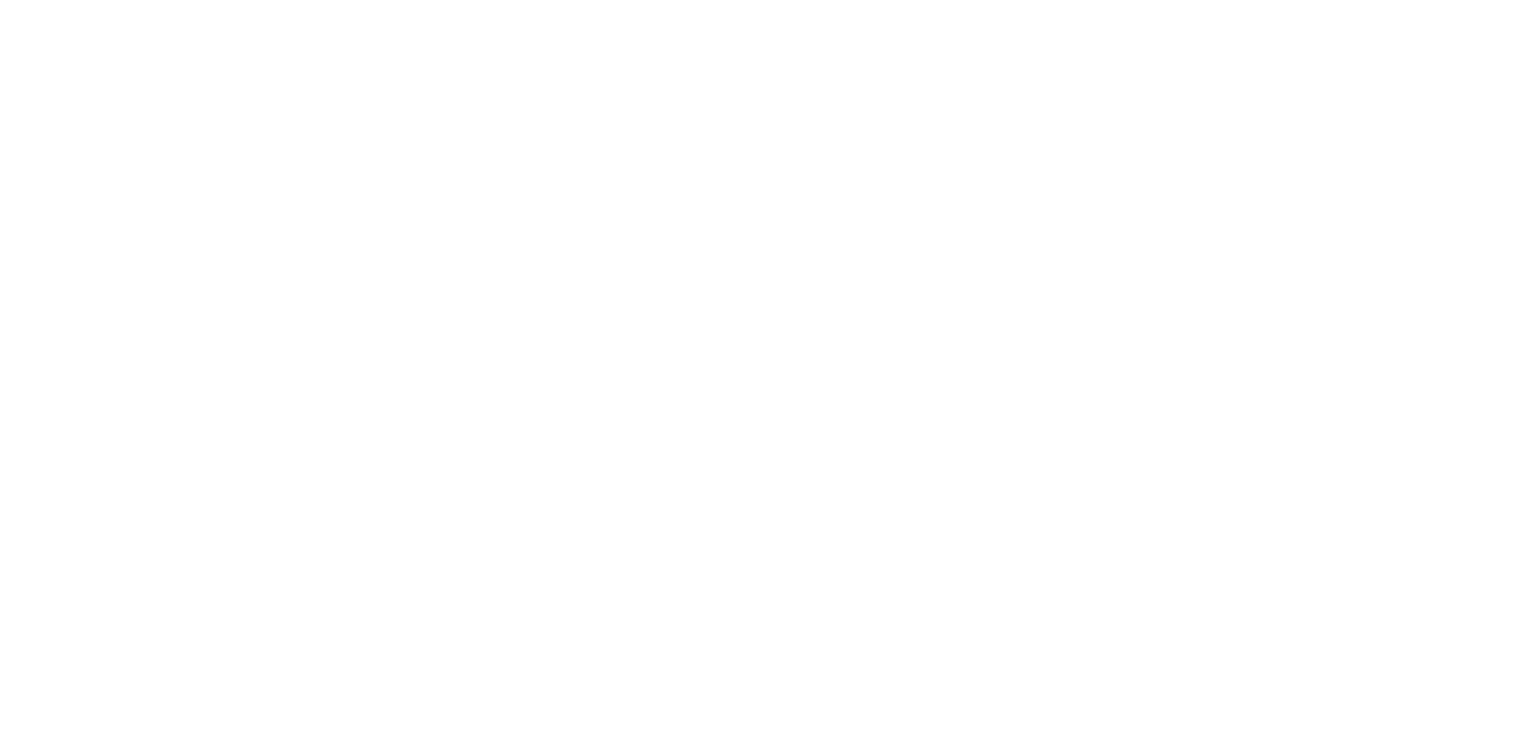 scroll, scrollTop: 0, scrollLeft: 0, axis: both 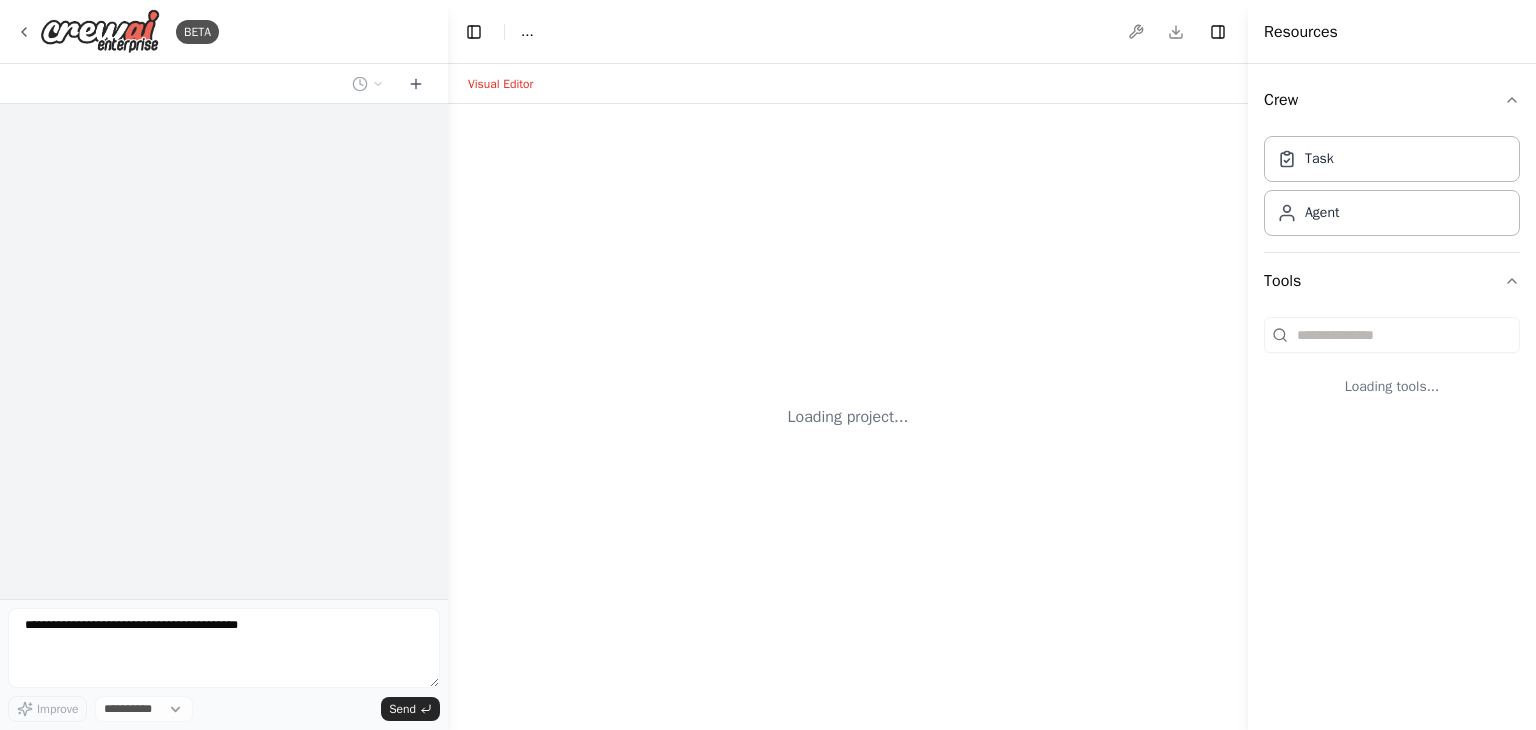 select on "****" 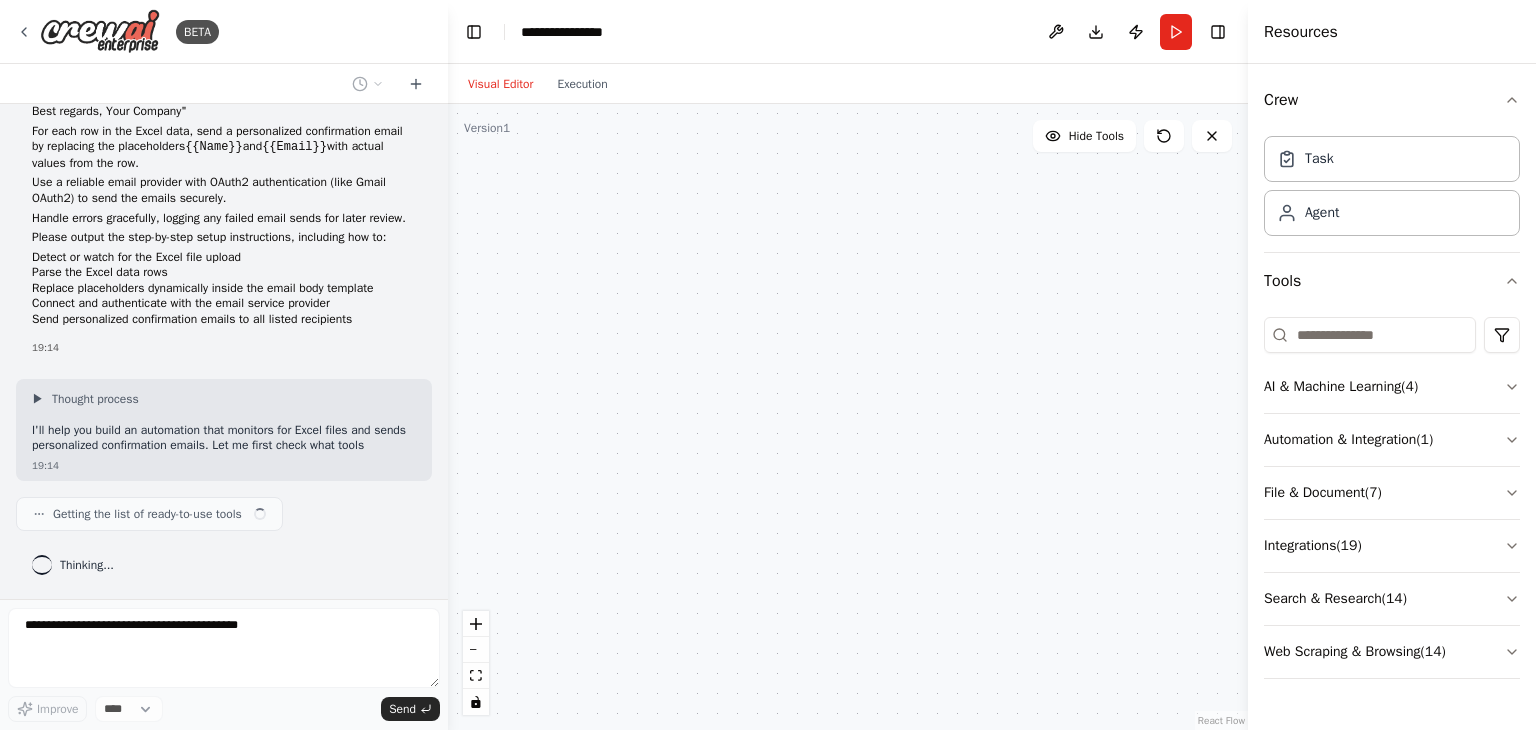 scroll, scrollTop: 234, scrollLeft: 0, axis: vertical 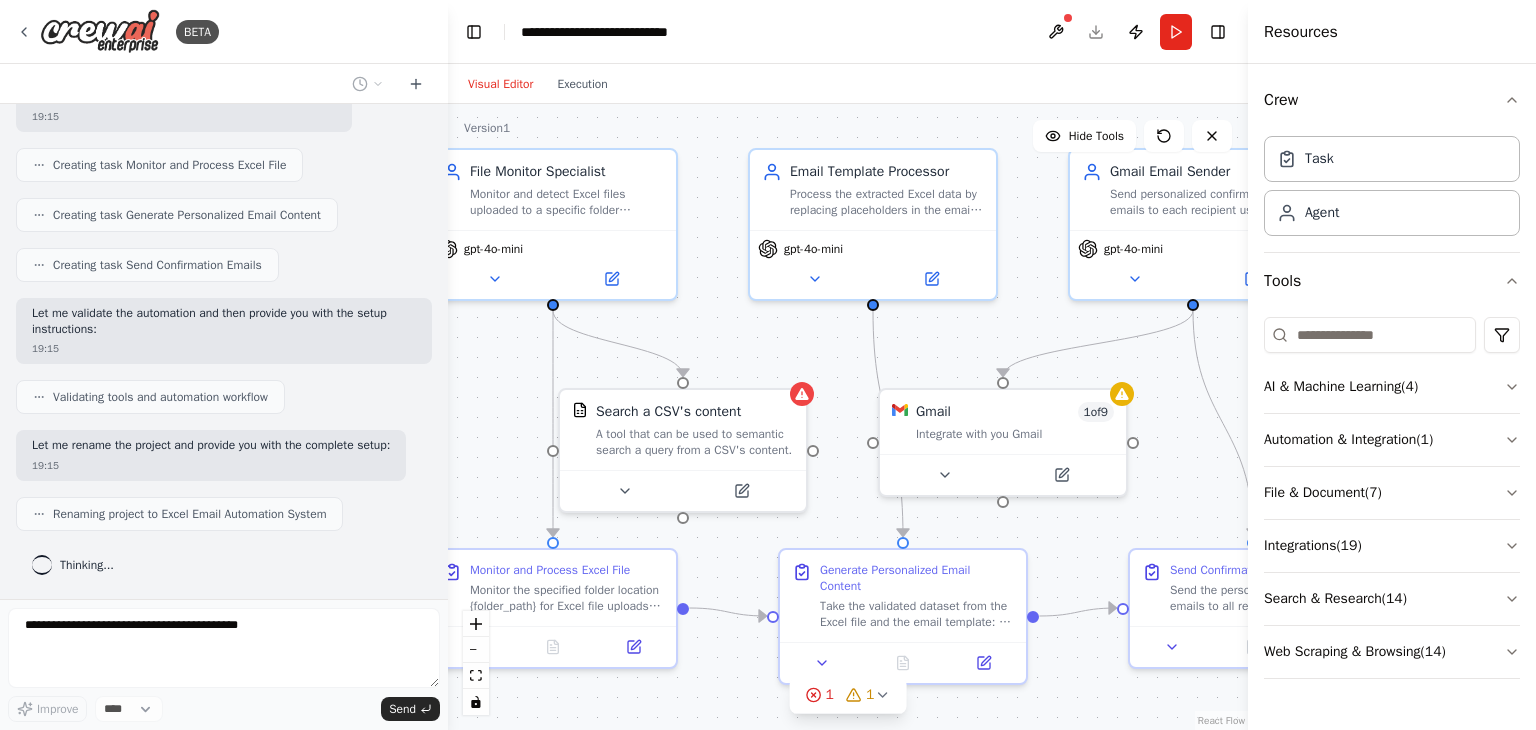 drag, startPoint x: 817, startPoint y: 165, endPoint x: 764, endPoint y: 109, distance: 77.10383 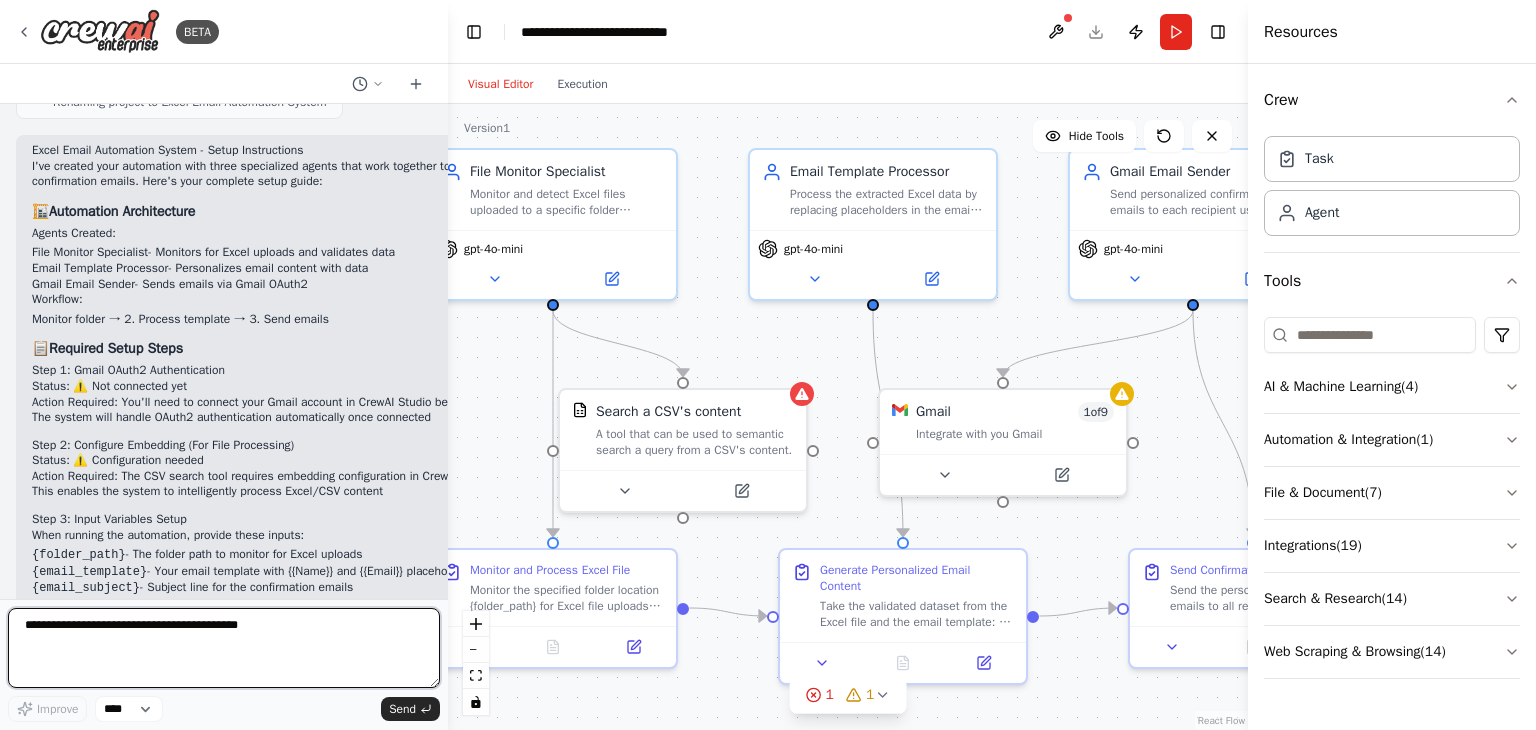scroll, scrollTop: 1840, scrollLeft: 0, axis: vertical 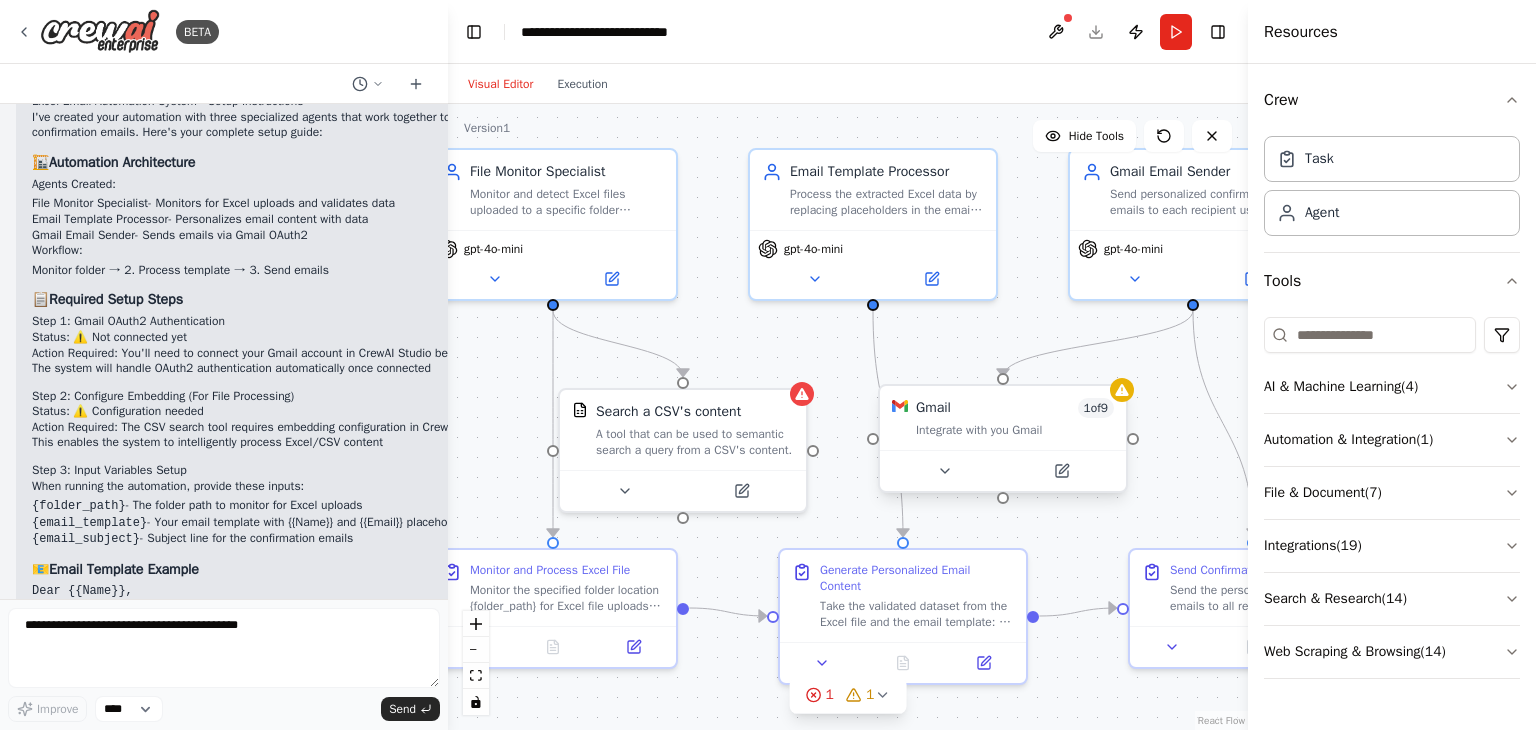 click on "Integrate with you Gmail" at bounding box center [1015, 430] 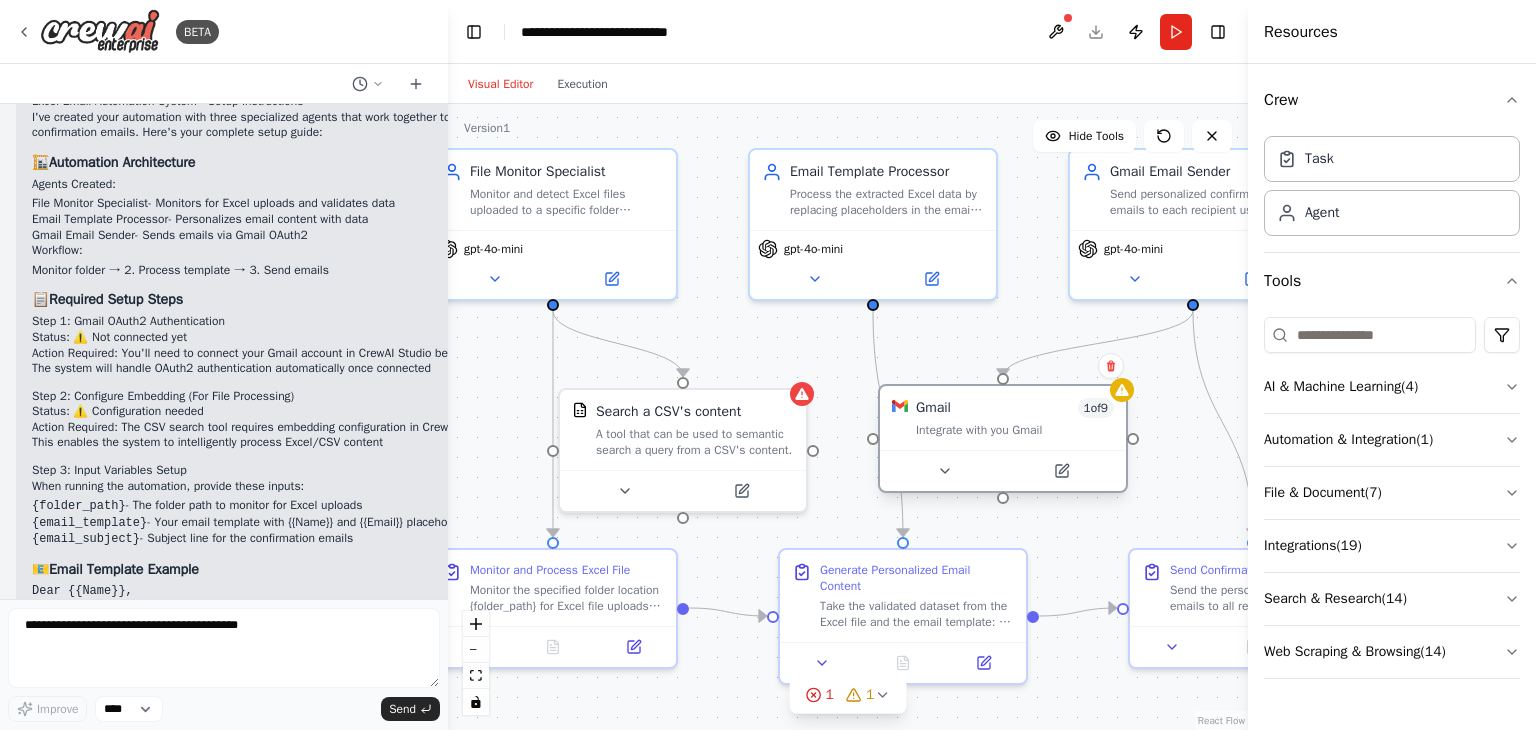 click on "Integrate with you Gmail" at bounding box center [1015, 430] 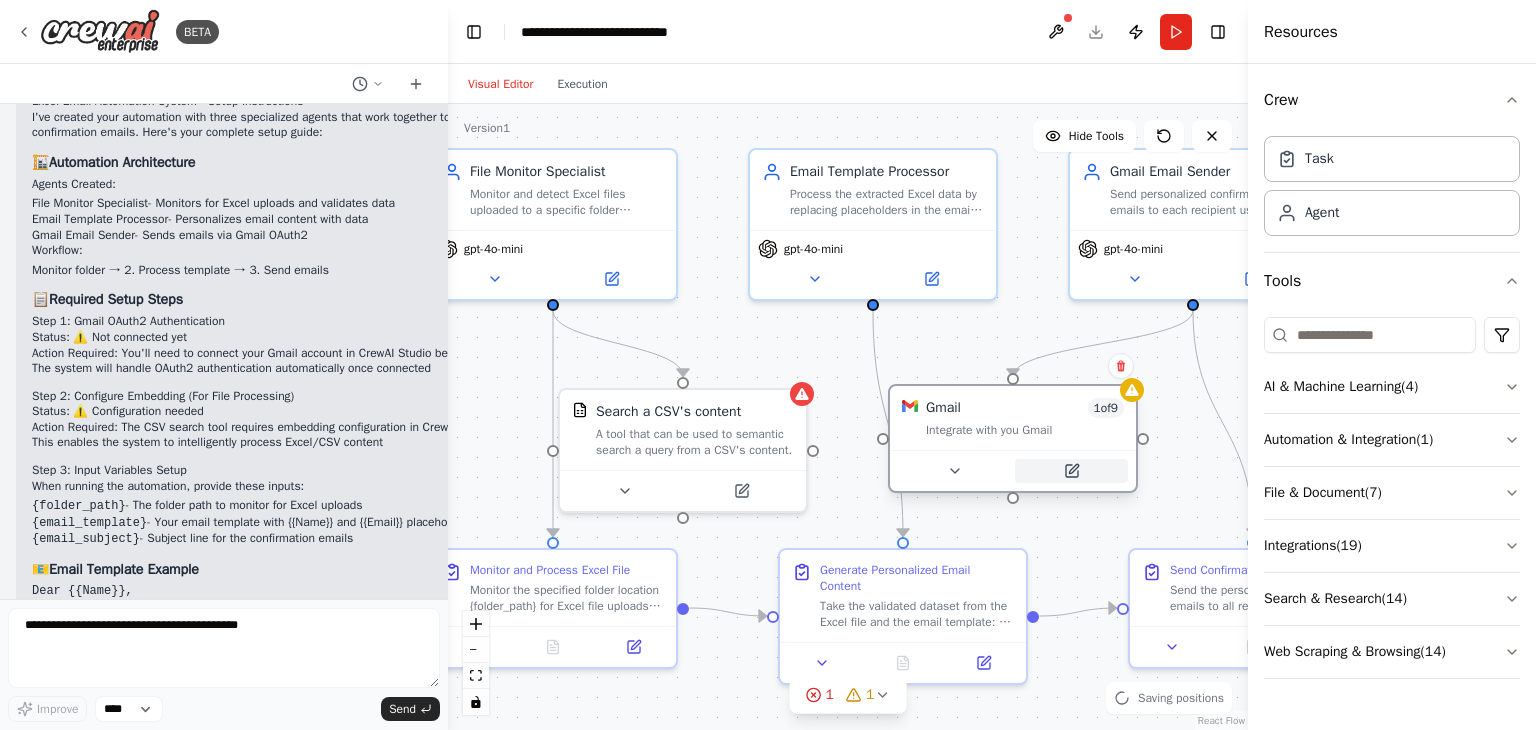 click 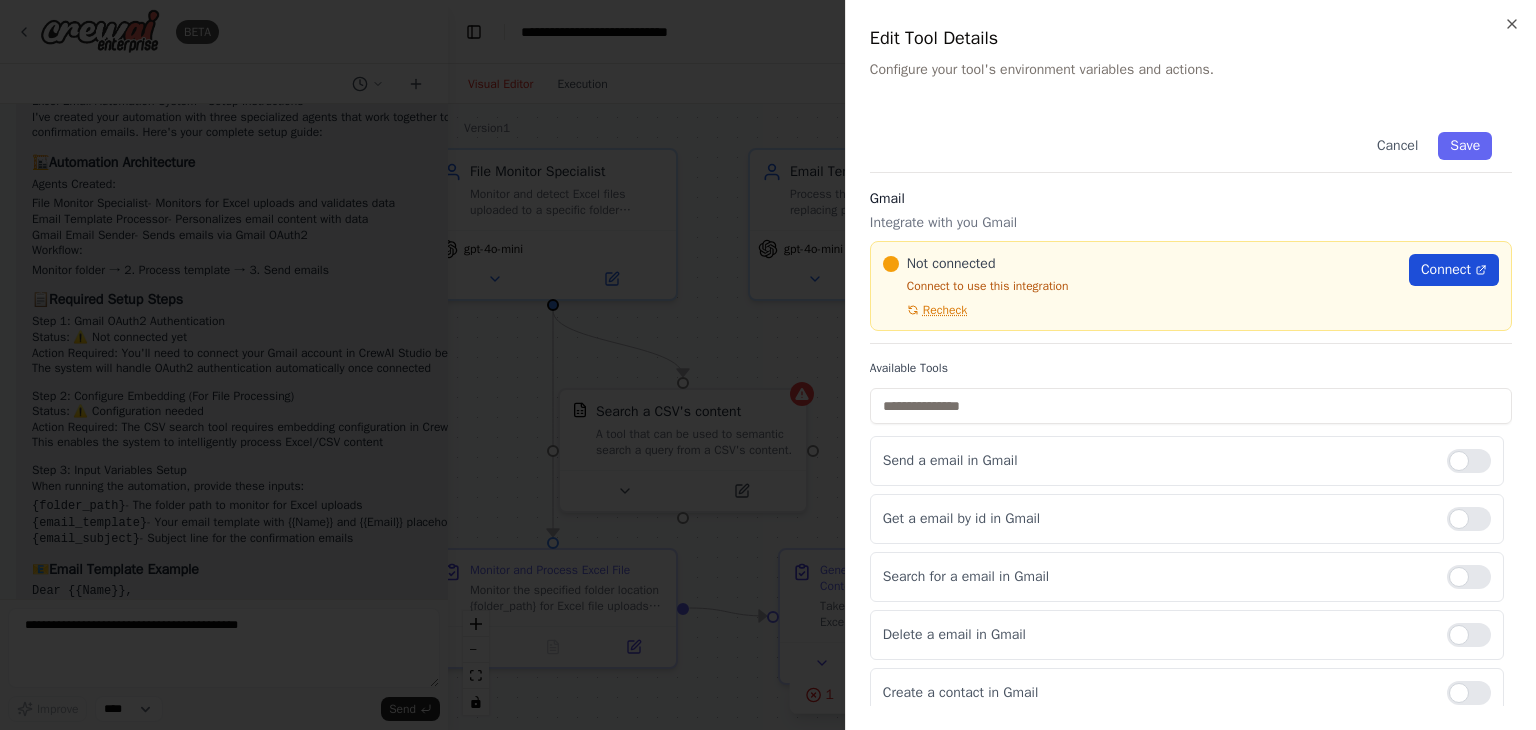 click on "Connect" at bounding box center [1446, 270] 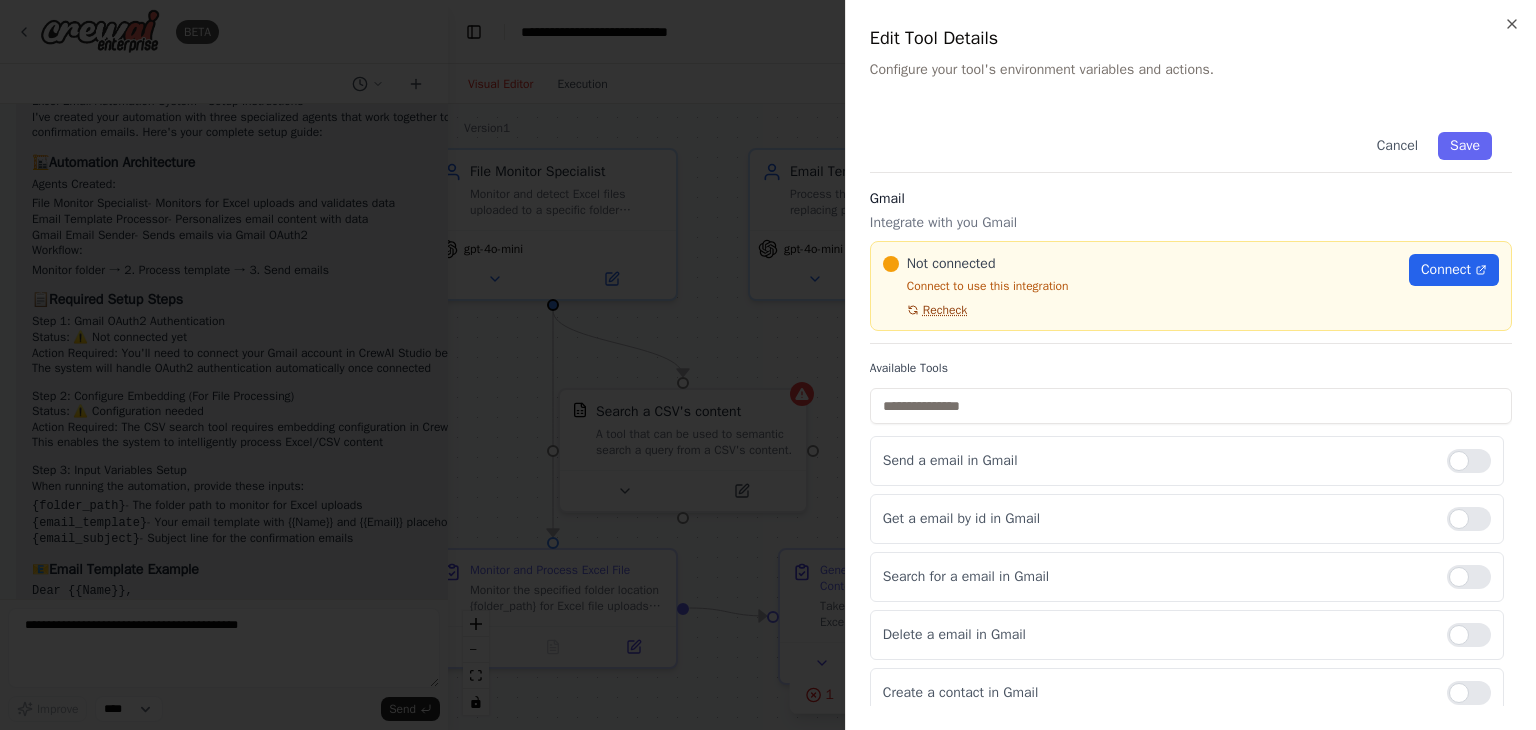 click on "Recheck" at bounding box center [945, 310] 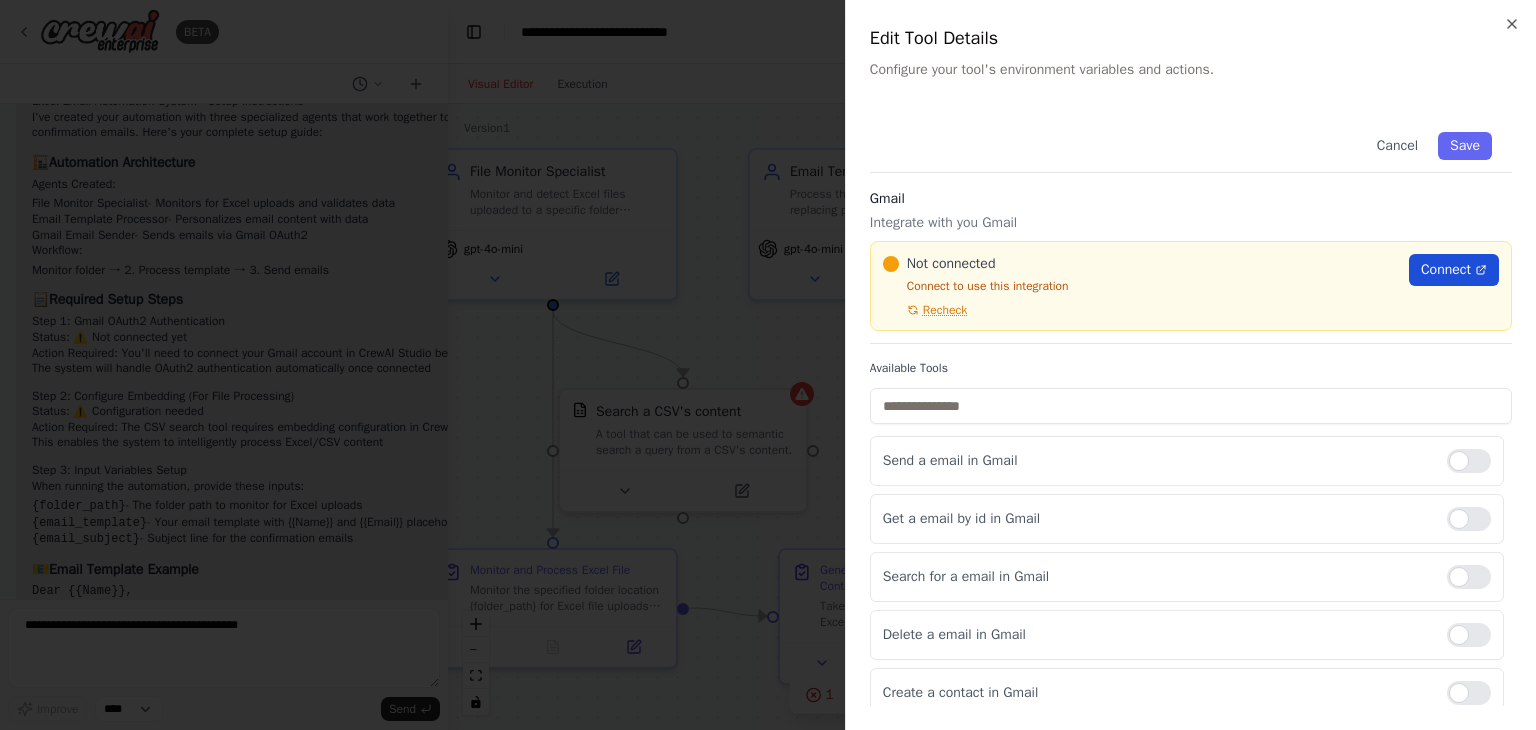 click on "Connect" at bounding box center [1454, 270] 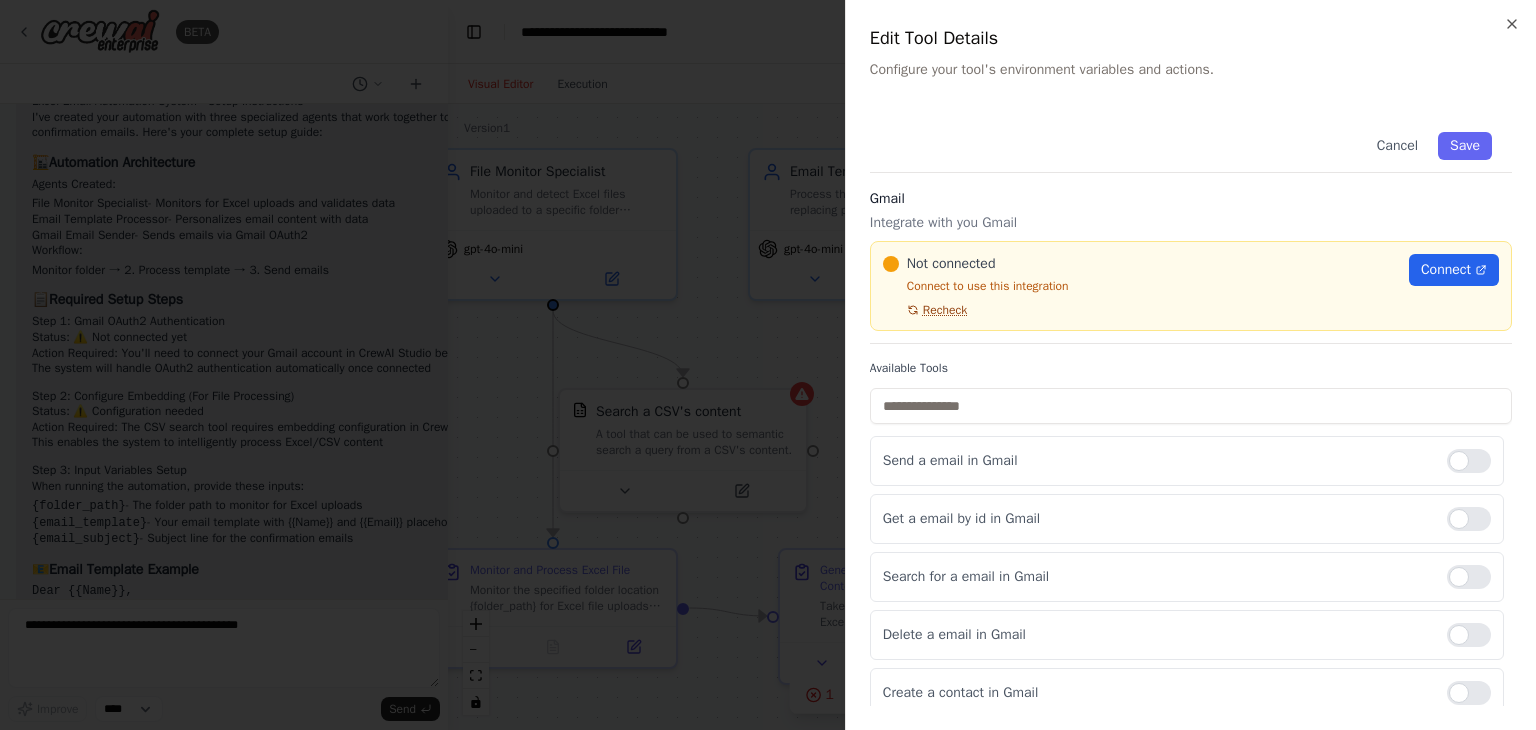 click on "Recheck" at bounding box center (945, 310) 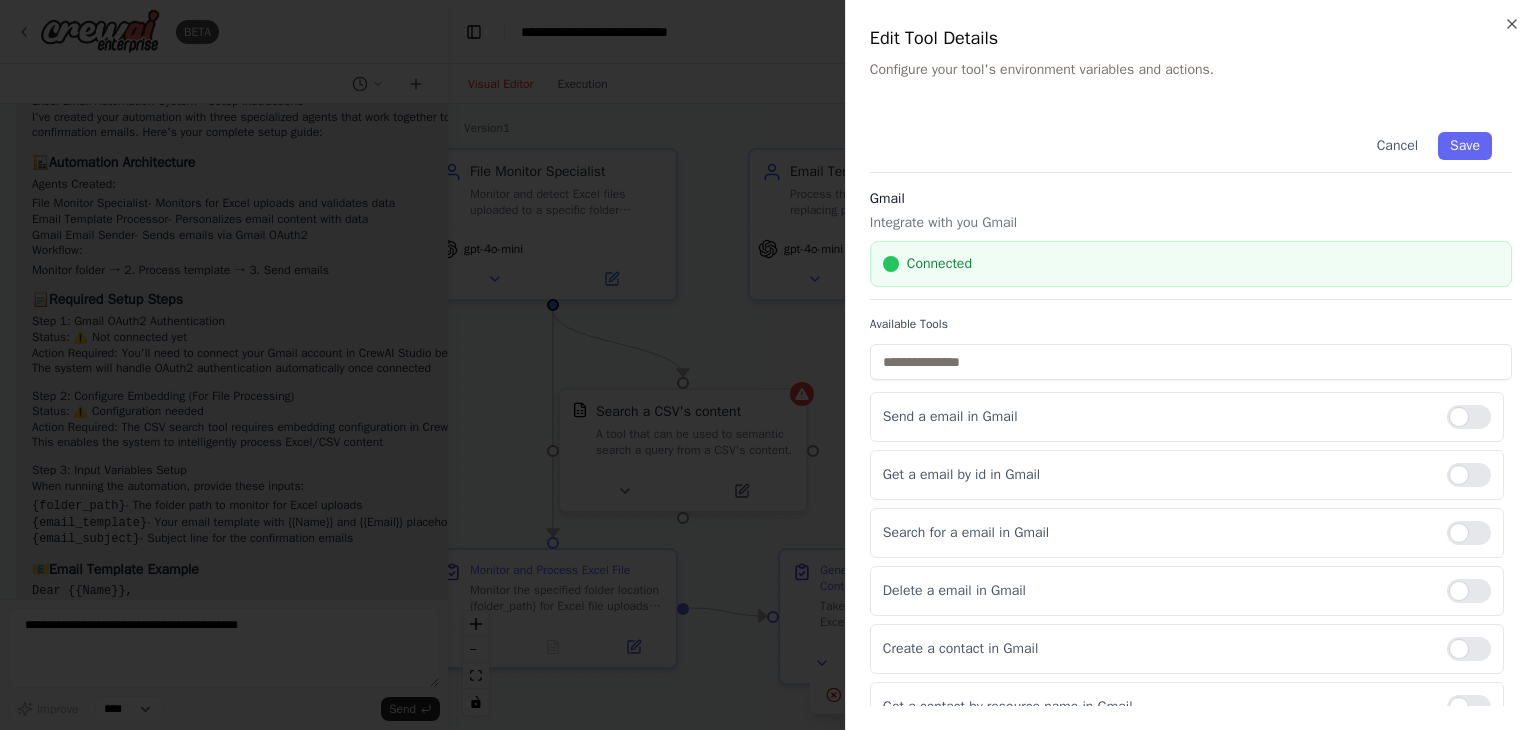 click at bounding box center [768, 365] 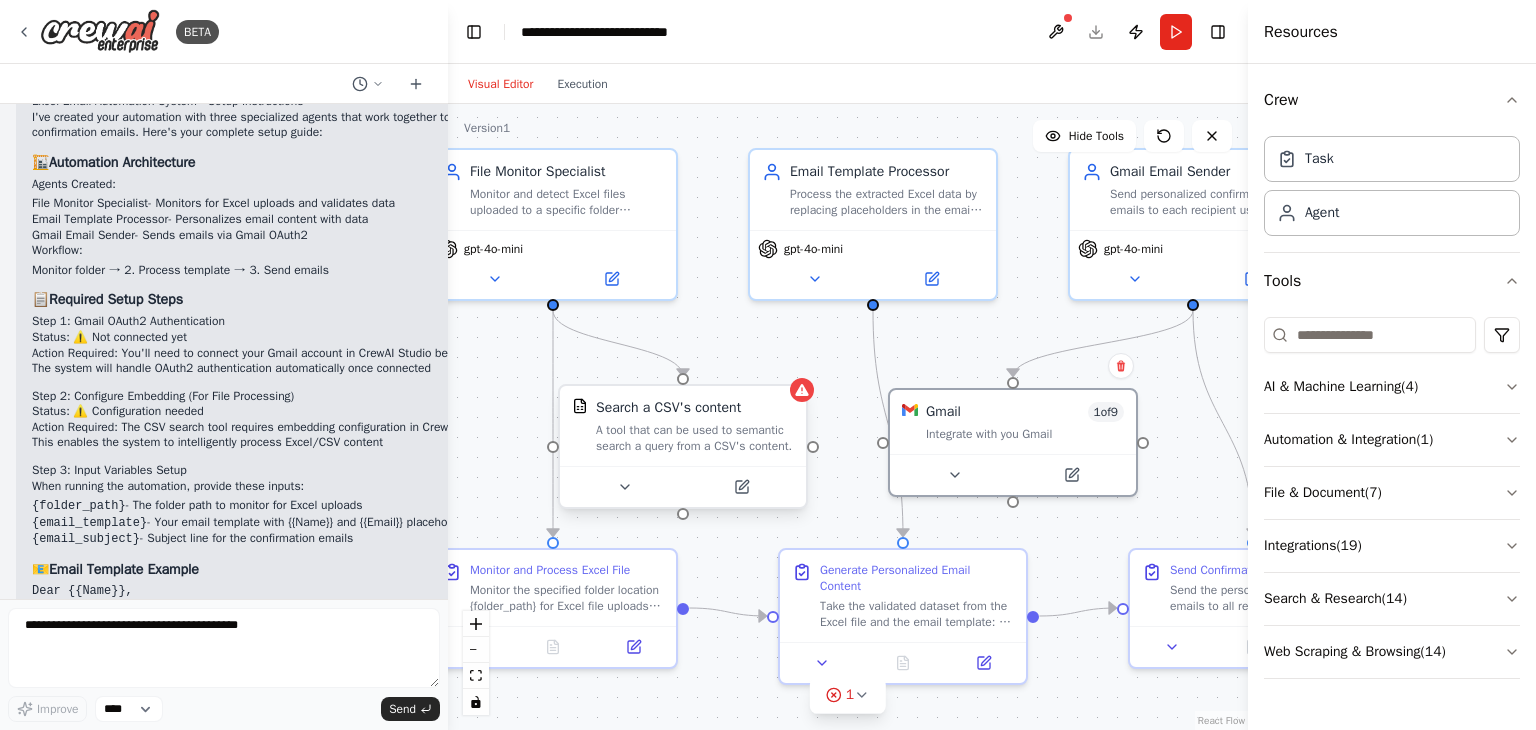 click on "Search a CSV's content A tool that can be used to semantic search a query from a CSV's content." at bounding box center [683, 426] 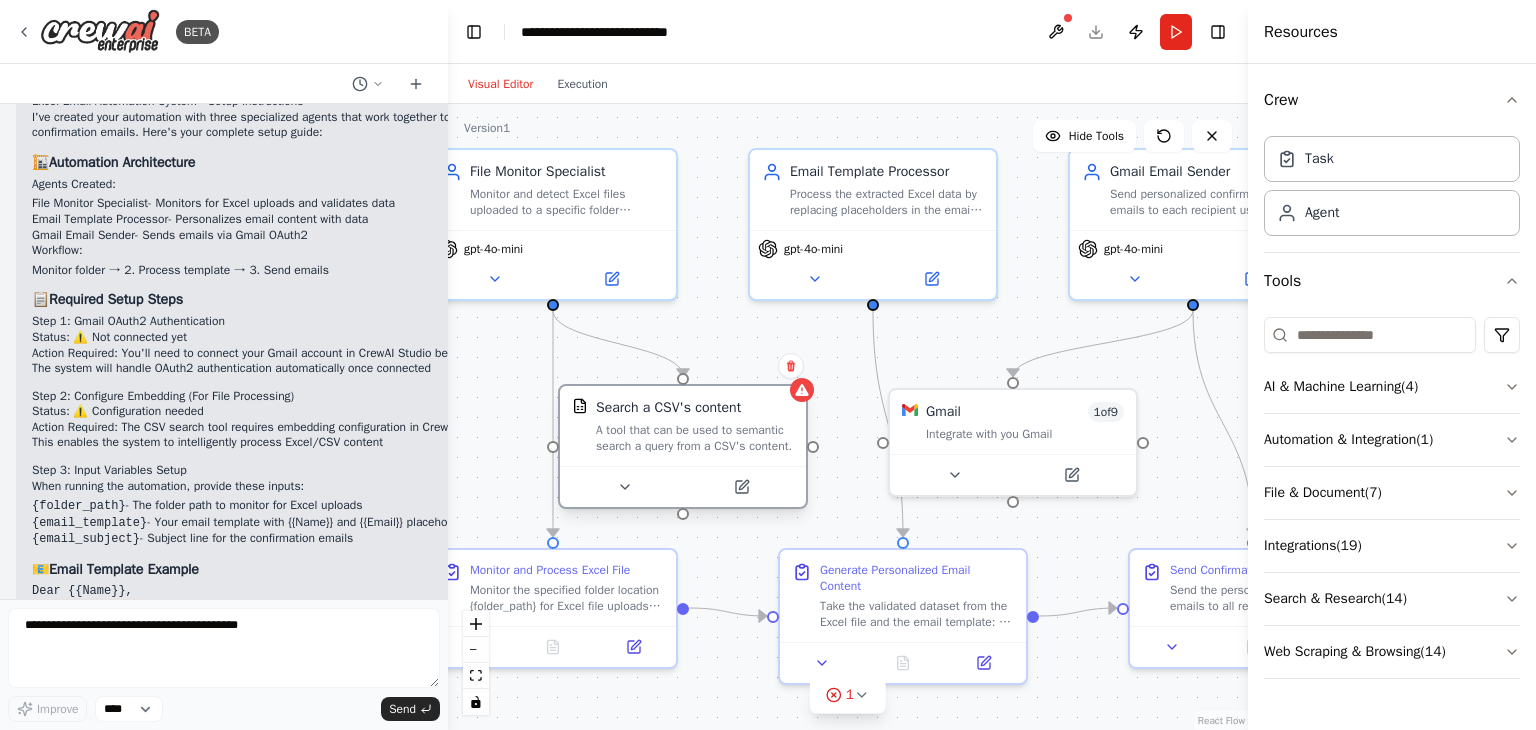 click on "Search a CSV's content A tool that can be used to semantic search a query from a CSV's content." at bounding box center [683, 426] 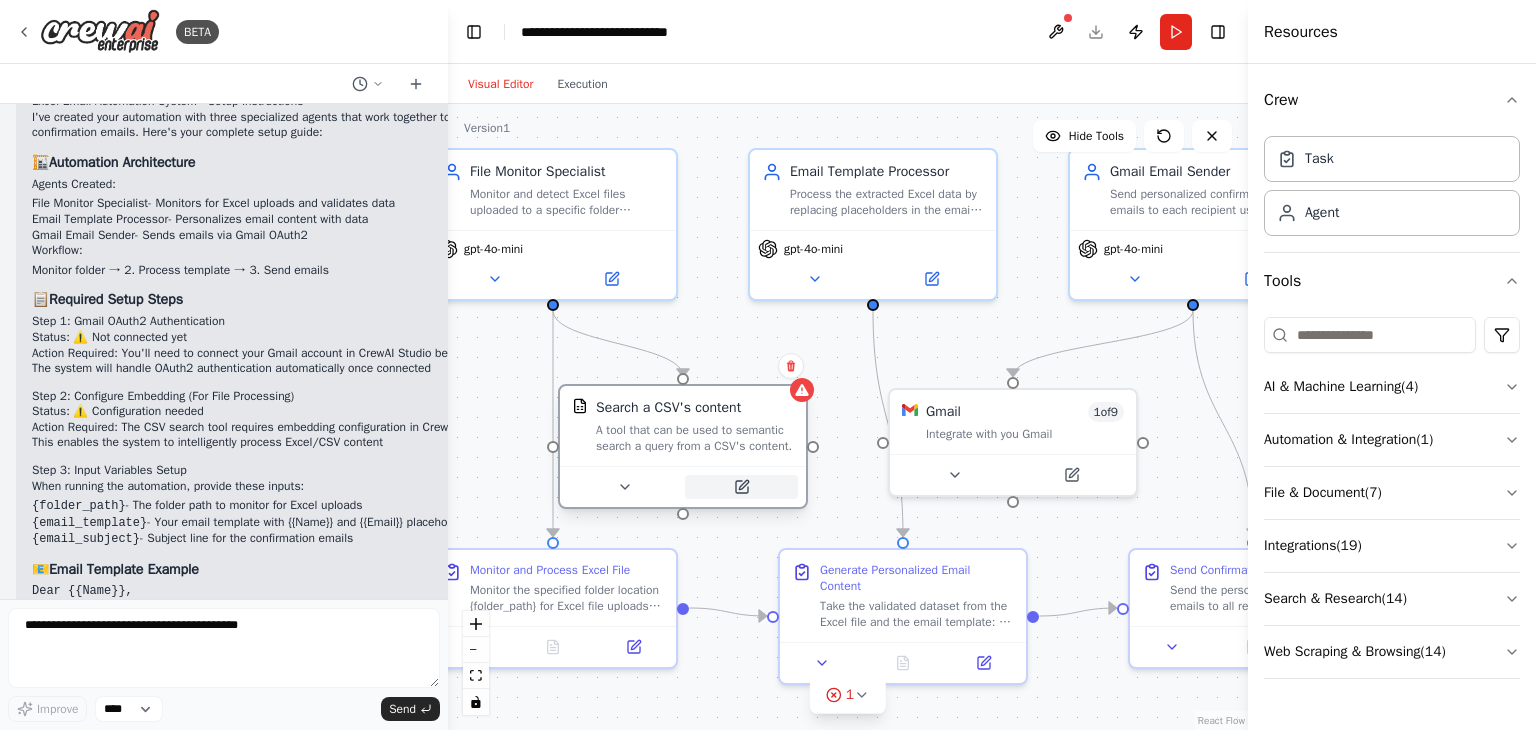 click 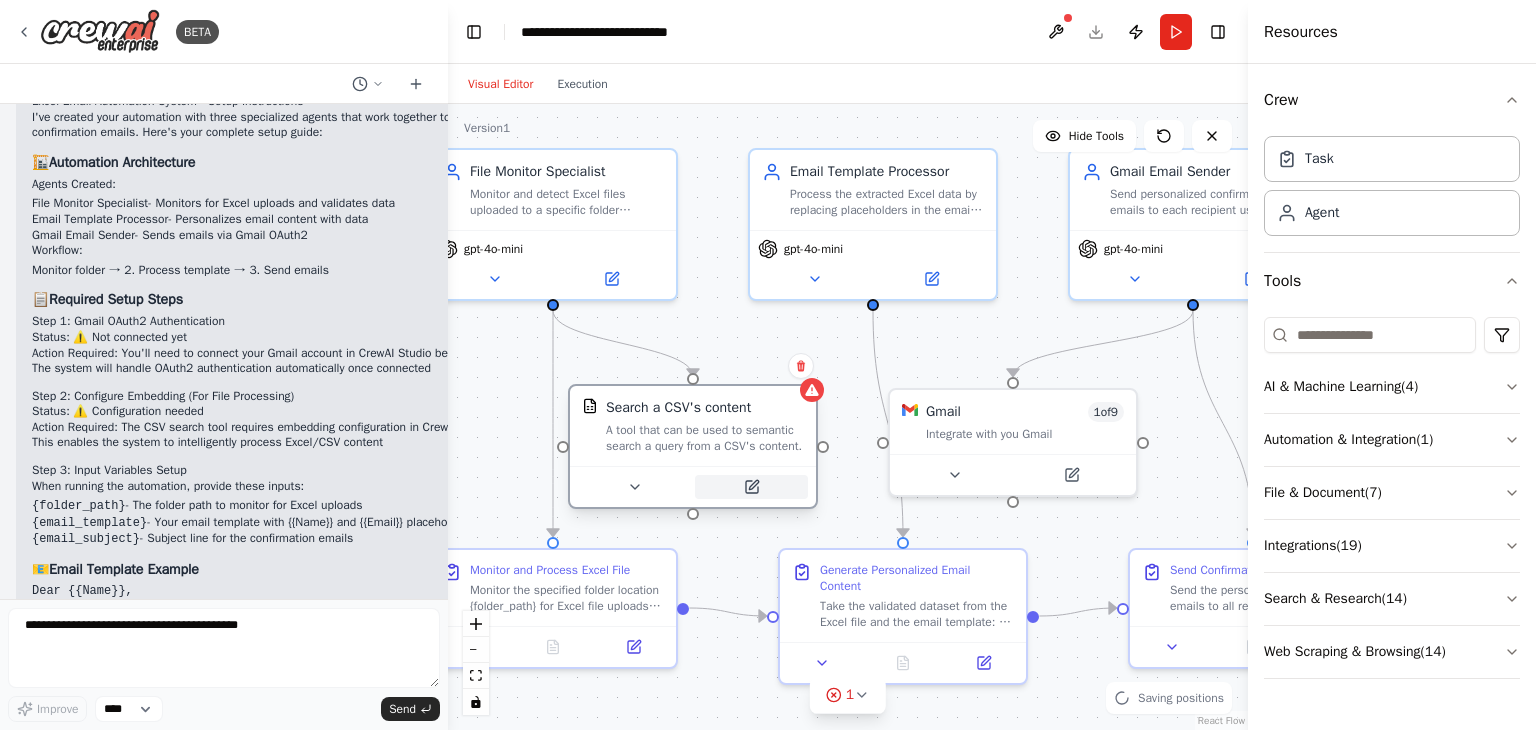click 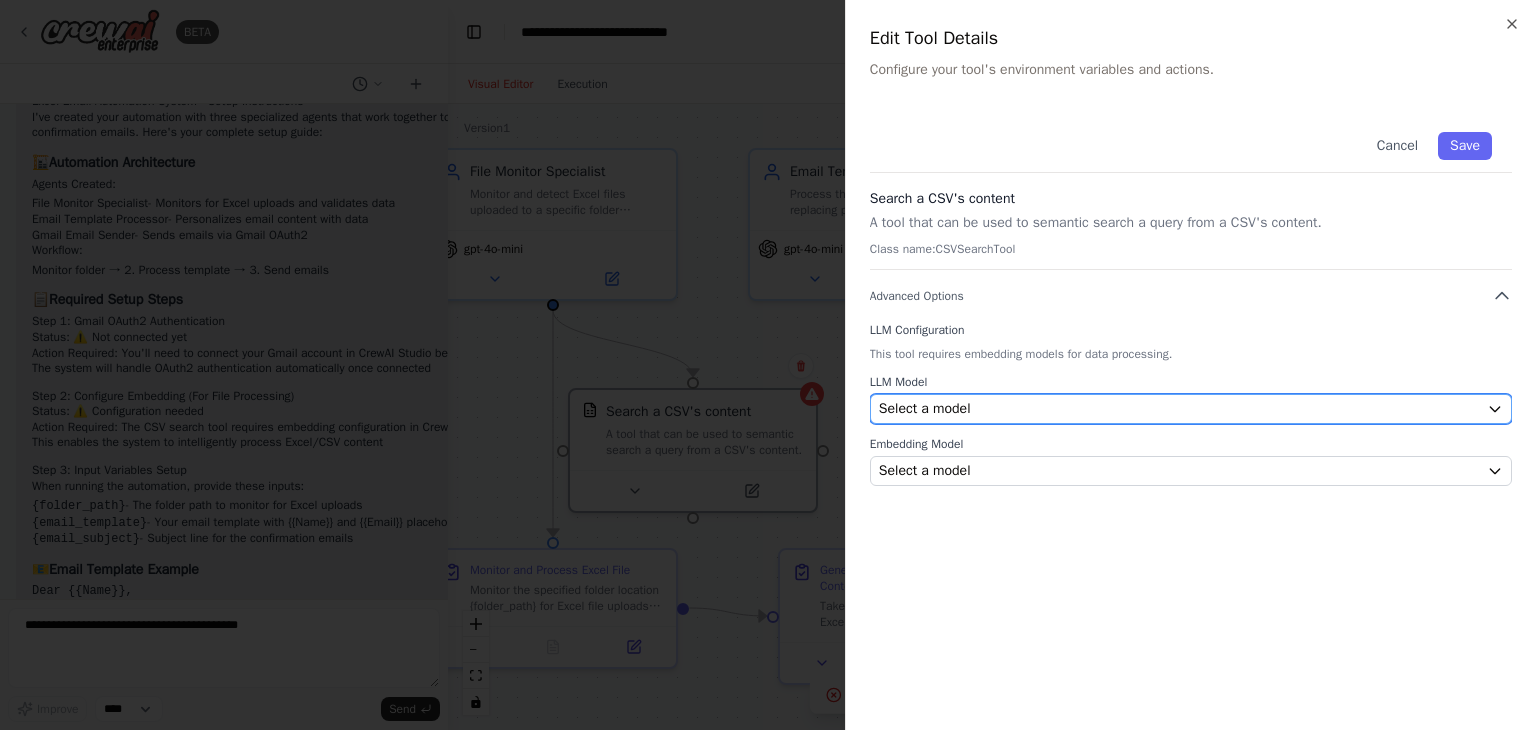 click on "Select a model" at bounding box center [925, 409] 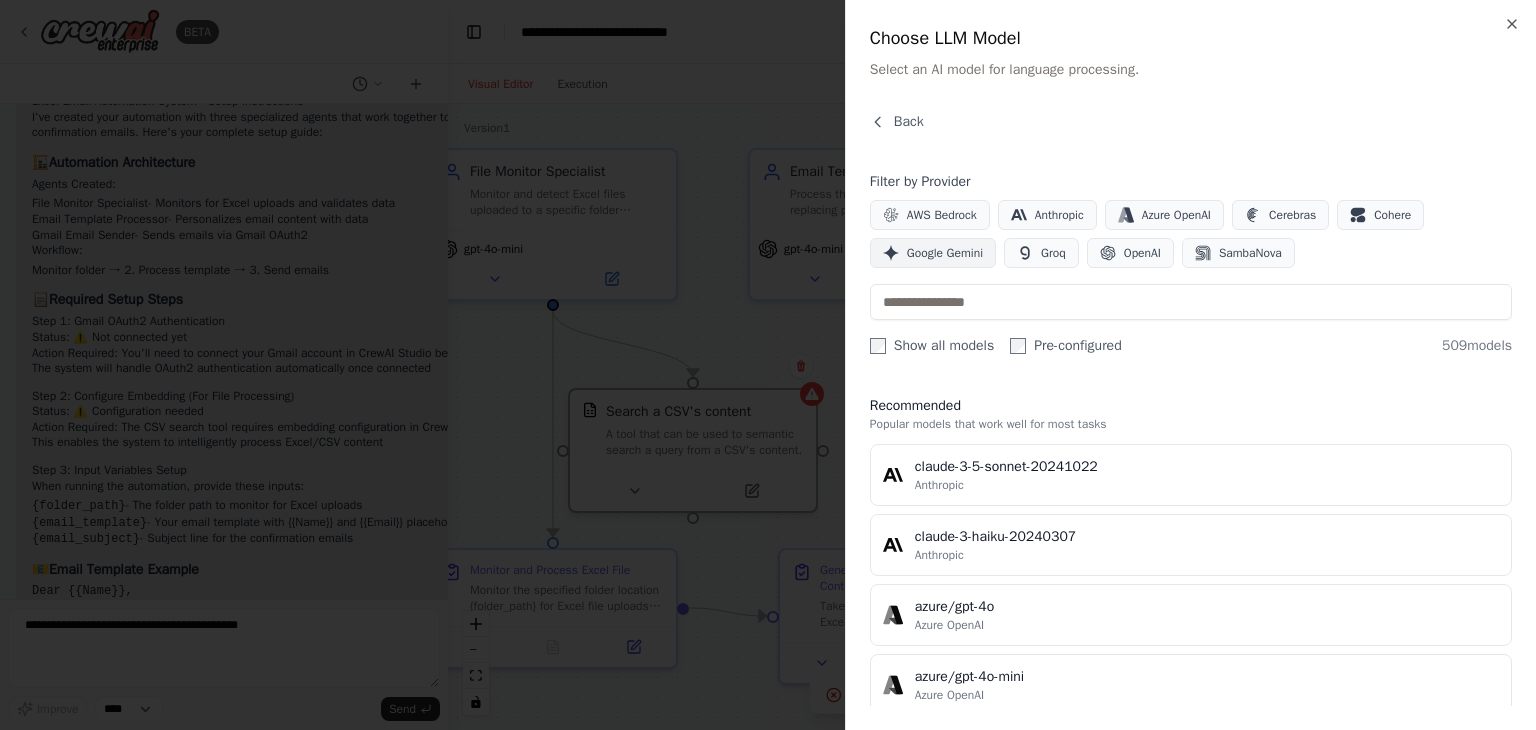click on "Google Gemini" at bounding box center (945, 253) 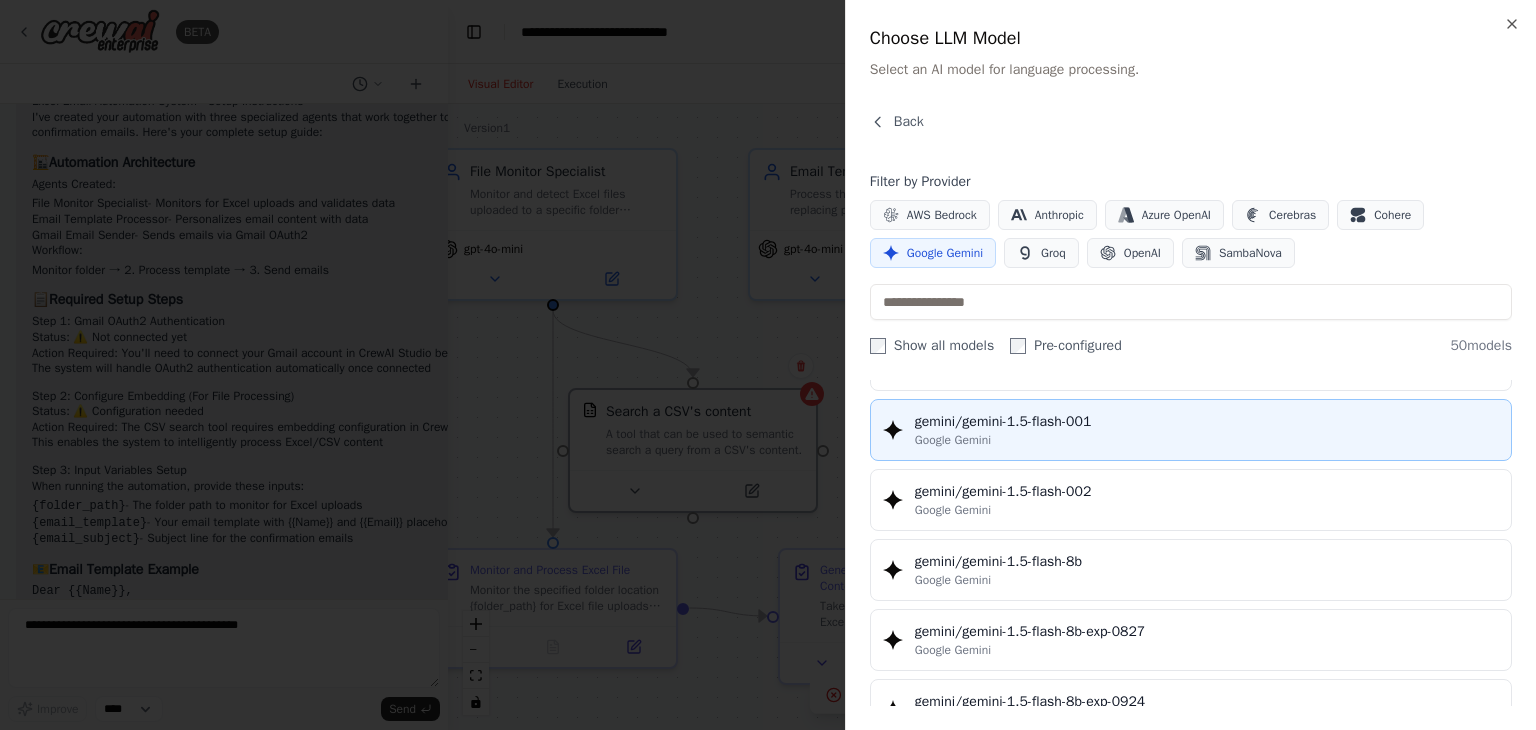 scroll, scrollTop: 0, scrollLeft: 0, axis: both 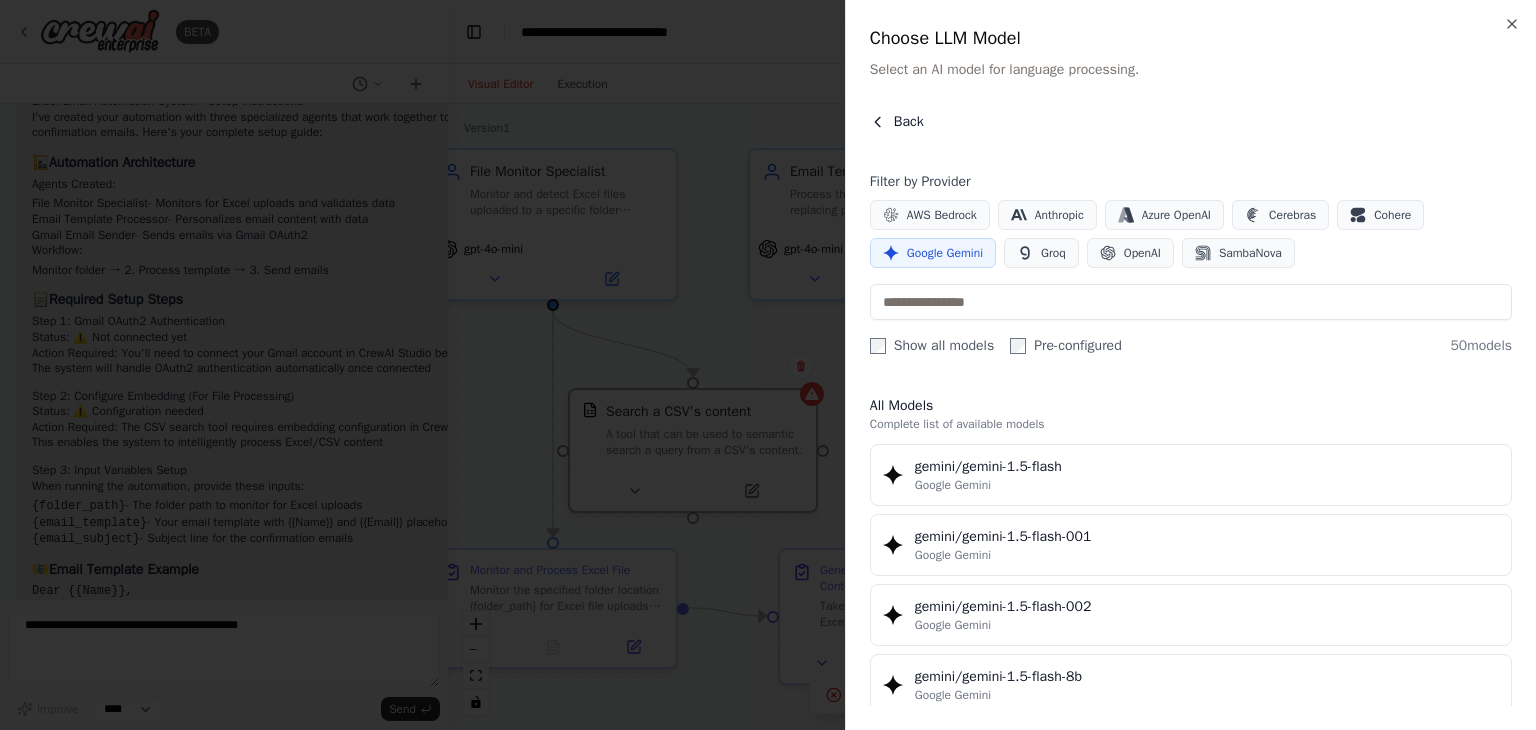 click 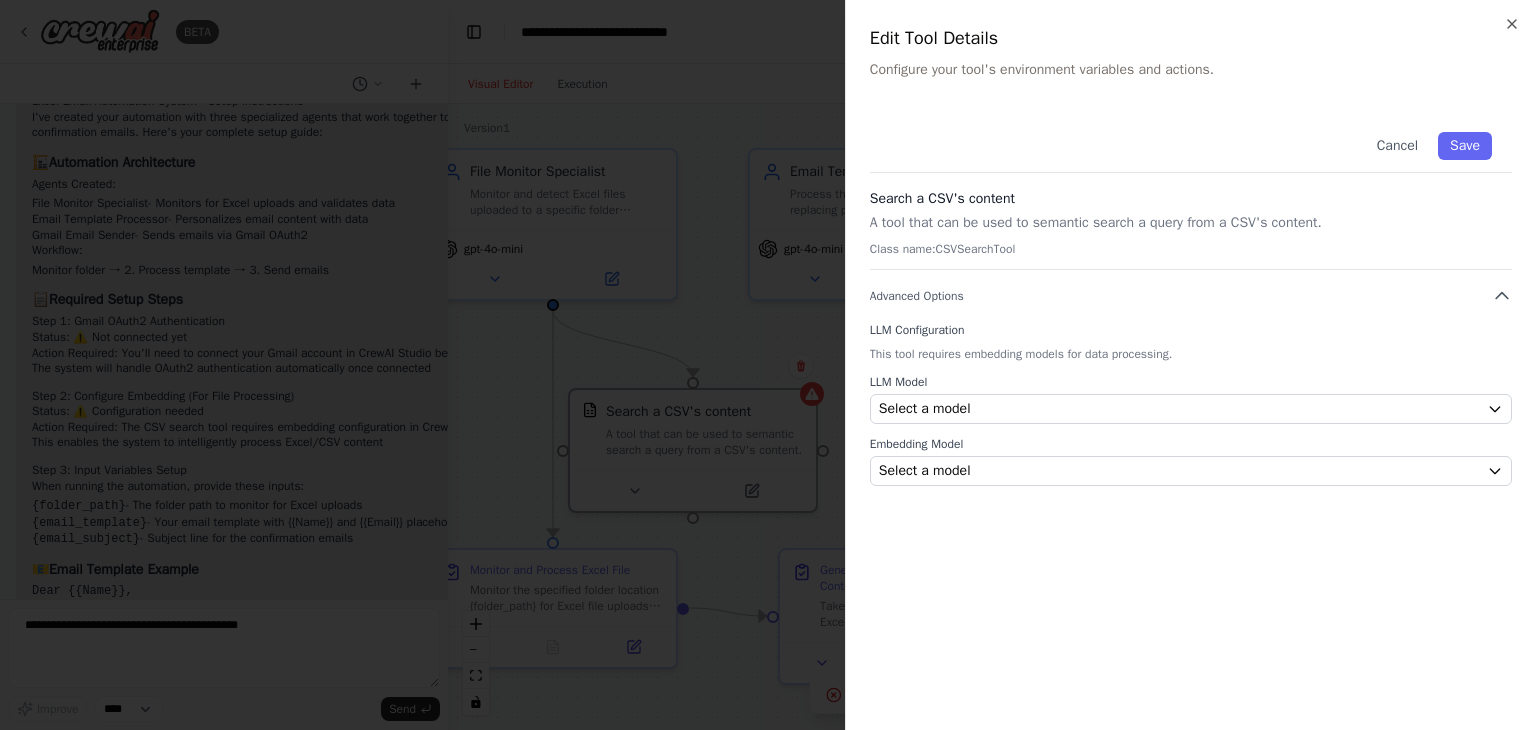 click on "Search a CSV's content A tool that can be used to semantic search a query from a CSV's content. Class name:  CSVSearchTool" at bounding box center (1191, 229) 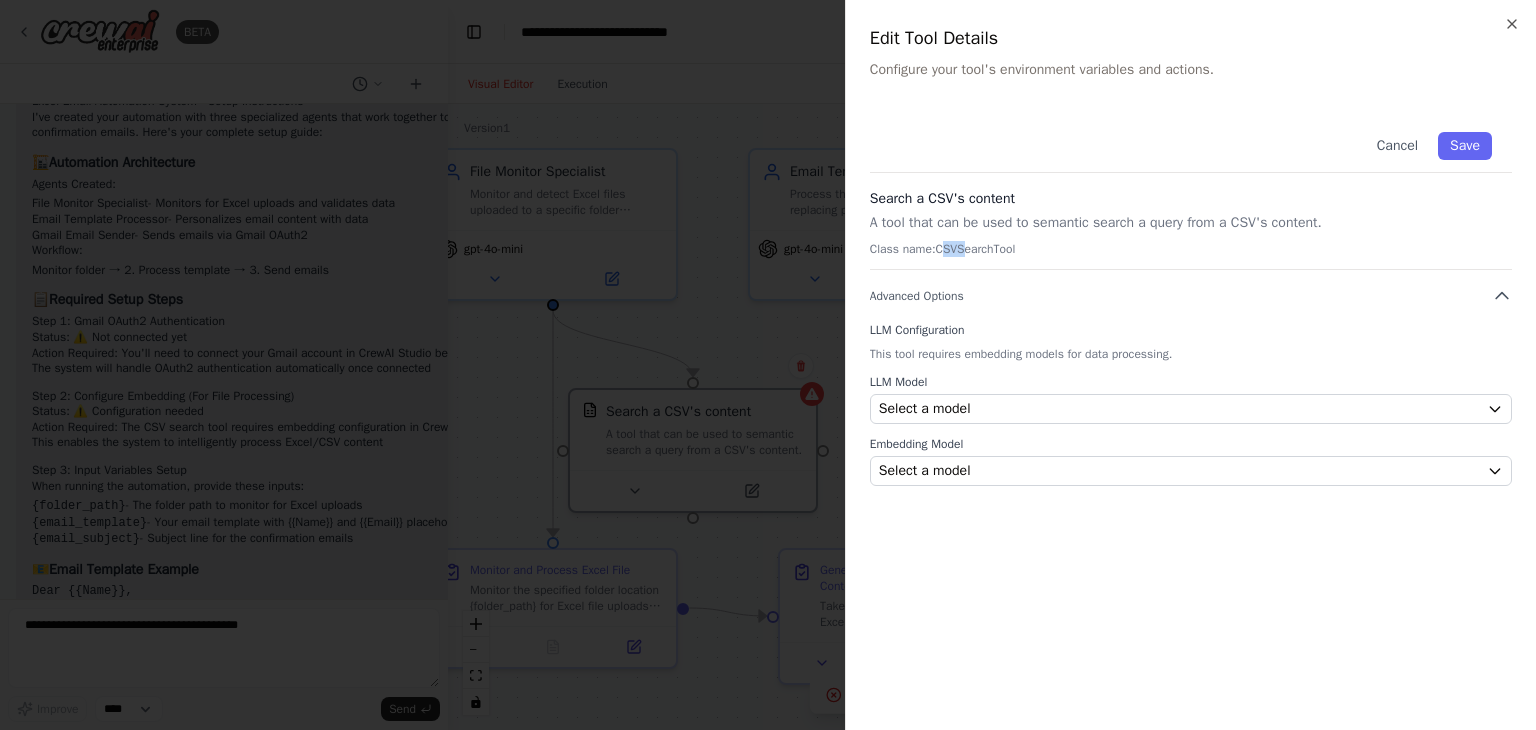 drag, startPoint x: 944, startPoint y: 253, endPoint x: 964, endPoint y: 253, distance: 20 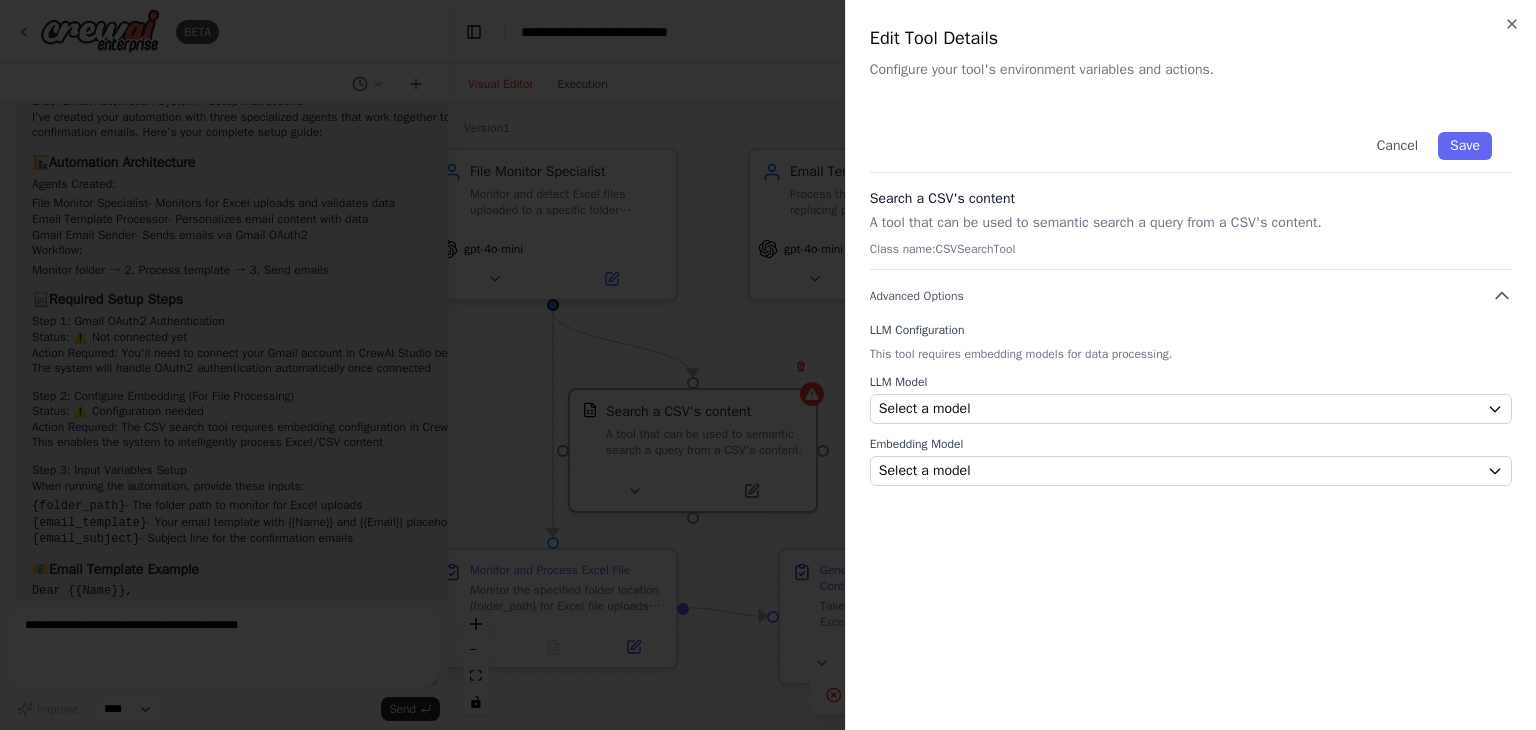click on "LLM Configuration" at bounding box center (1191, 330) 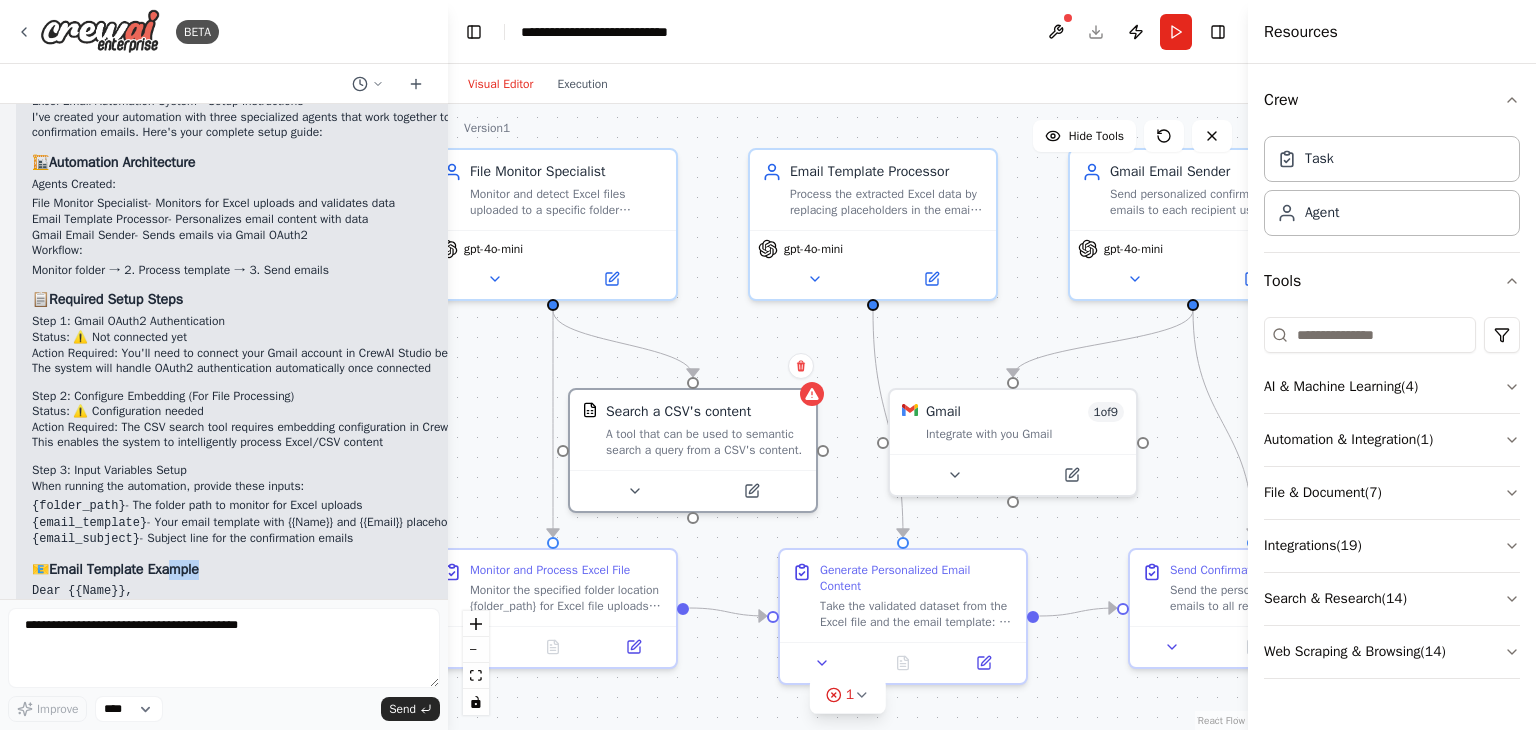 drag, startPoint x: 194, startPoint y: 561, endPoint x: 323, endPoint y: 489, distance: 147.73286 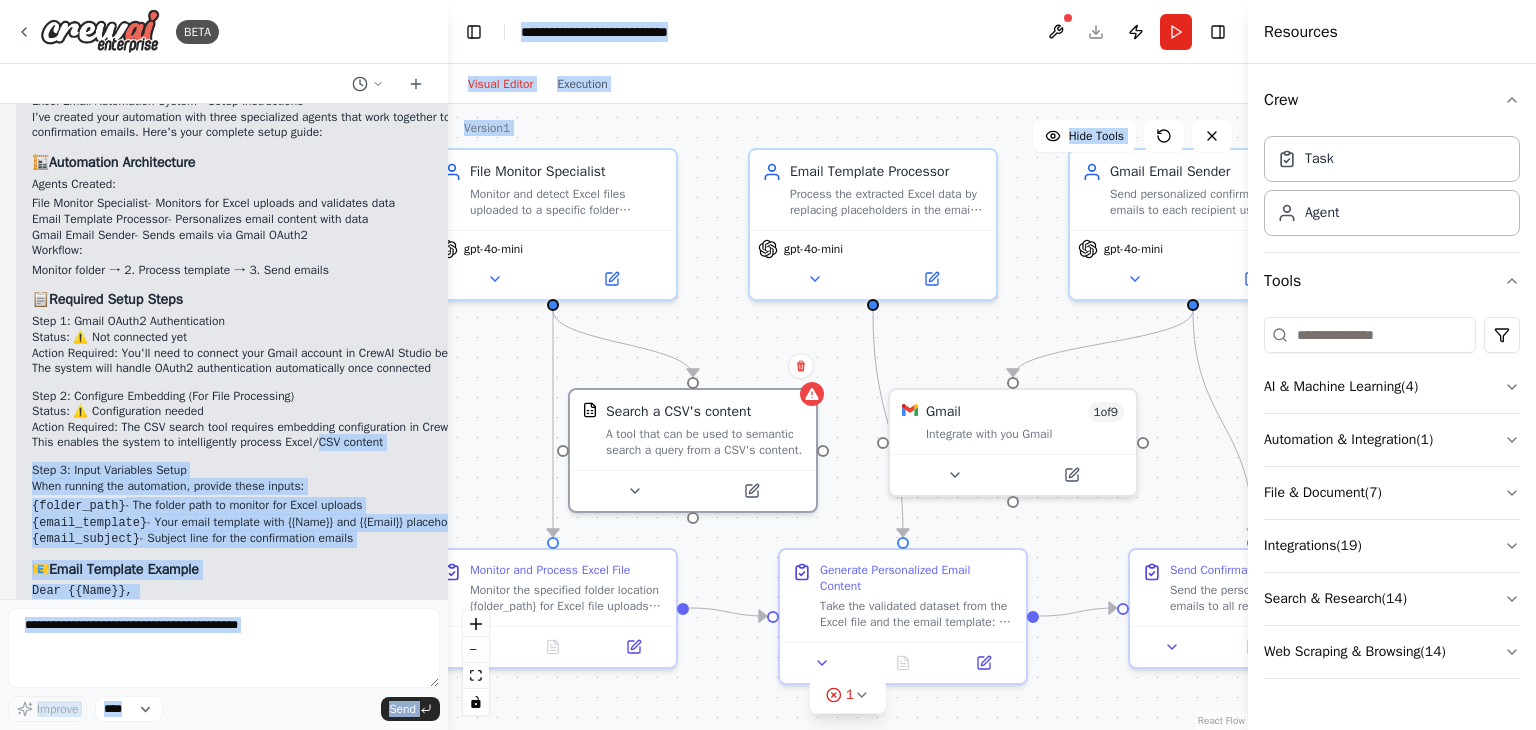 drag, startPoint x: 314, startPoint y: 444, endPoint x: 451, endPoint y: 436, distance: 137.23338 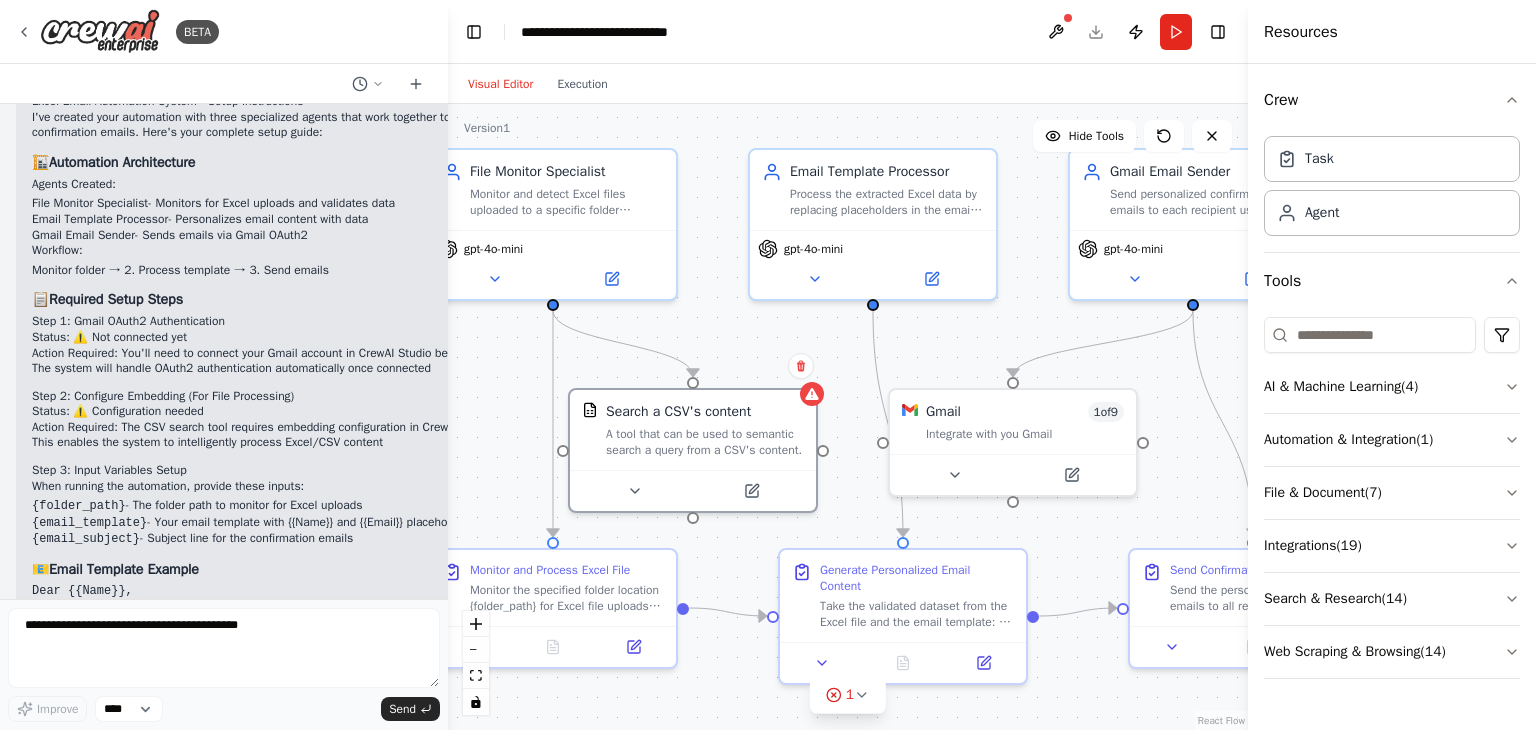 click on "Action Required : The CSV search tool requires embedding configuration in CrewAI Studio" at bounding box center (363, 428) 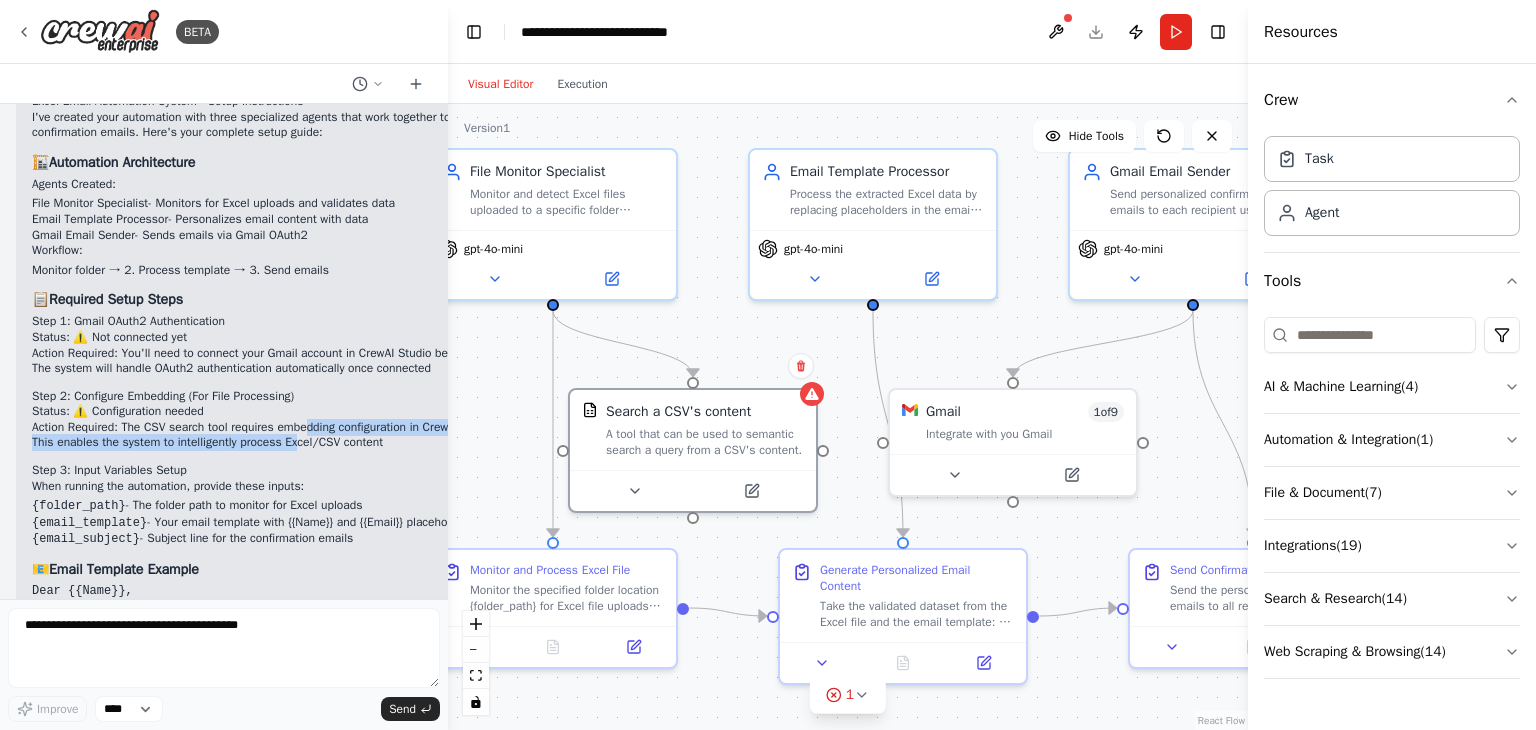 drag, startPoint x: 316, startPoint y: 438, endPoint x: 307, endPoint y: 463, distance: 26.57066 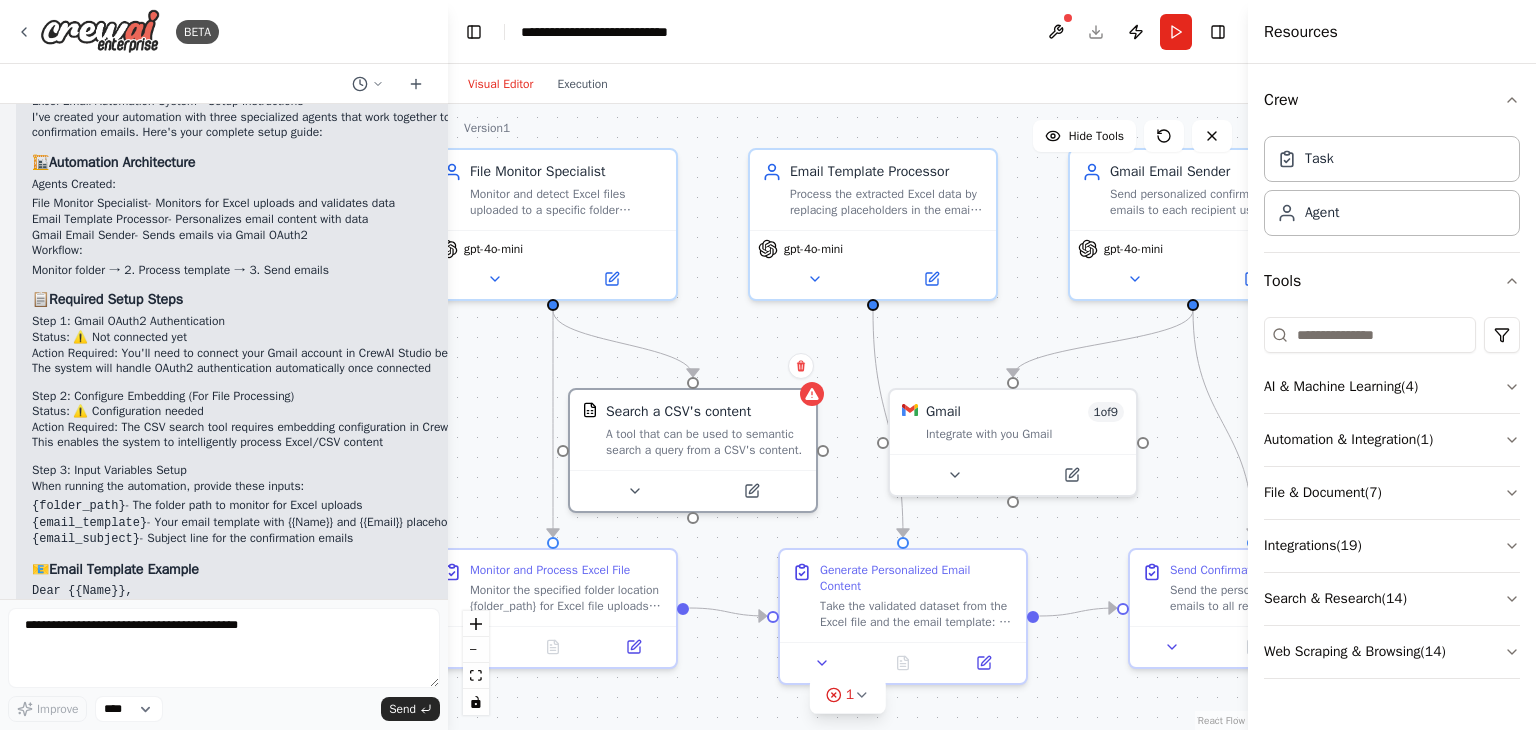 click on "Step 3: Input Variables Setup" at bounding box center (363, 471) 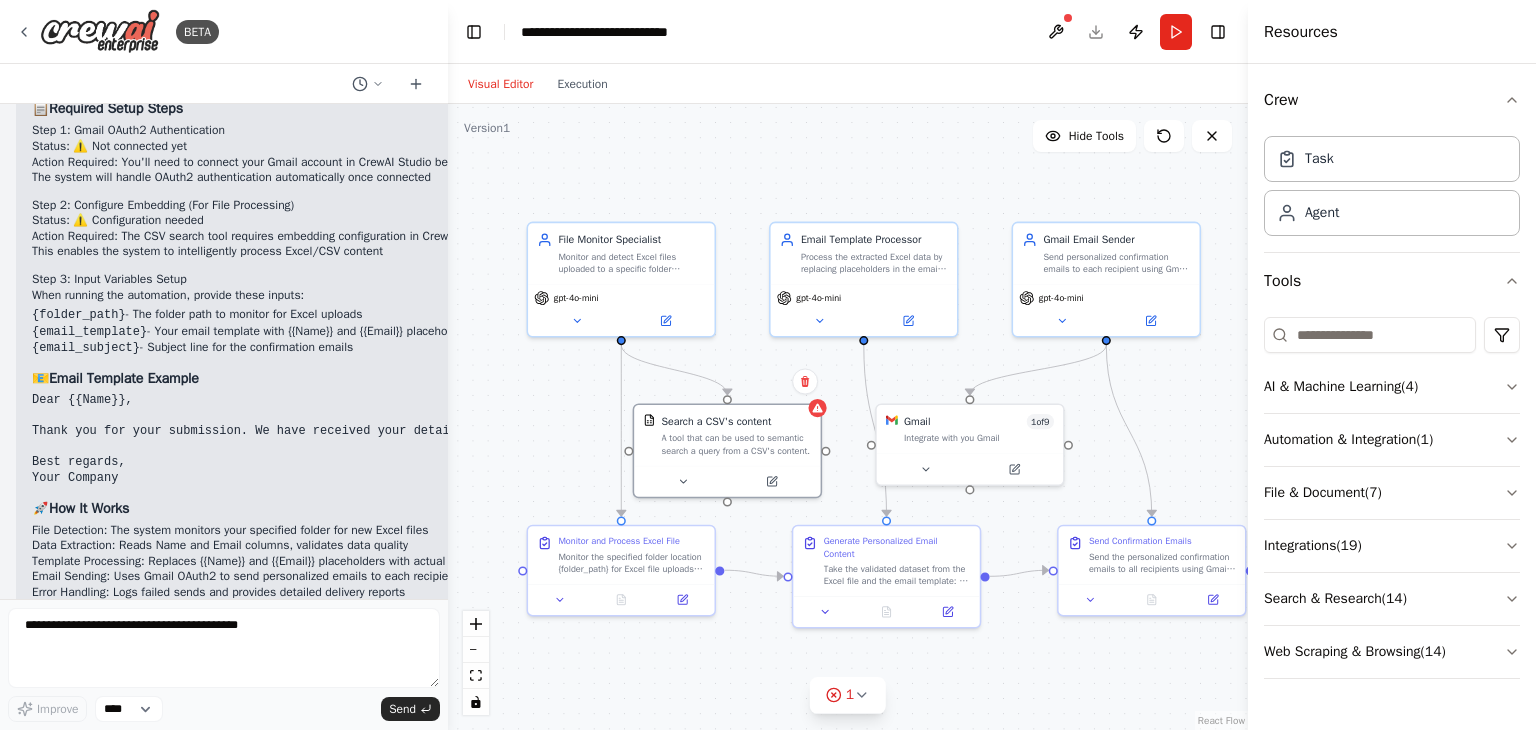 scroll, scrollTop: 2040, scrollLeft: 0, axis: vertical 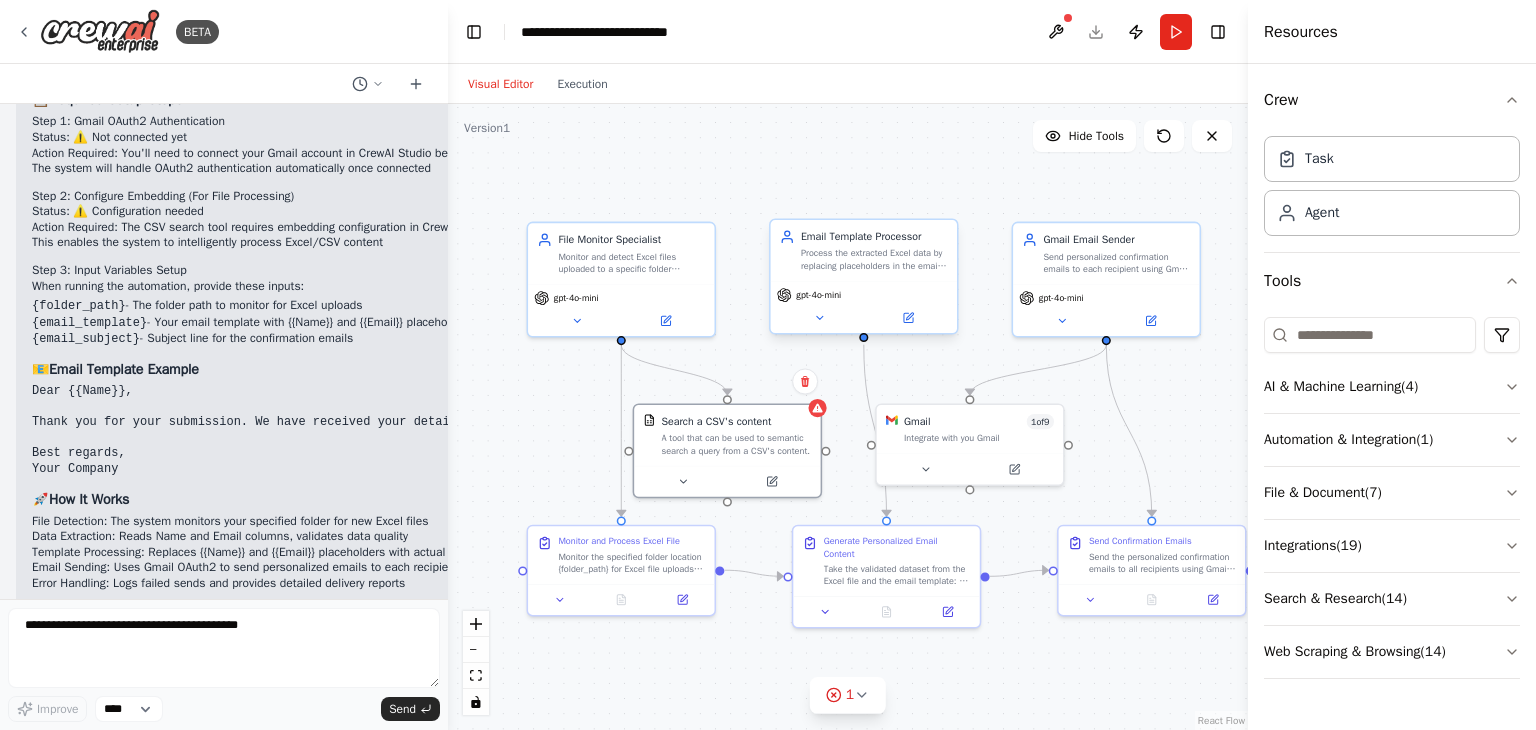 click on "Email Template Processor Process the extracted Excel data by replacing placeholders in the email template with actual Name and Email values from each row, creating personalized email content ready for sending." at bounding box center (864, 250) 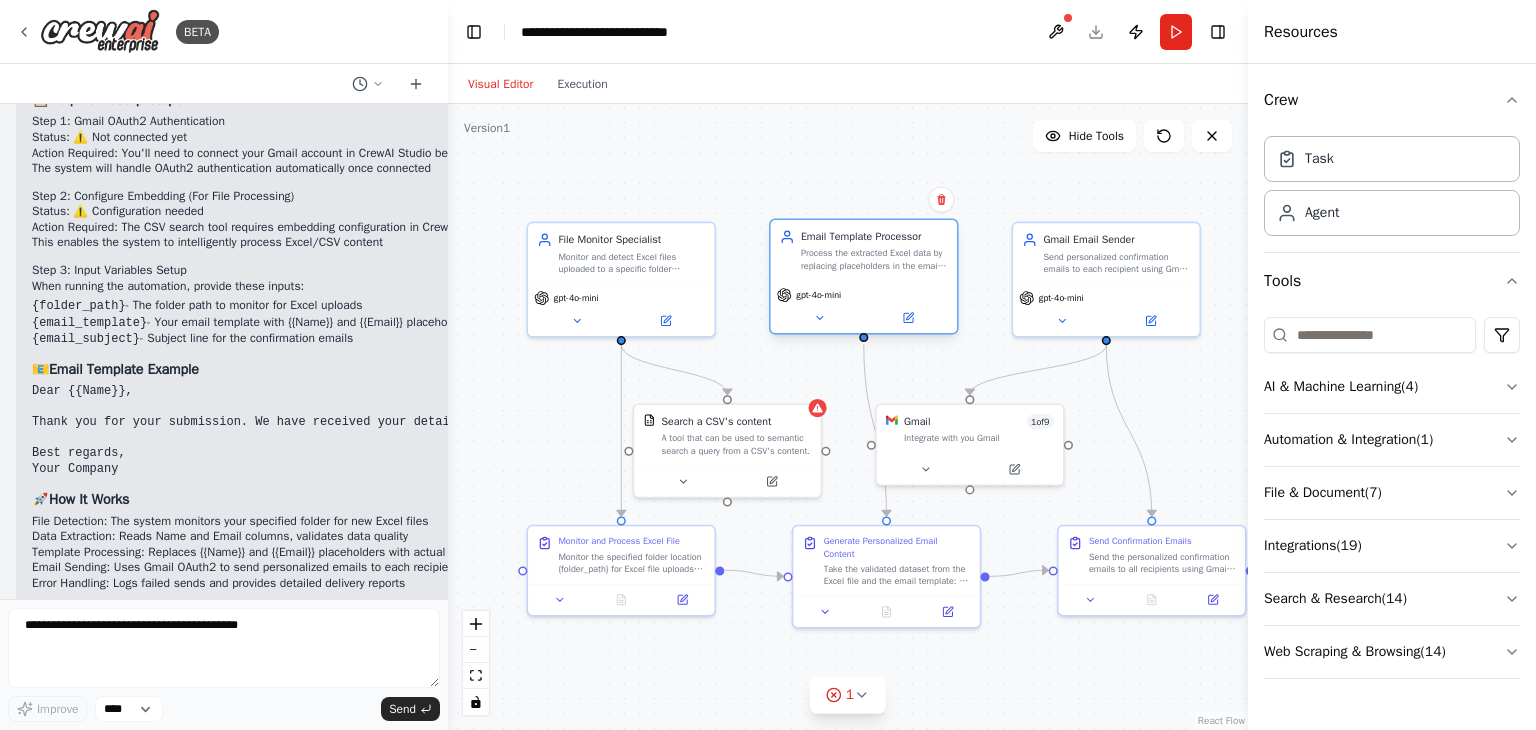 click on "Email Template Processor Process the extracted Excel data by replacing placeholders in the email template with actual Name and Email values from each row, creating personalized email content ready for sending." at bounding box center [864, 250] 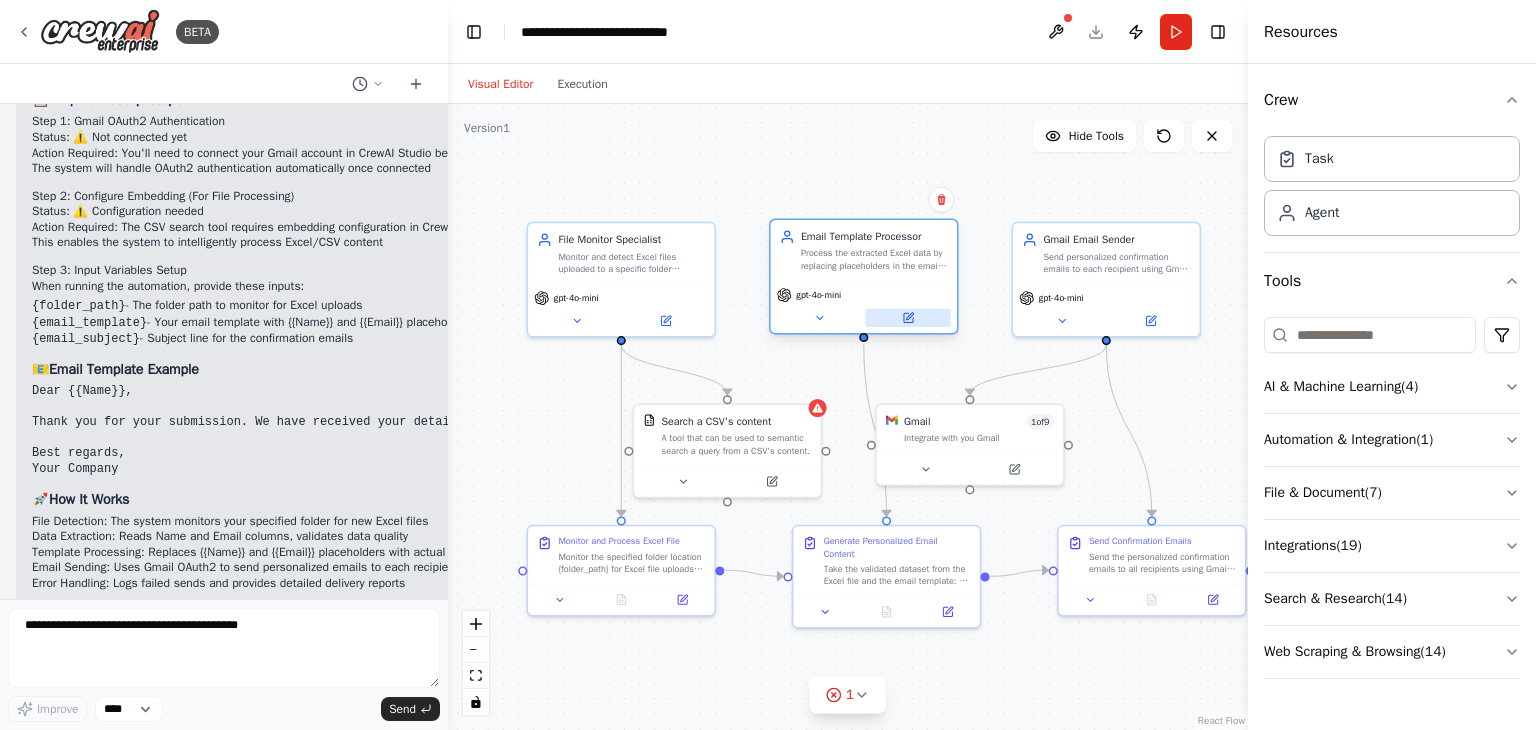 click on "gpt-4o-mini" at bounding box center (864, 307) 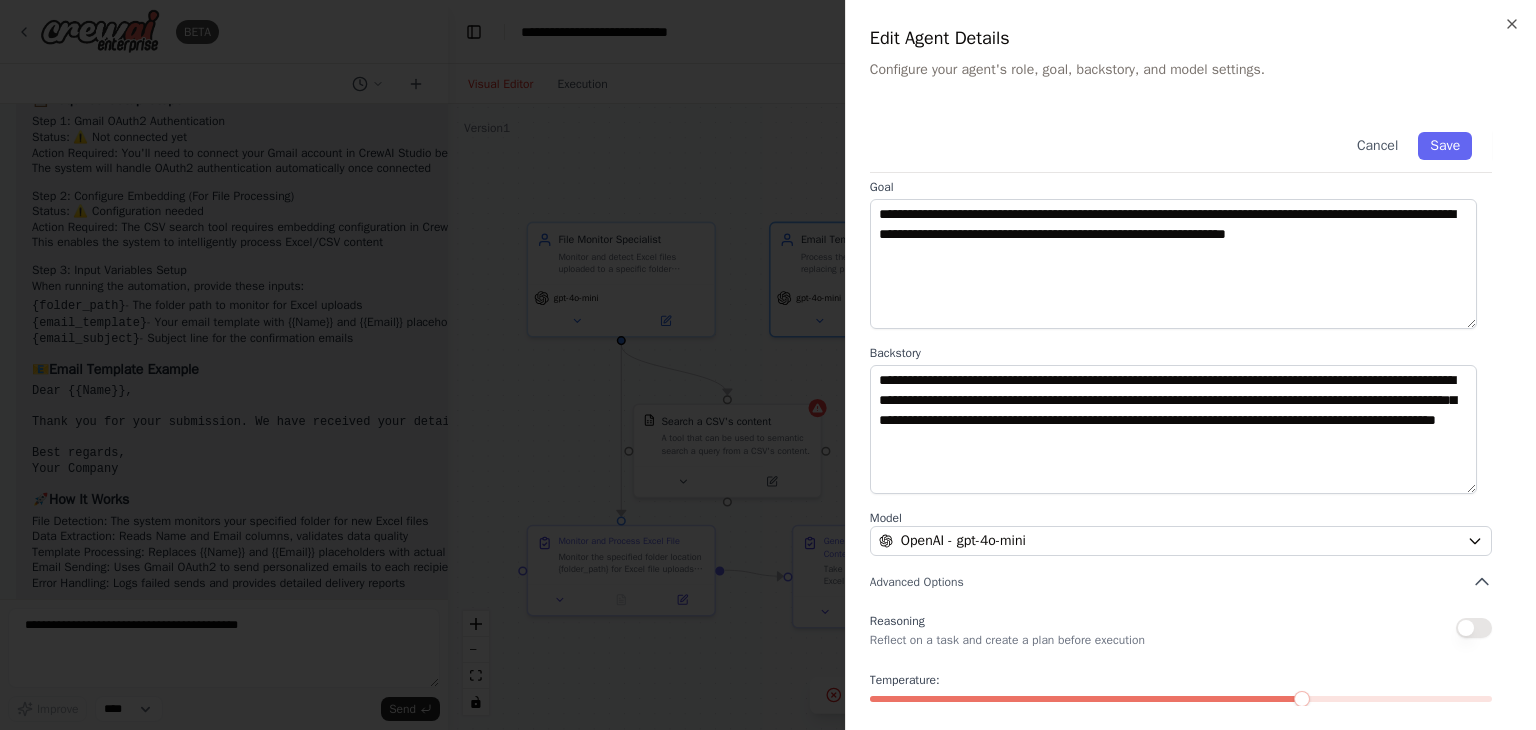 scroll, scrollTop: 174, scrollLeft: 0, axis: vertical 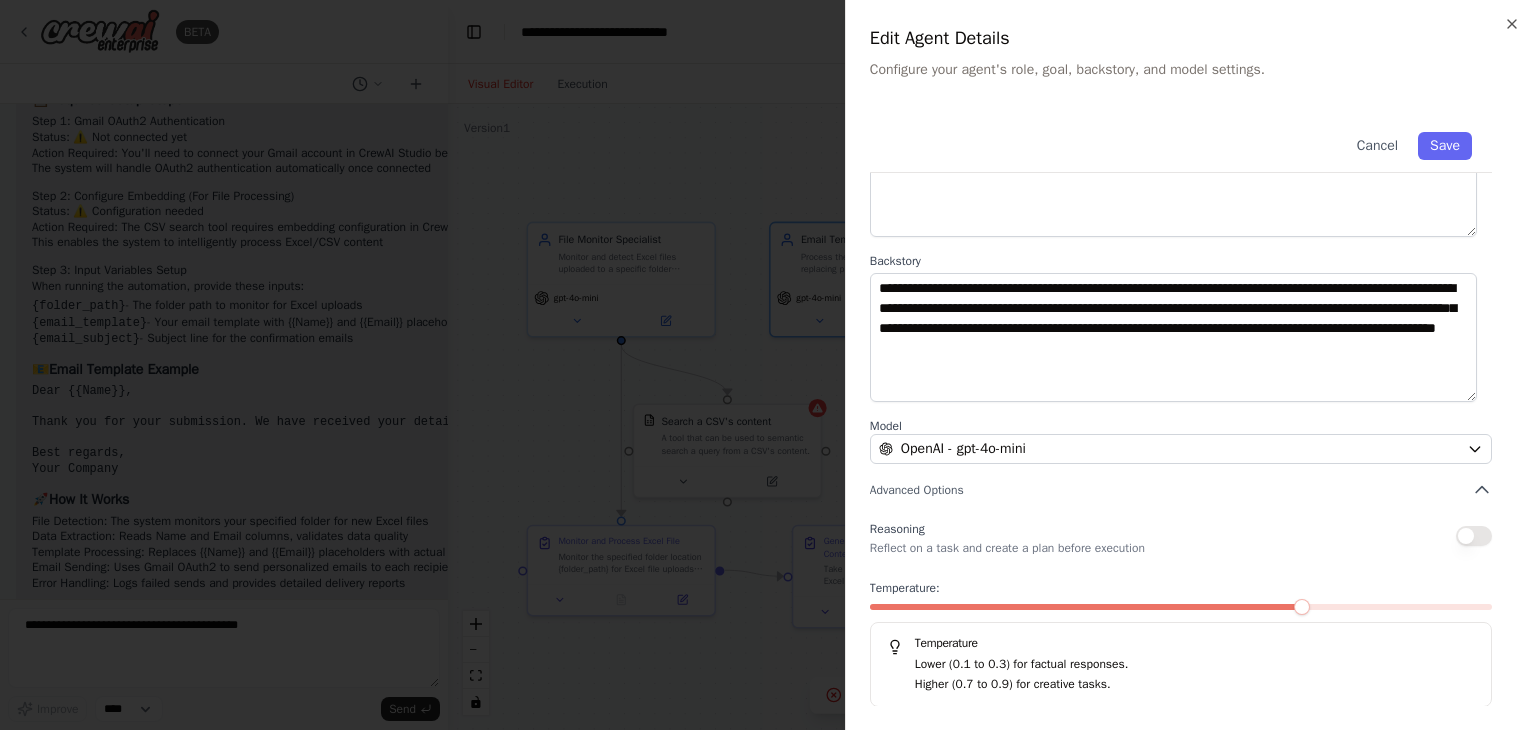 click at bounding box center [768, 365] 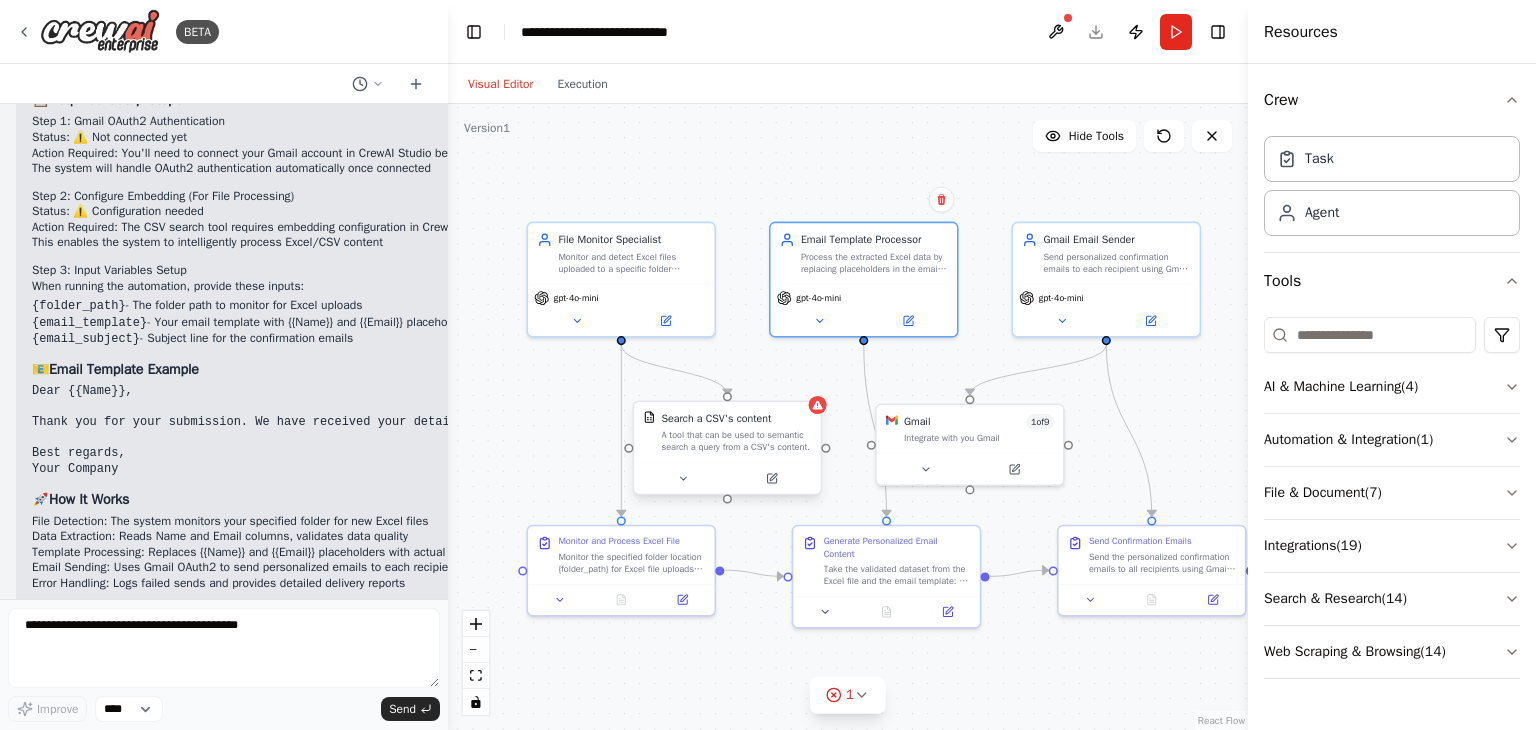 click on "Search a CSV's content A tool that can be used to semantic search a query from a CSV's content." at bounding box center [727, 432] 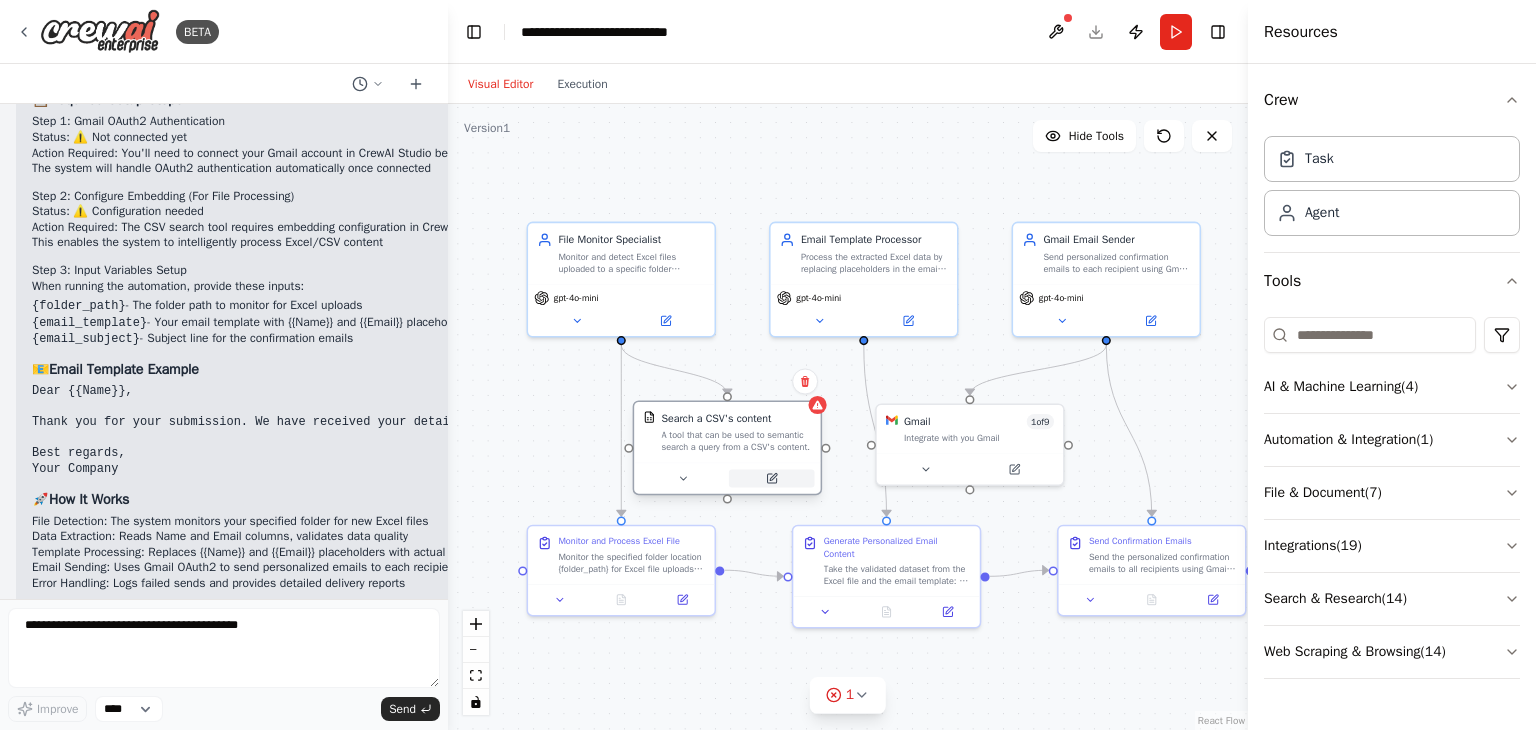 click at bounding box center [772, 478] 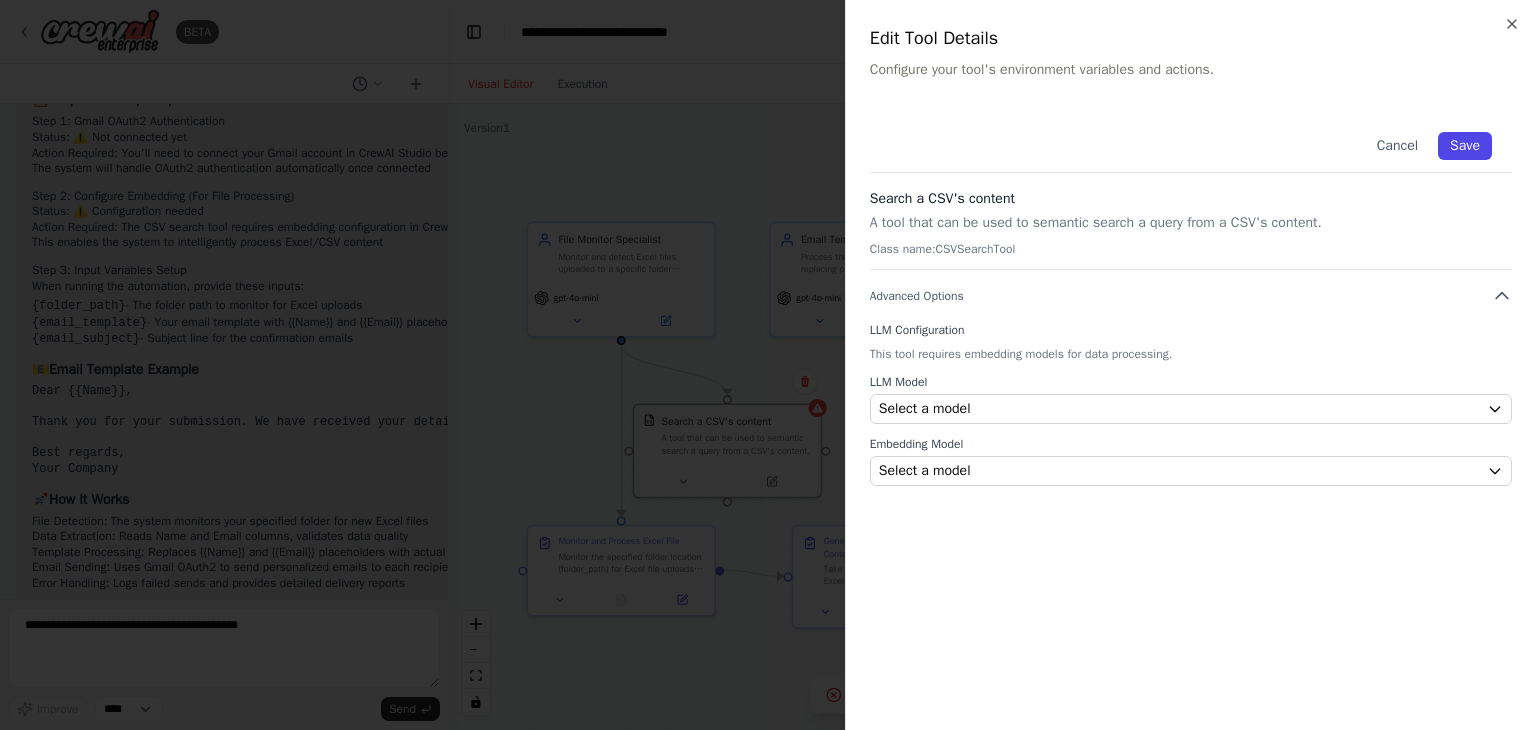 click on "Save" at bounding box center (1465, 146) 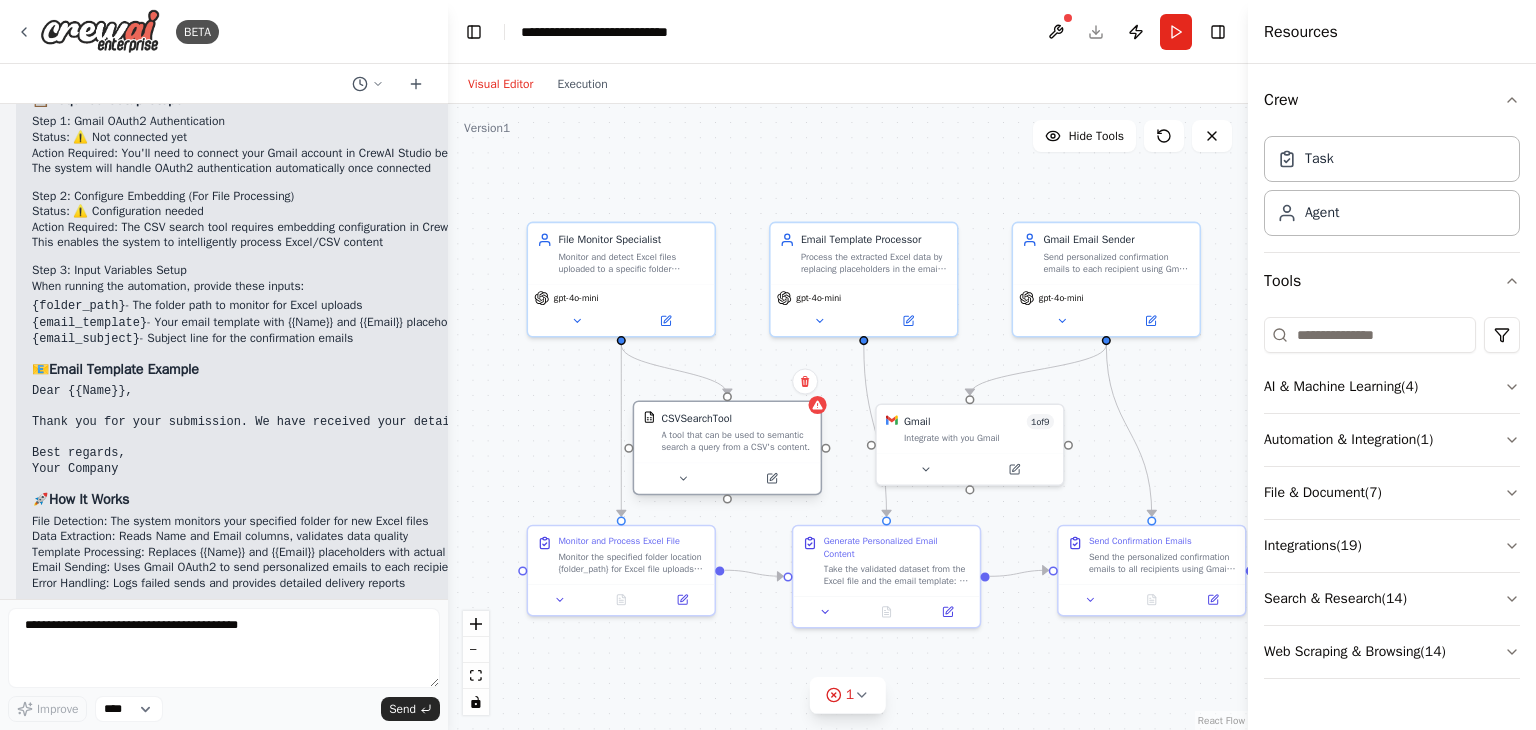 click on "CSVSearchTool A tool that can be used to semantic search a query from a CSV's content." at bounding box center [736, 432] 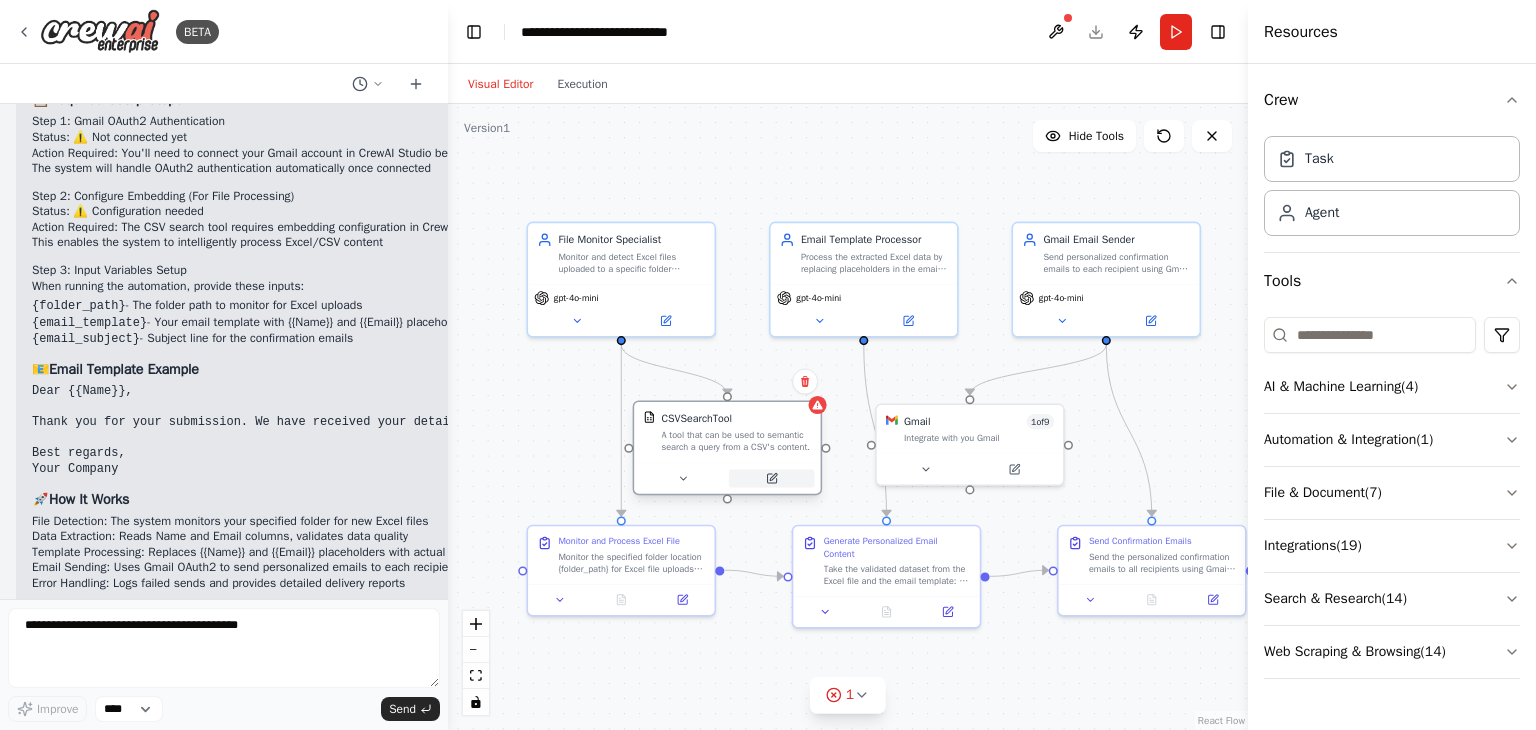 click at bounding box center (772, 478) 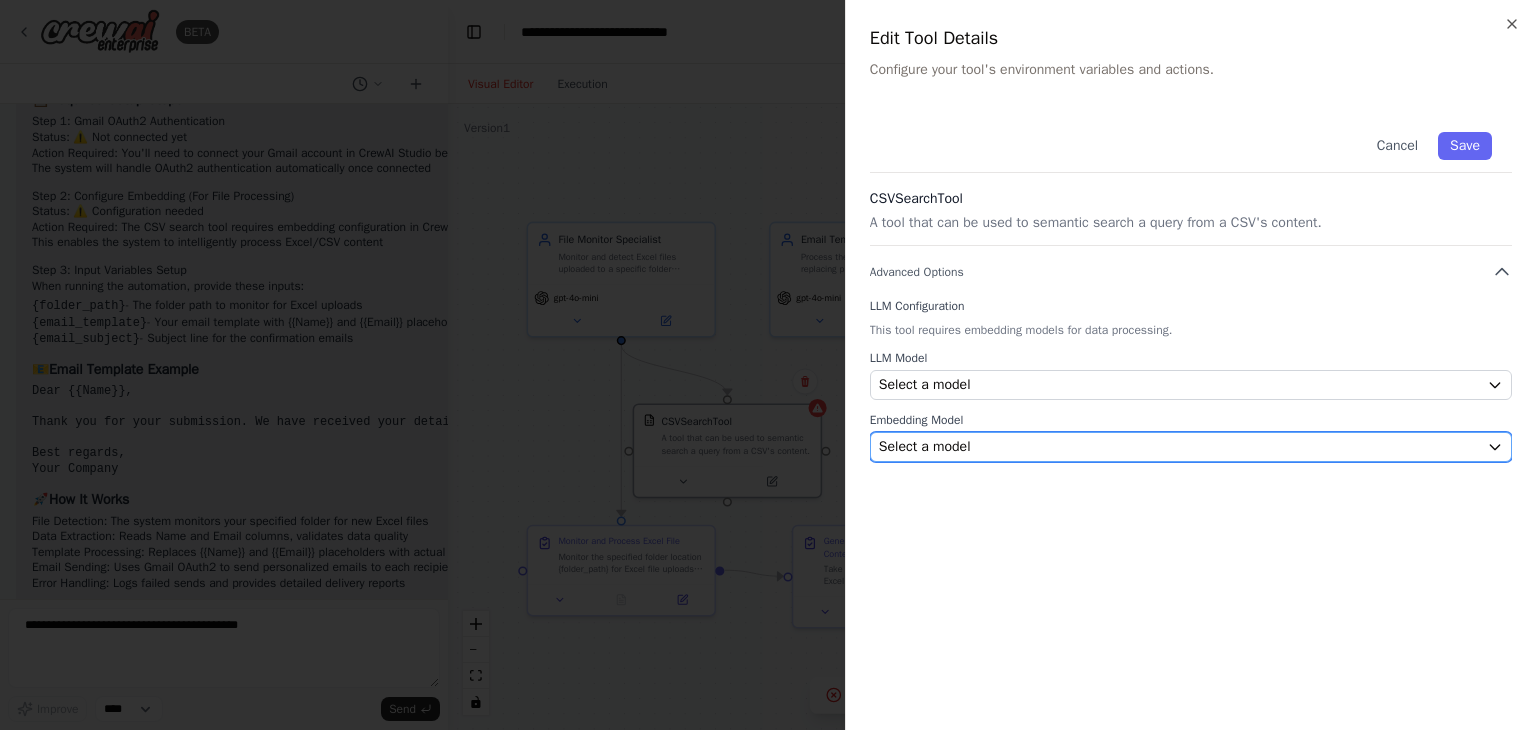 click on "Select a model" at bounding box center (1179, 447) 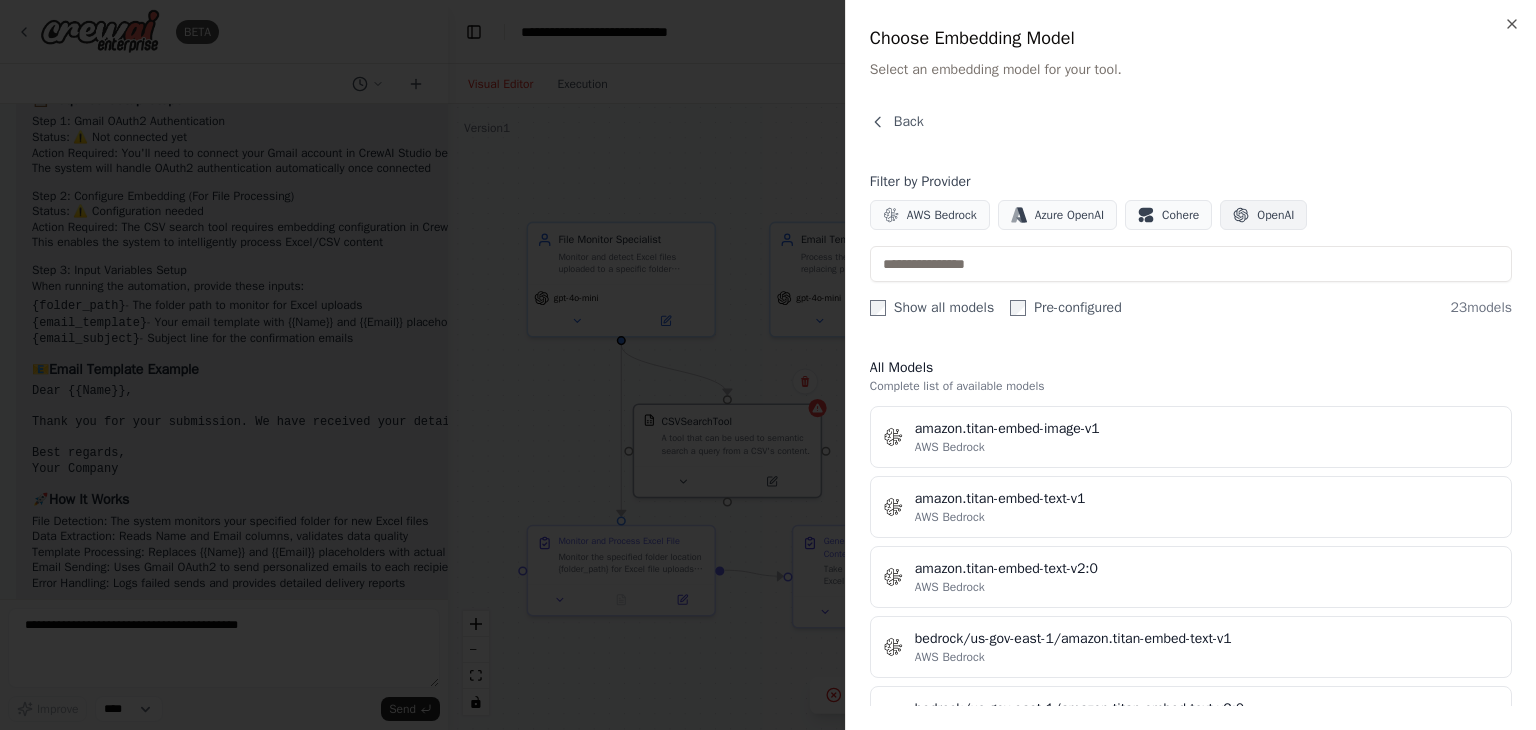 click 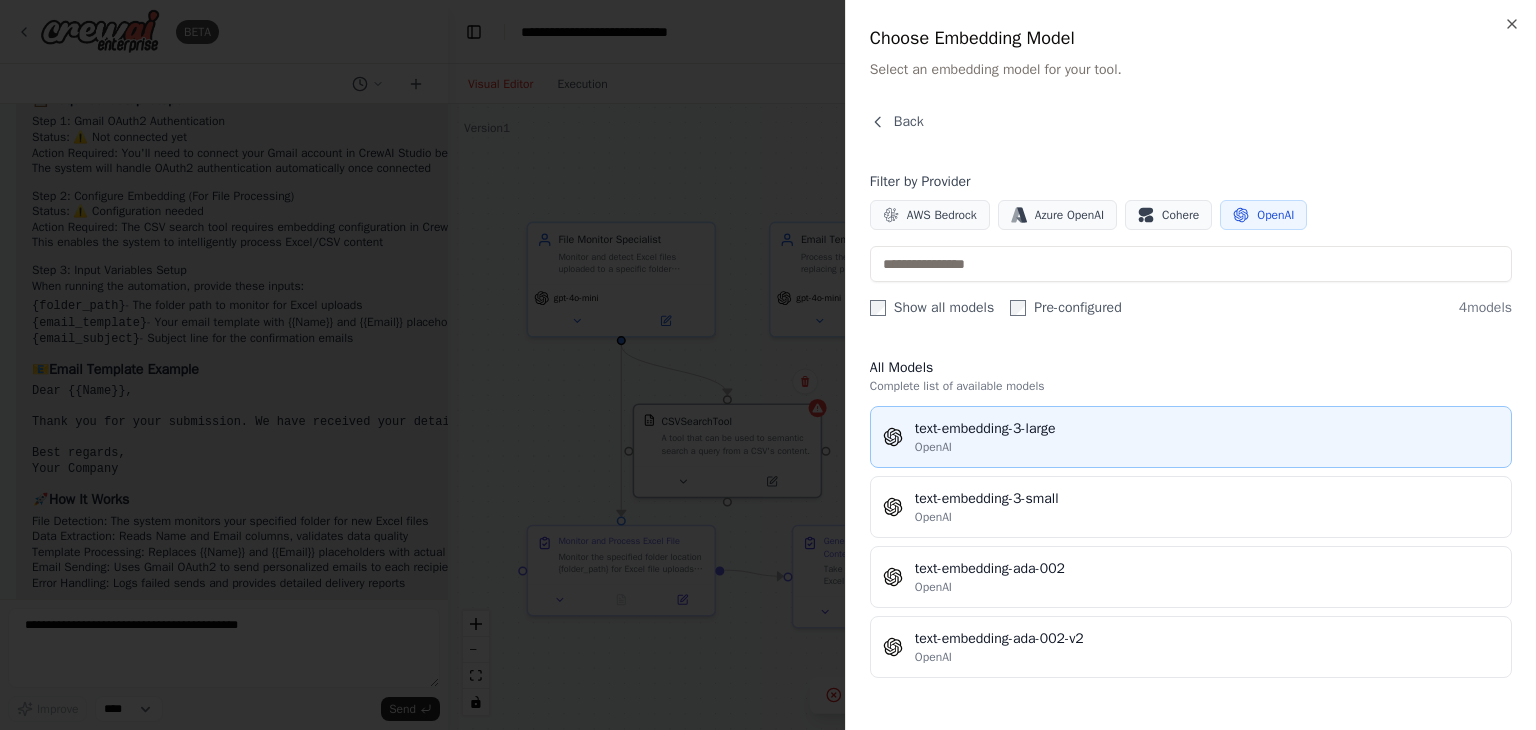 click on "OpenAI" at bounding box center (1207, 447) 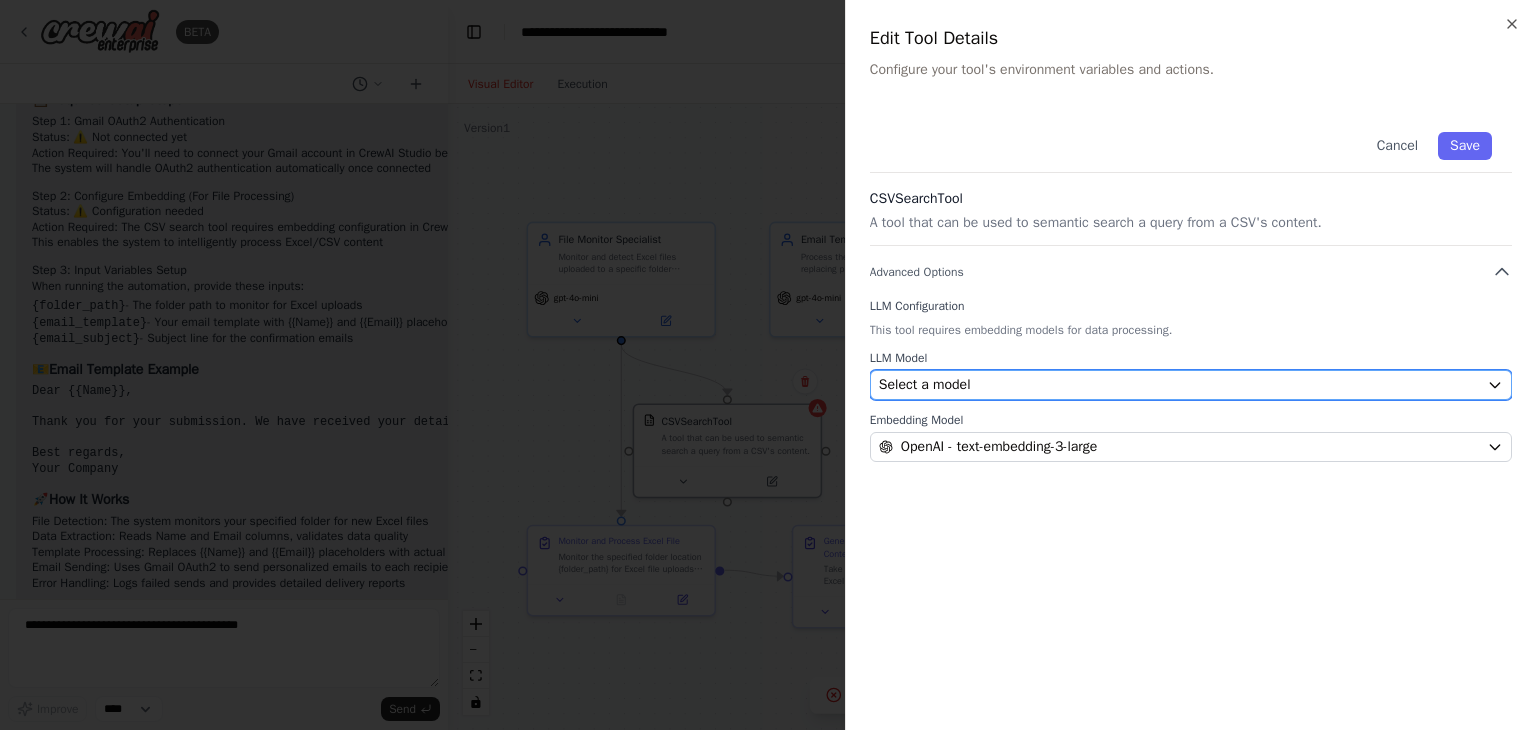 click on "Select a model" at bounding box center (1179, 385) 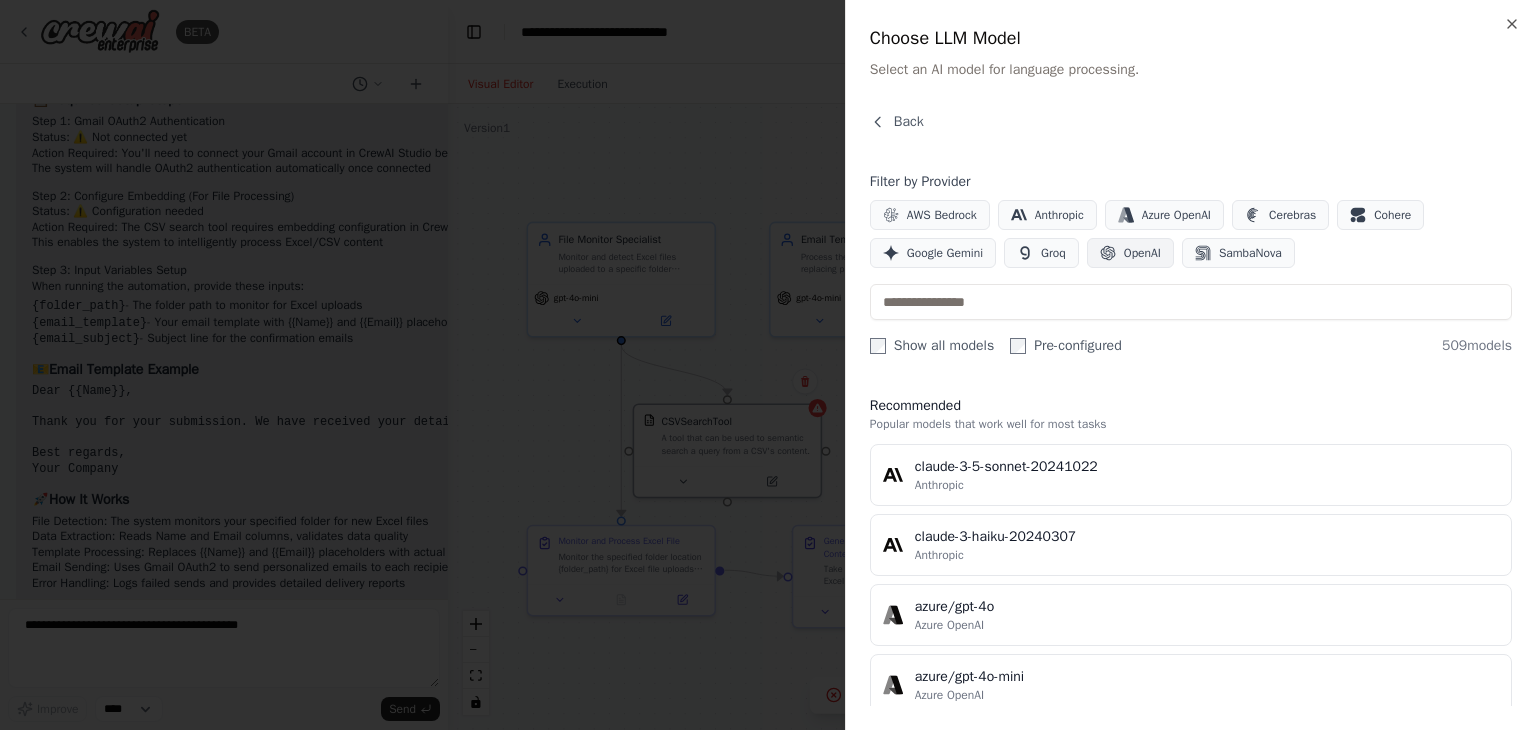click on "OpenAI" at bounding box center (1130, 253) 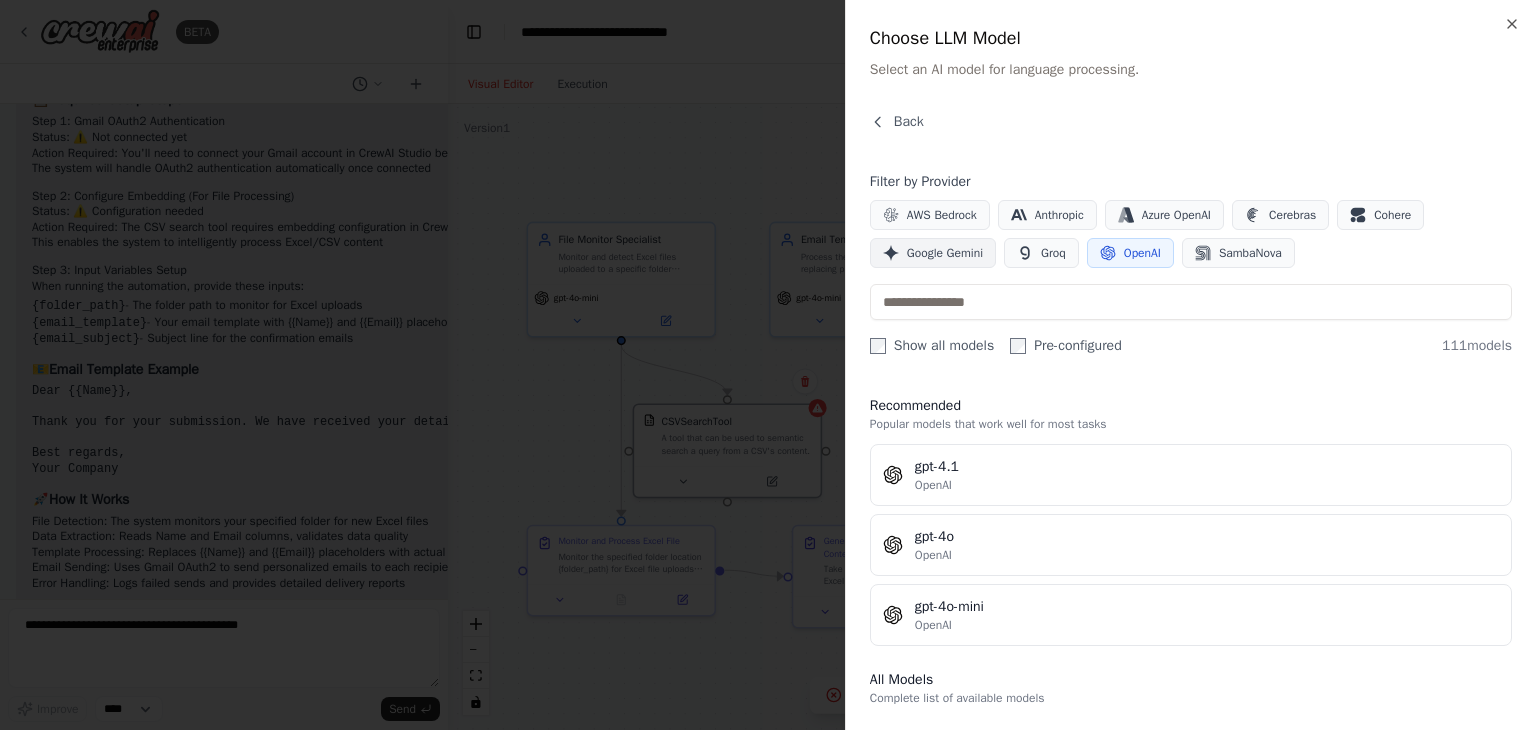 click on "Google Gemini" at bounding box center (945, 253) 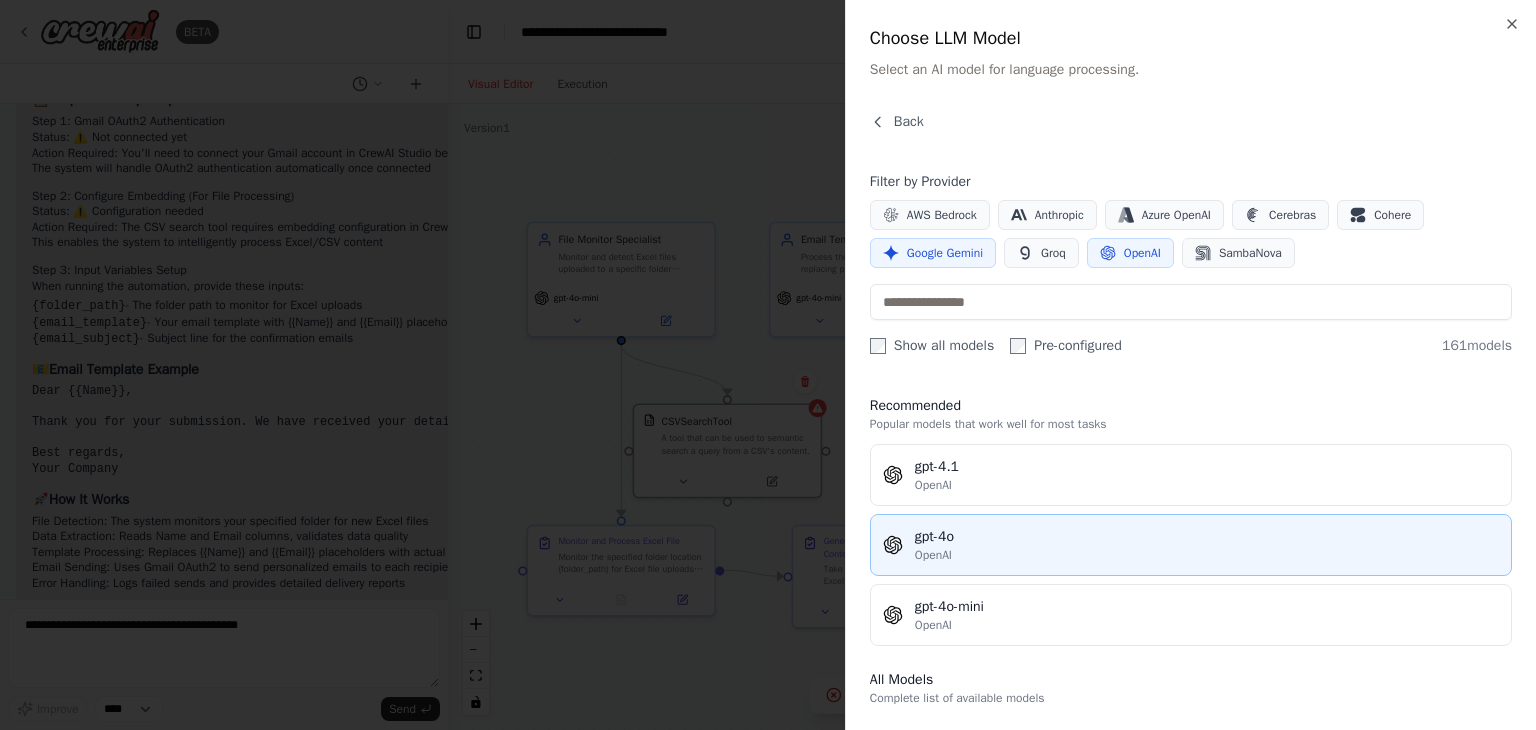 click on "OpenAI" at bounding box center (1207, 555) 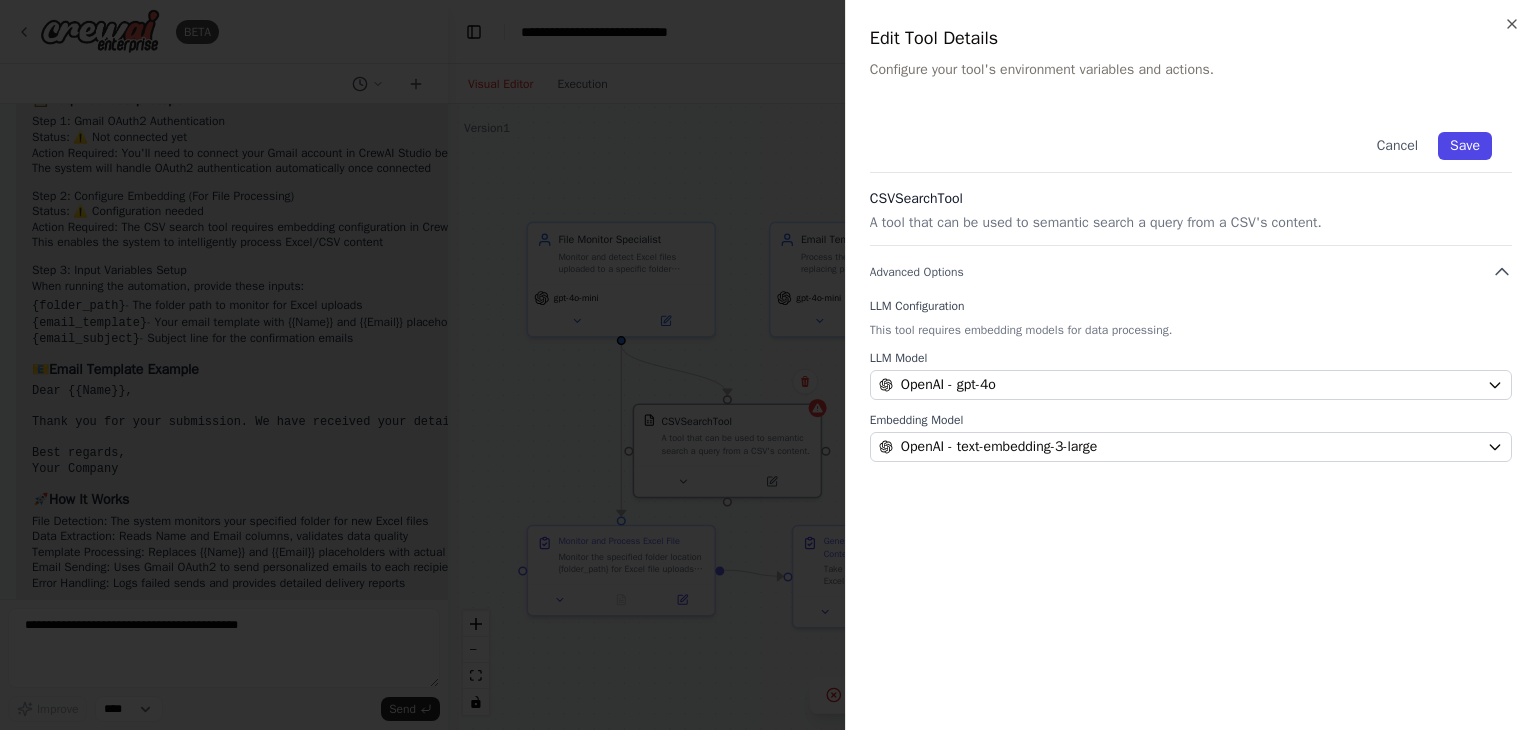 click on "Save" at bounding box center (1465, 146) 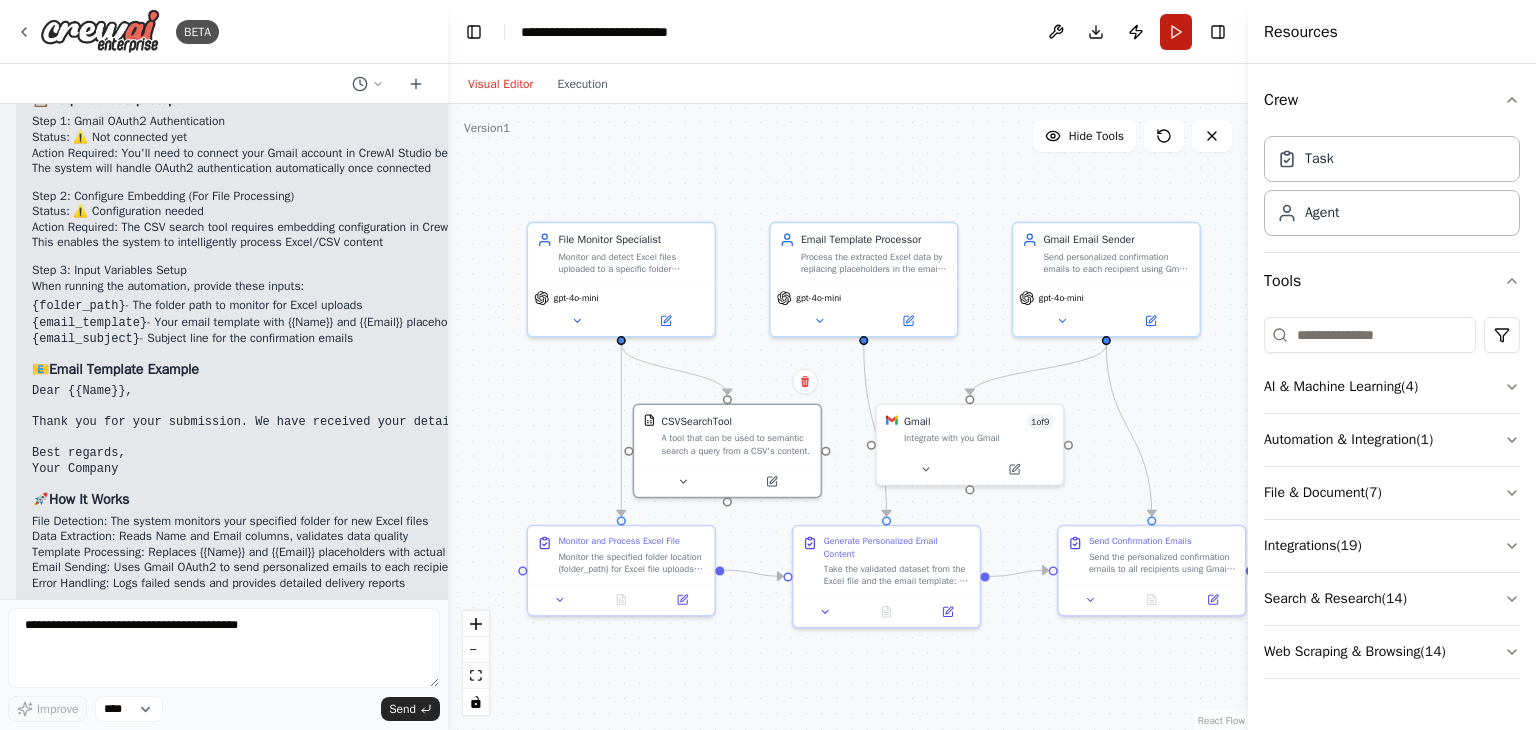 click on "Run" at bounding box center (1176, 32) 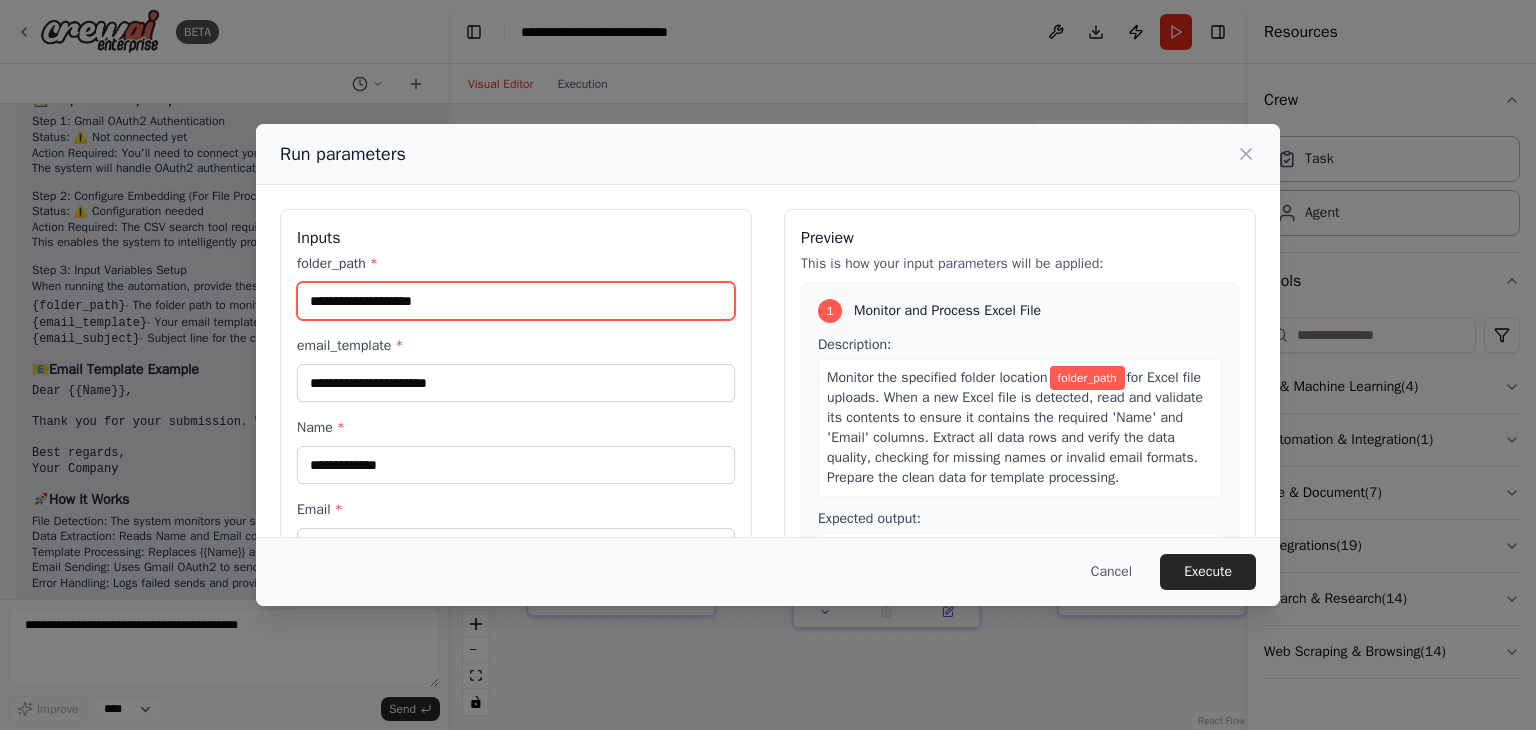 click on "folder_path *" at bounding box center (516, 301) 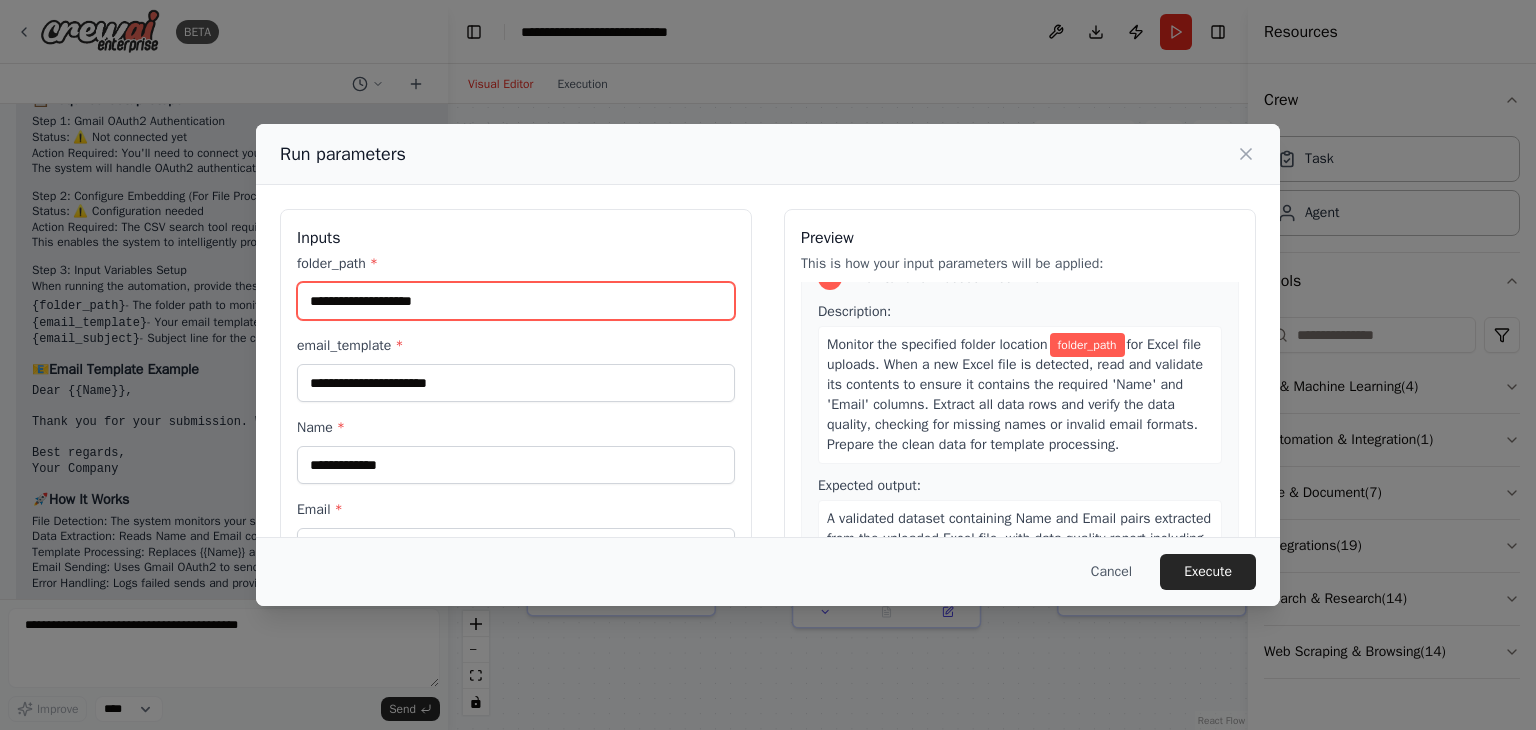 scroll, scrollTop: 0, scrollLeft: 0, axis: both 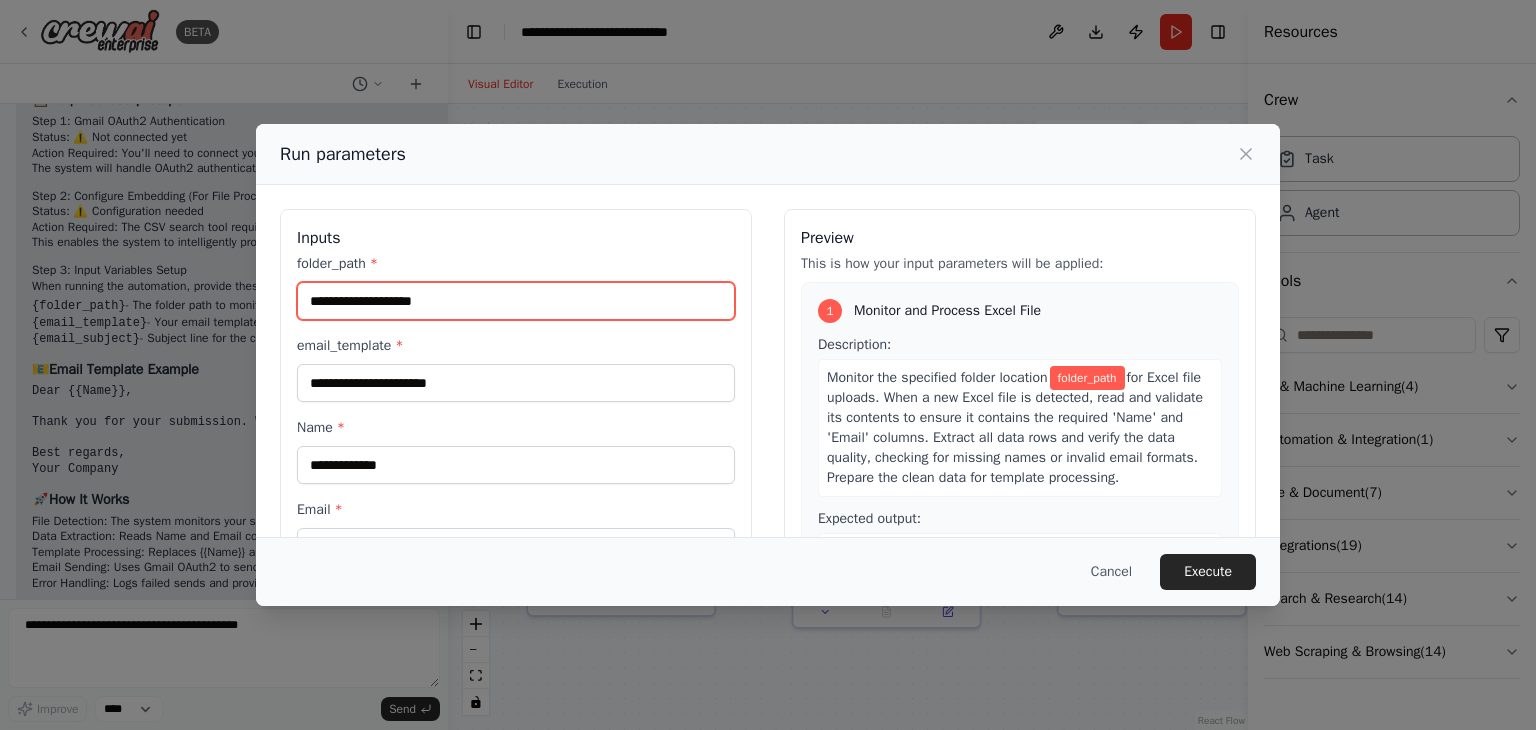 click on "folder_path *" at bounding box center [516, 301] 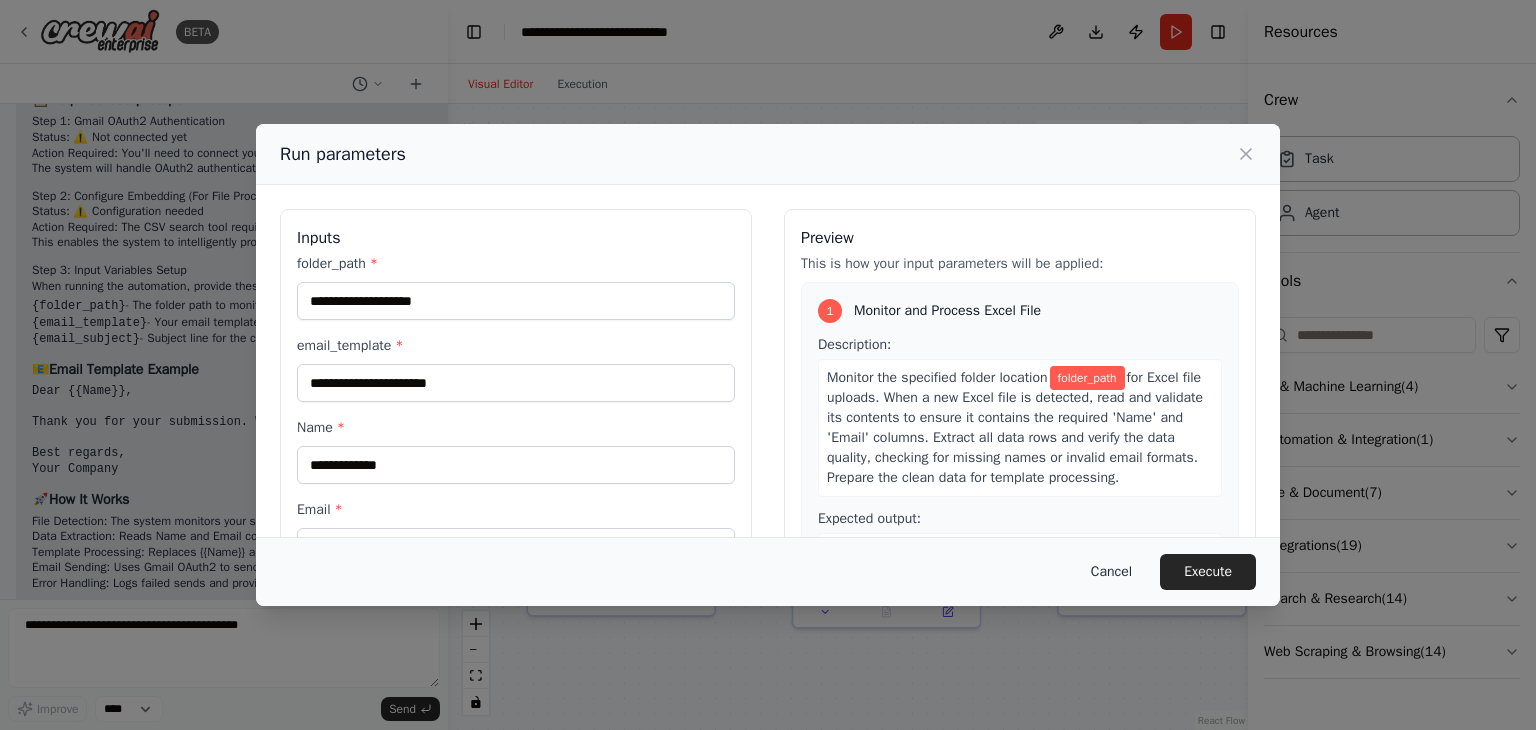 click on "Cancel" at bounding box center (1111, 572) 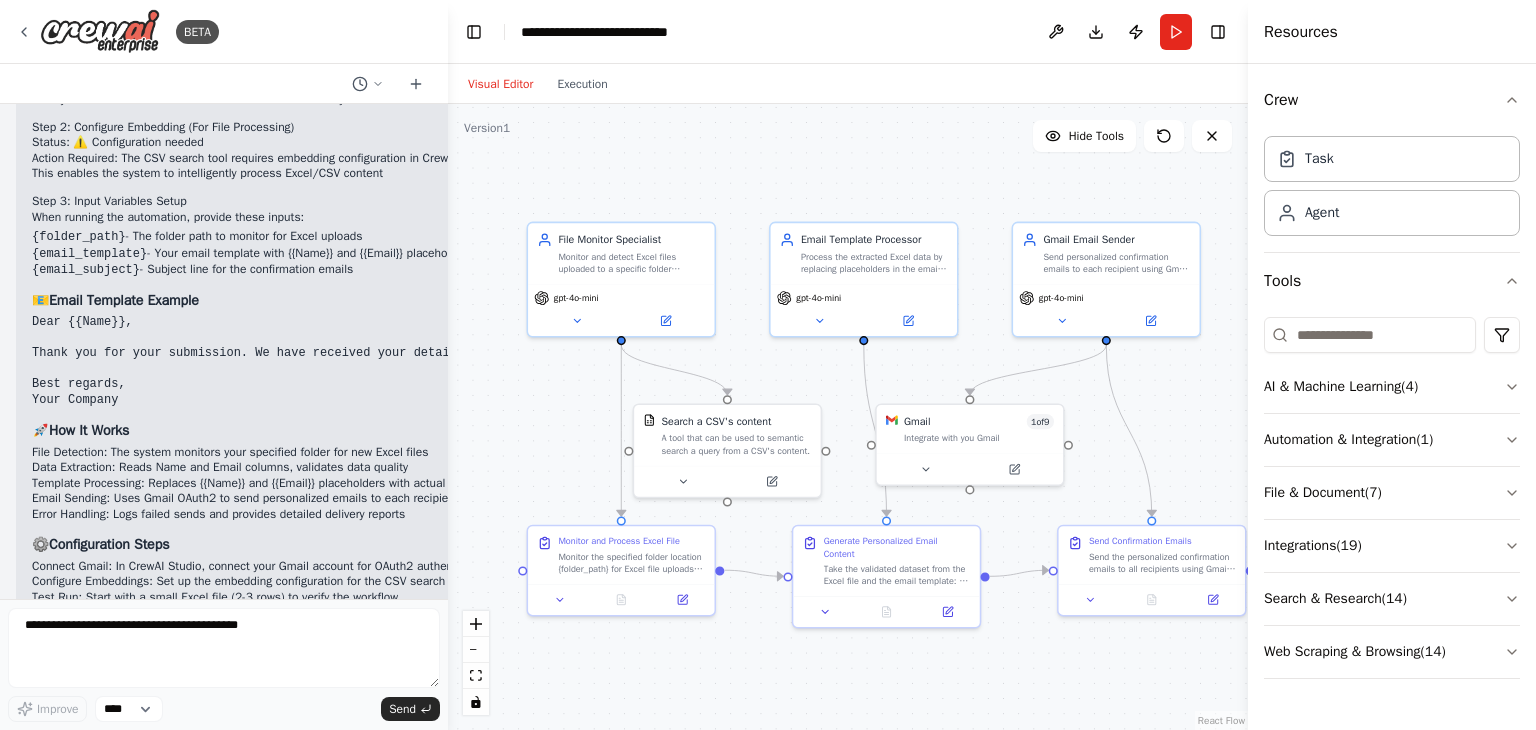scroll, scrollTop: 2140, scrollLeft: 0, axis: vertical 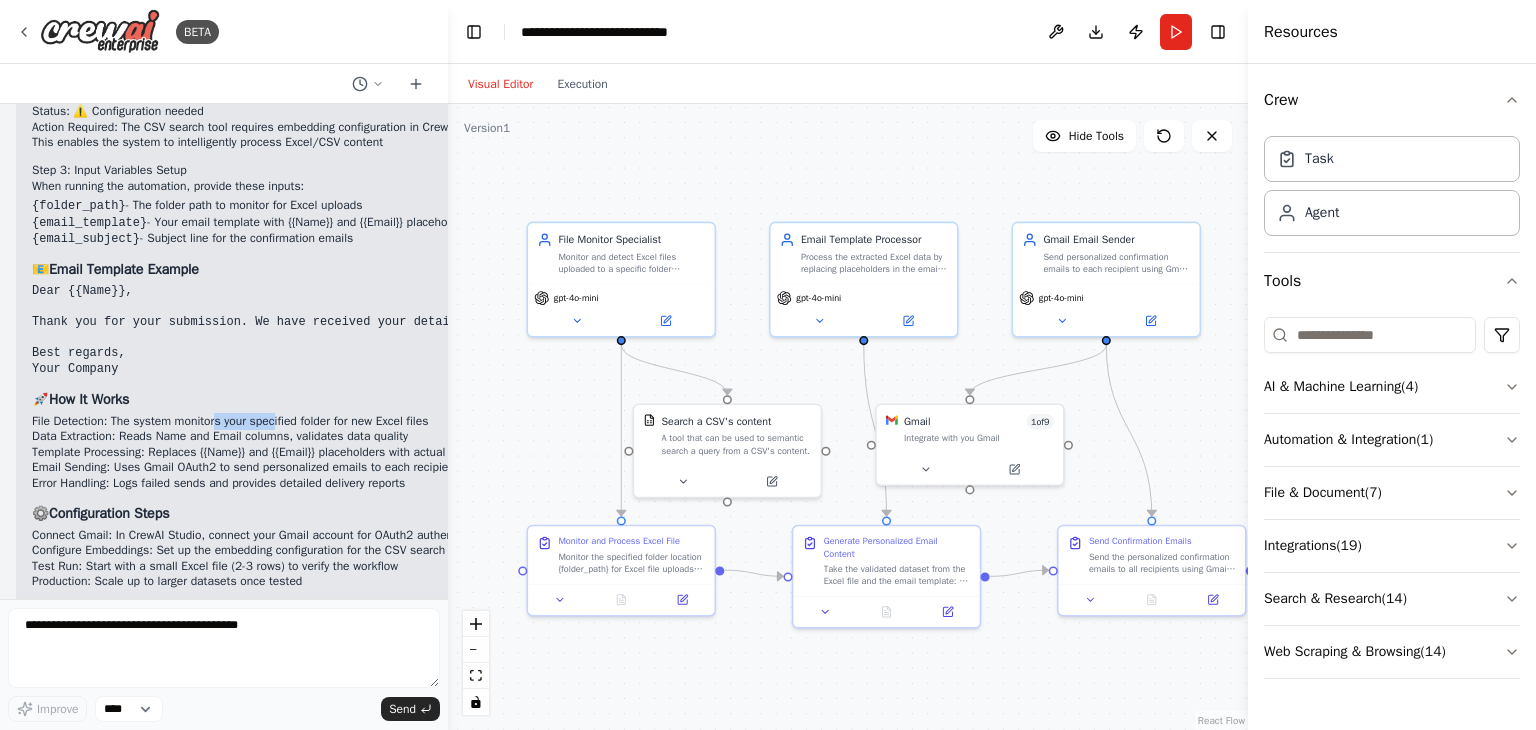 drag, startPoint x: 220, startPoint y: 432, endPoint x: 280, endPoint y: 425, distance: 60.40695 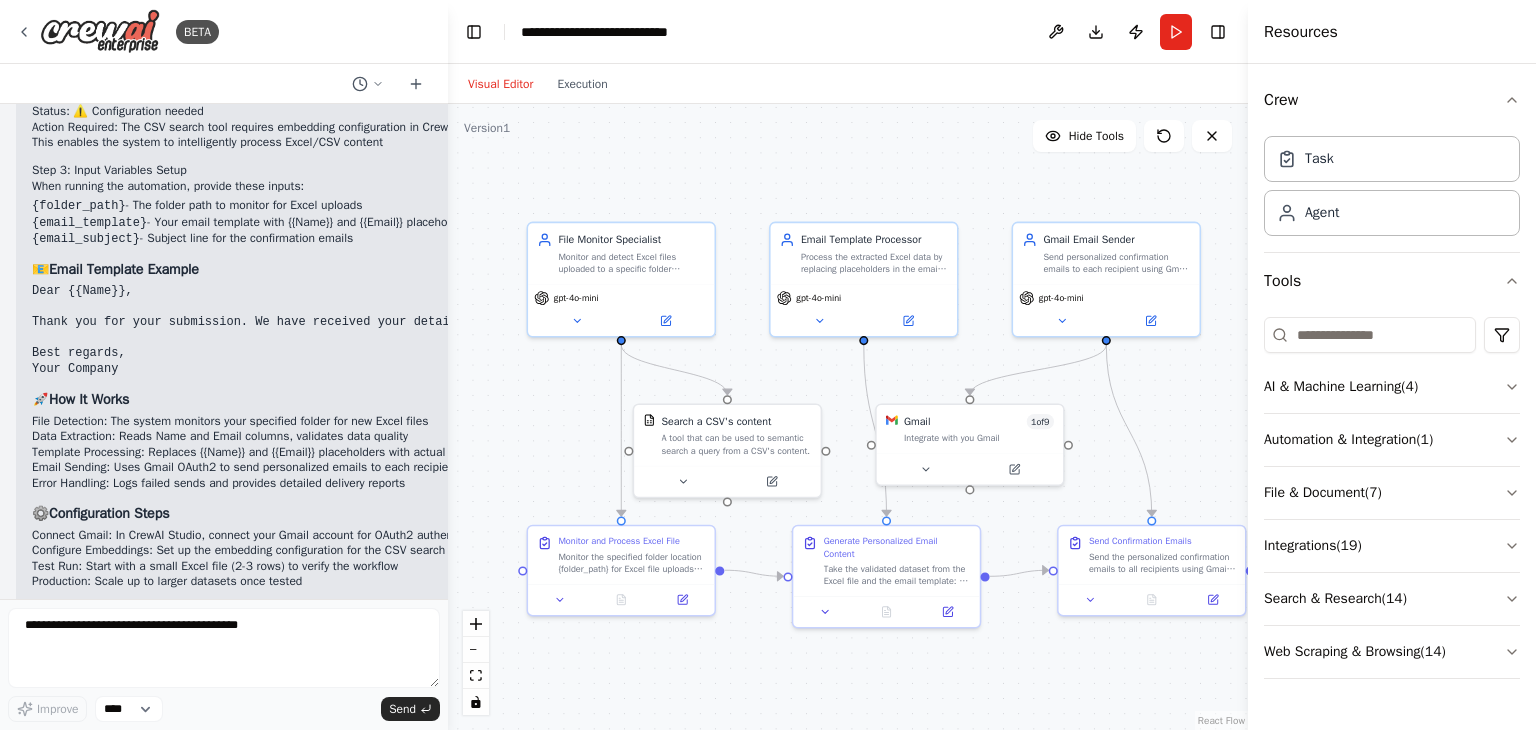click on "Improve **** Send" at bounding box center (224, 664) 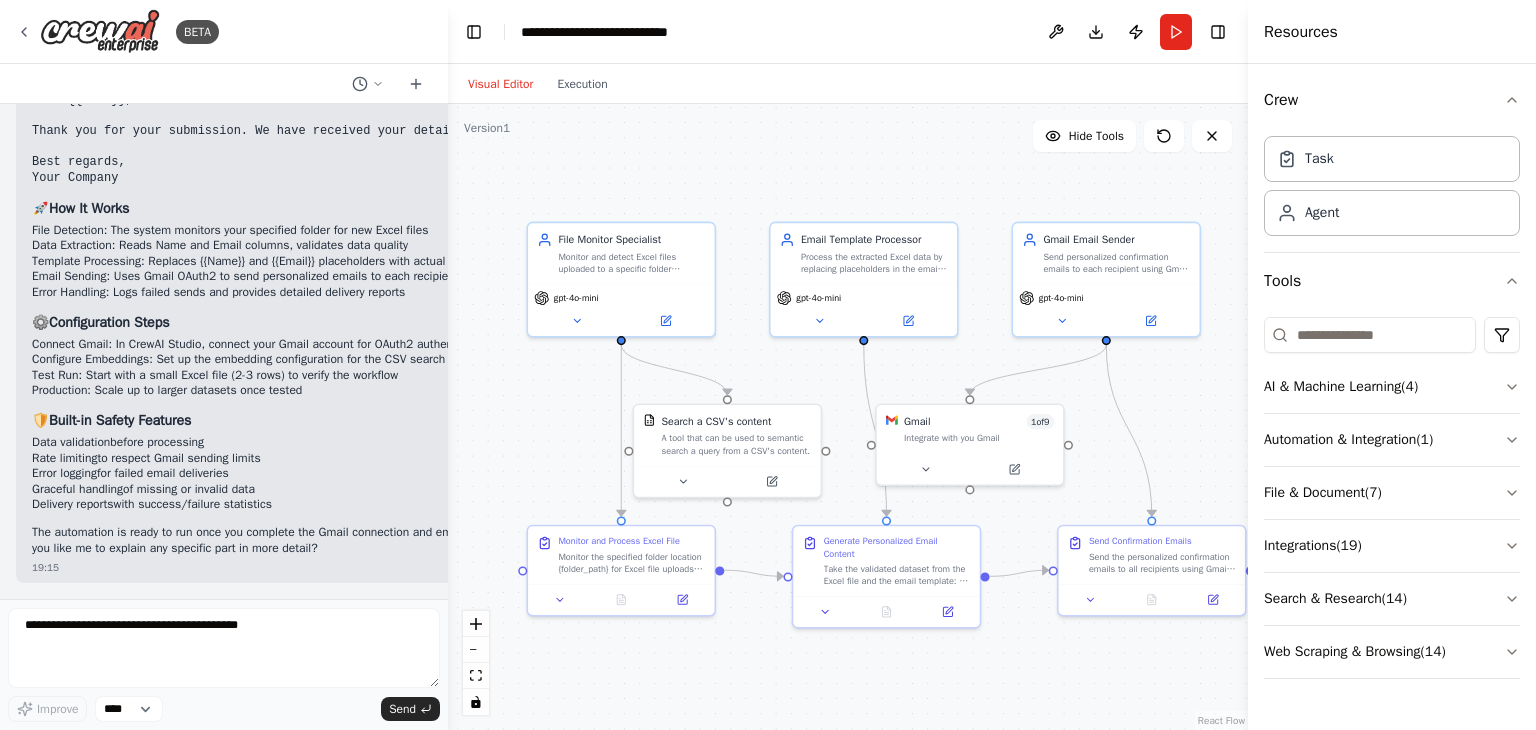 scroll, scrollTop: 2340, scrollLeft: 0, axis: vertical 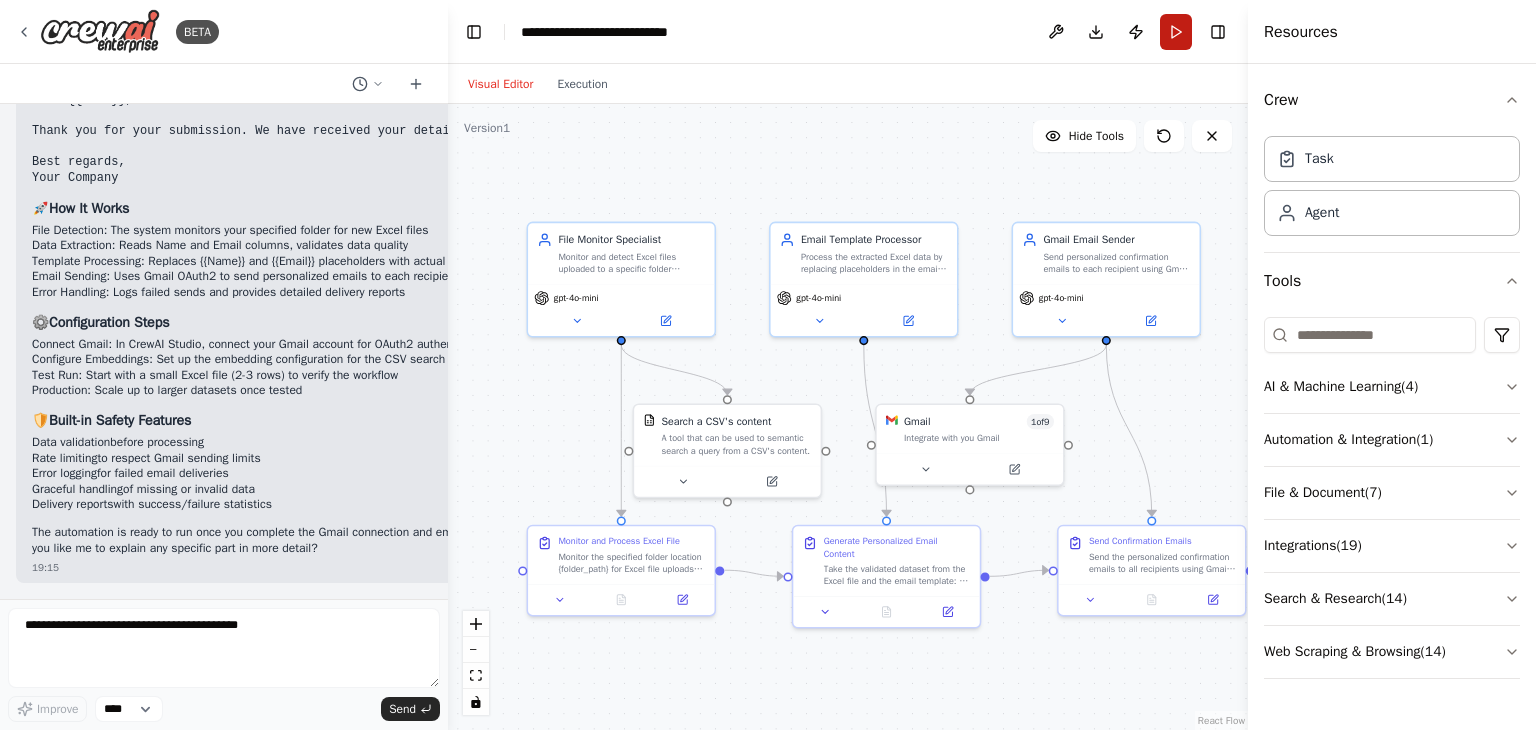 click on "Run" at bounding box center [1176, 32] 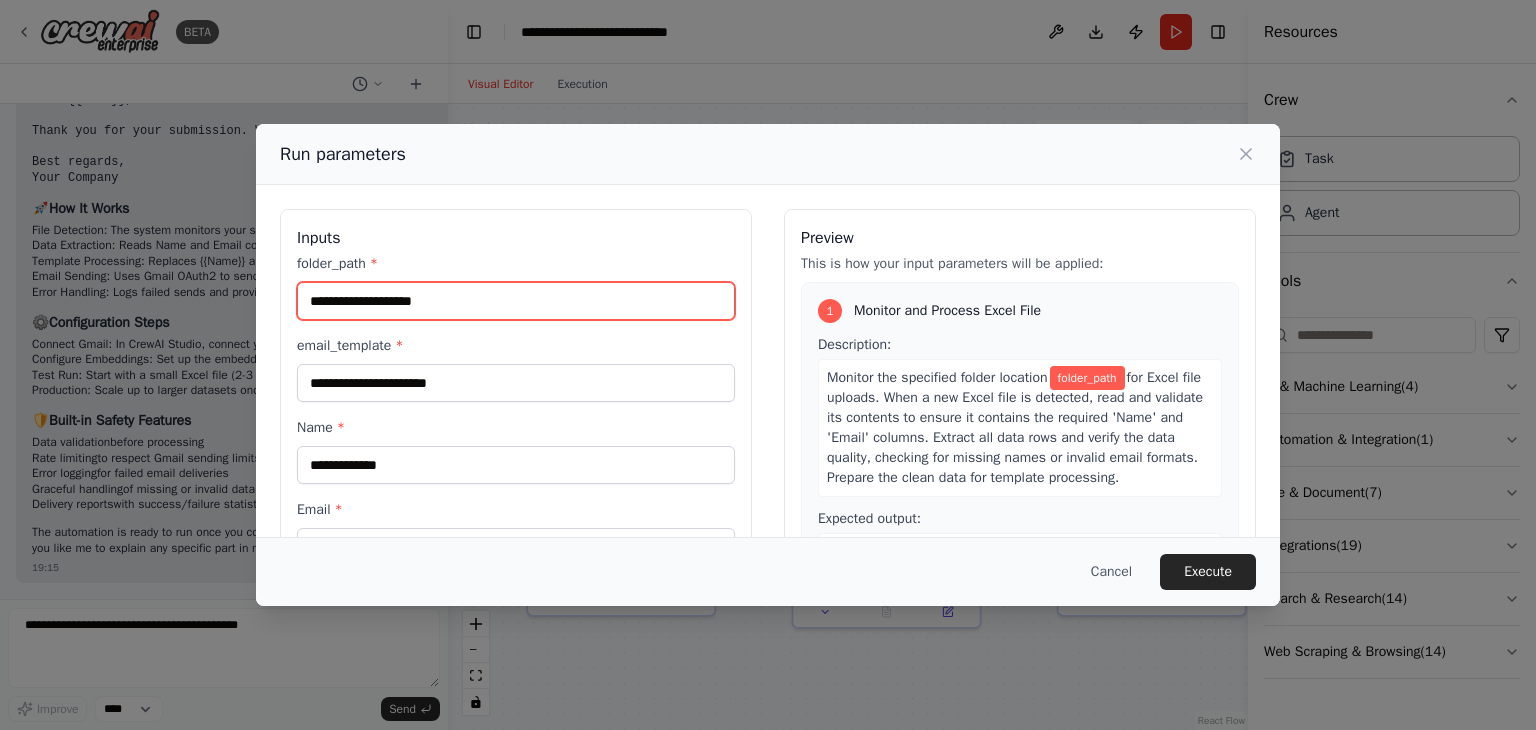click on "folder_path *" at bounding box center (516, 301) 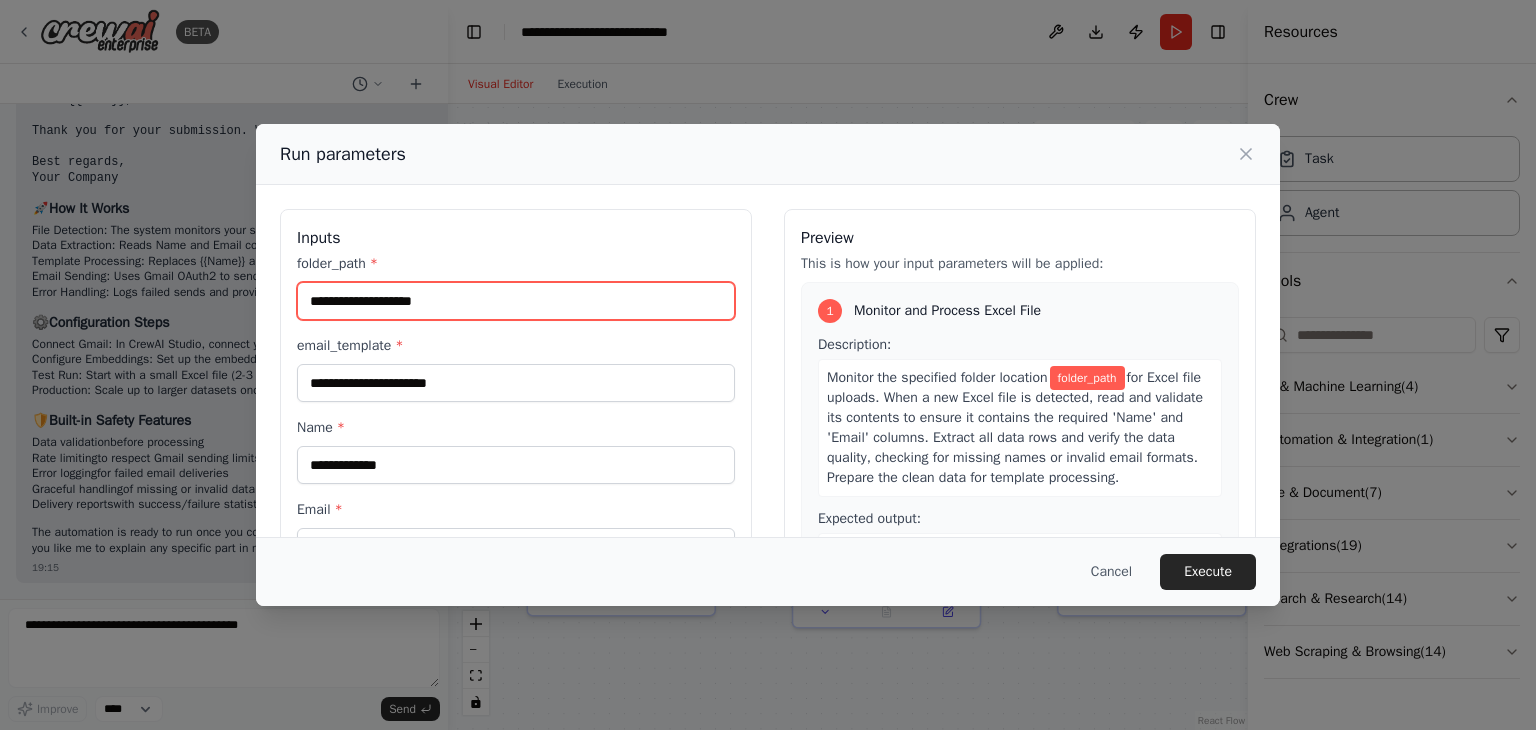 paste on "**********" 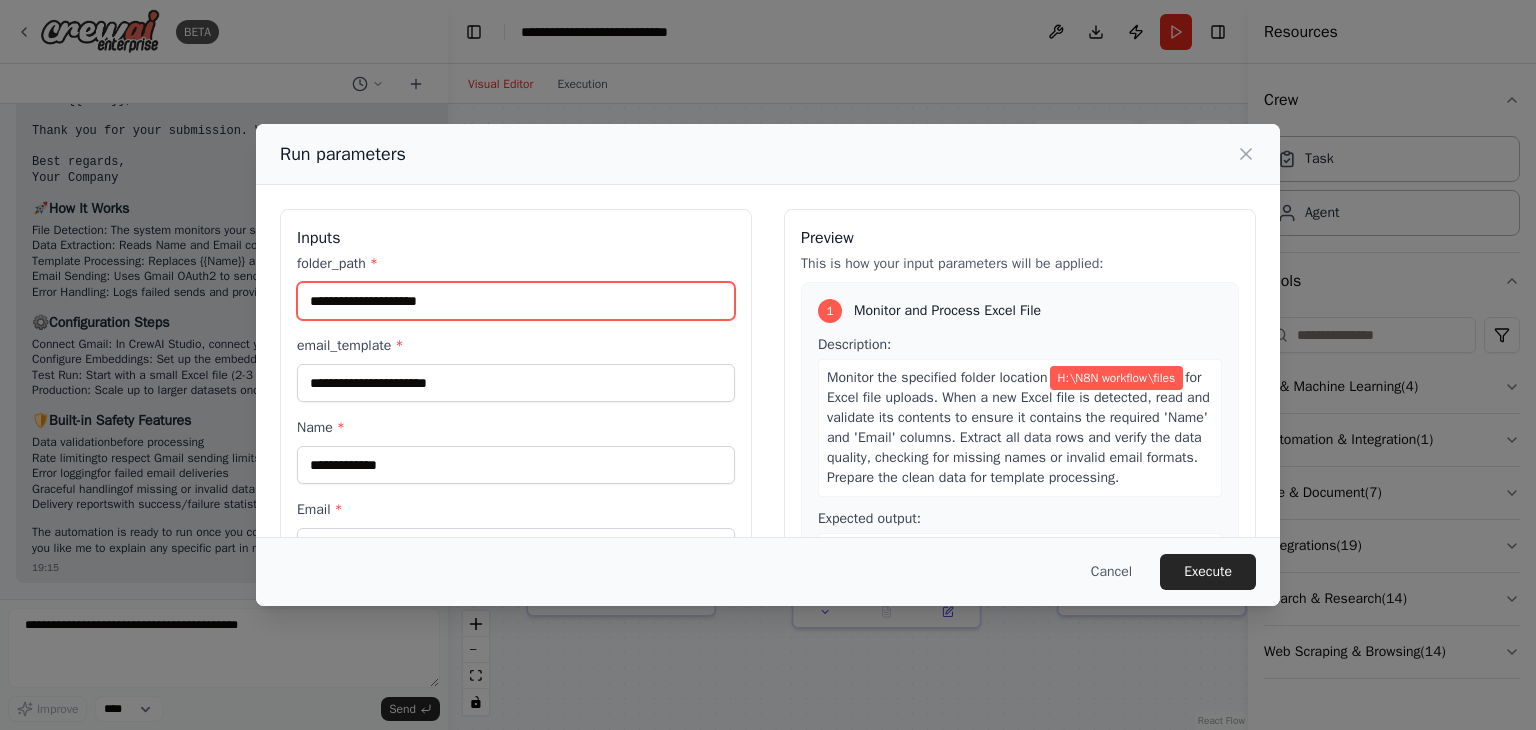 type on "**********" 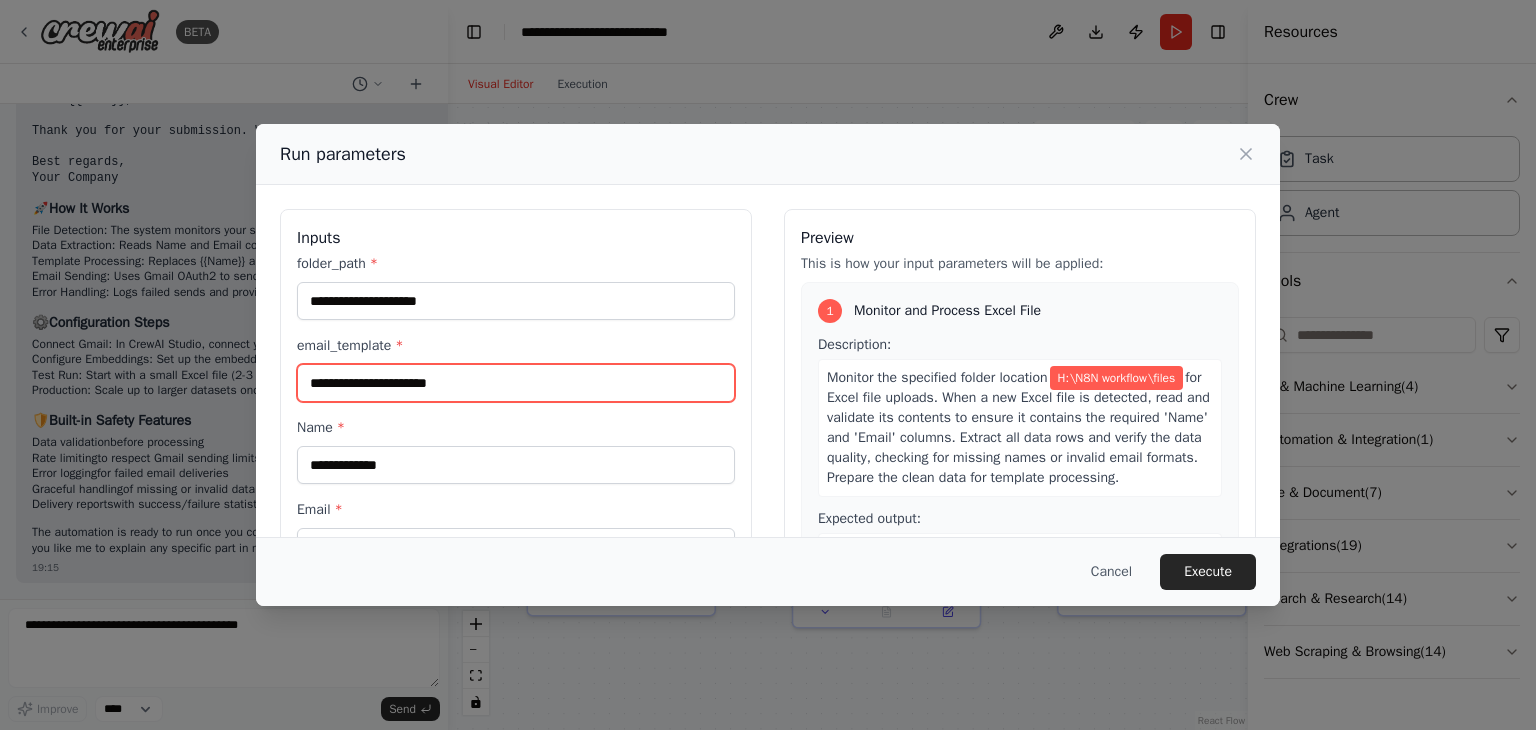click on "email_template *" at bounding box center (516, 383) 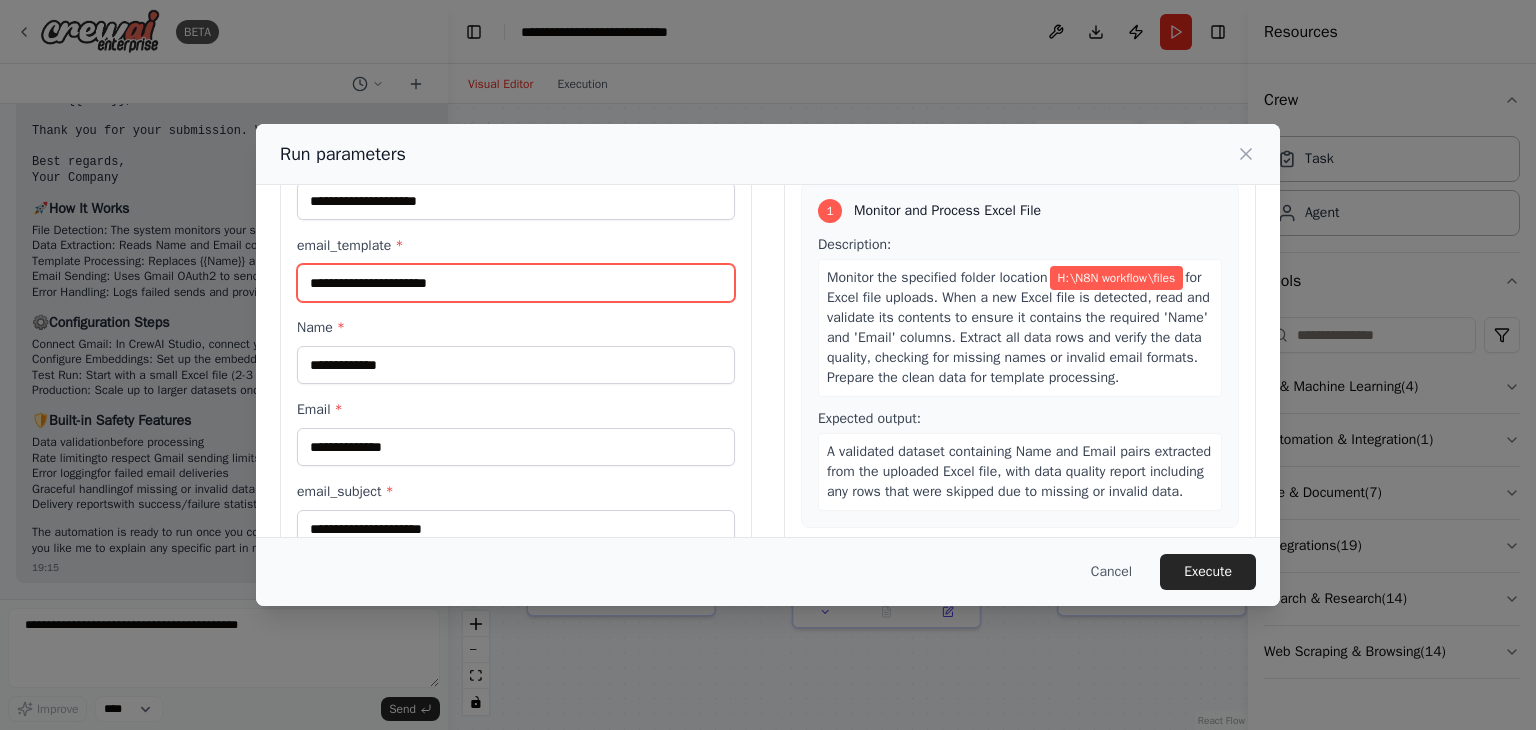 scroll, scrollTop: 0, scrollLeft: 0, axis: both 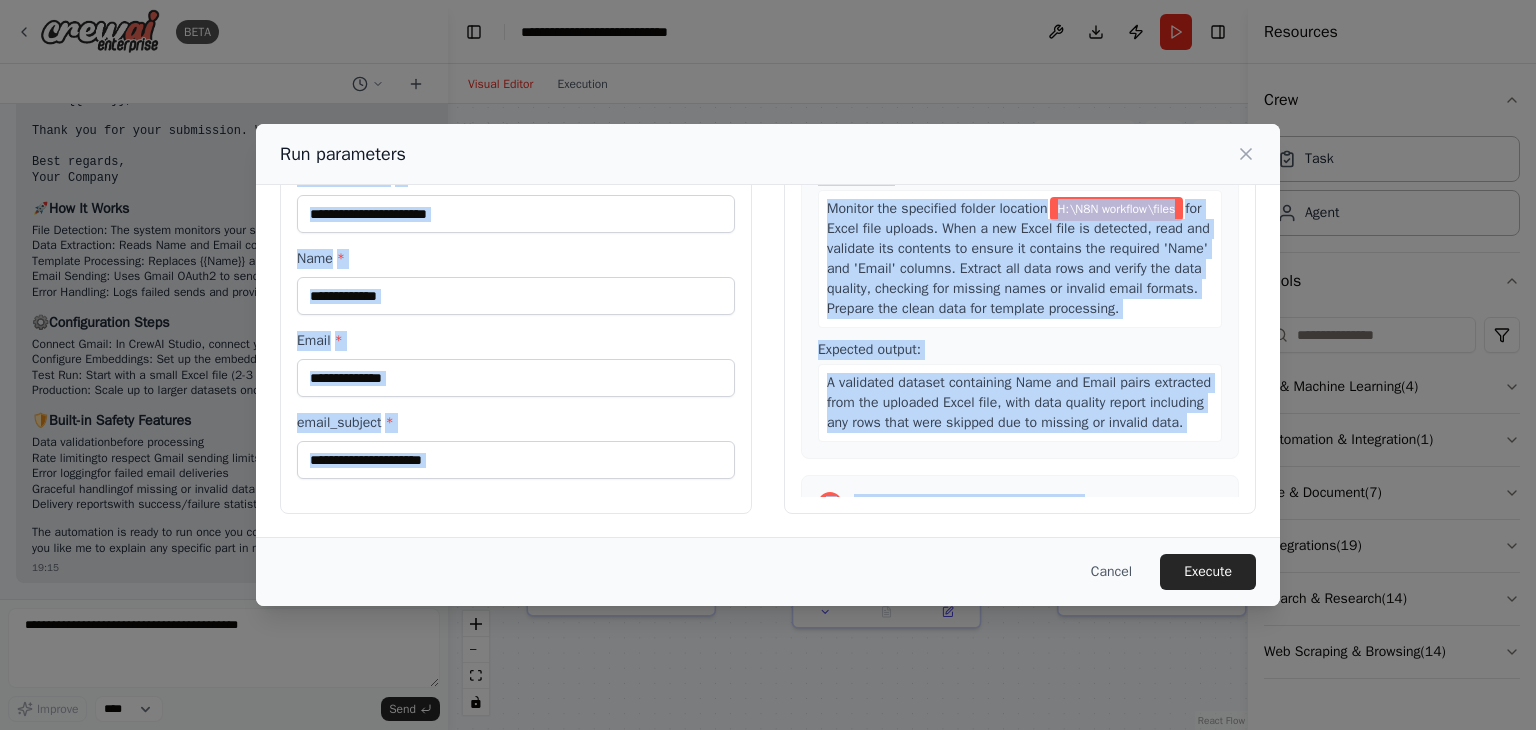 drag, startPoint x: 299, startPoint y: 252, endPoint x: 456, endPoint y: 552, distance: 338.59857 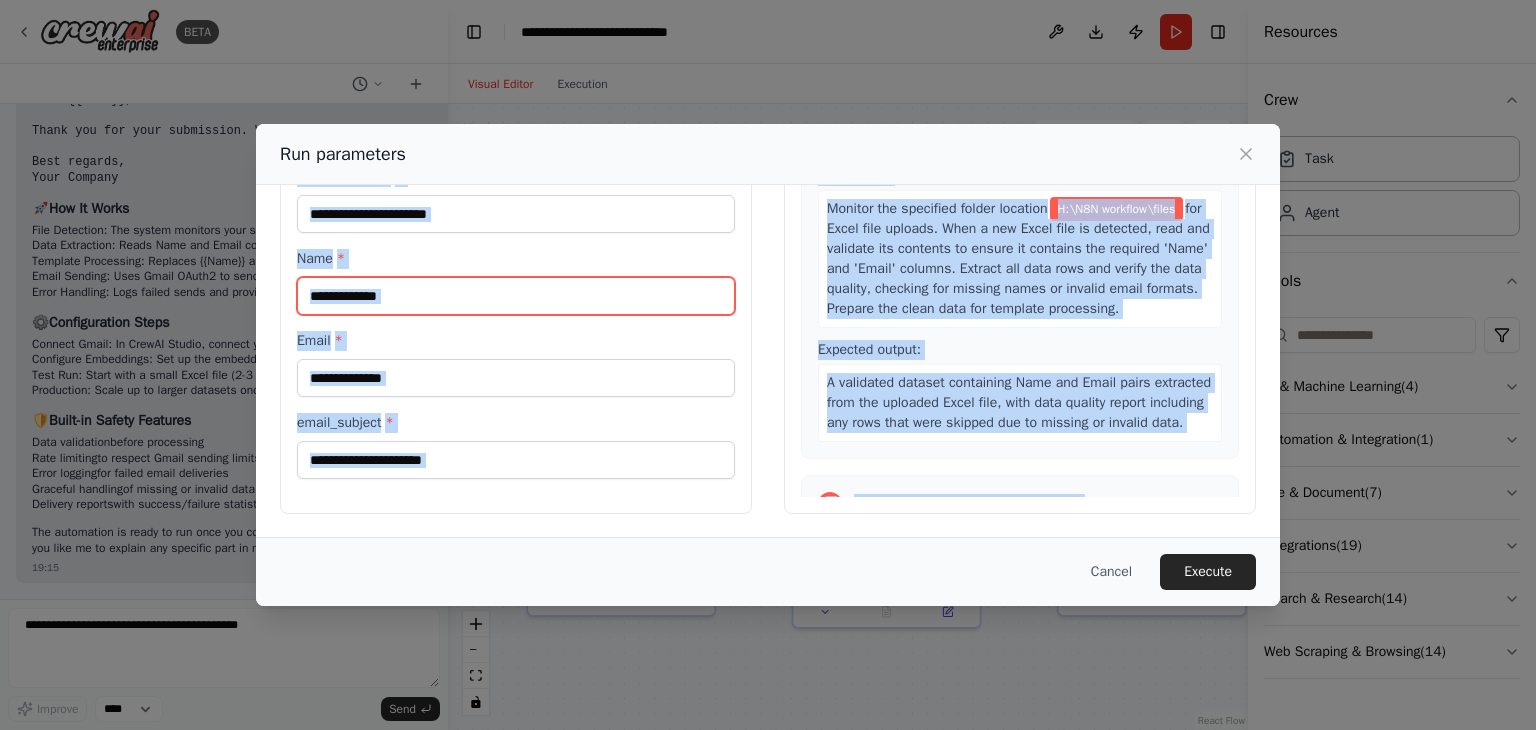 click on "Name *" at bounding box center (516, 296) 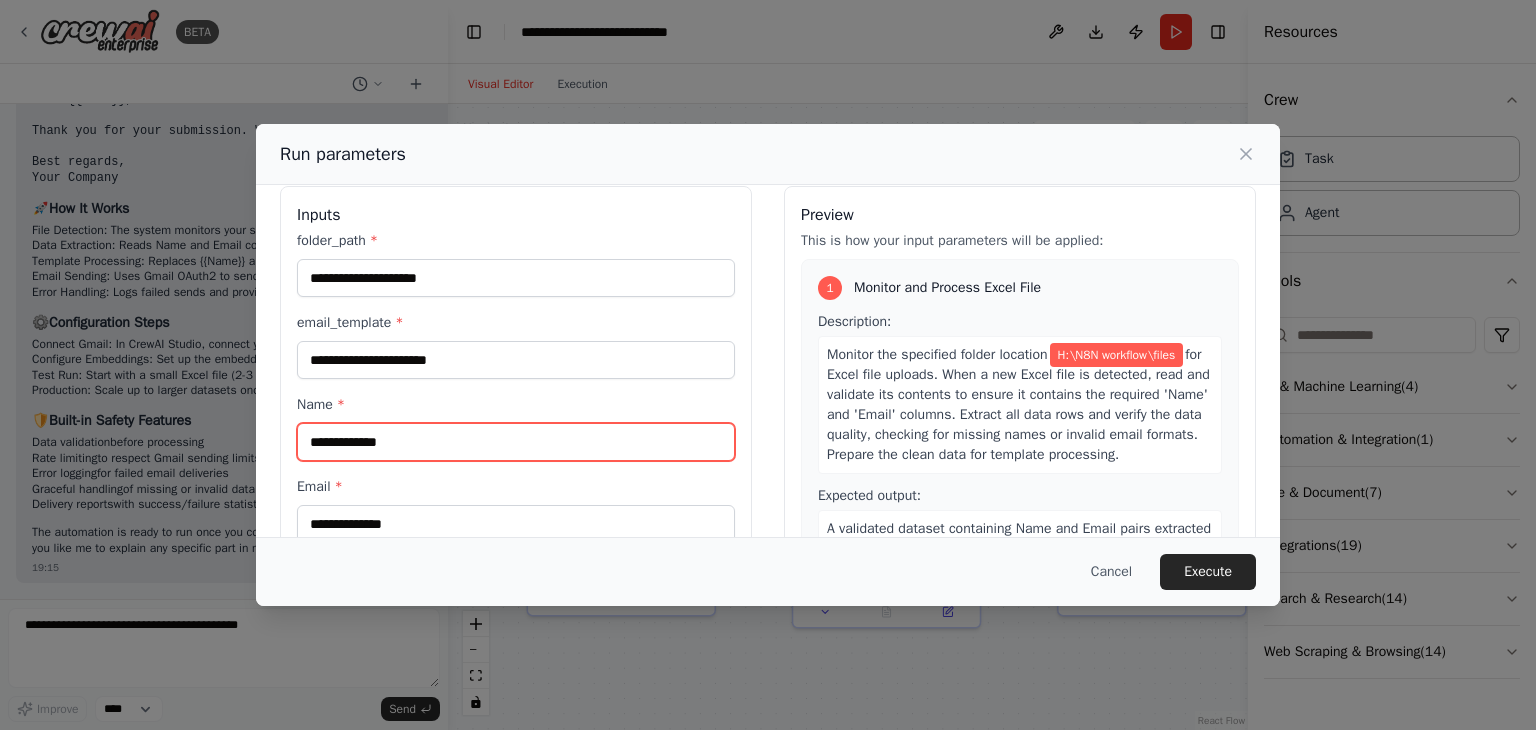 scroll, scrollTop: 0, scrollLeft: 0, axis: both 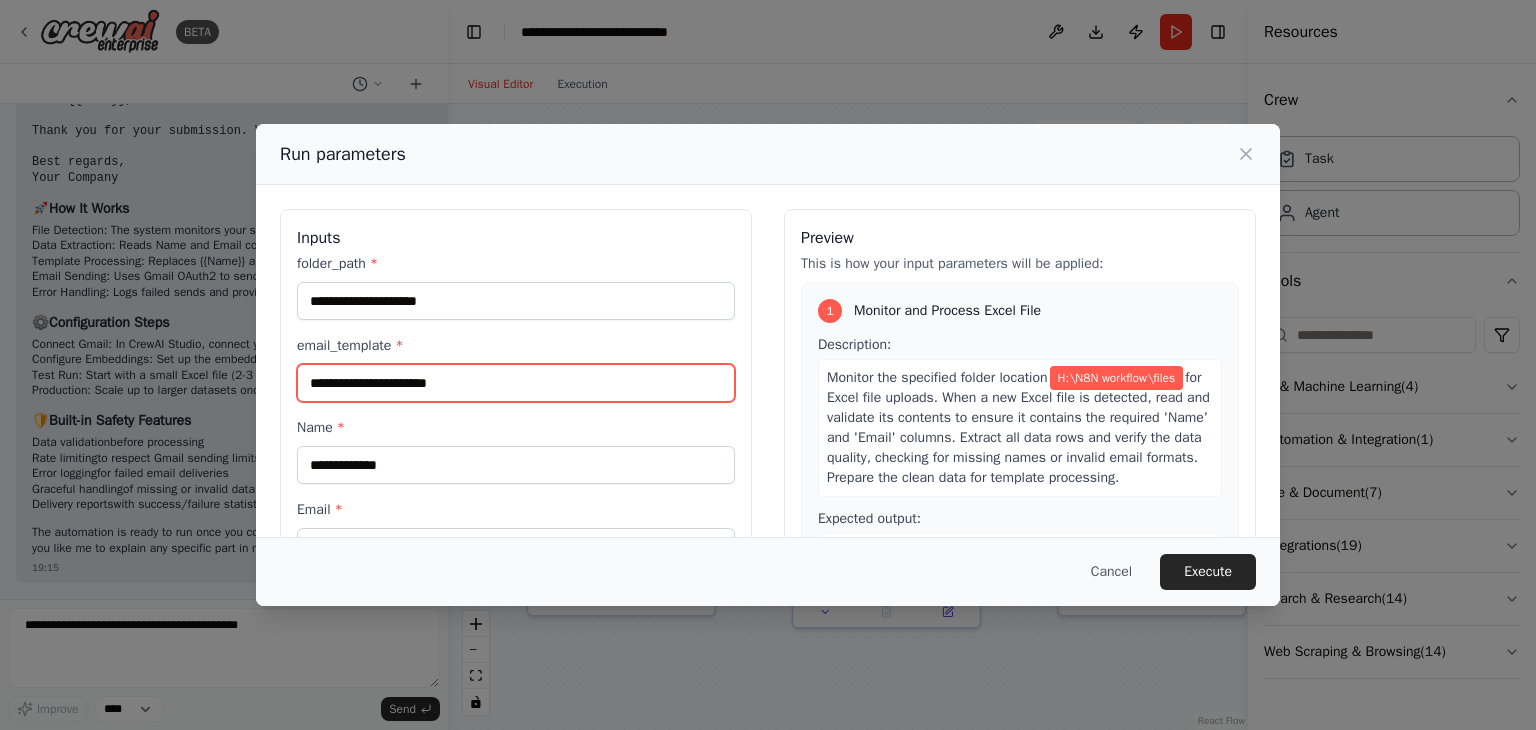 click on "email_template *" at bounding box center [516, 383] 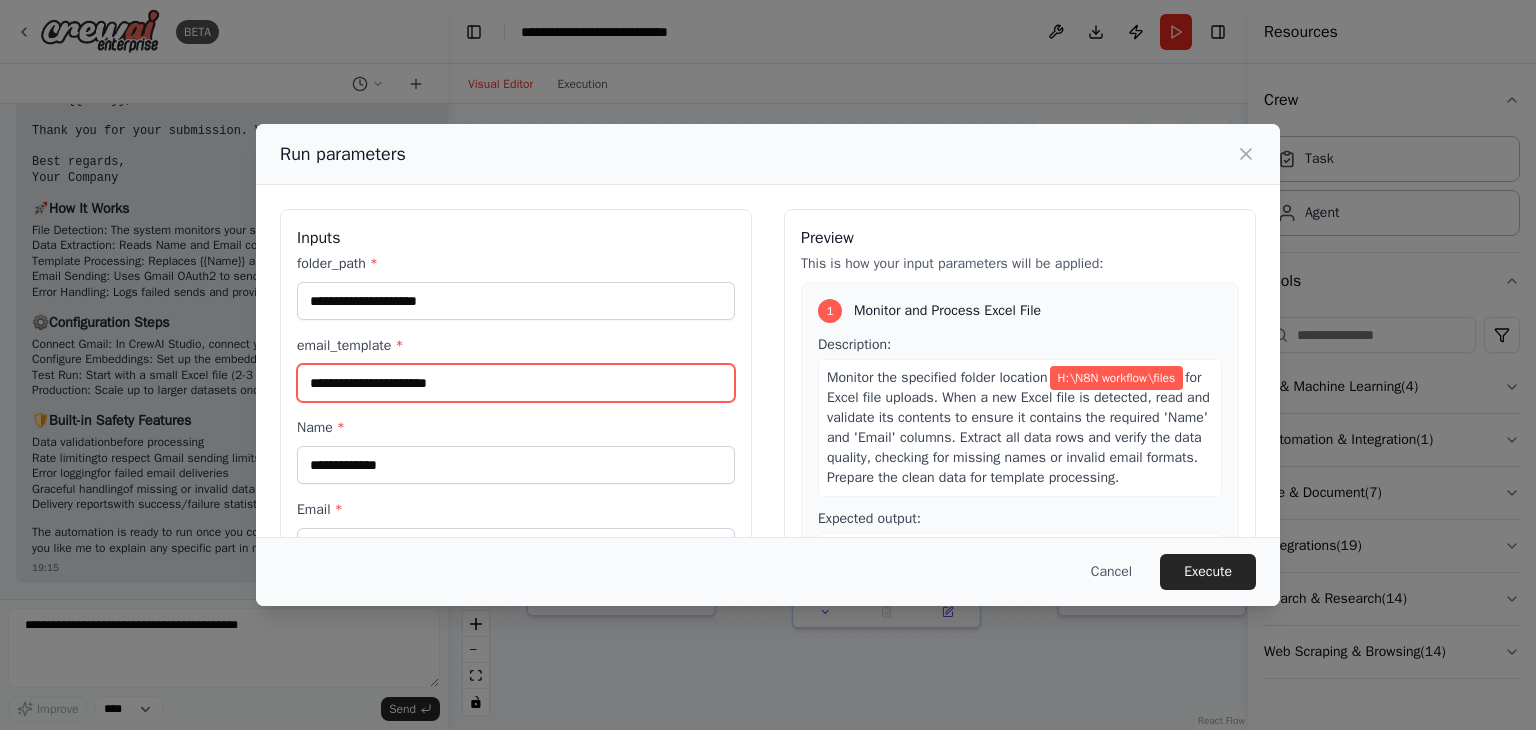 paste on "**********" 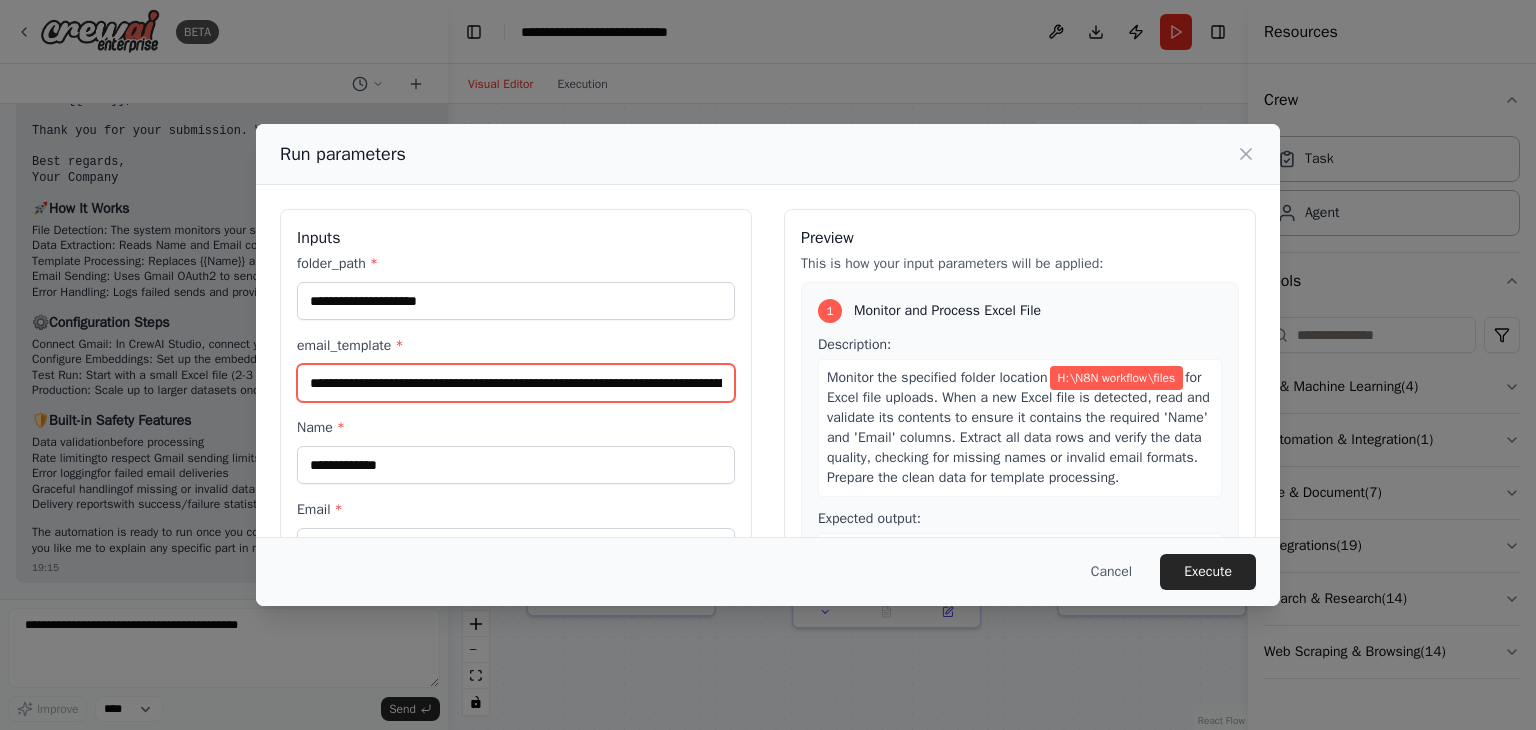 scroll, scrollTop: 0, scrollLeft: 167, axis: horizontal 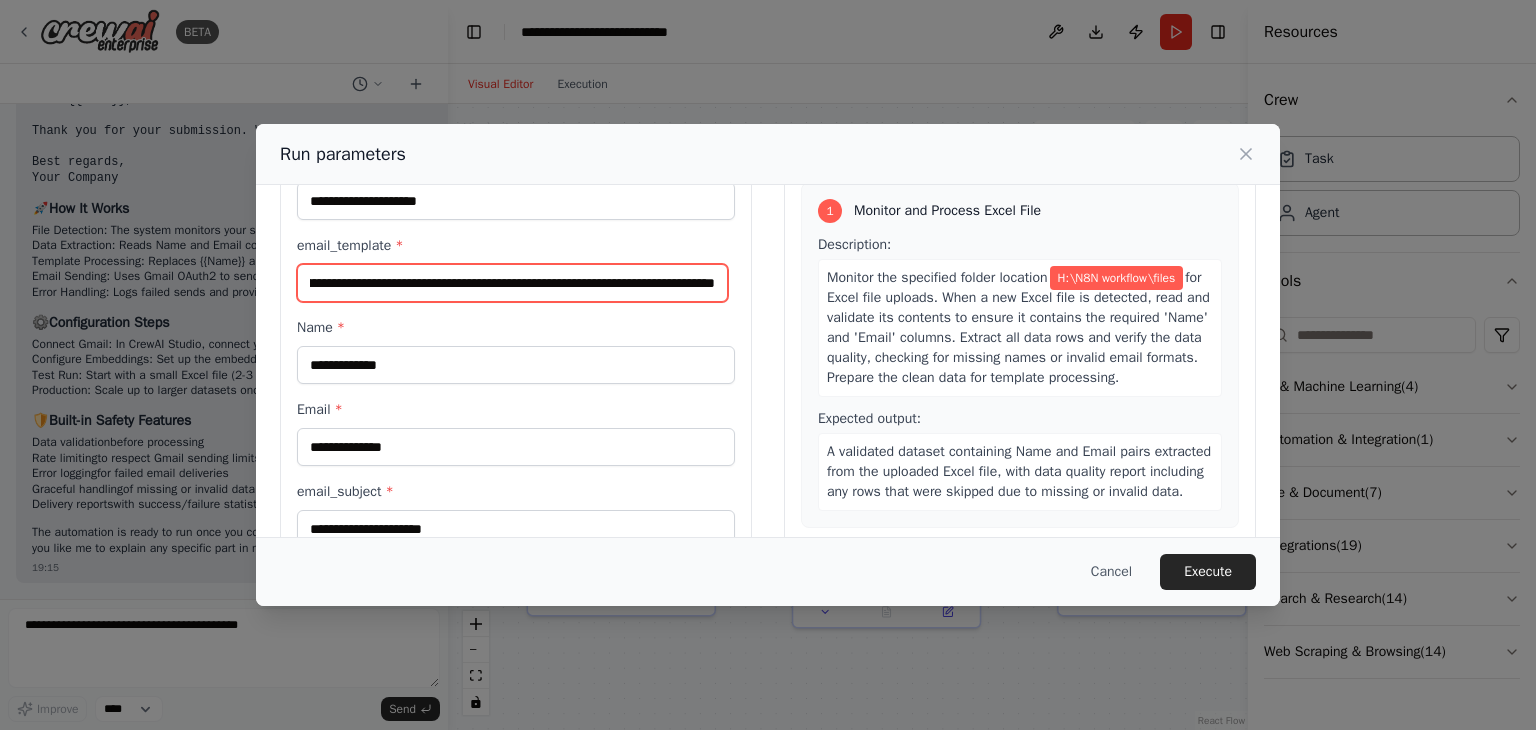 type on "**********" 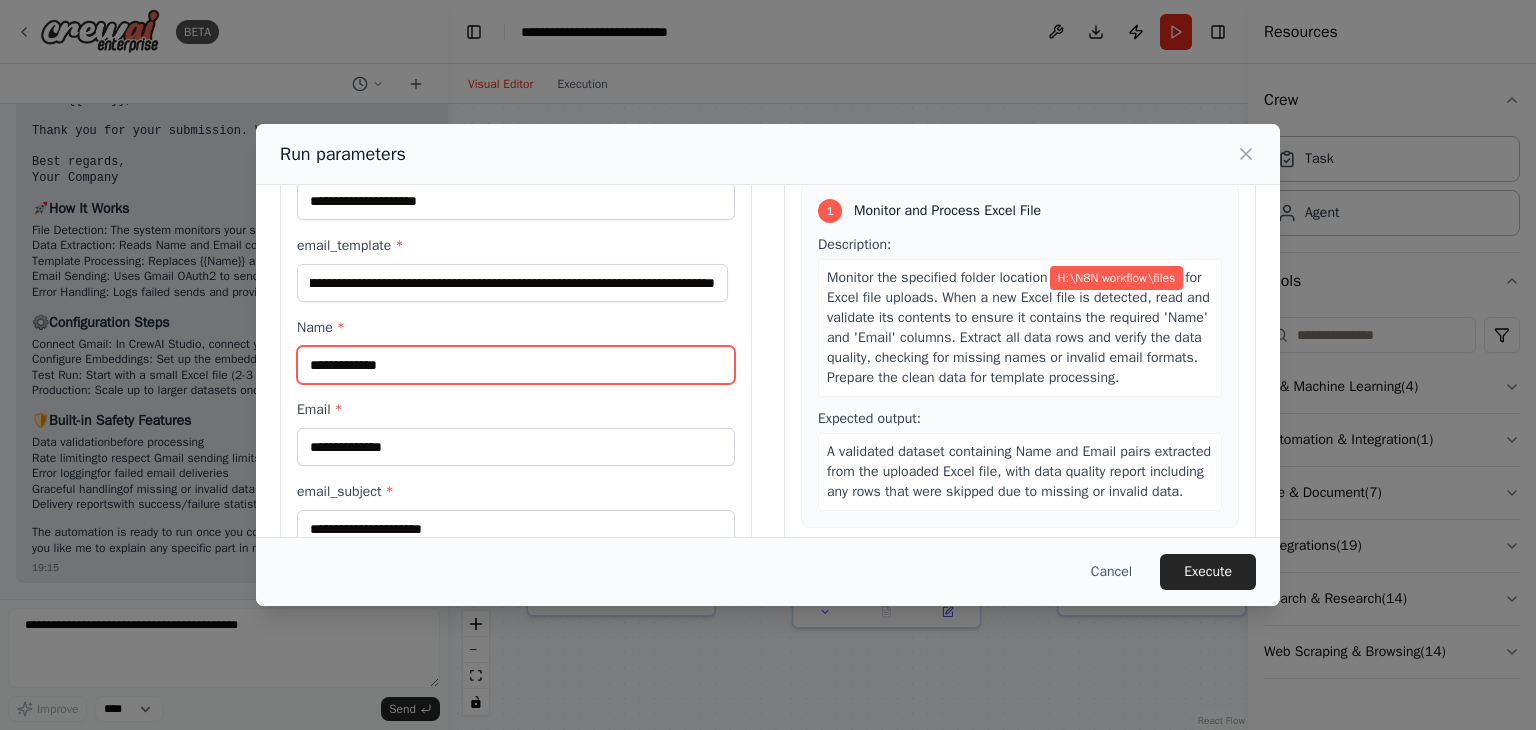 scroll, scrollTop: 0, scrollLeft: 0, axis: both 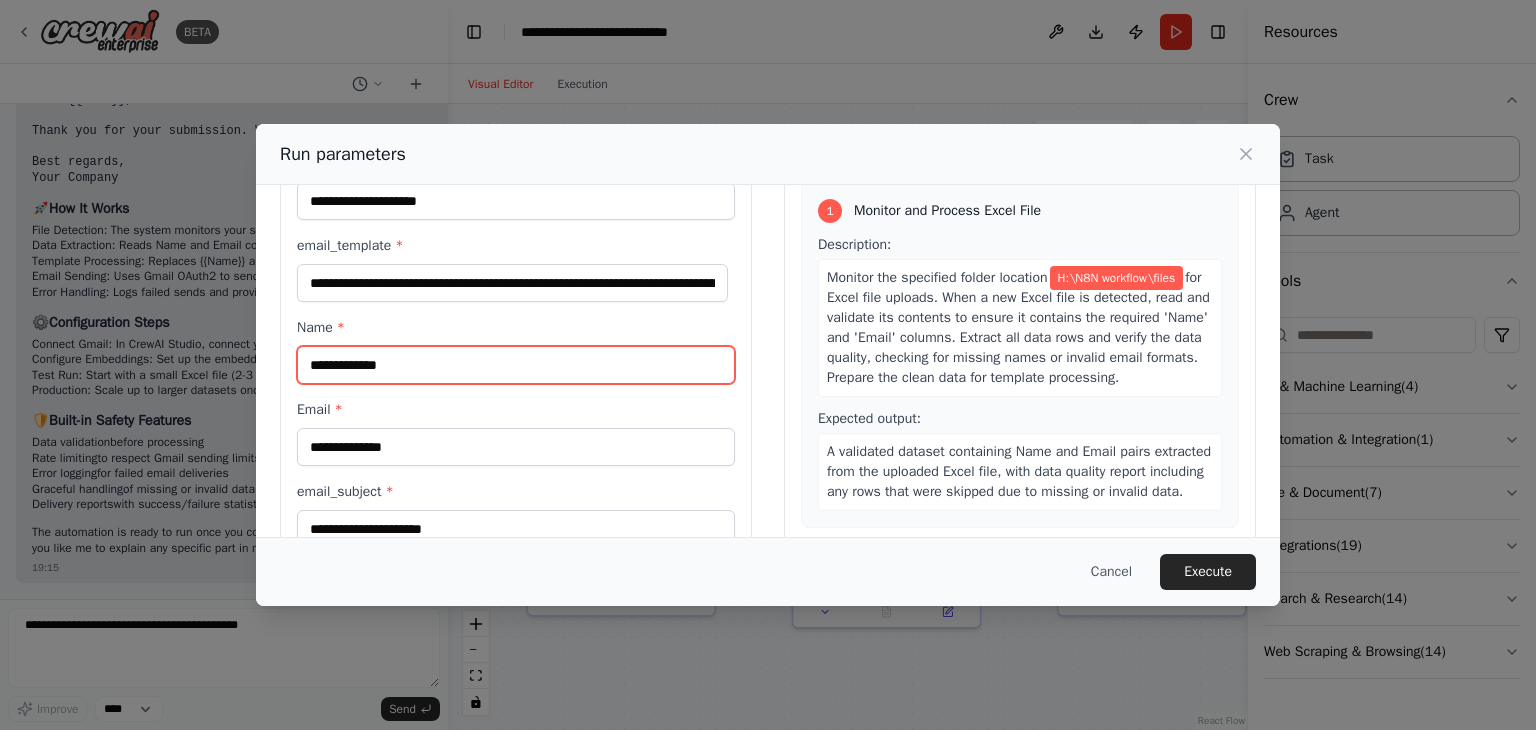 click on "Name *" at bounding box center (516, 365) 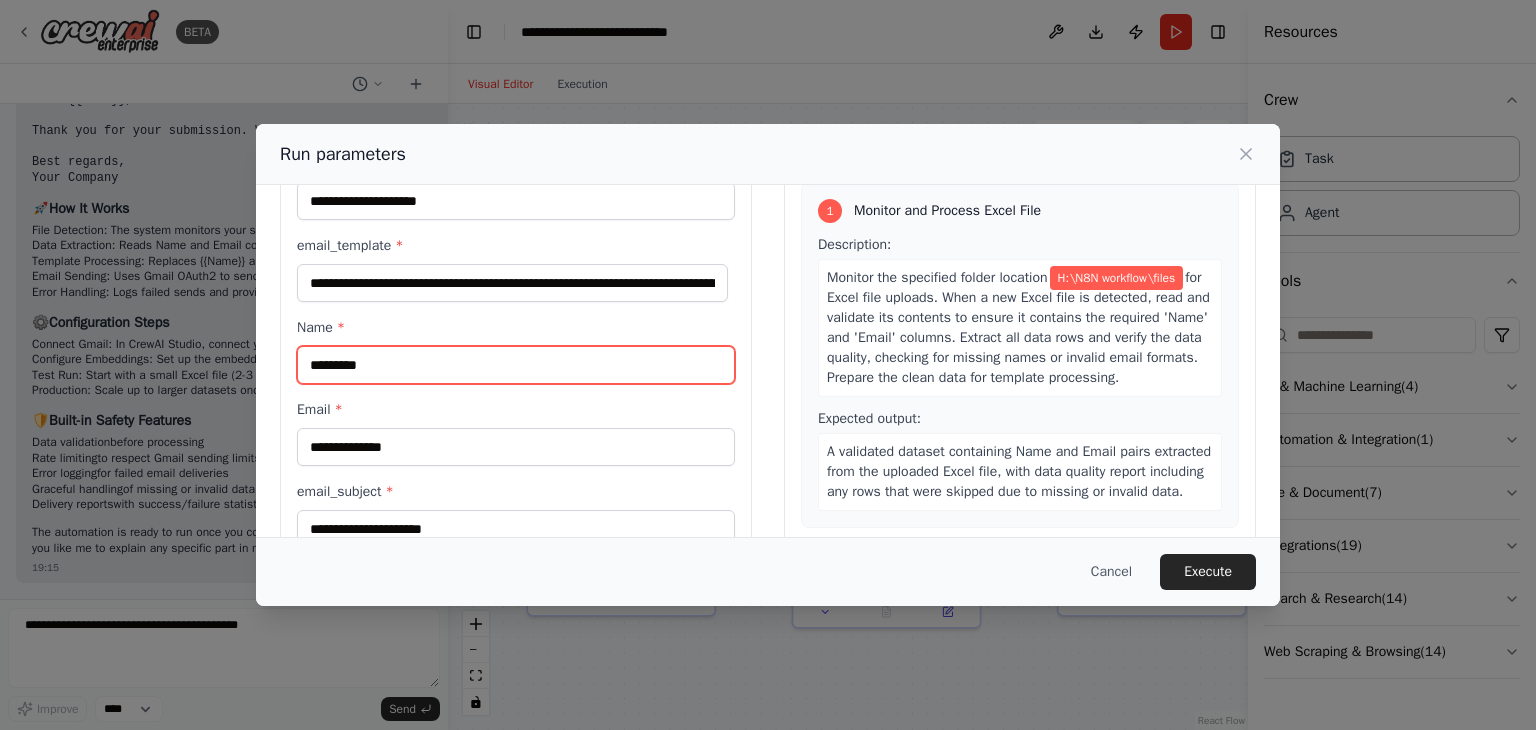 type on "*********" 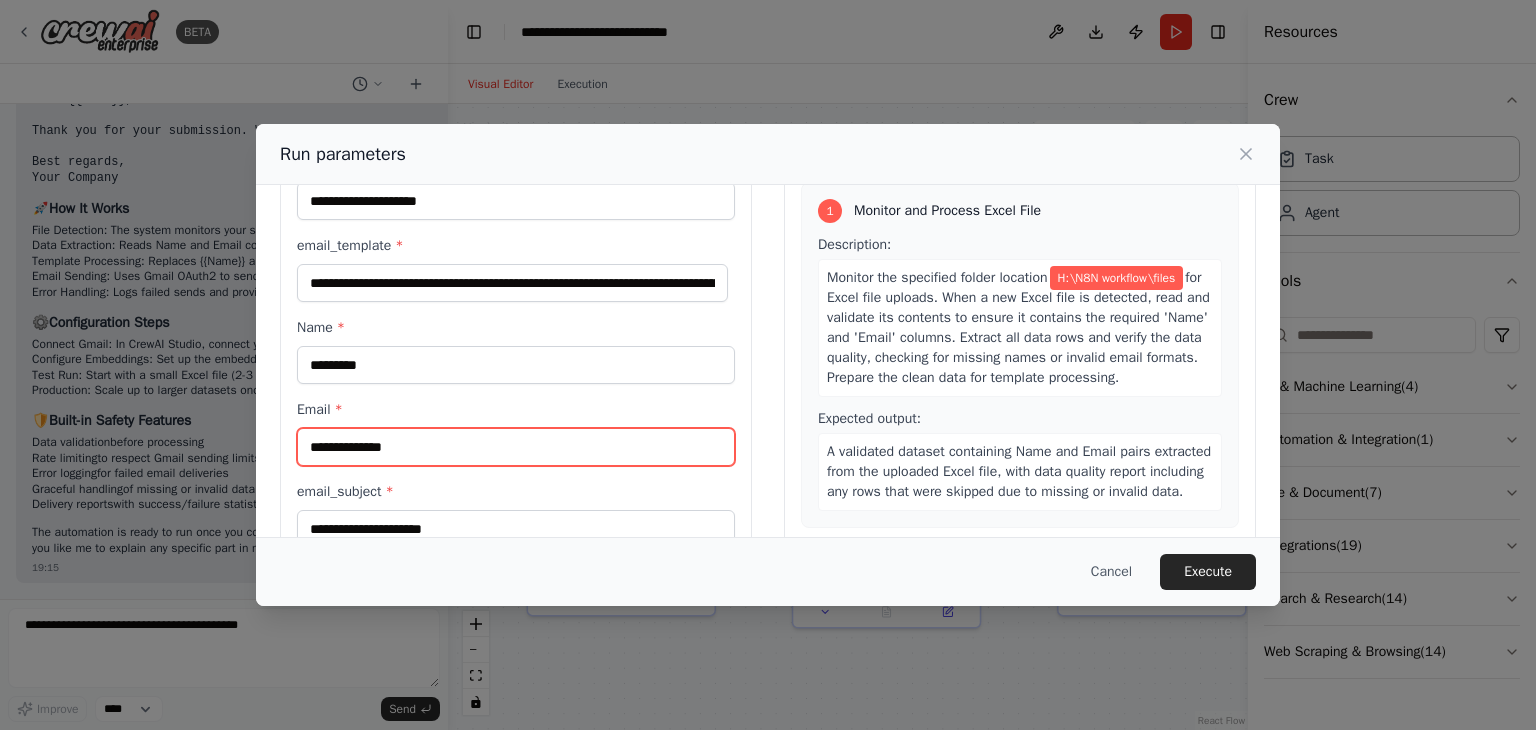 click on "Email *" at bounding box center (516, 447) 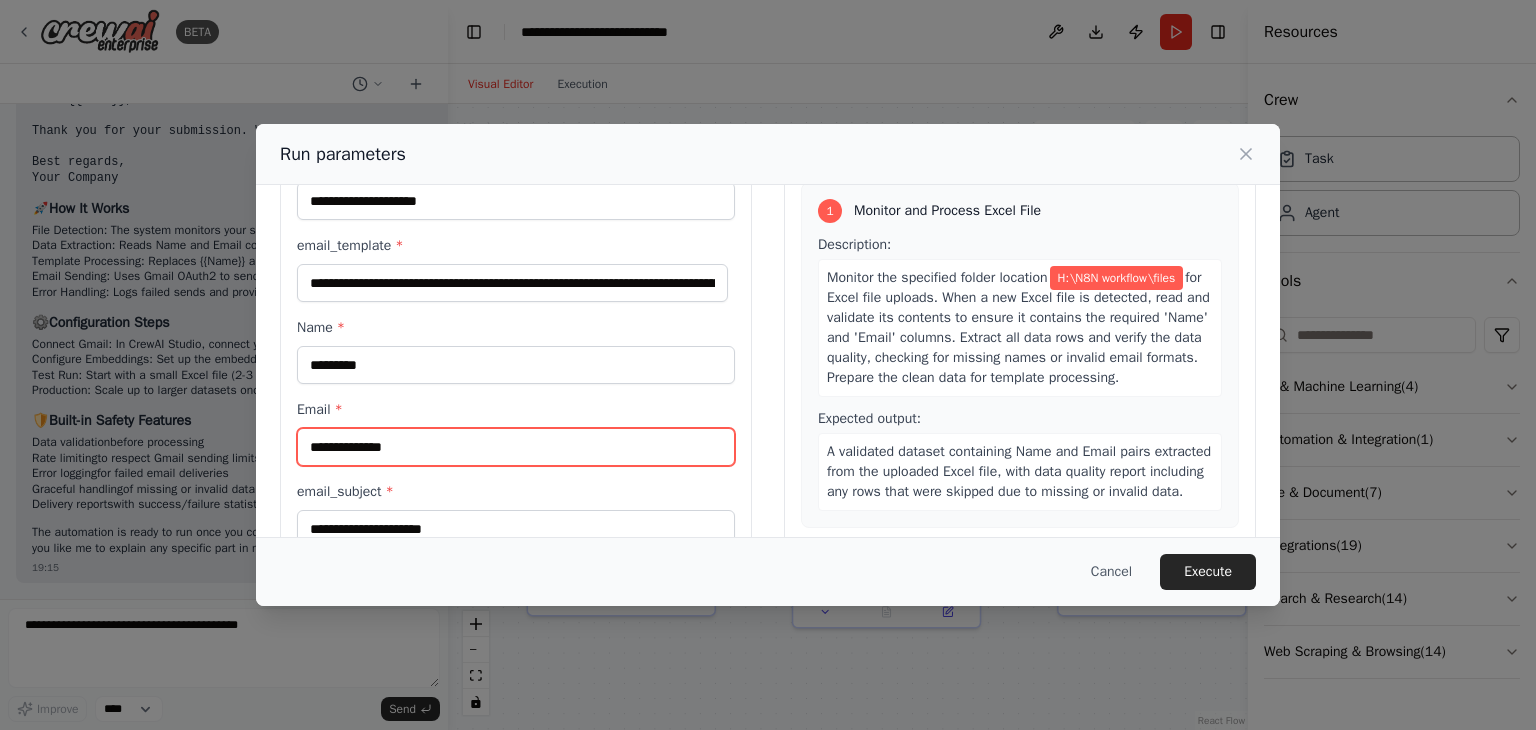 type on "**********" 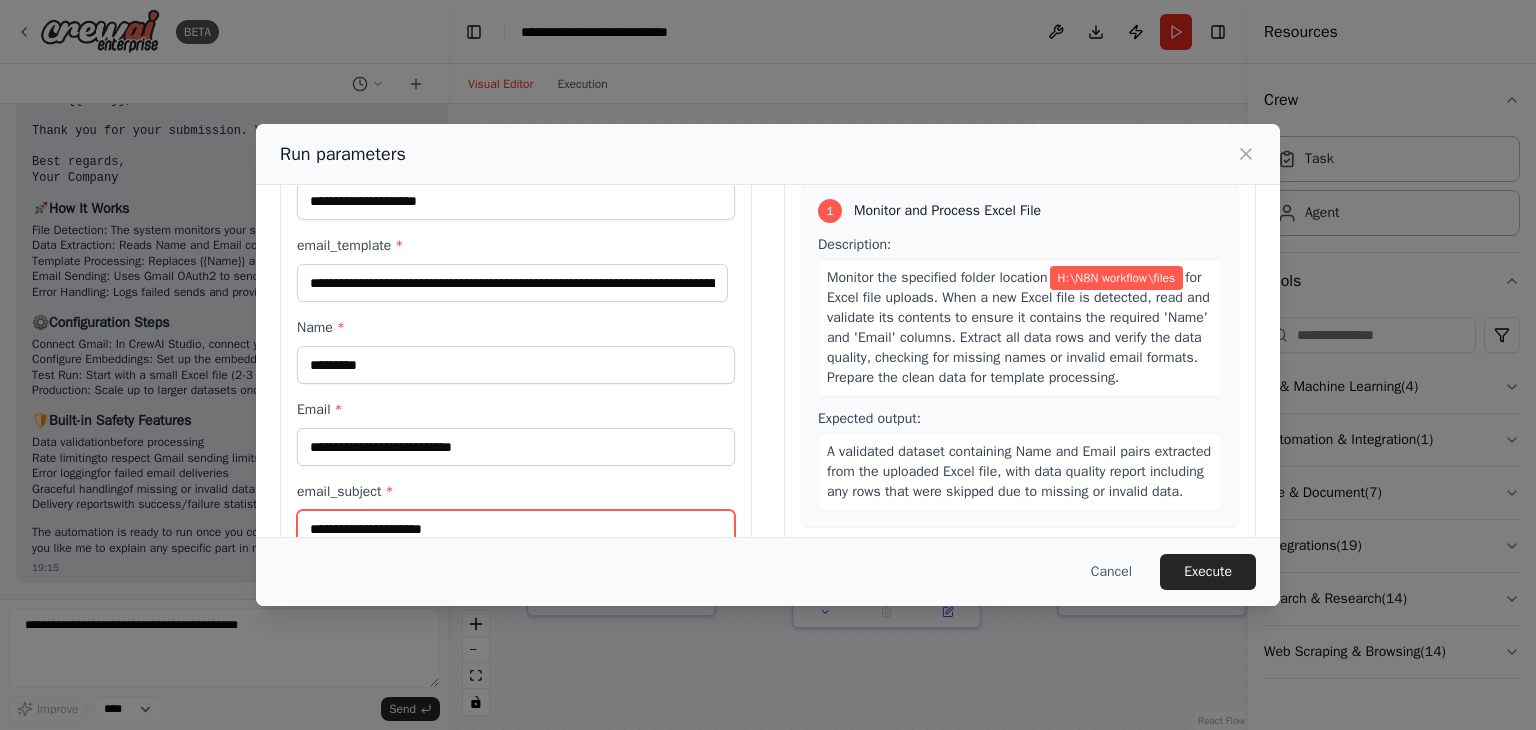 type on "**********" 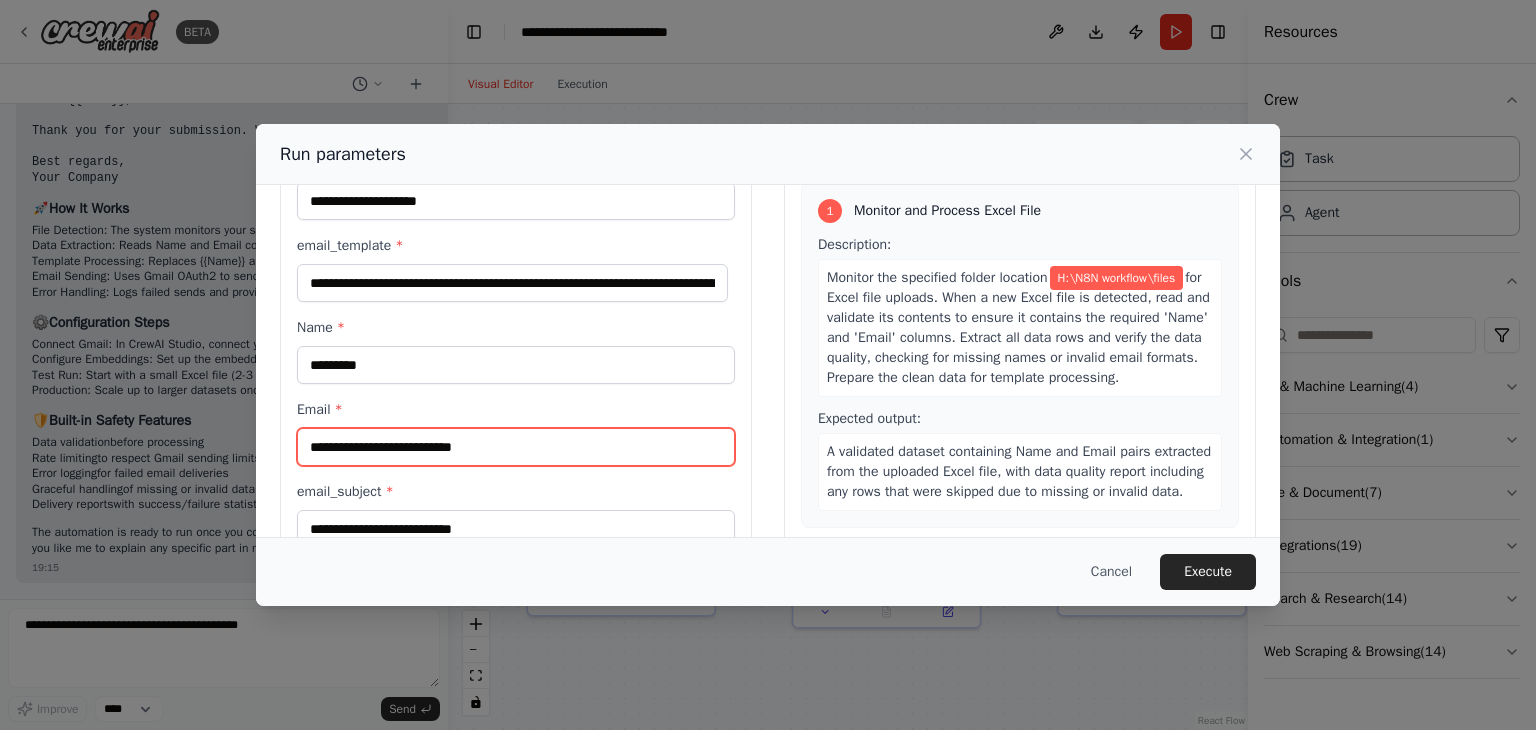 scroll, scrollTop: 169, scrollLeft: 0, axis: vertical 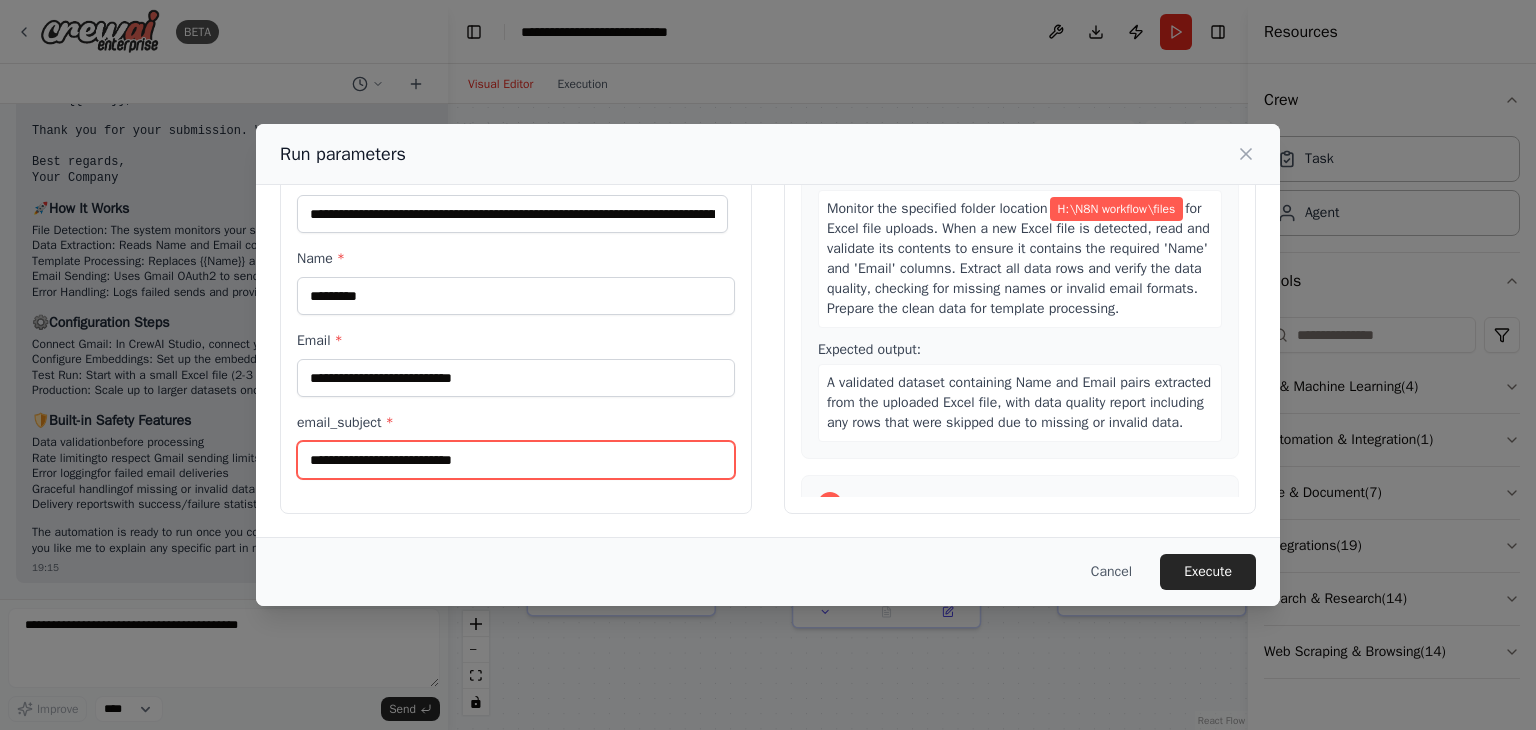 click on "**********" at bounding box center (516, 460) 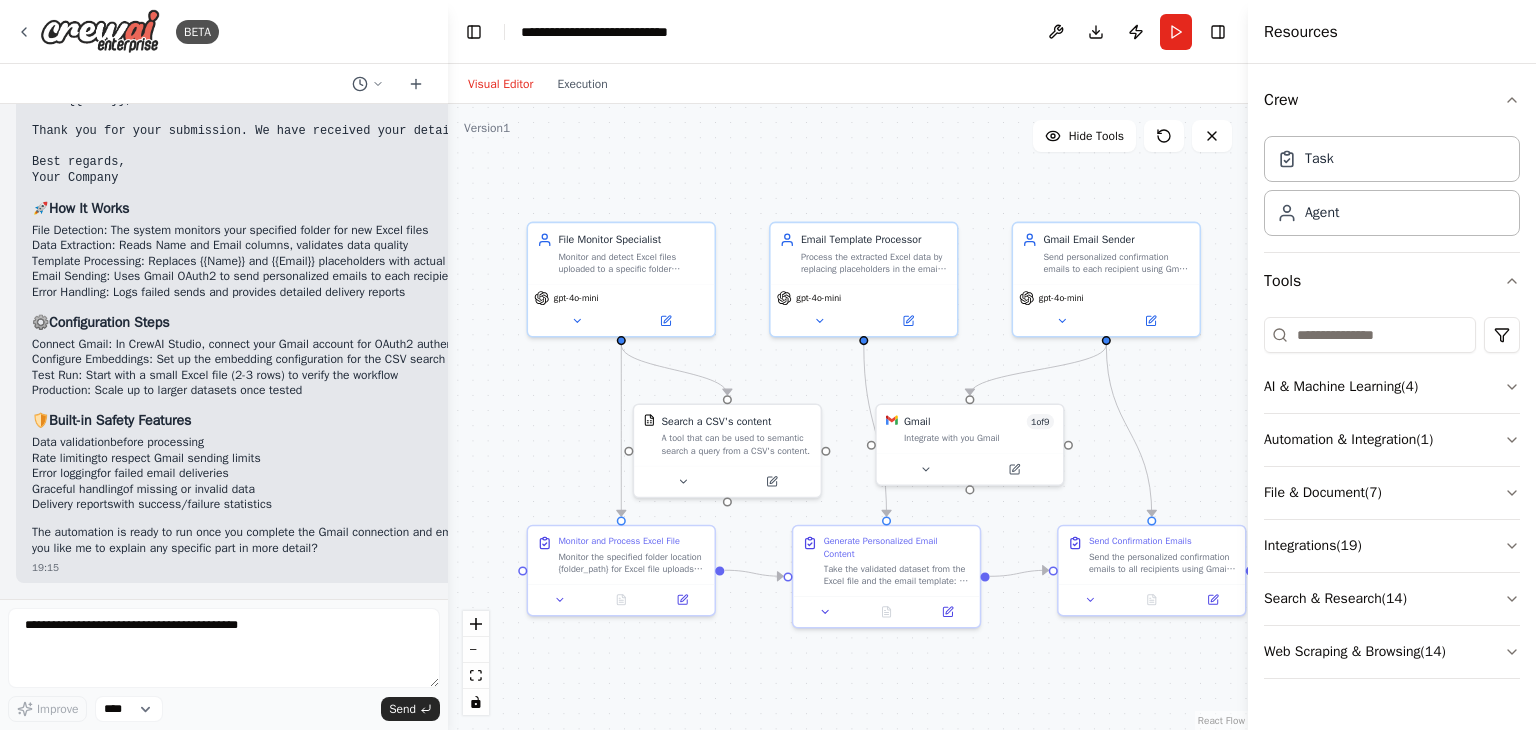 click on "Graceful handling  of missing or invalid data" at bounding box center (363, 490) 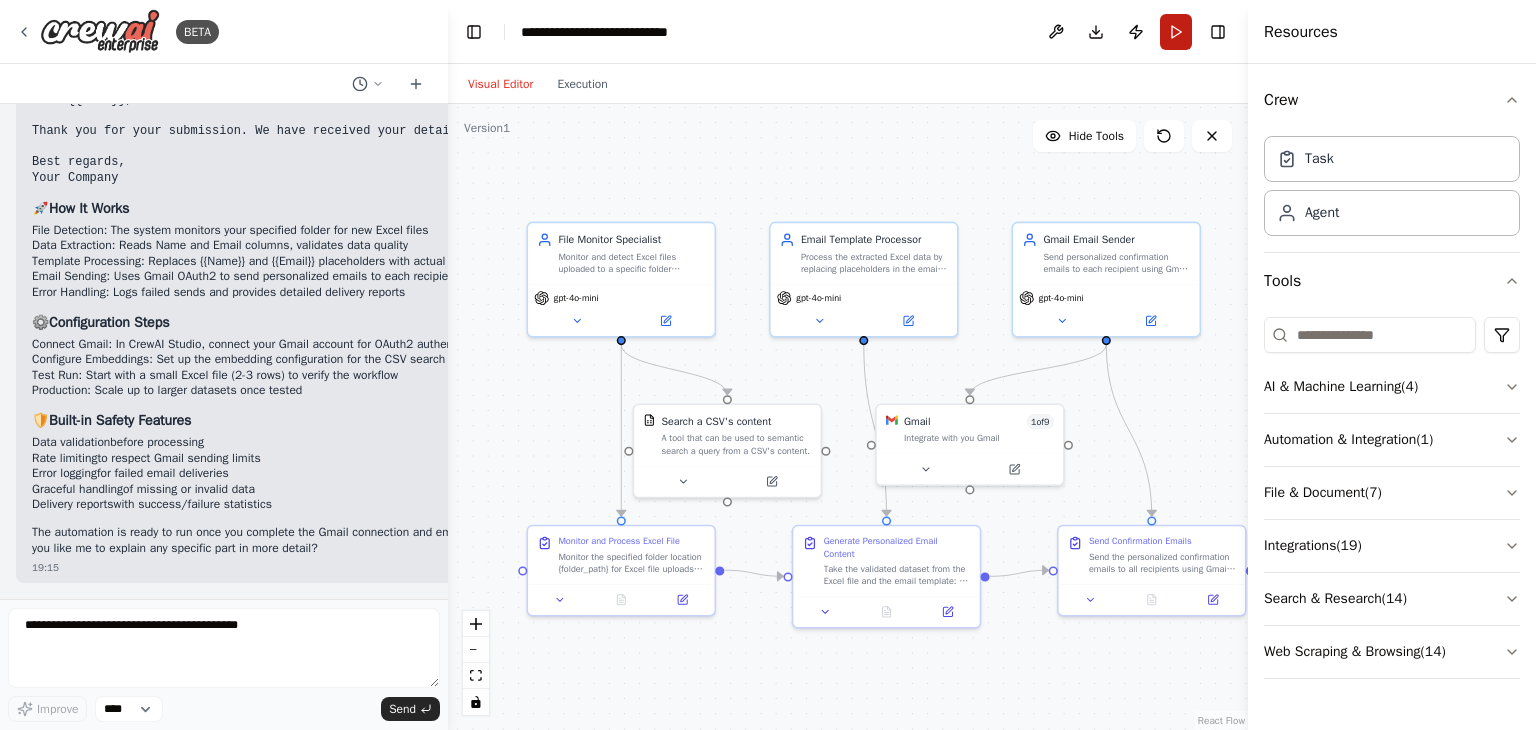 click on "Run" at bounding box center [1176, 32] 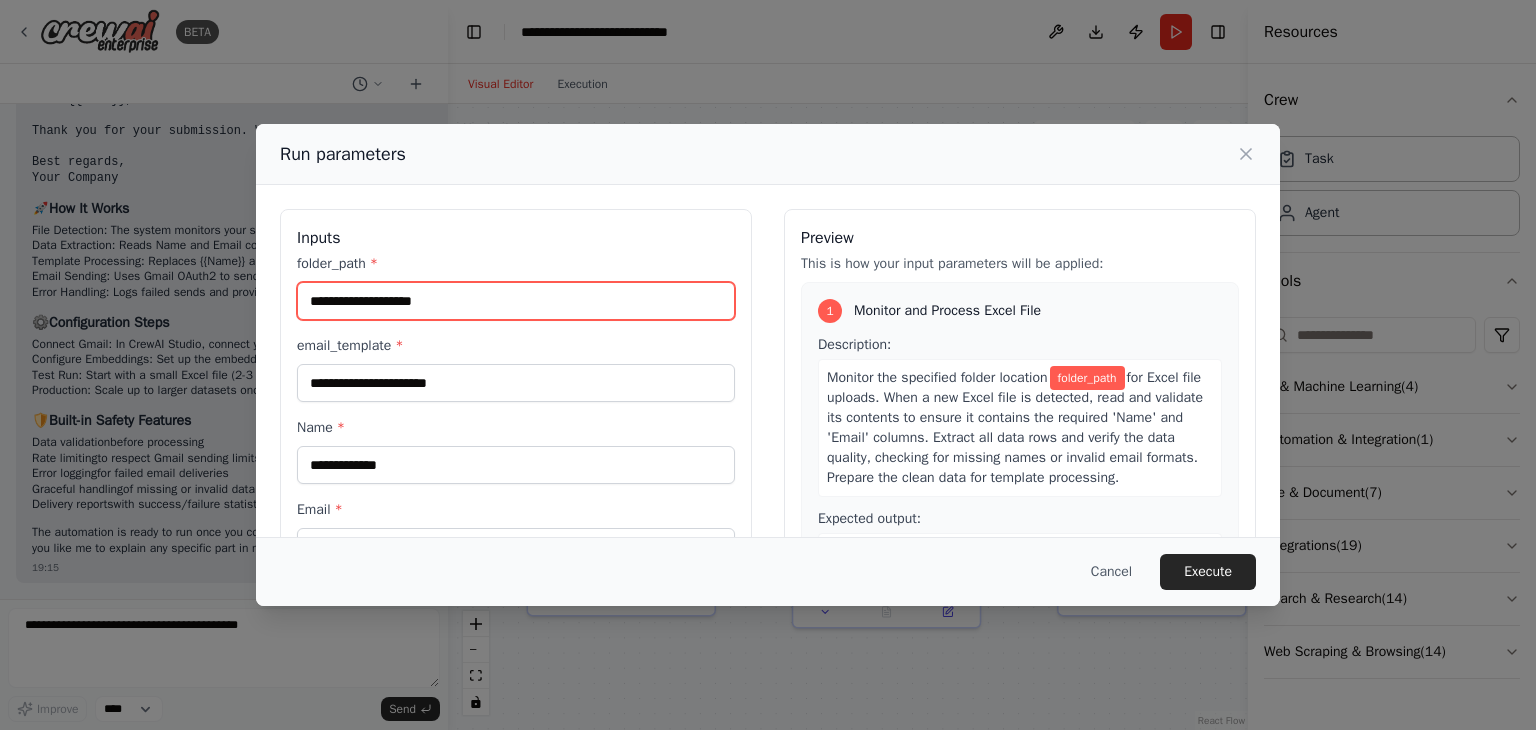 click on "folder_path *" at bounding box center [516, 301] 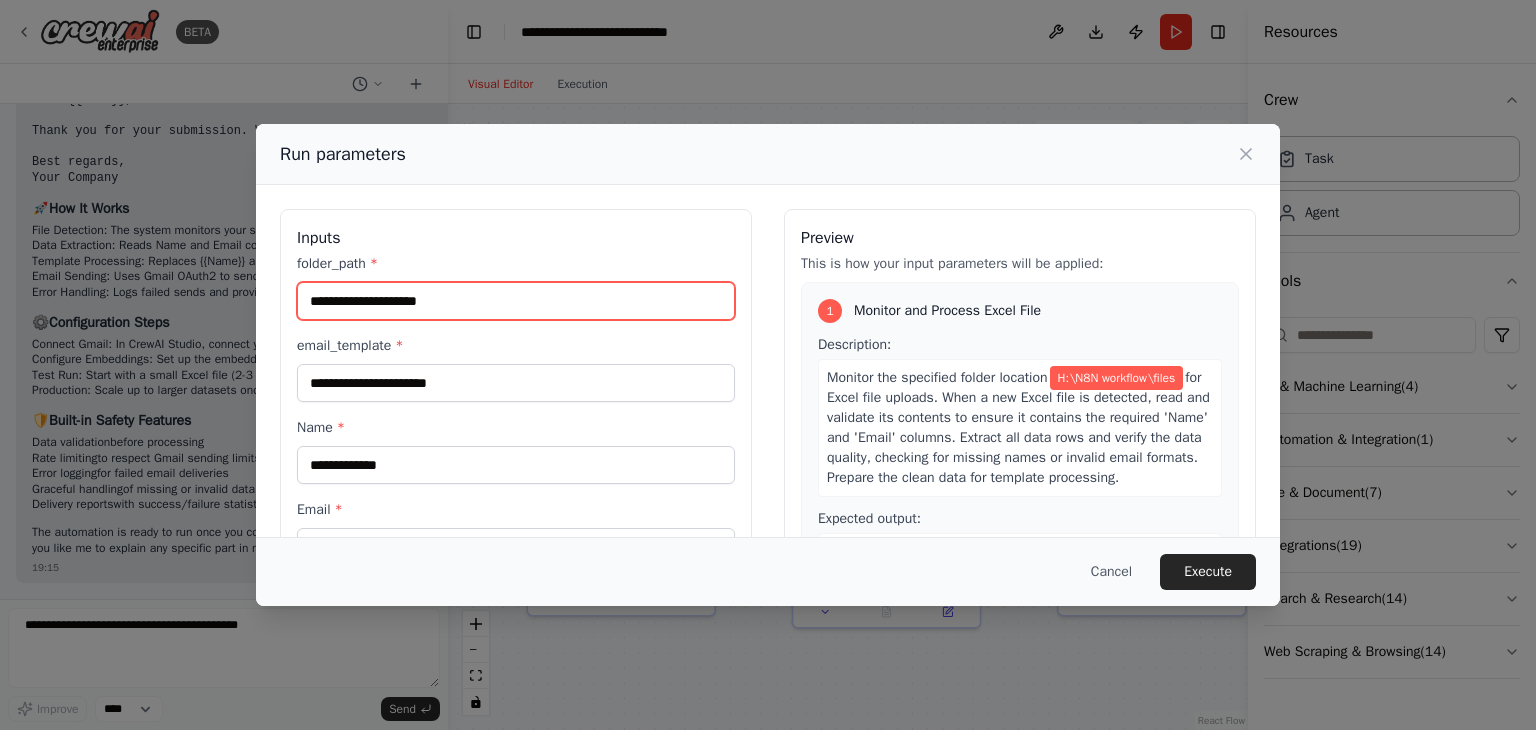 type on "**********" 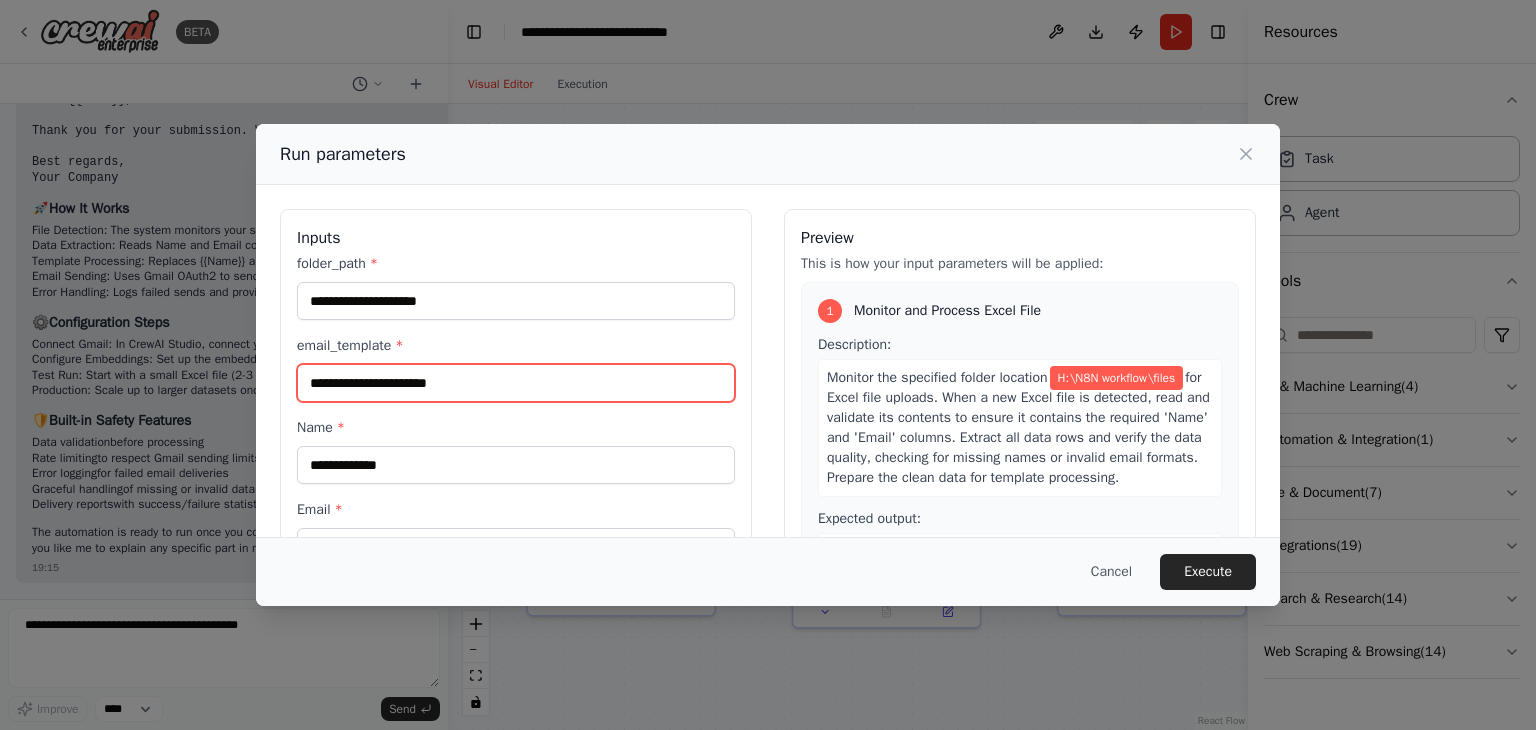 click on "email_template *" at bounding box center [516, 383] 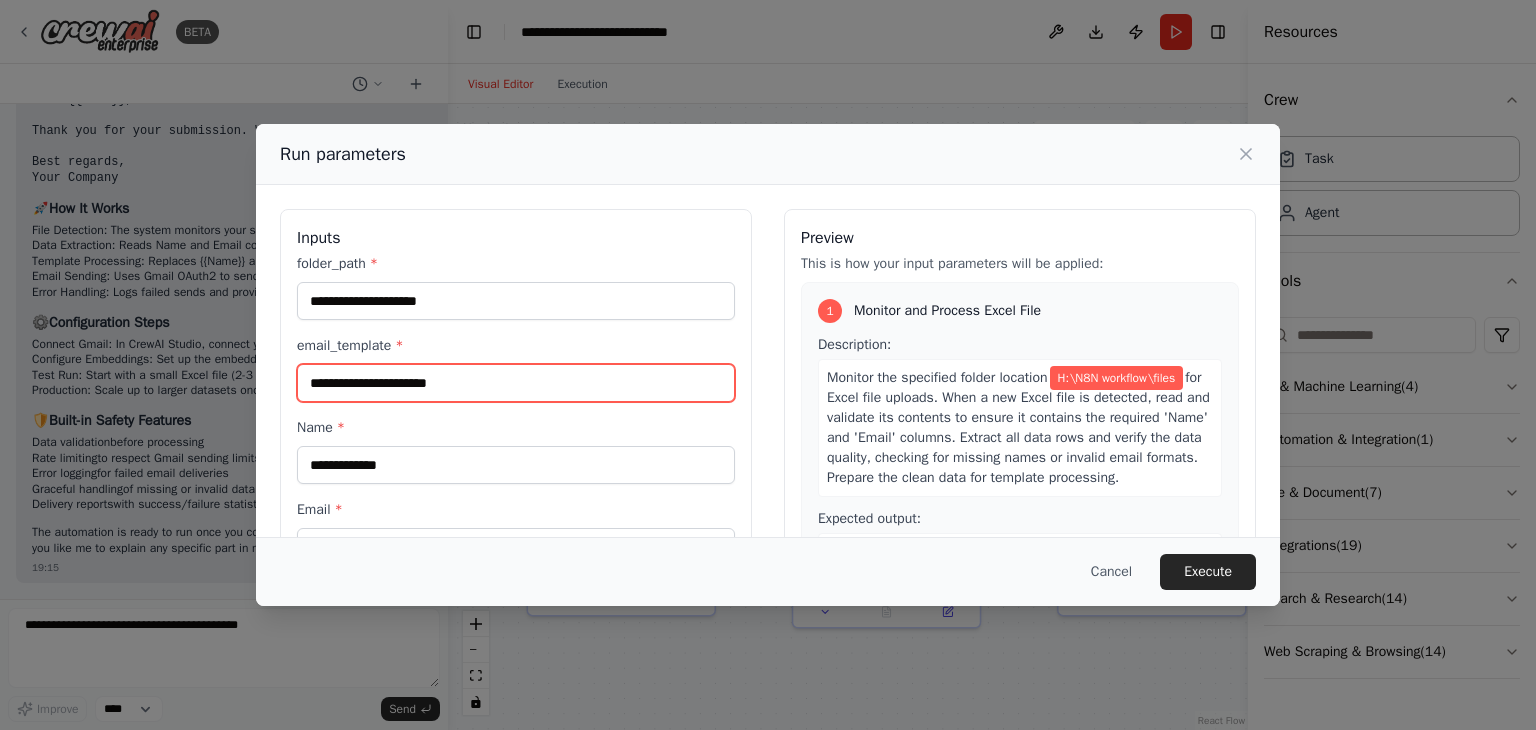 paste on "**********" 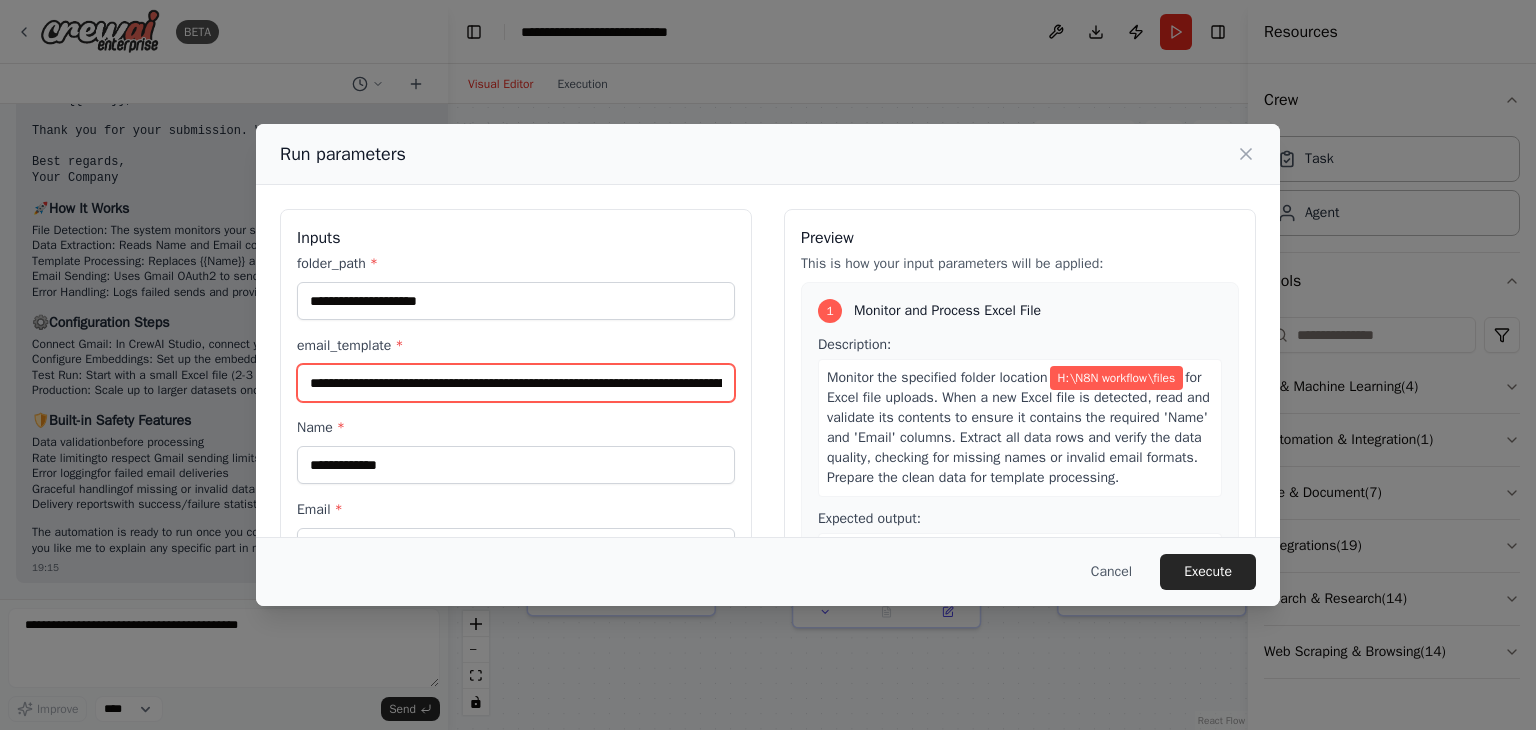 scroll, scrollTop: 0, scrollLeft: 167, axis: horizontal 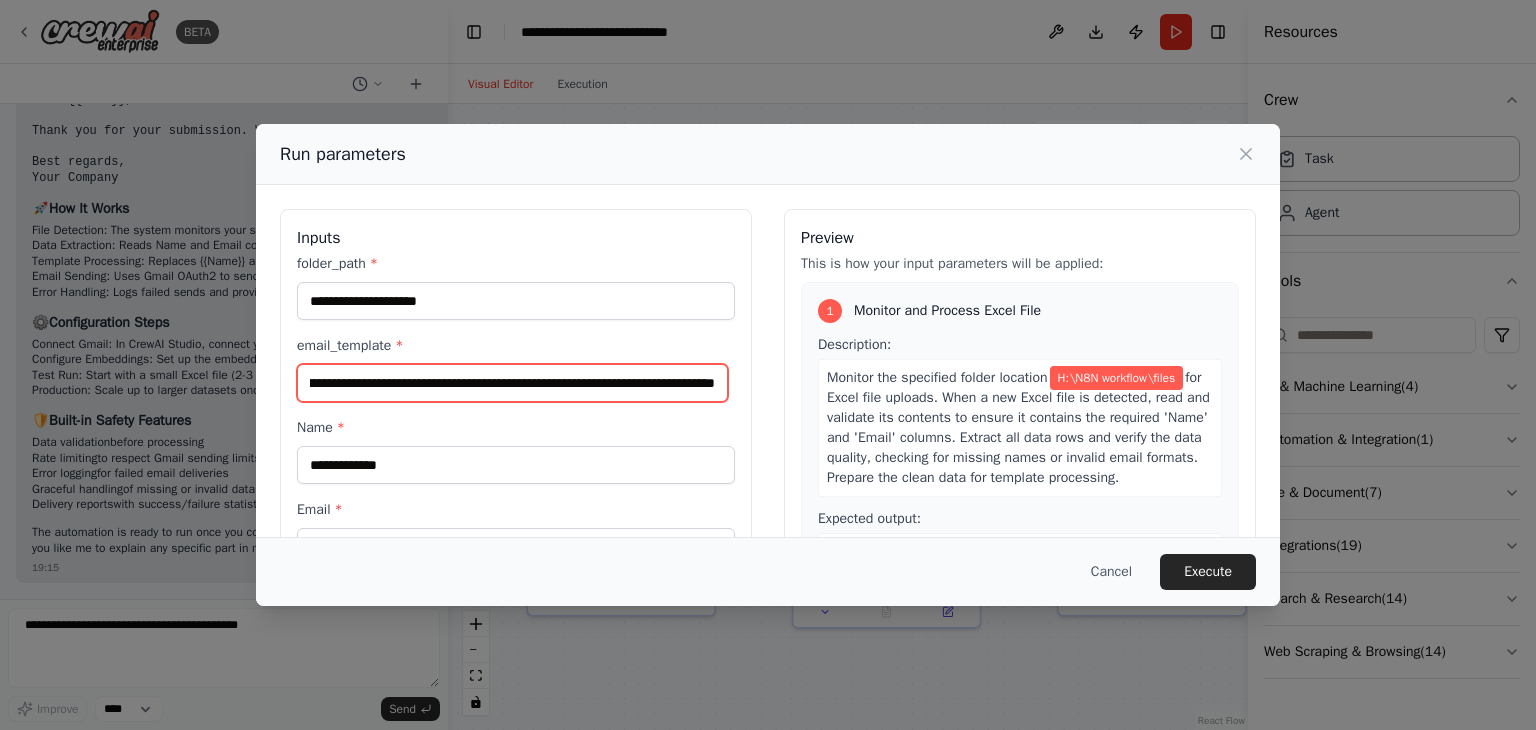type on "**********" 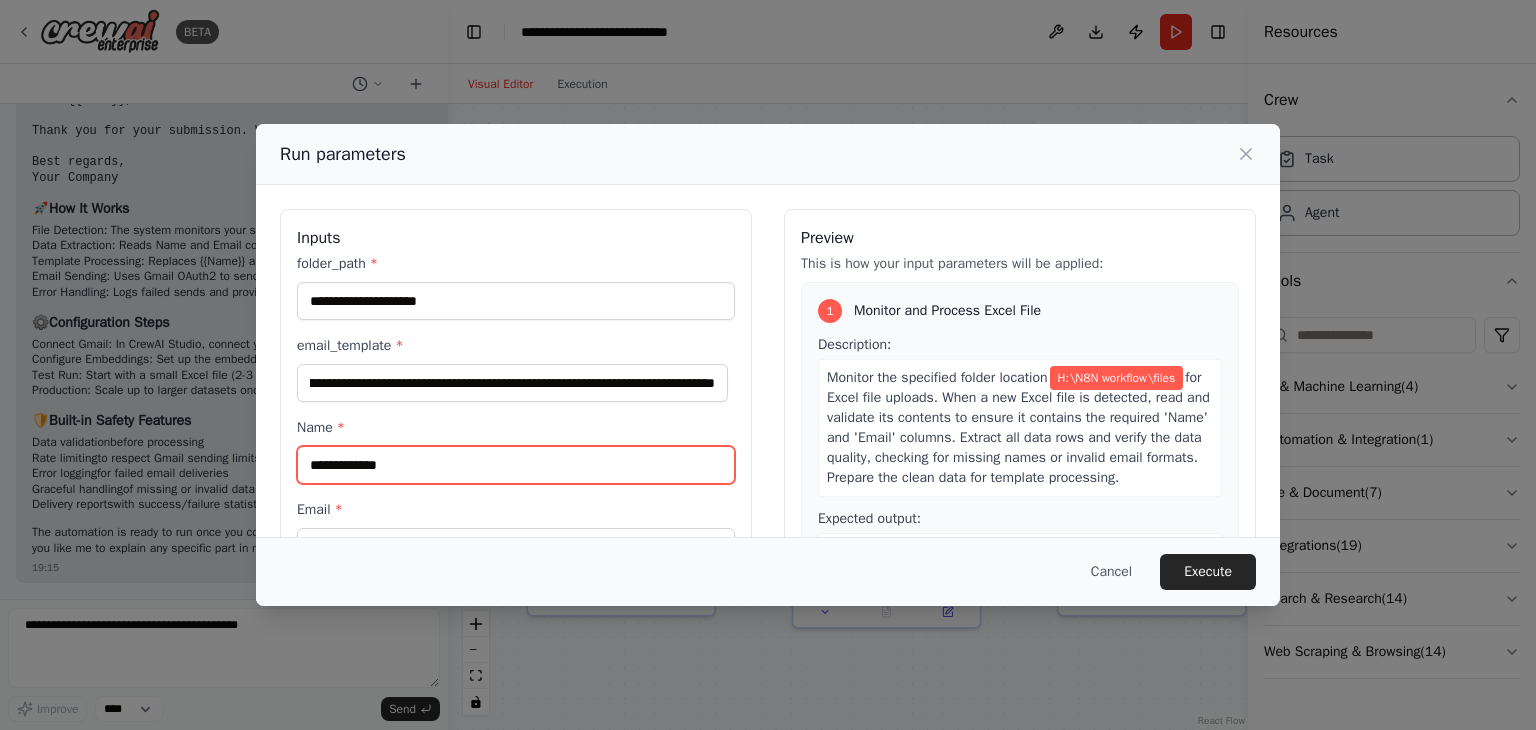 scroll, scrollTop: 0, scrollLeft: 0, axis: both 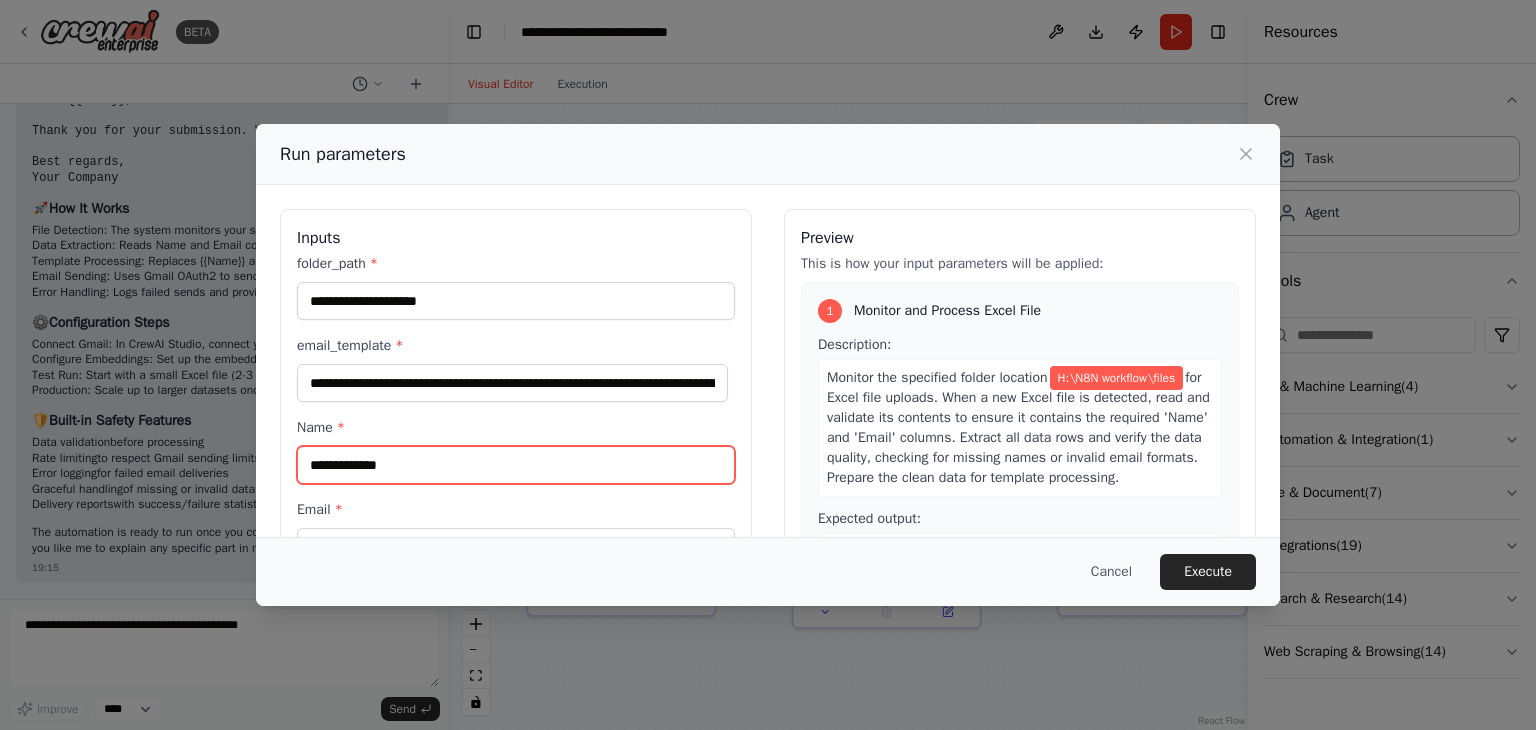 click on "Name *" at bounding box center [516, 465] 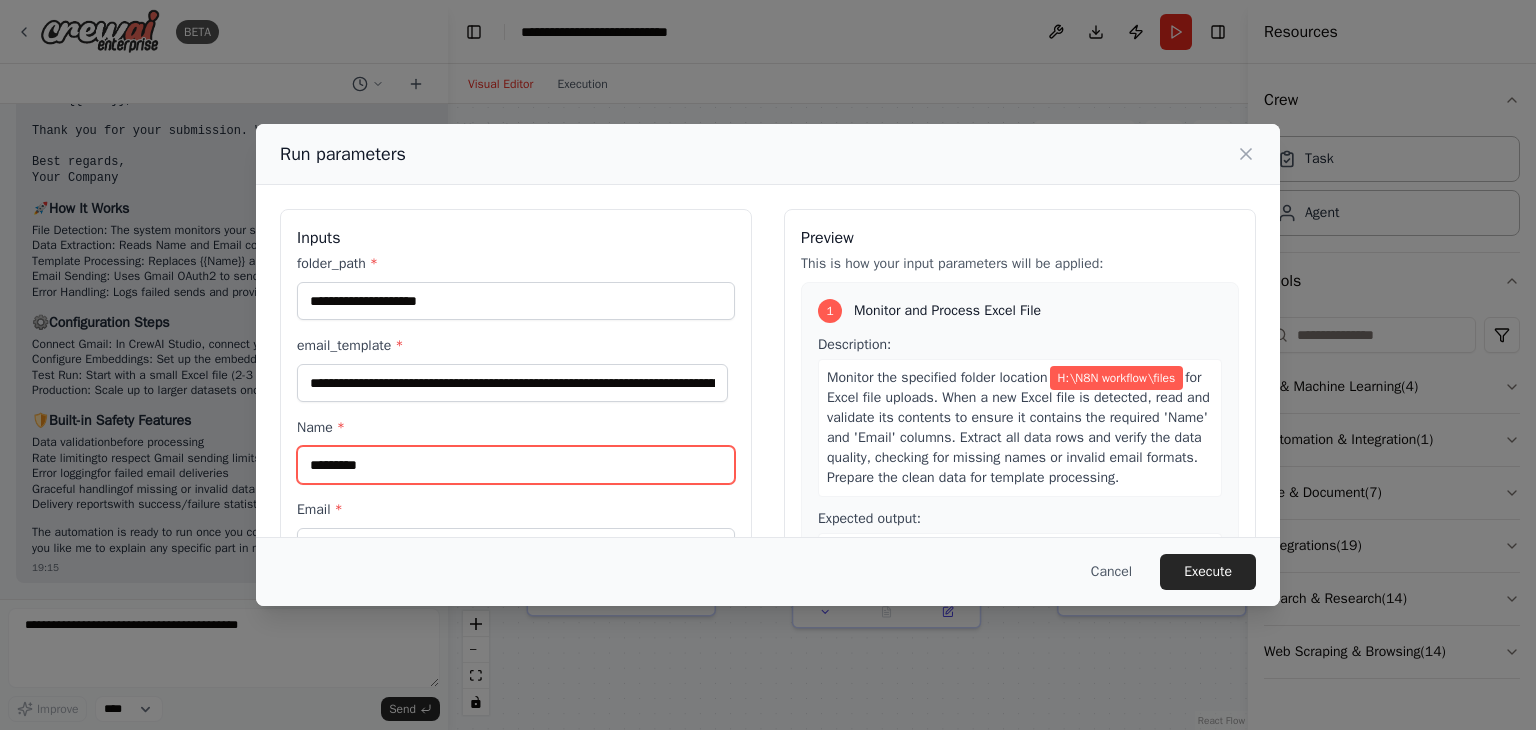 type on "*********" 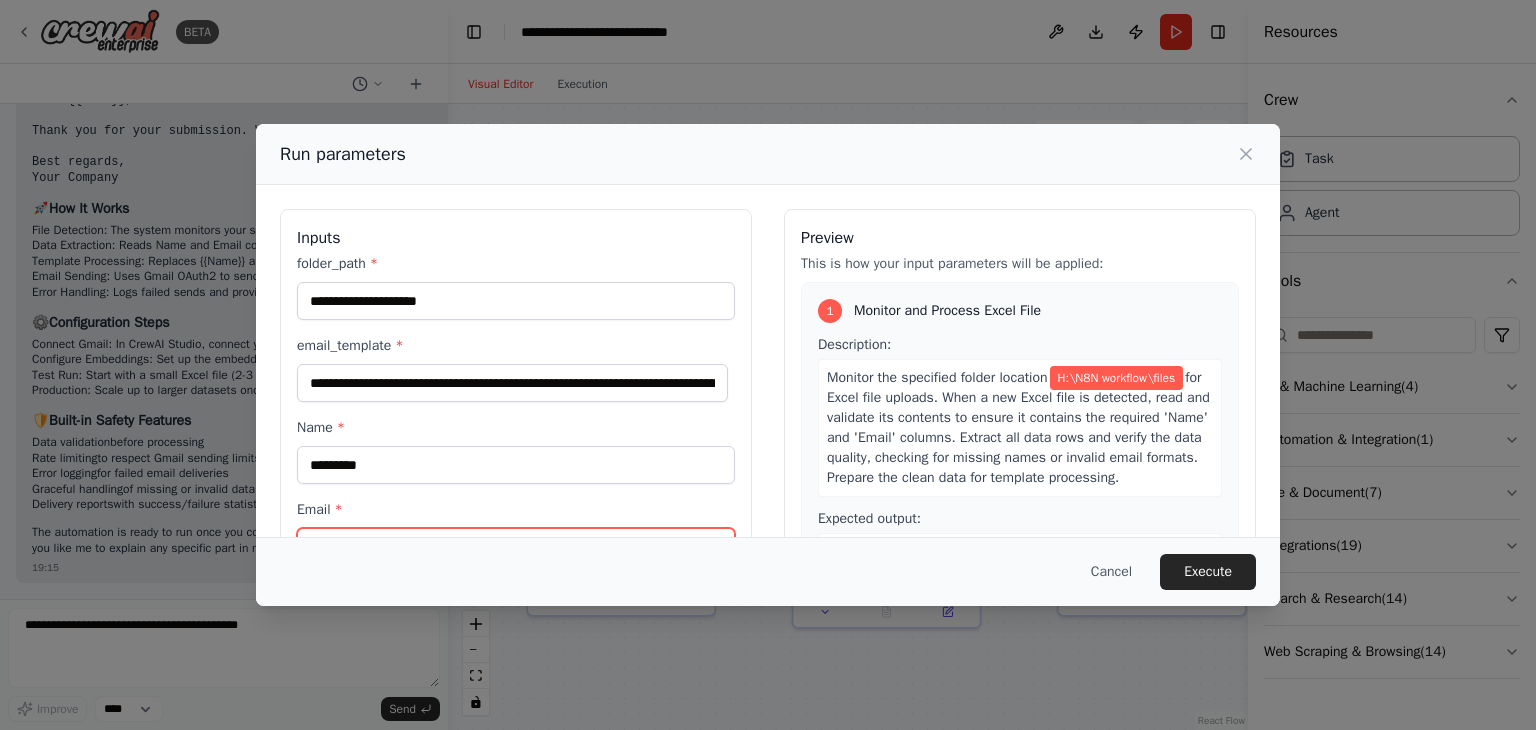 scroll, scrollTop: 27, scrollLeft: 0, axis: vertical 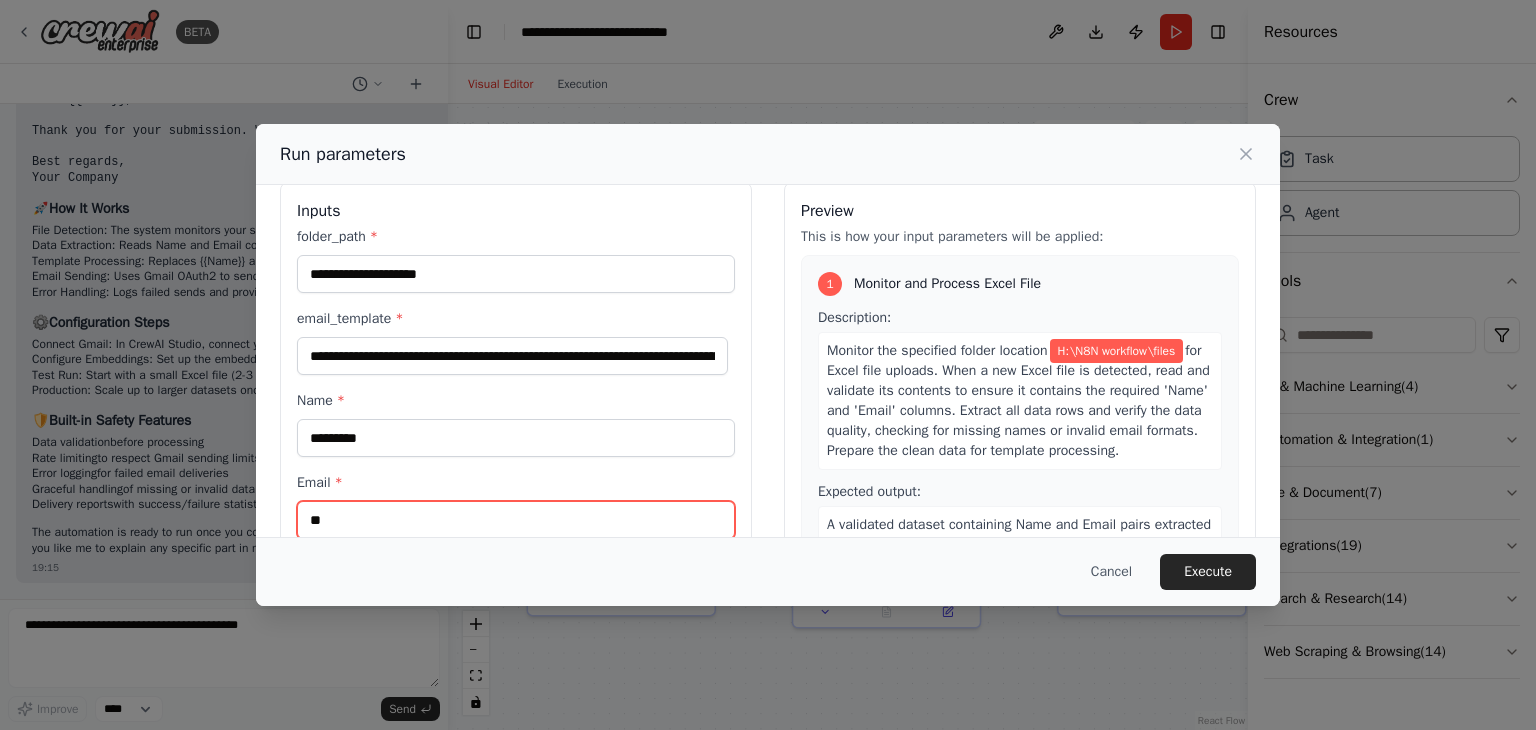 type on "*" 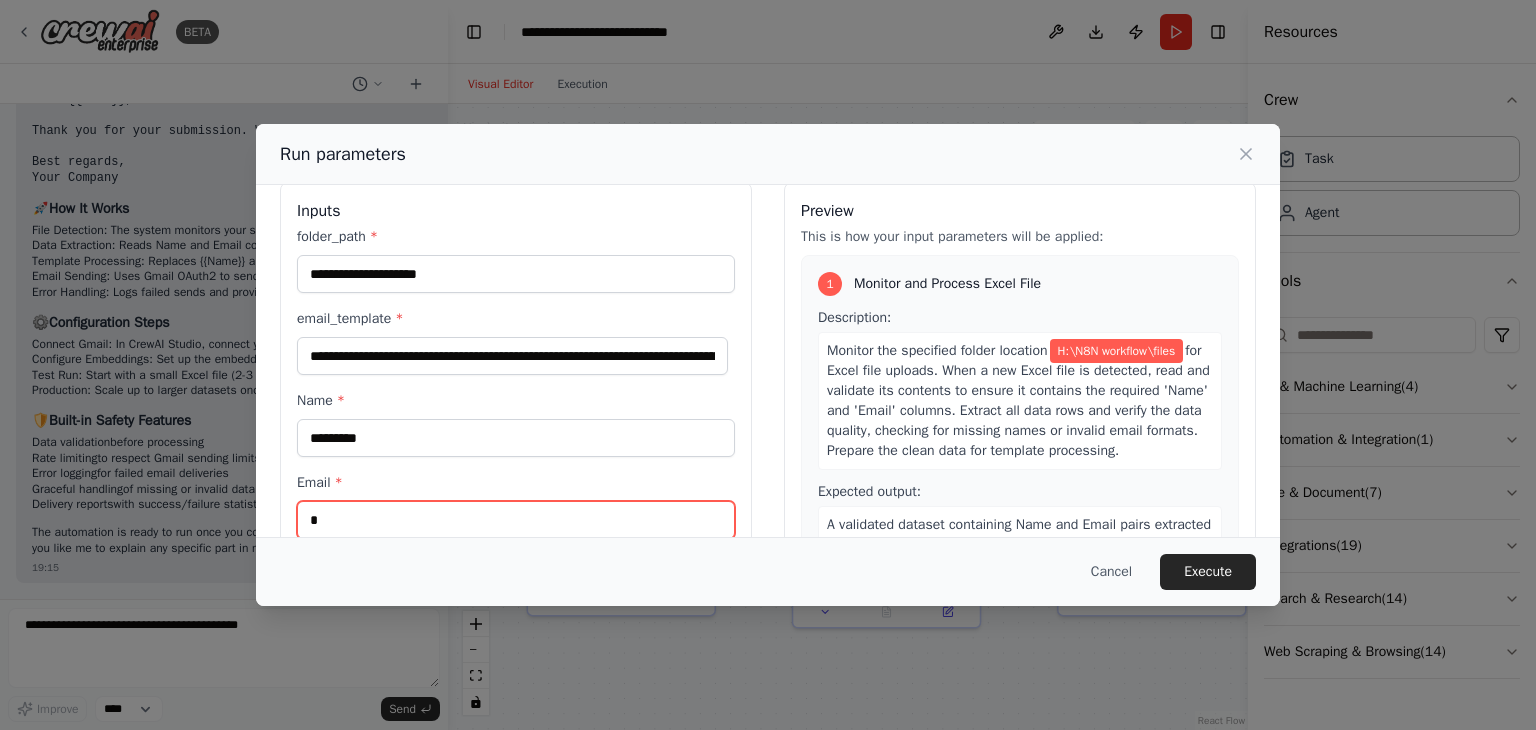 type on "**********" 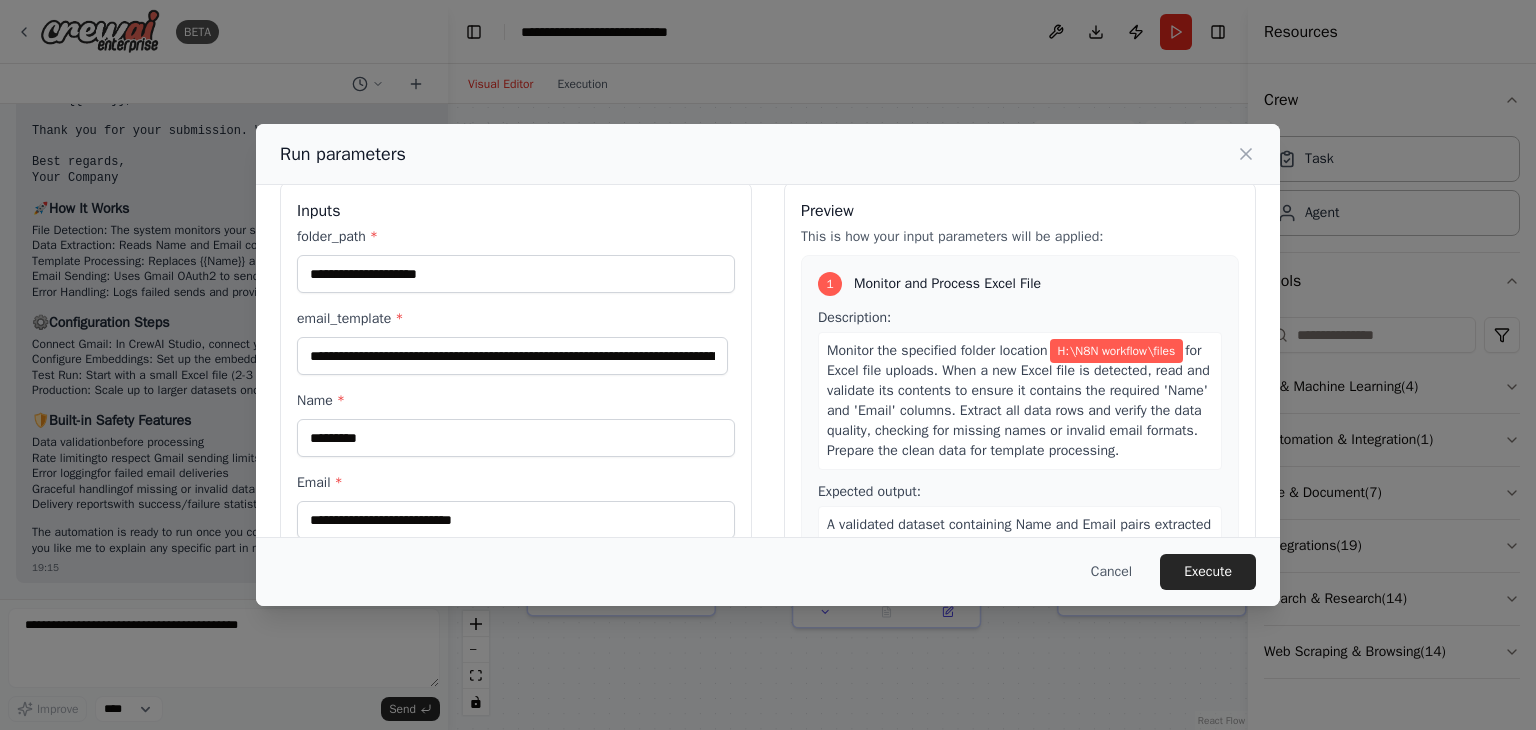 type on "**********" 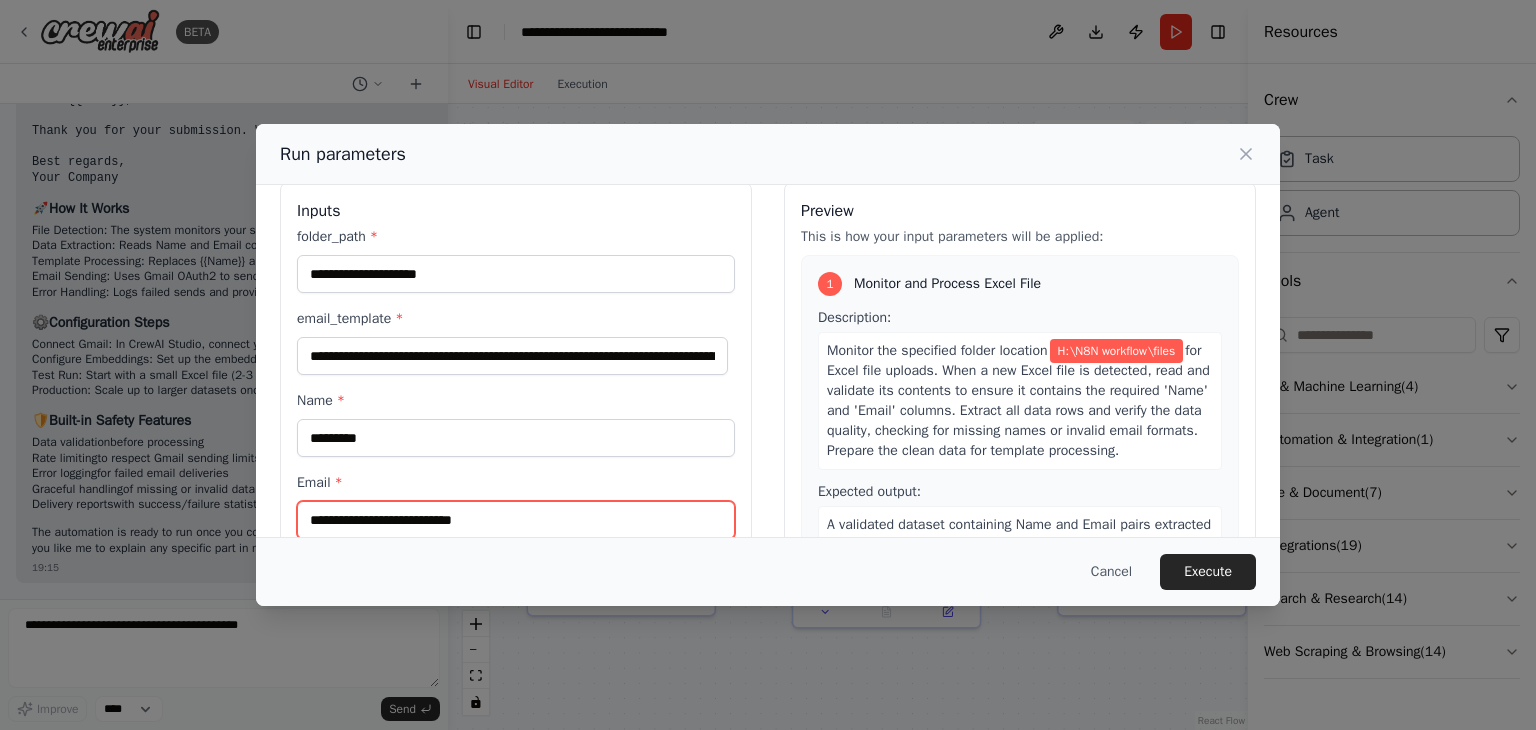 scroll, scrollTop: 169, scrollLeft: 0, axis: vertical 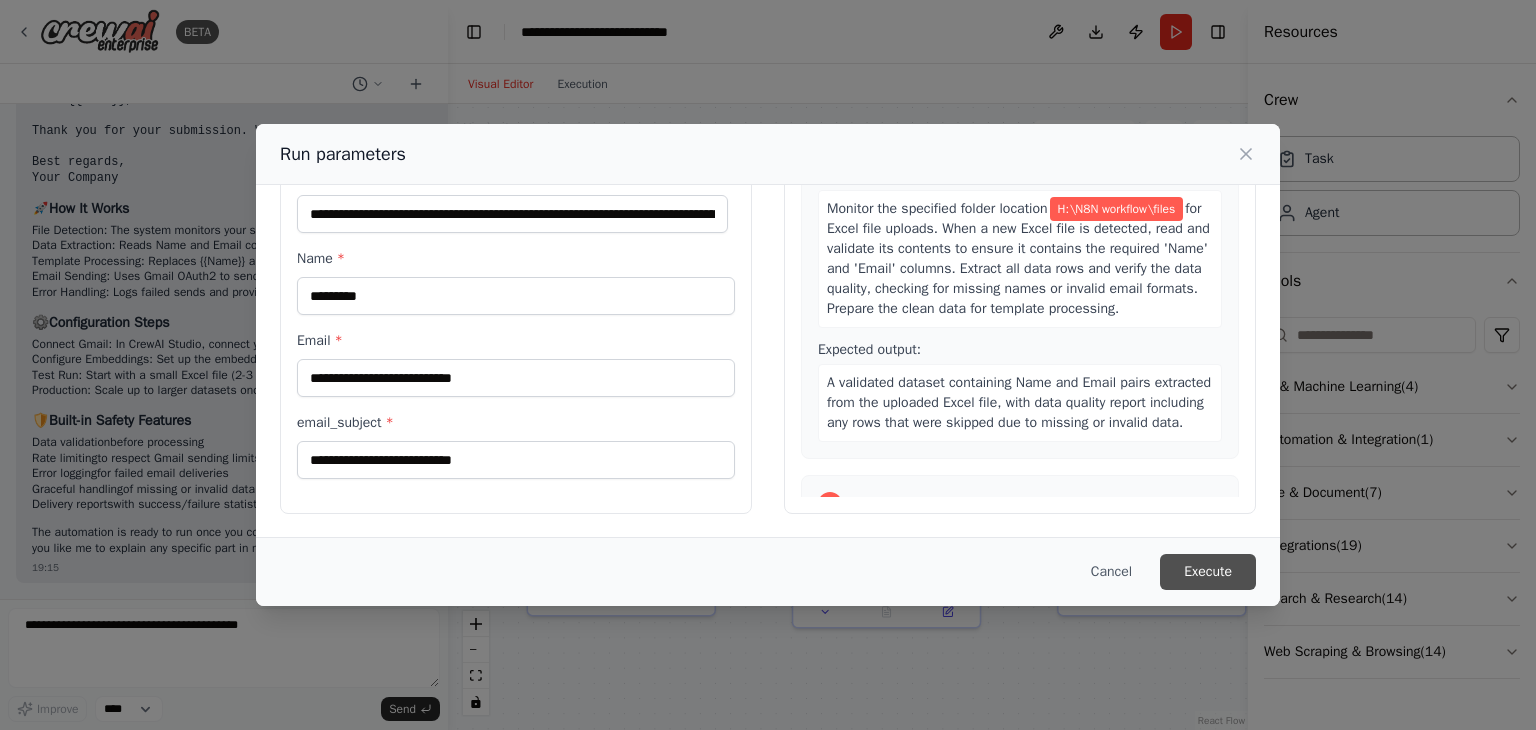 click on "Execute" at bounding box center [1208, 572] 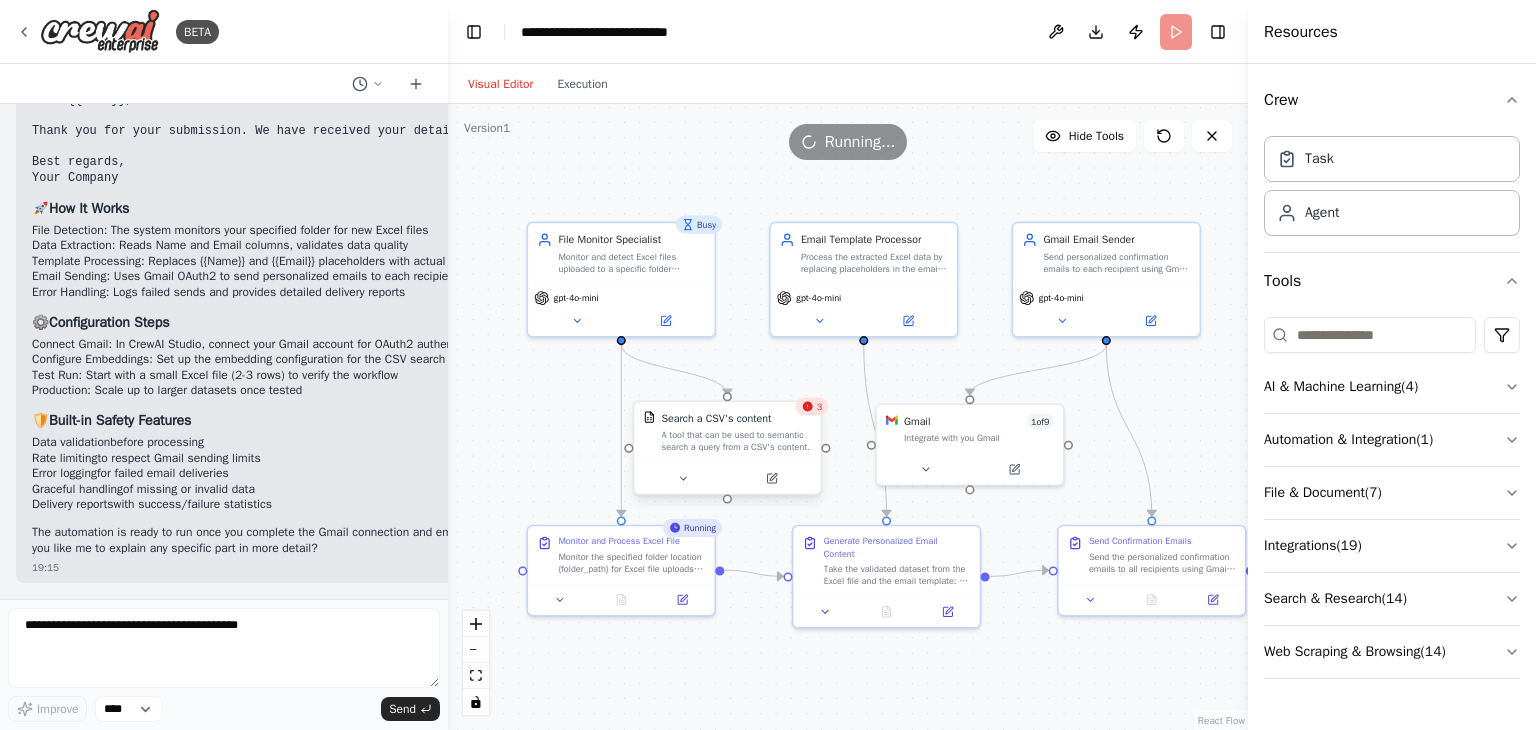 click on "A tool that can be used to semantic search a query from a CSV's content." at bounding box center (736, 441) 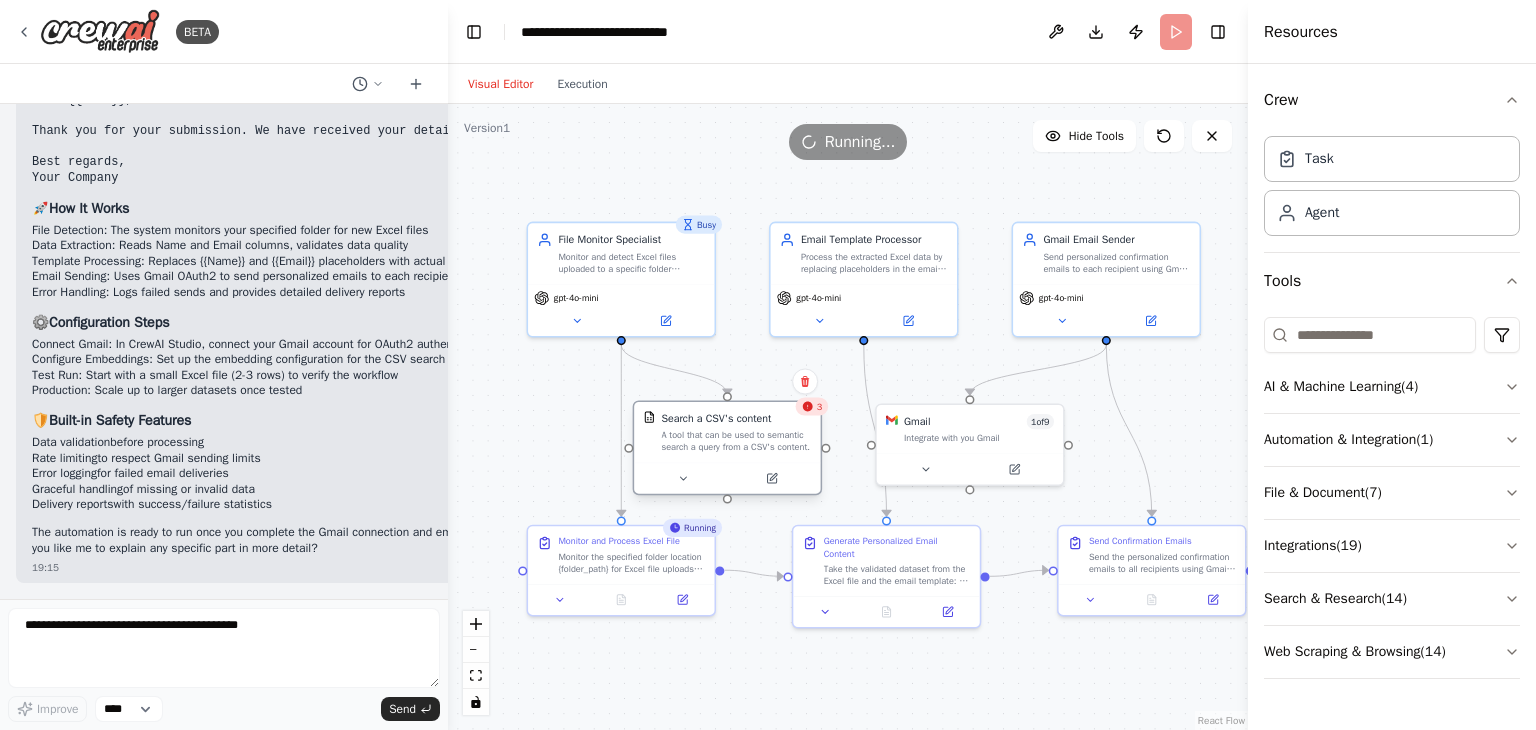 click on "A tool that can be used to semantic search a query from a CSV's content." at bounding box center (736, 441) 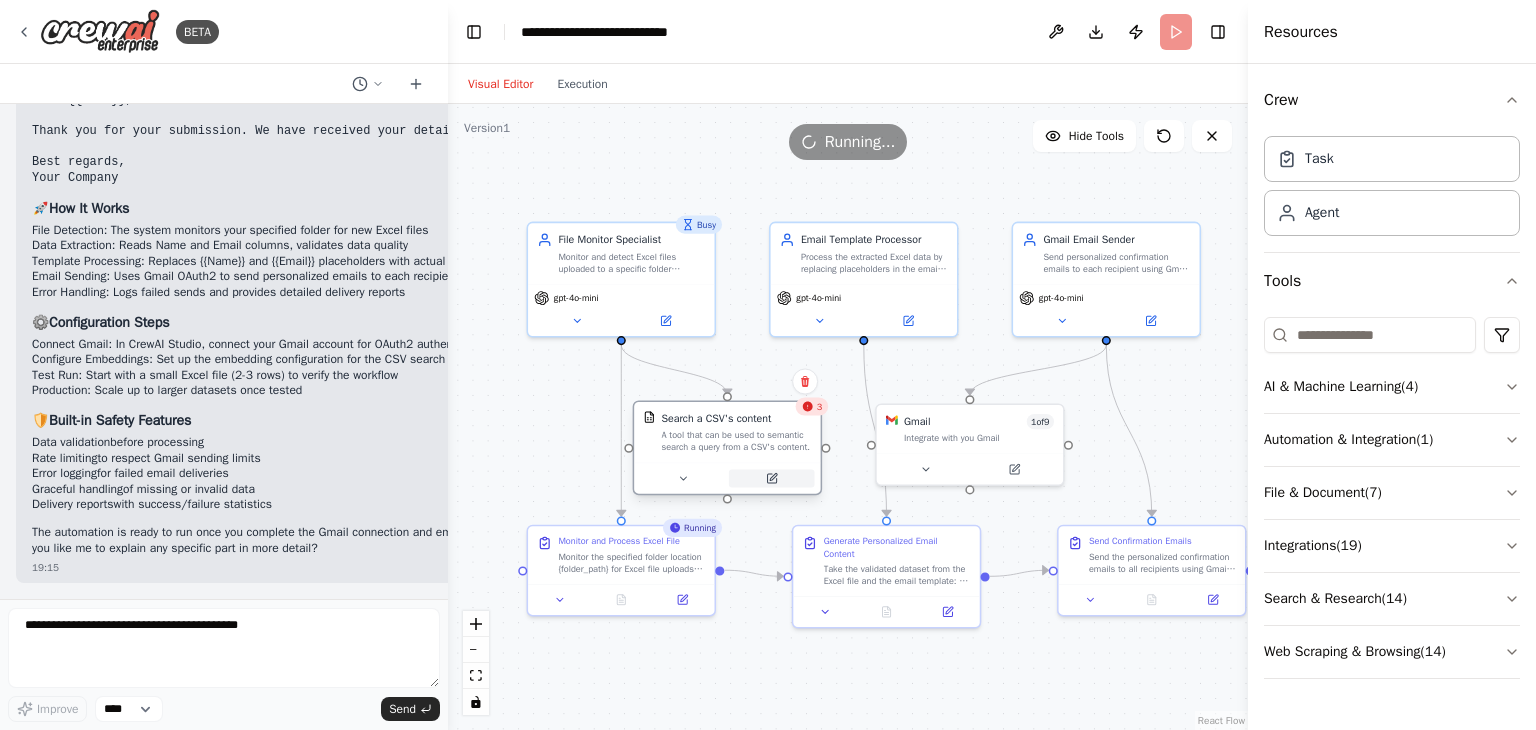 click at bounding box center (772, 478) 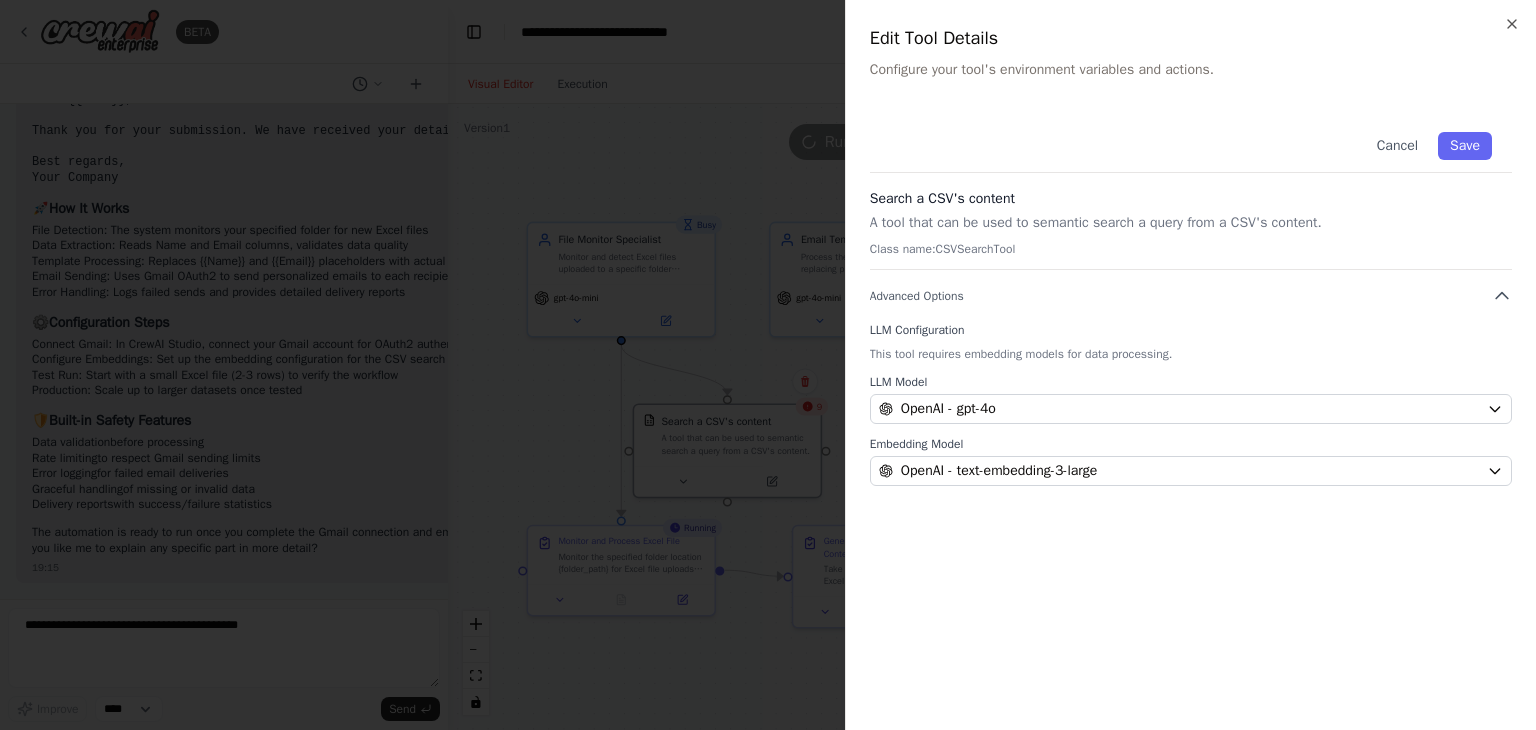 click at bounding box center (768, 365) 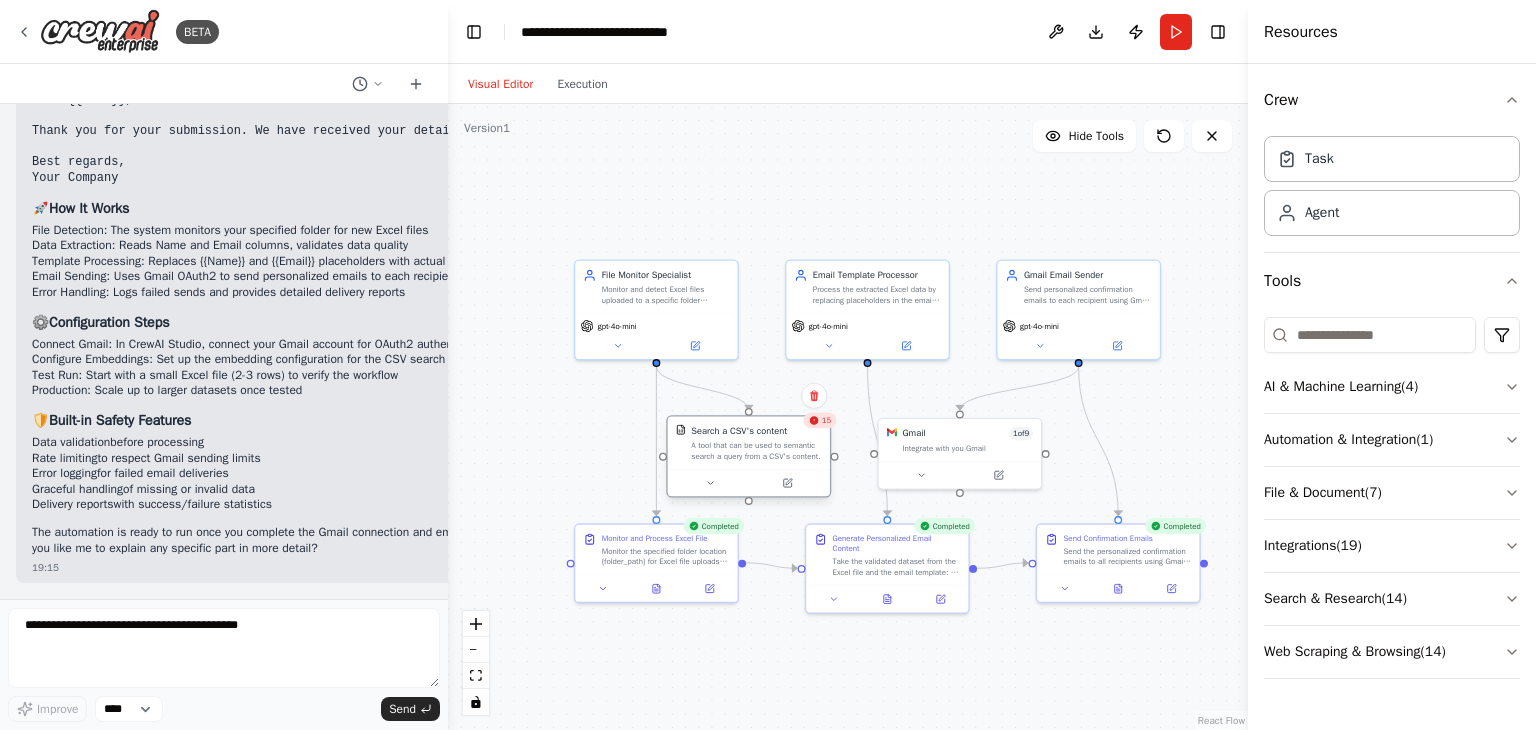click on "Search a CSV's content A tool that can be used to semantic search a query from a CSV's content." at bounding box center [756, 442] 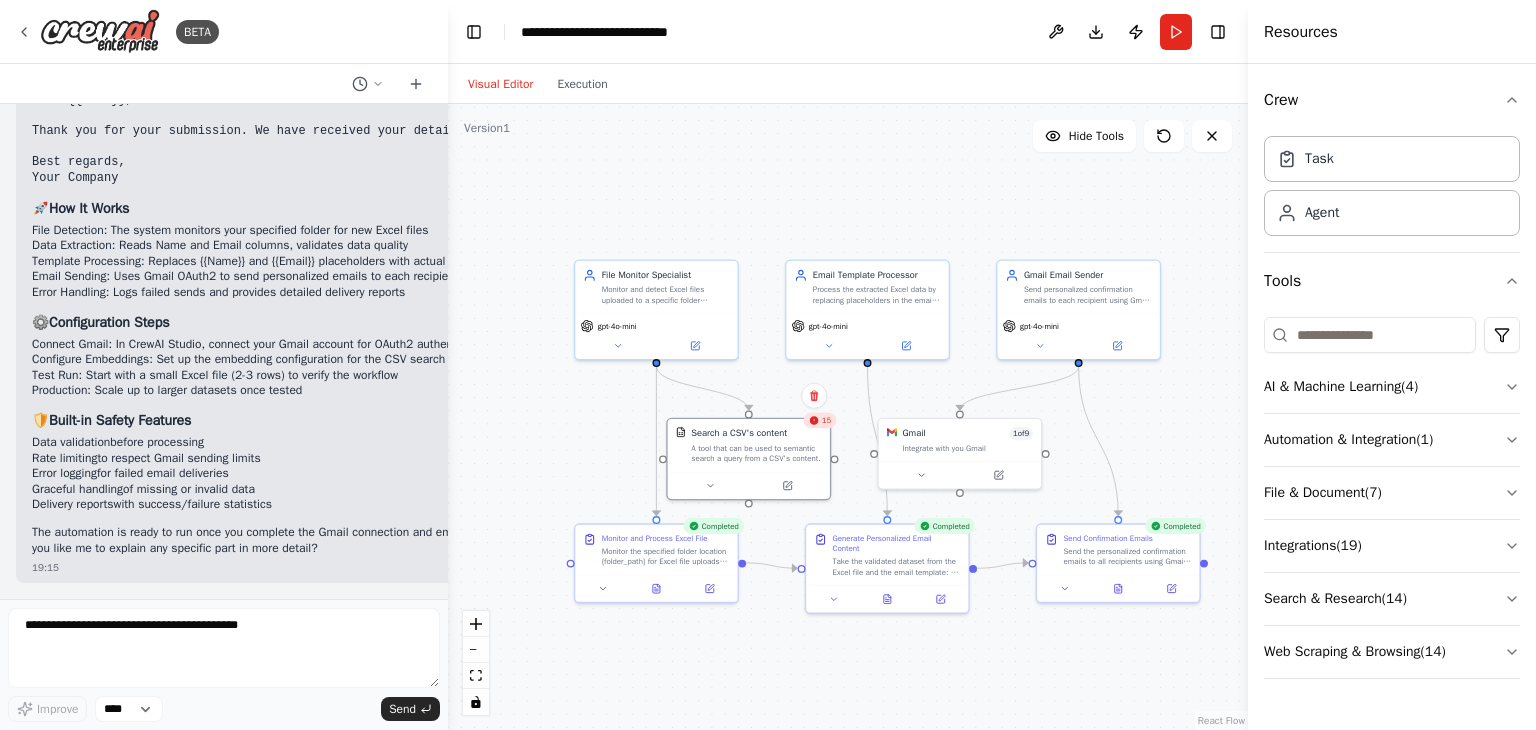 click on "15" at bounding box center [819, 421] 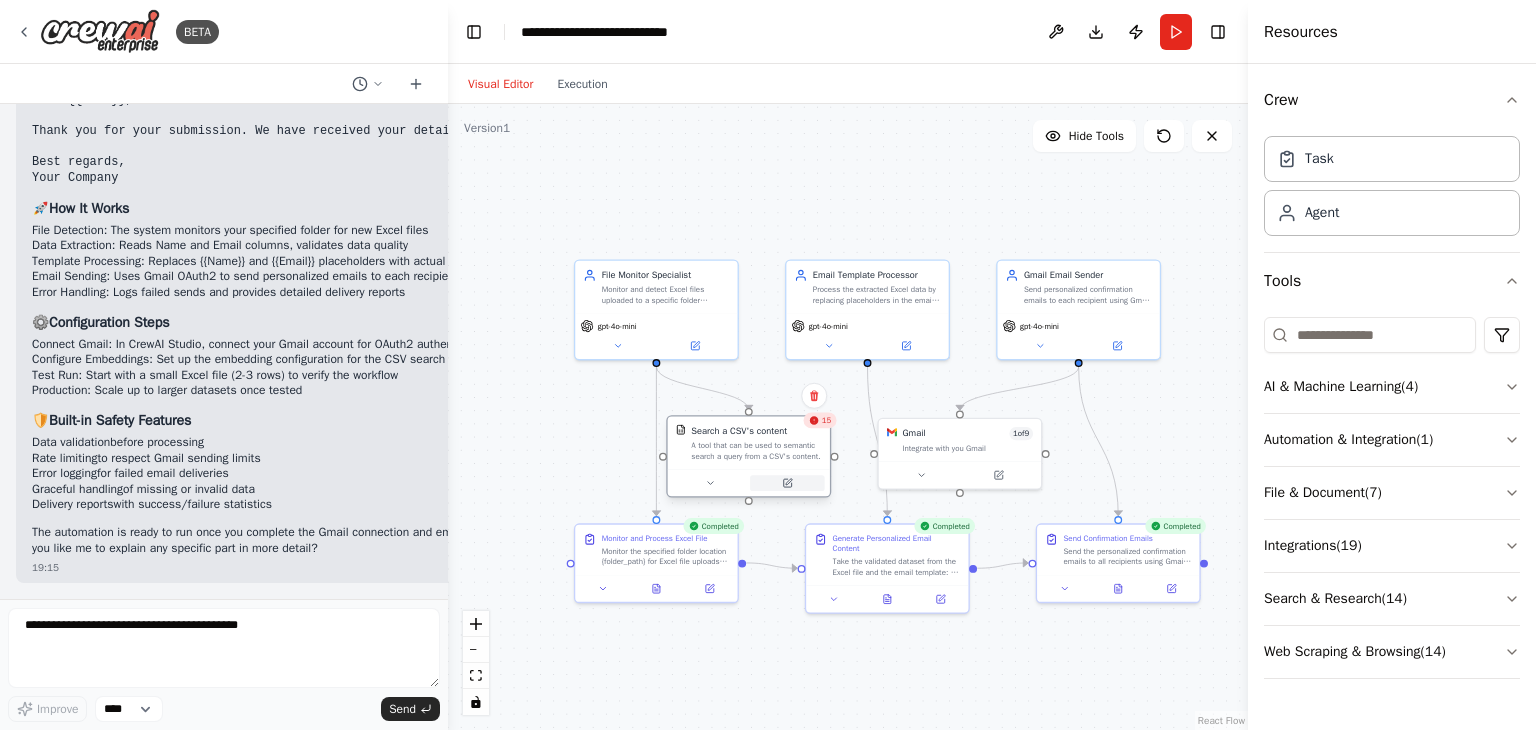 click at bounding box center (787, 483) 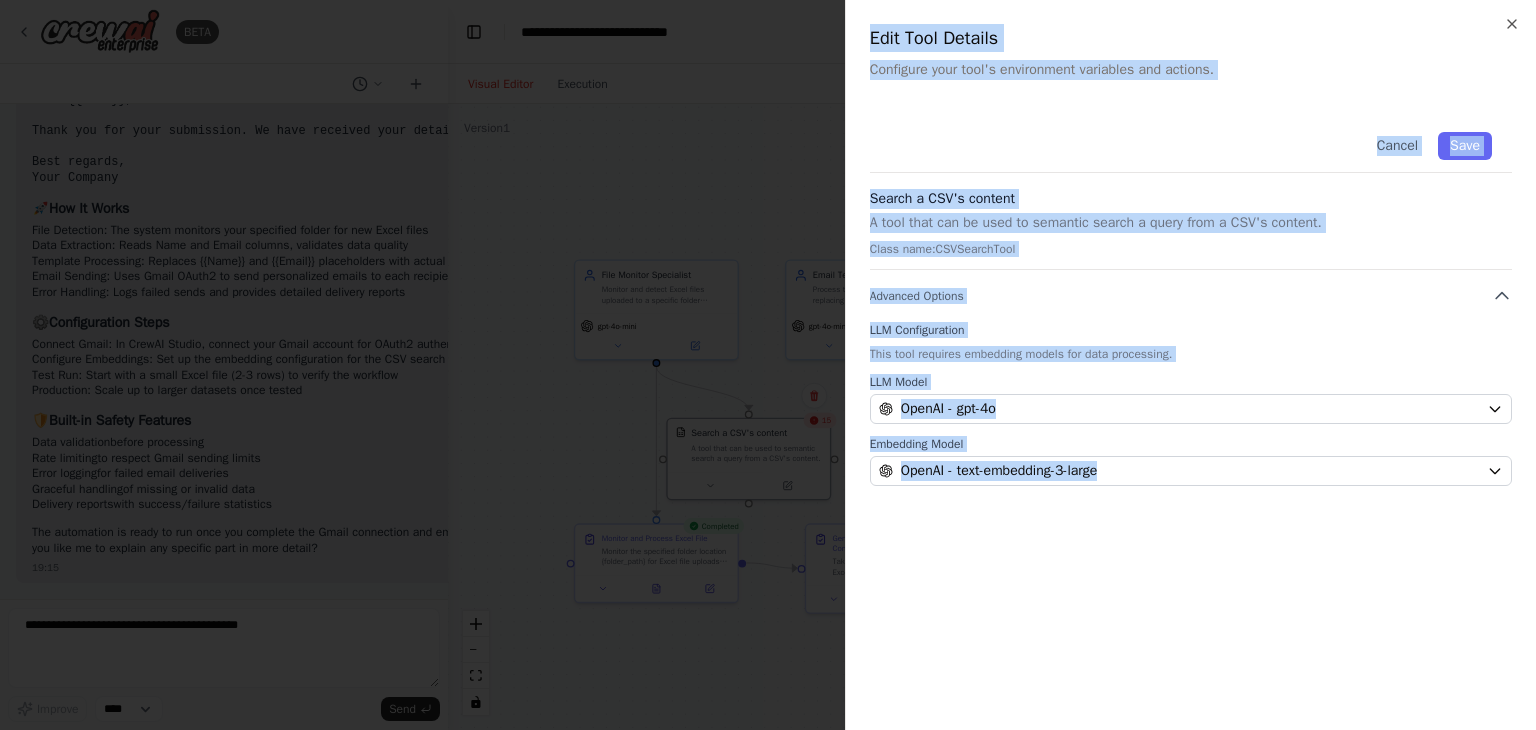 drag, startPoint x: 916, startPoint y: 60, endPoint x: 1134, endPoint y: 535, distance: 522.6366 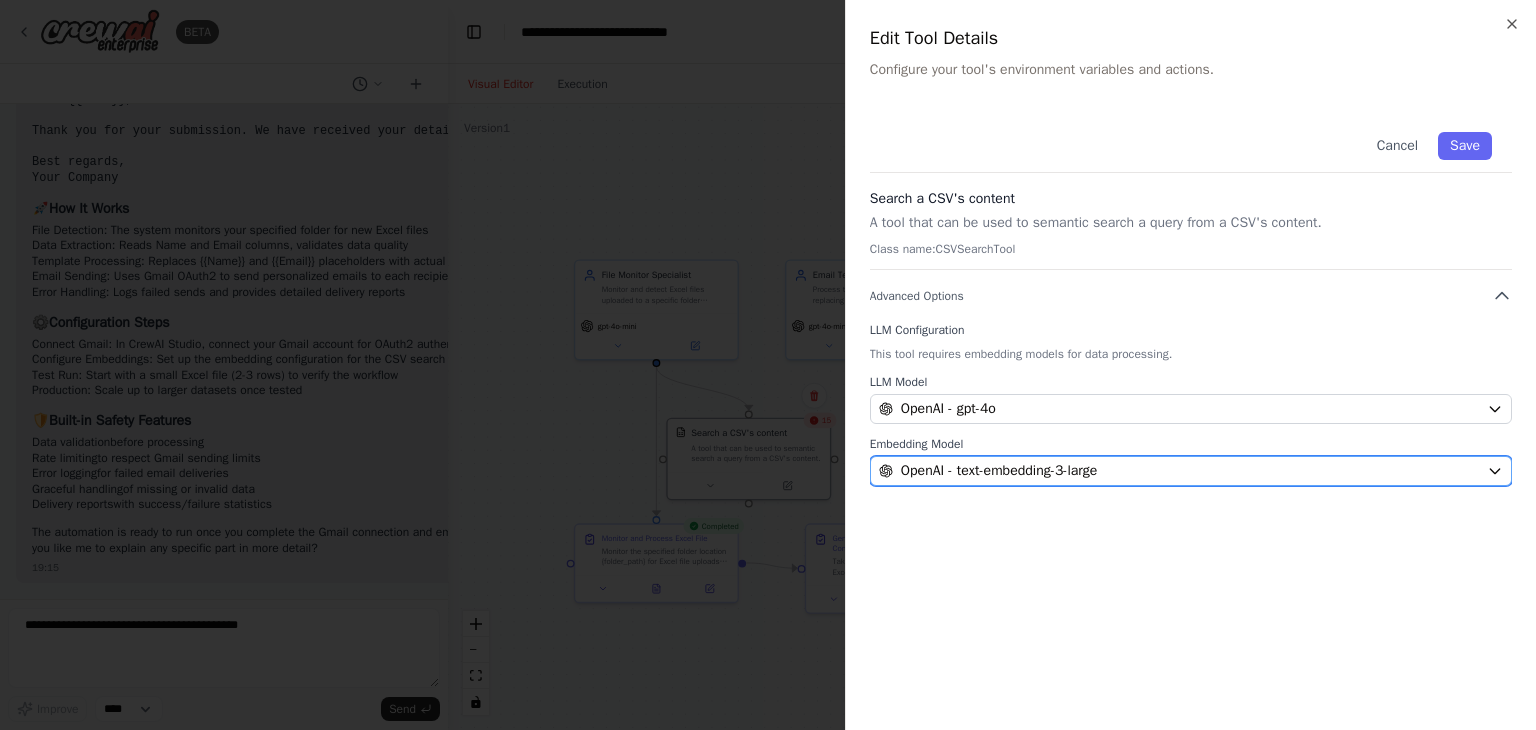 click on "OpenAI - text-embedding-3-large" at bounding box center (999, 471) 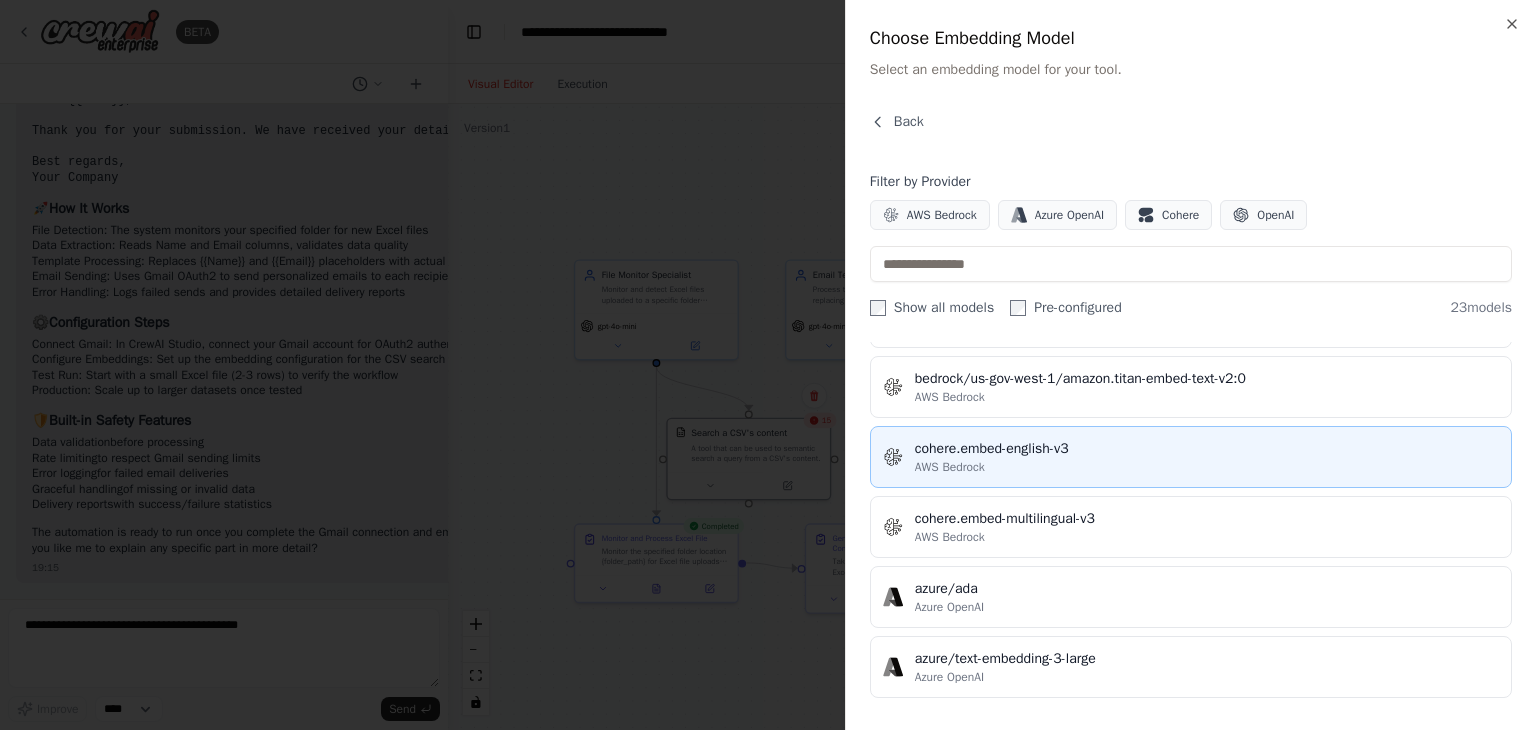 scroll, scrollTop: 500, scrollLeft: 0, axis: vertical 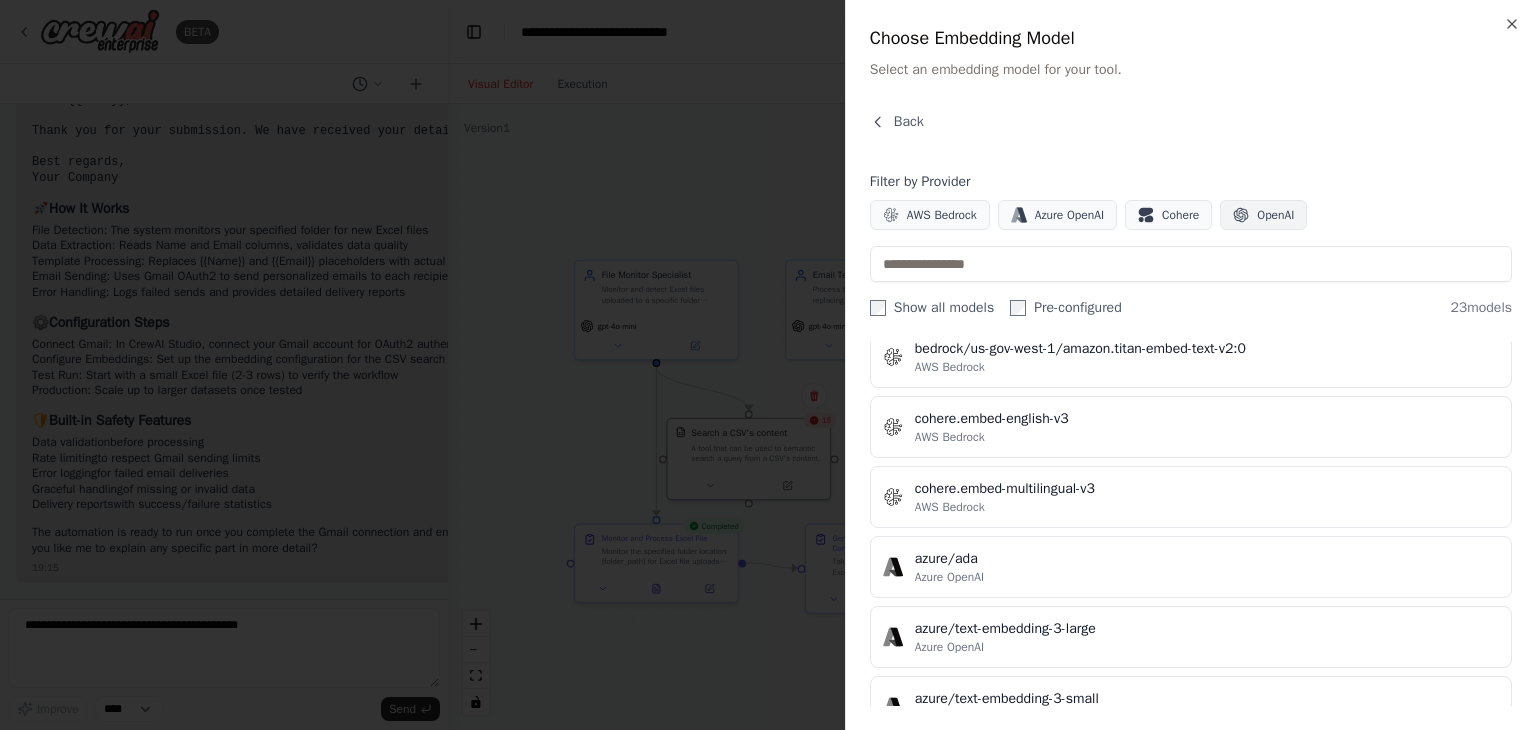 click on "OpenAI" at bounding box center (1275, 215) 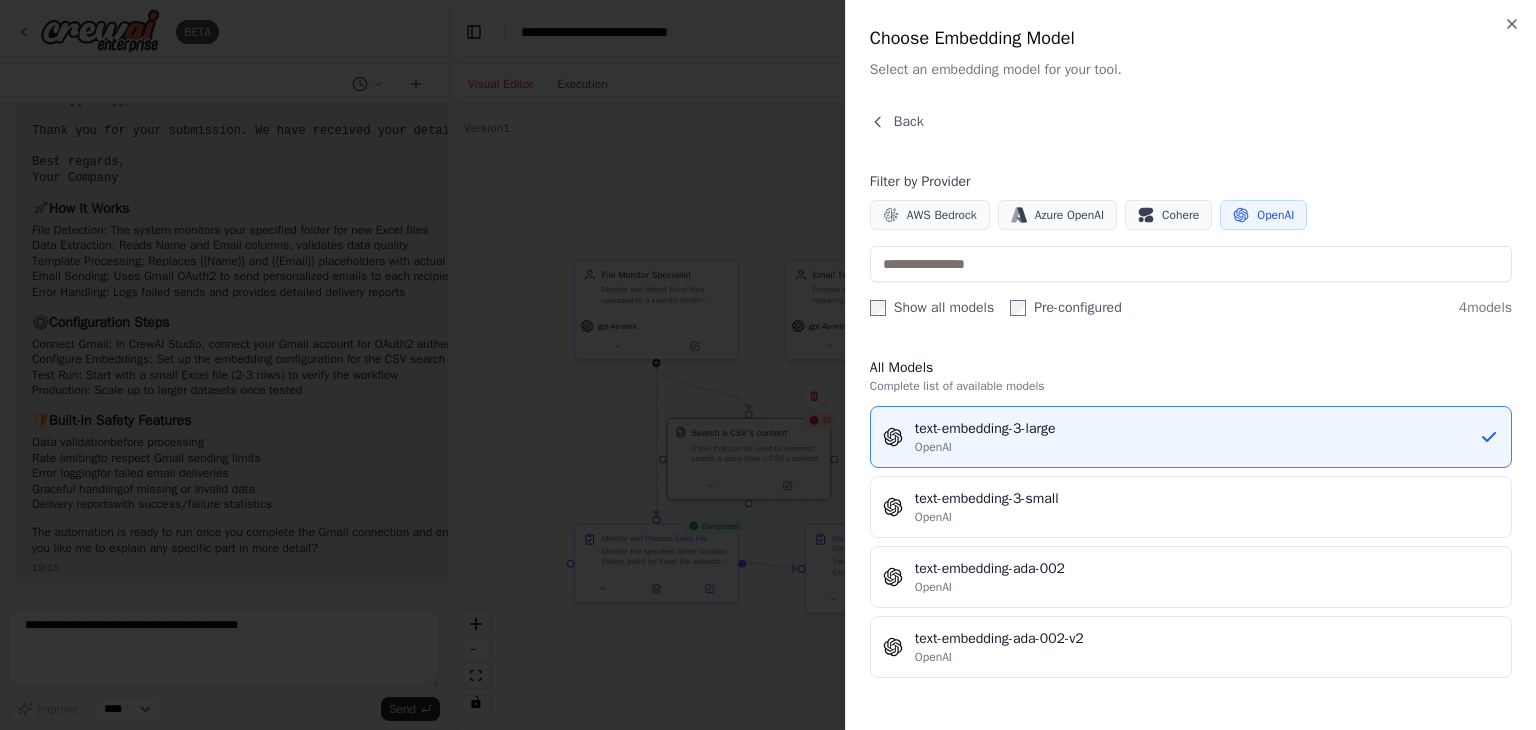 scroll, scrollTop: 0, scrollLeft: 0, axis: both 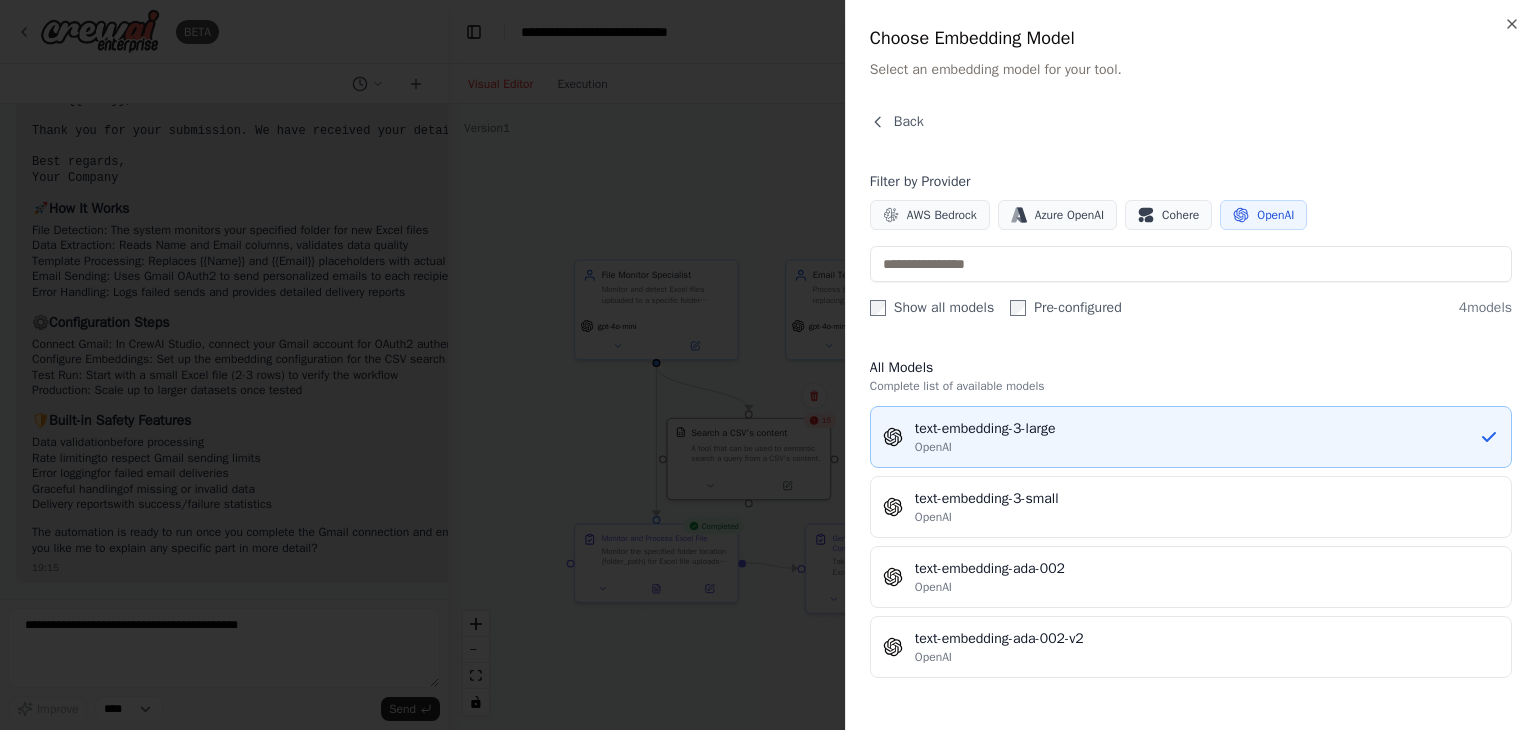 click on "OpenAI" at bounding box center (1197, 447) 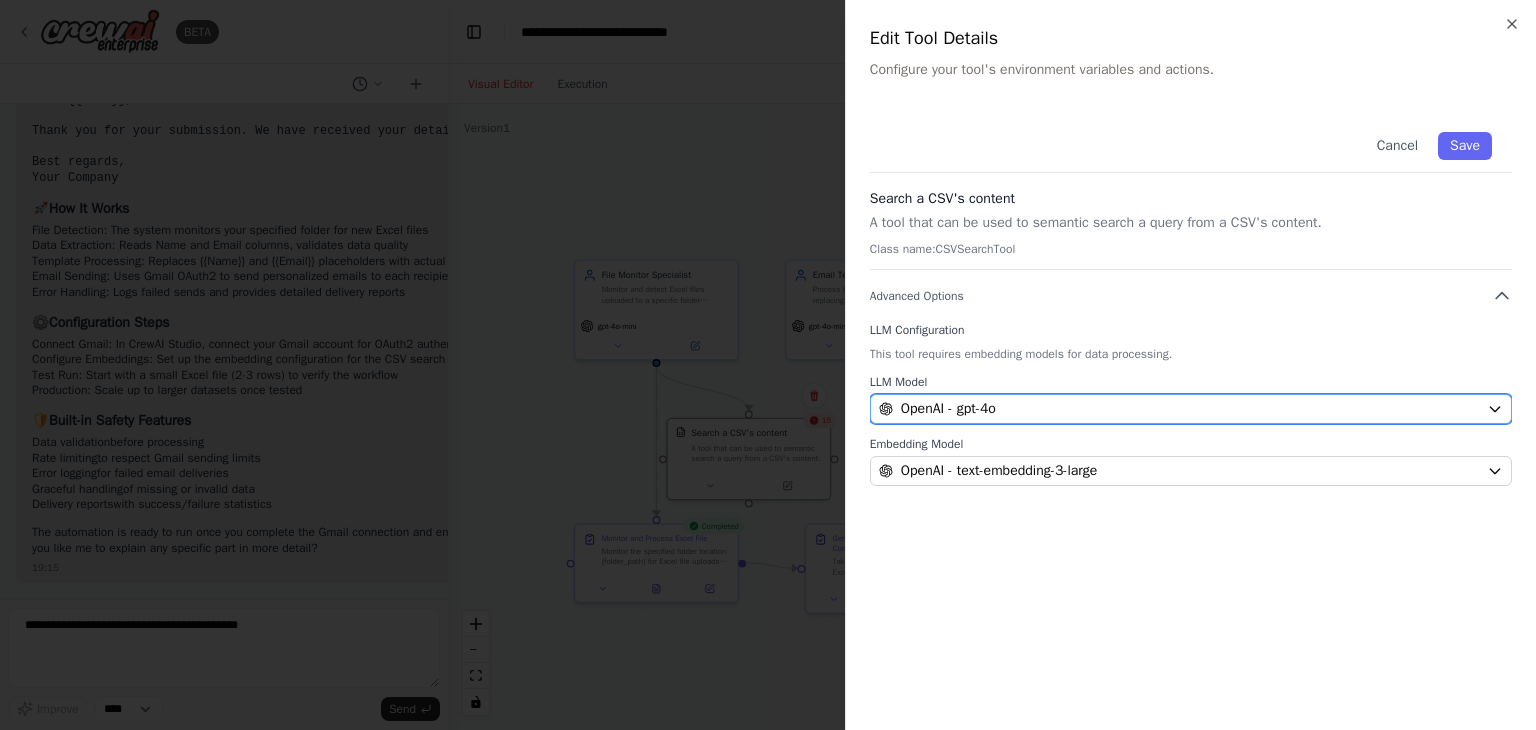 click on "OpenAI - gpt-4o" at bounding box center [1179, 409] 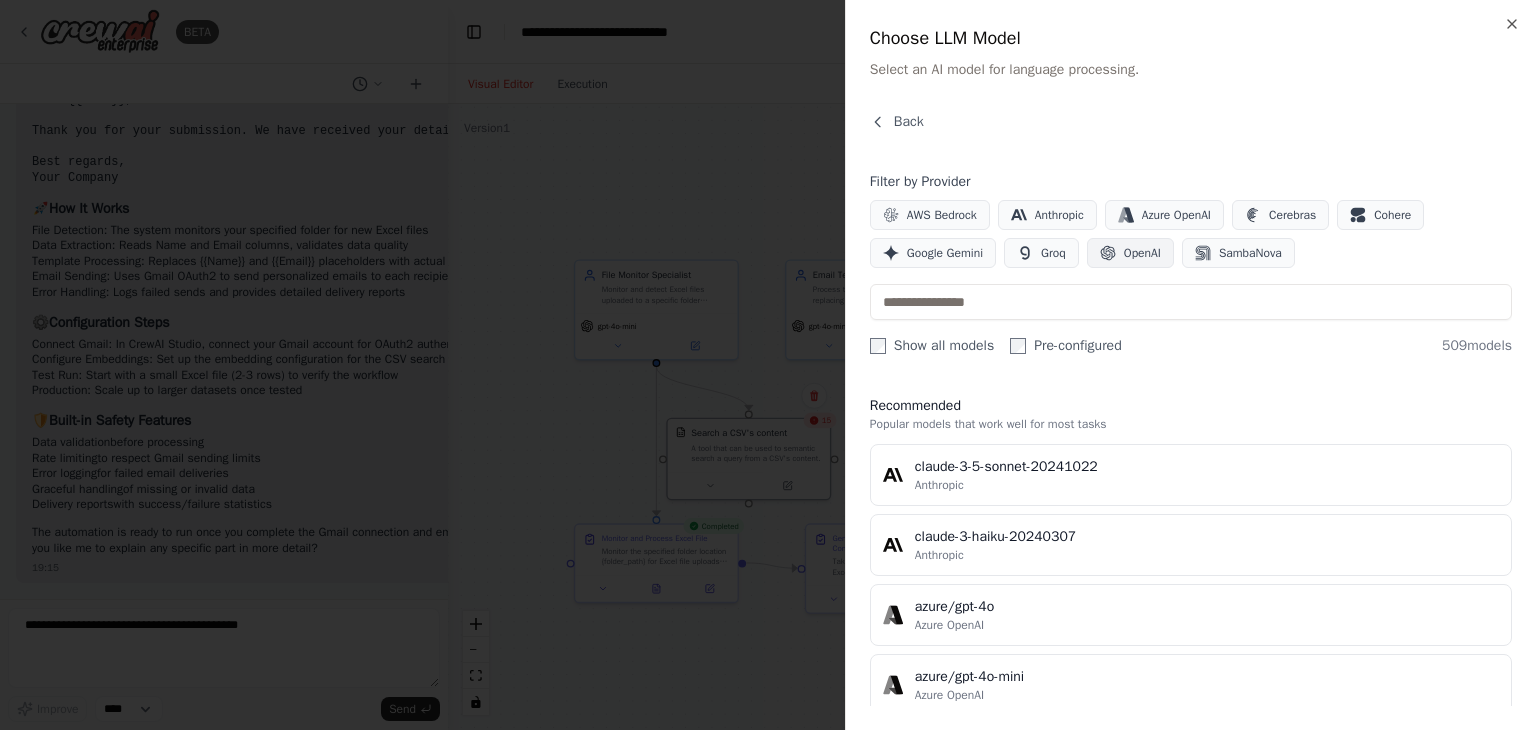 click on "OpenAI" at bounding box center (1142, 253) 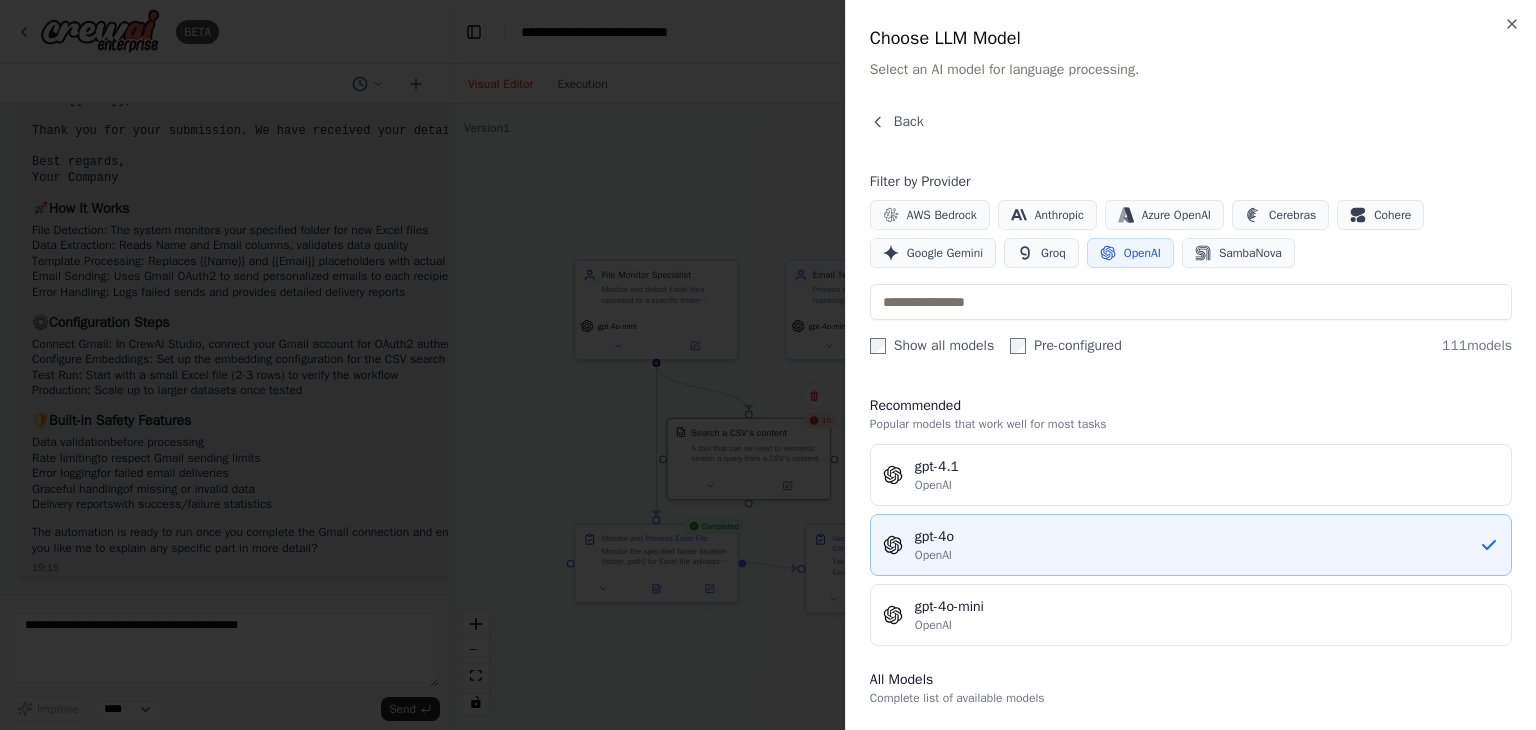 click on "gpt-4o" at bounding box center [1197, 537] 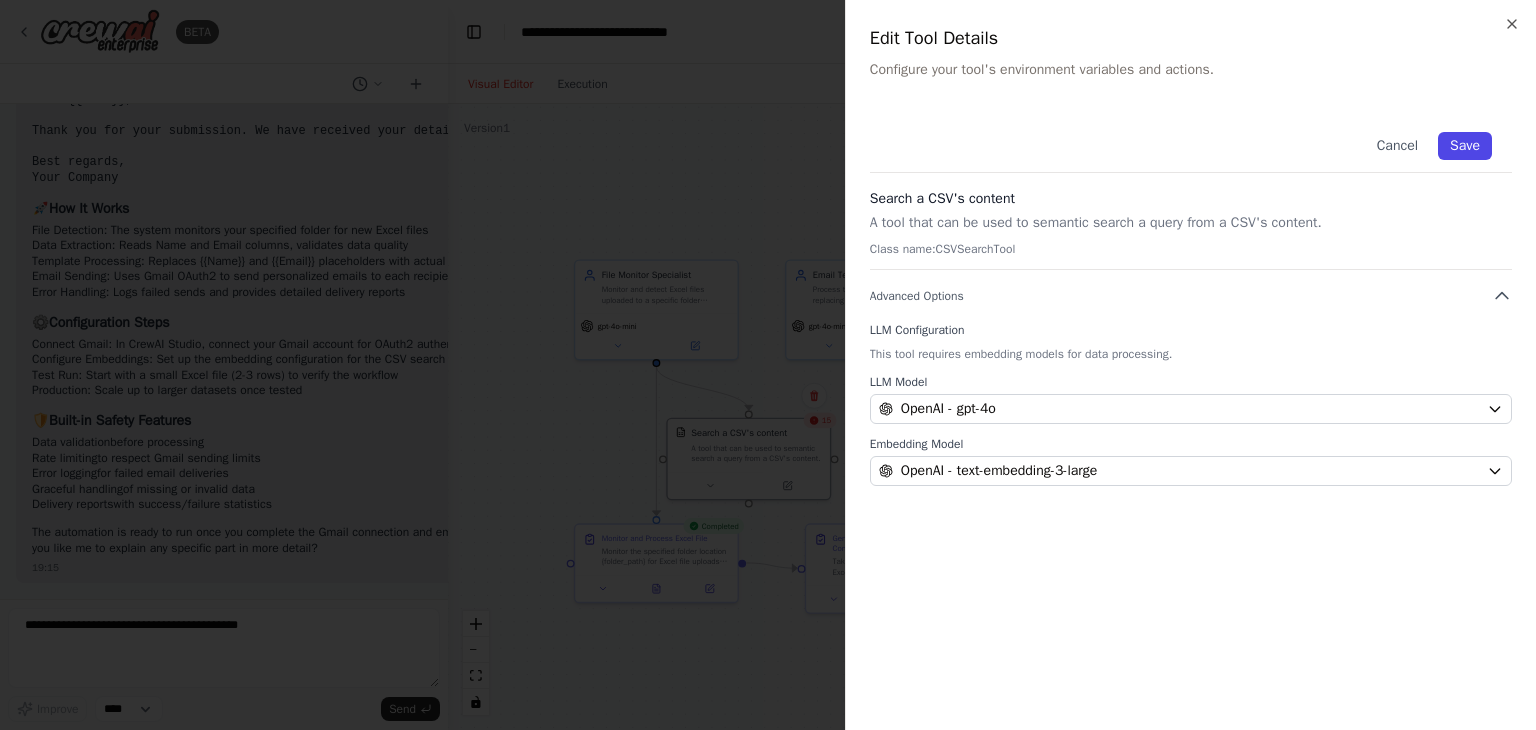 click on "Save" at bounding box center (1465, 146) 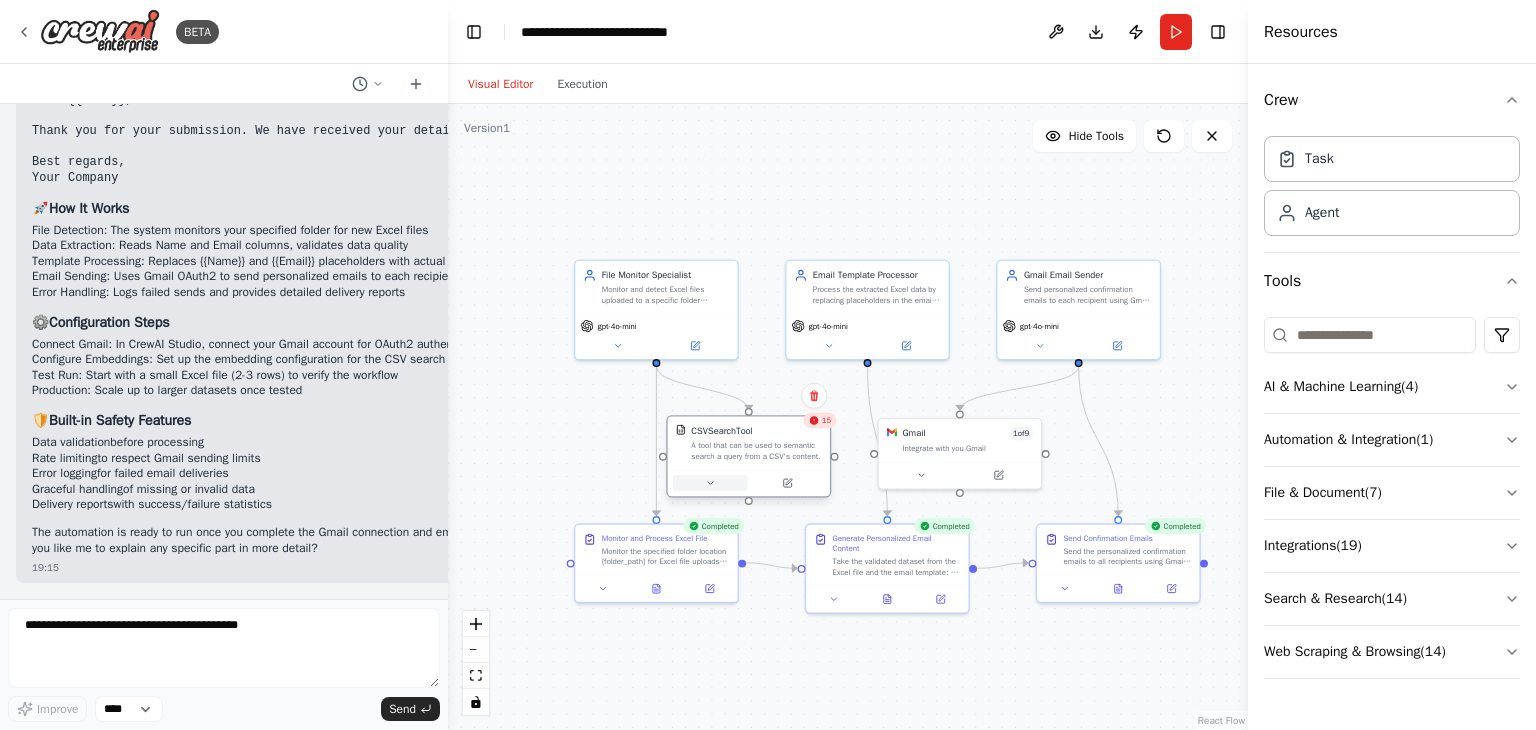 click at bounding box center [710, 483] 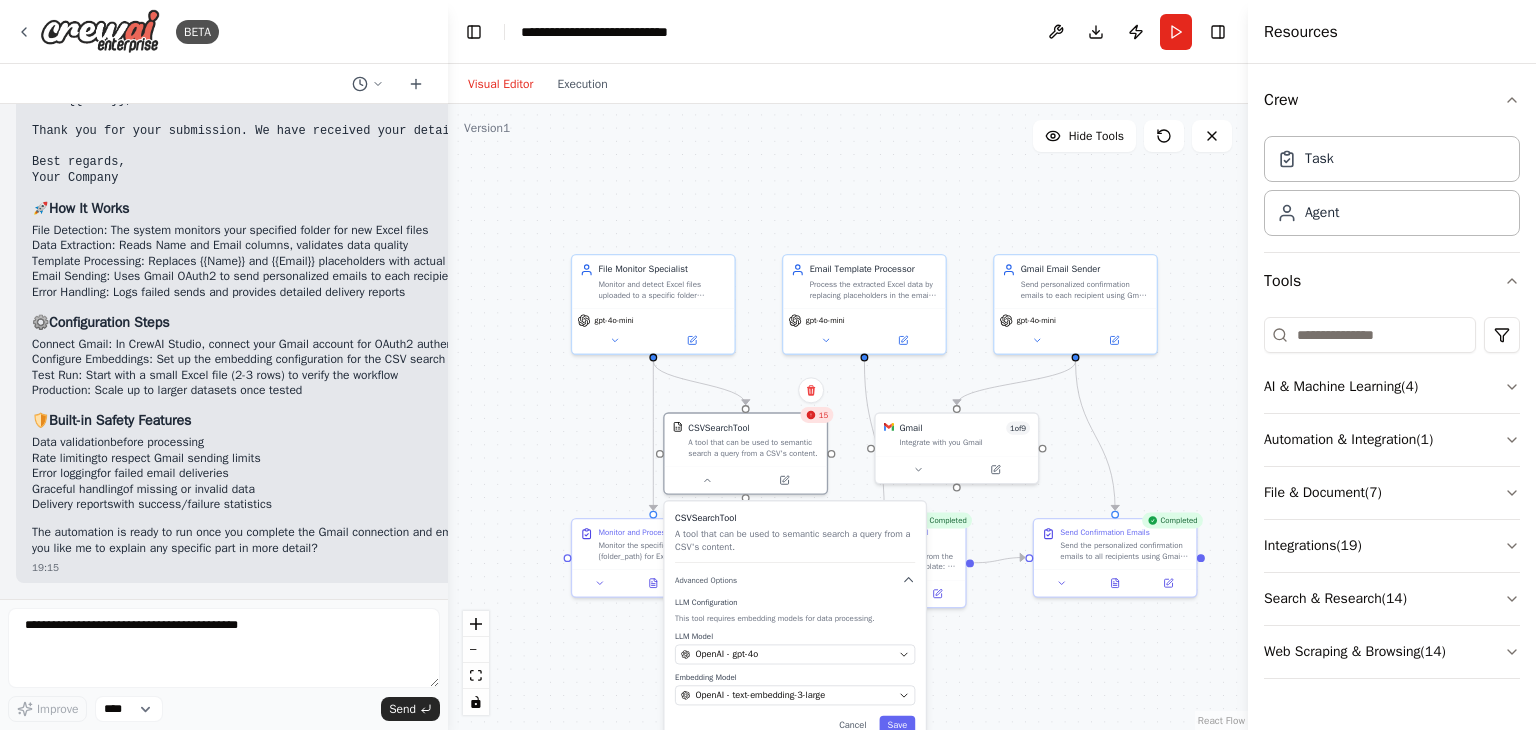 click on "15" at bounding box center [816, 415] 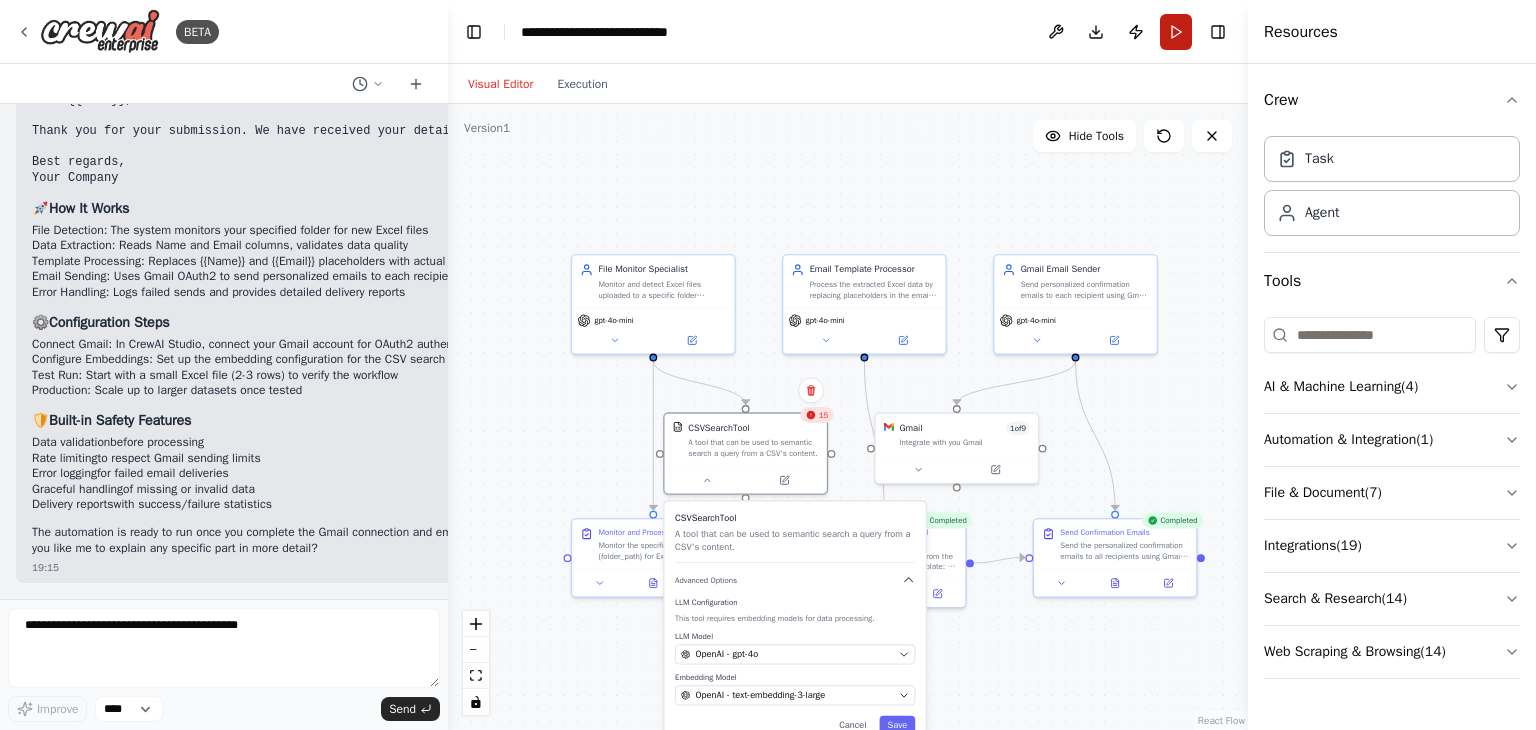 click on "Run" at bounding box center (1176, 32) 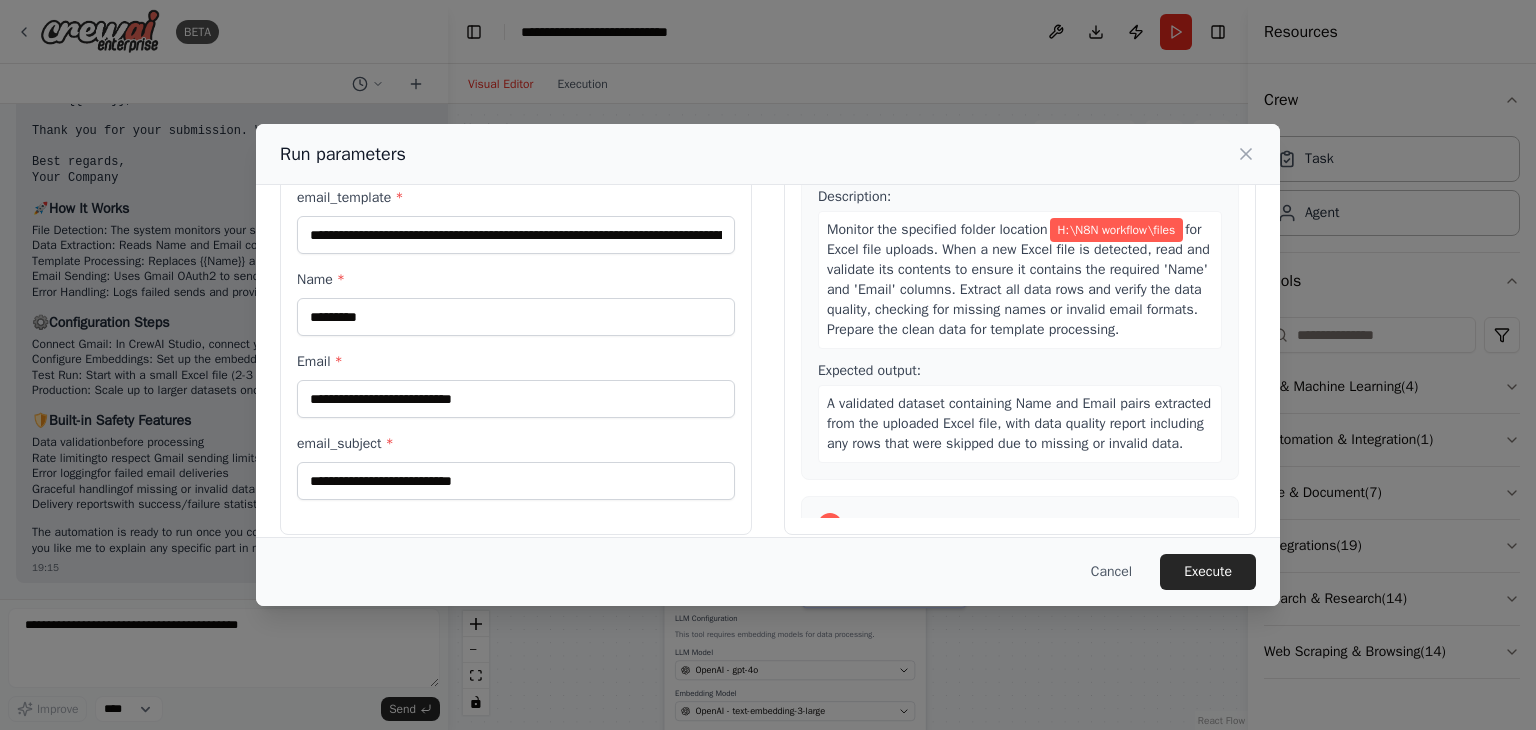 scroll, scrollTop: 169, scrollLeft: 0, axis: vertical 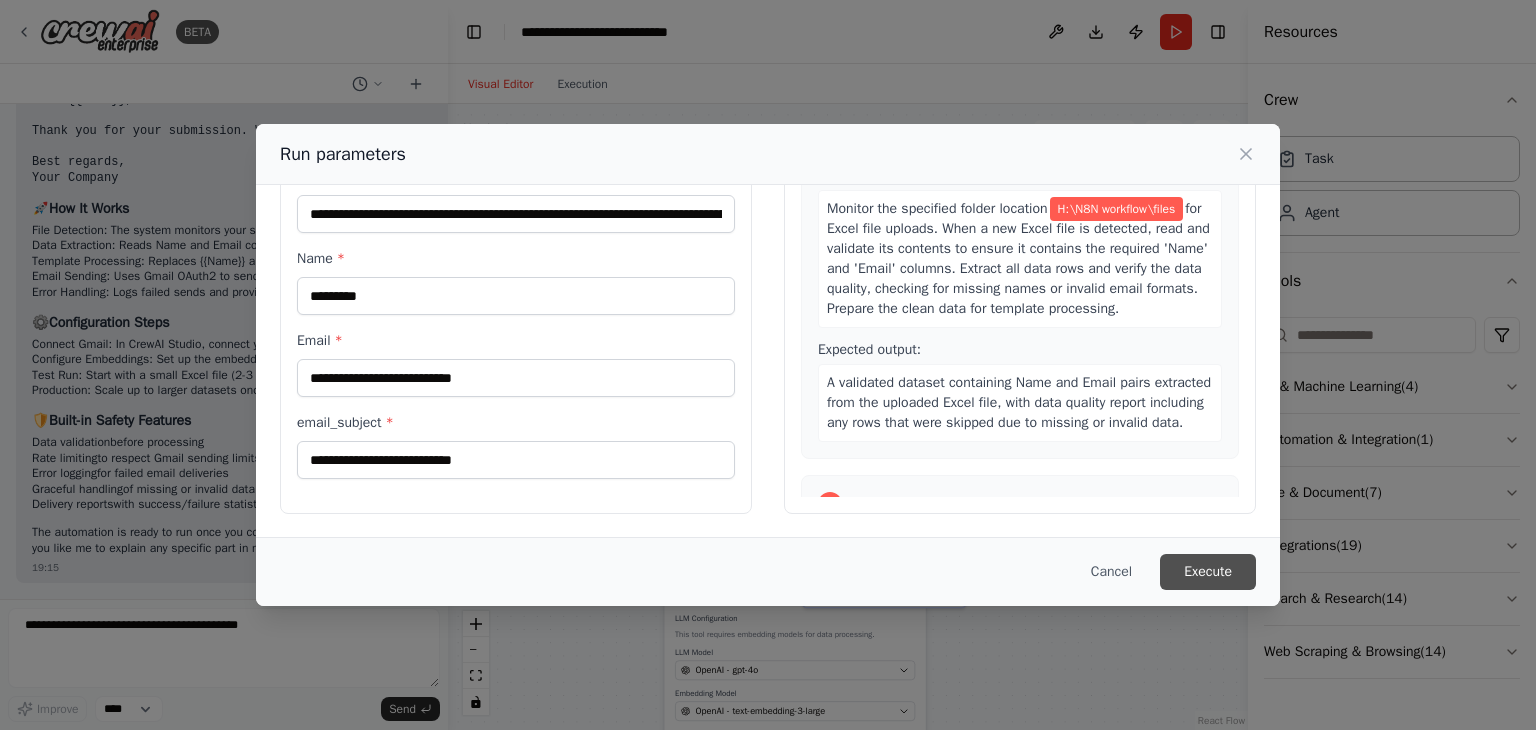 click on "Execute" at bounding box center [1208, 572] 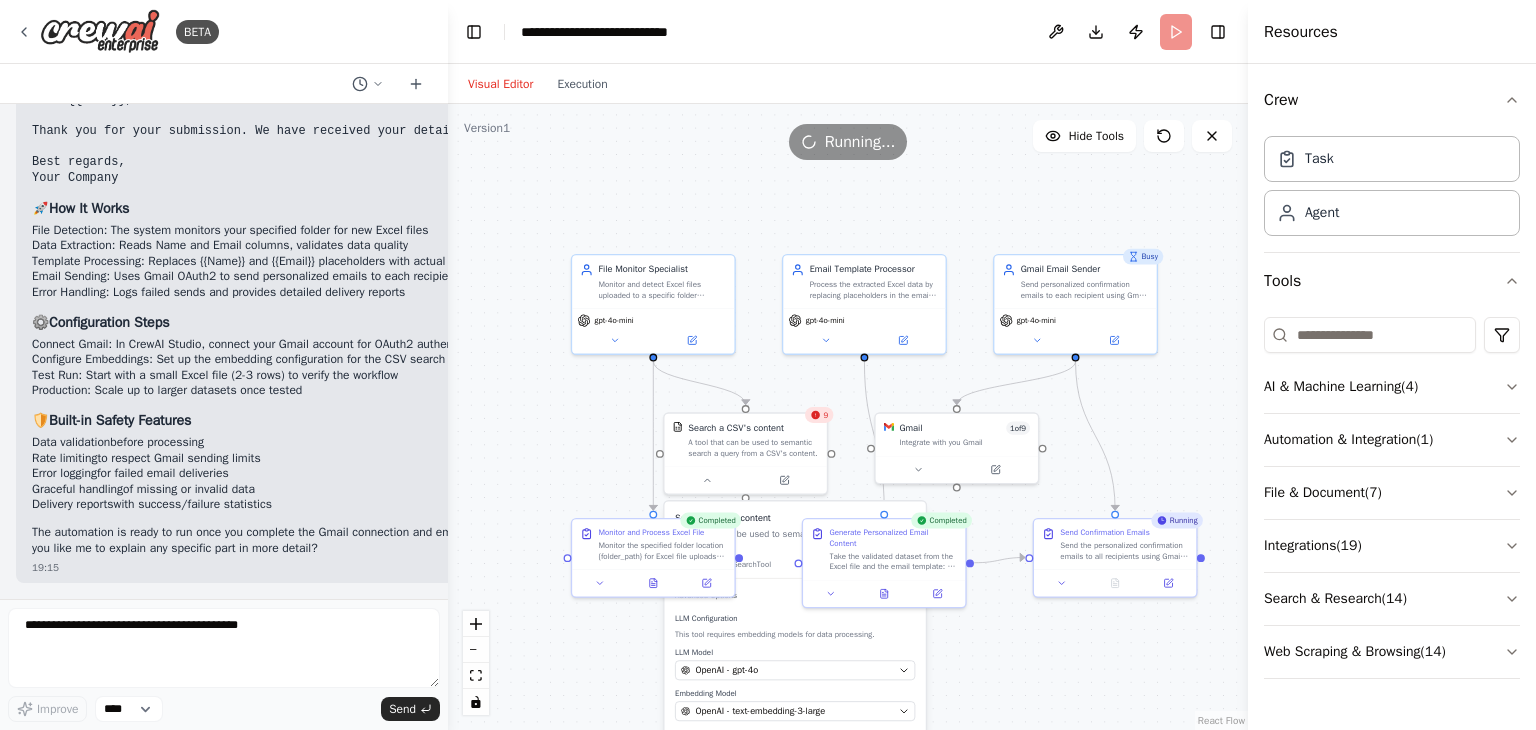 click on ".deletable-edge-delete-btn {
width: 20px;
height: 20px;
border: 0px solid #ffffff;
color: #6b7280;
background-color: #f8fafc;
cursor: pointer;
border-radius: 50%;
font-size: 12px;
padding: 3px;
display: flex;
align-items: center;
justify-content: center;
transition: all 0.2s cubic-bezier(0.4, 0, 0.2, 1);
box-shadow: 0 2px 4px rgba(0, 0, 0, 0.1);
}
.deletable-edge-delete-btn:hover {
background-color: #ef4444;
color: #ffffff;
border-color: #dc2626;
transform: scale(1.1);
box-shadow: 0 4px 12px rgba(239, 68, 68, 0.4);
}
.deletable-edge-delete-btn:active {
transform: scale(0.95);
box-shadow: 0 2px 4px rgba(239, 68, 68, 0.3);
}
File Monitor Specialist gpt-4o-mini 9 Search a CSV's content Cancel 1" at bounding box center [848, 417] 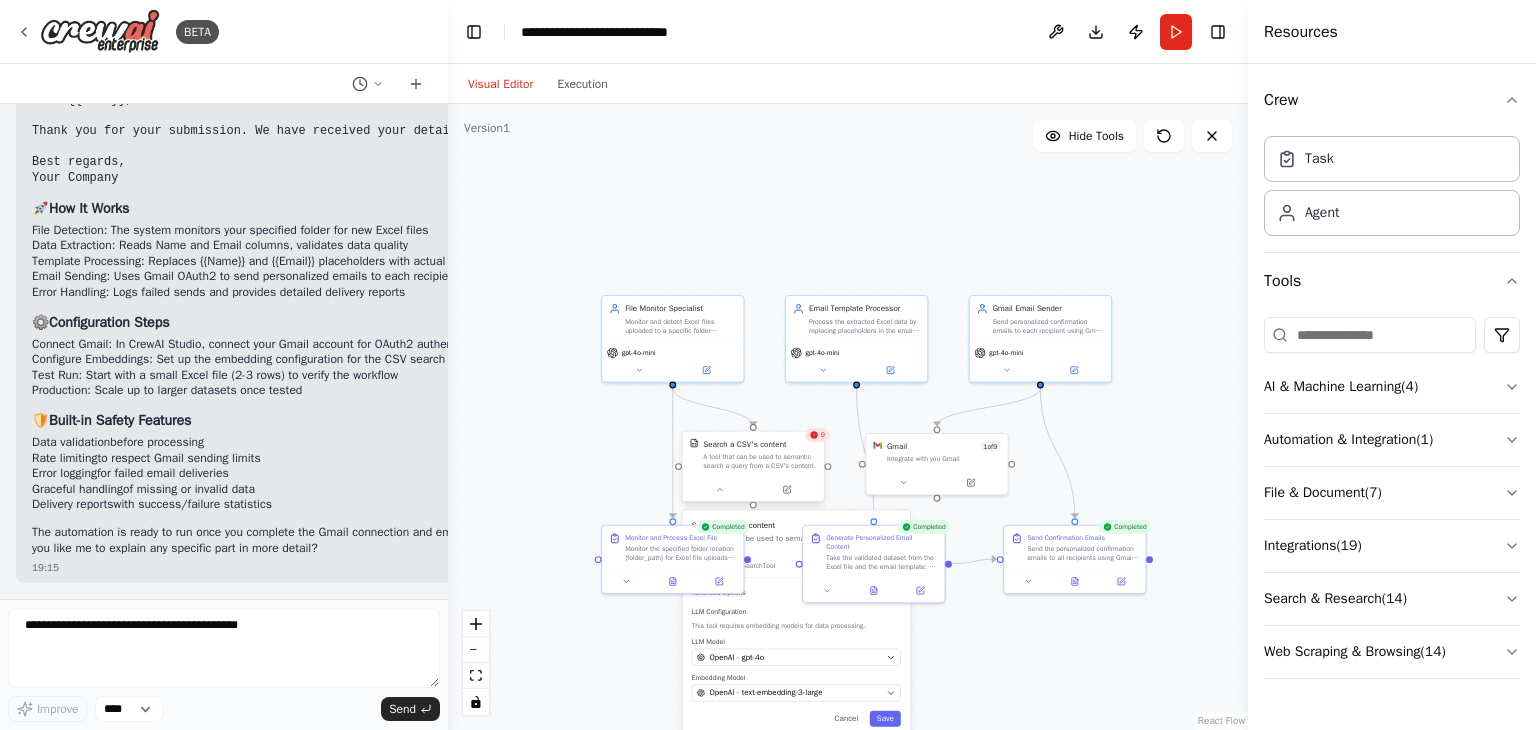 click on "Search a CSV's content" at bounding box center [744, 443] 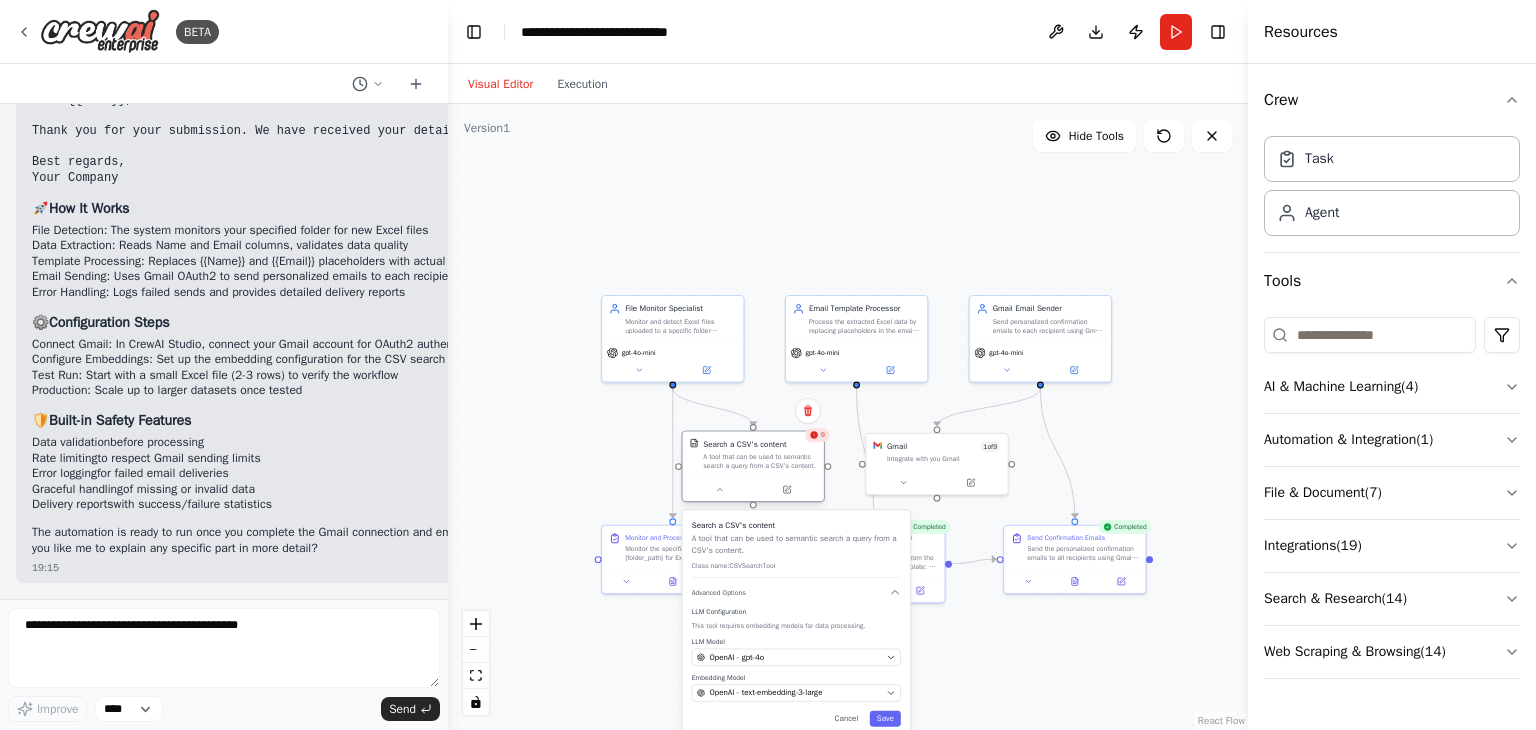 click on "Search a CSV's content" at bounding box center [744, 443] 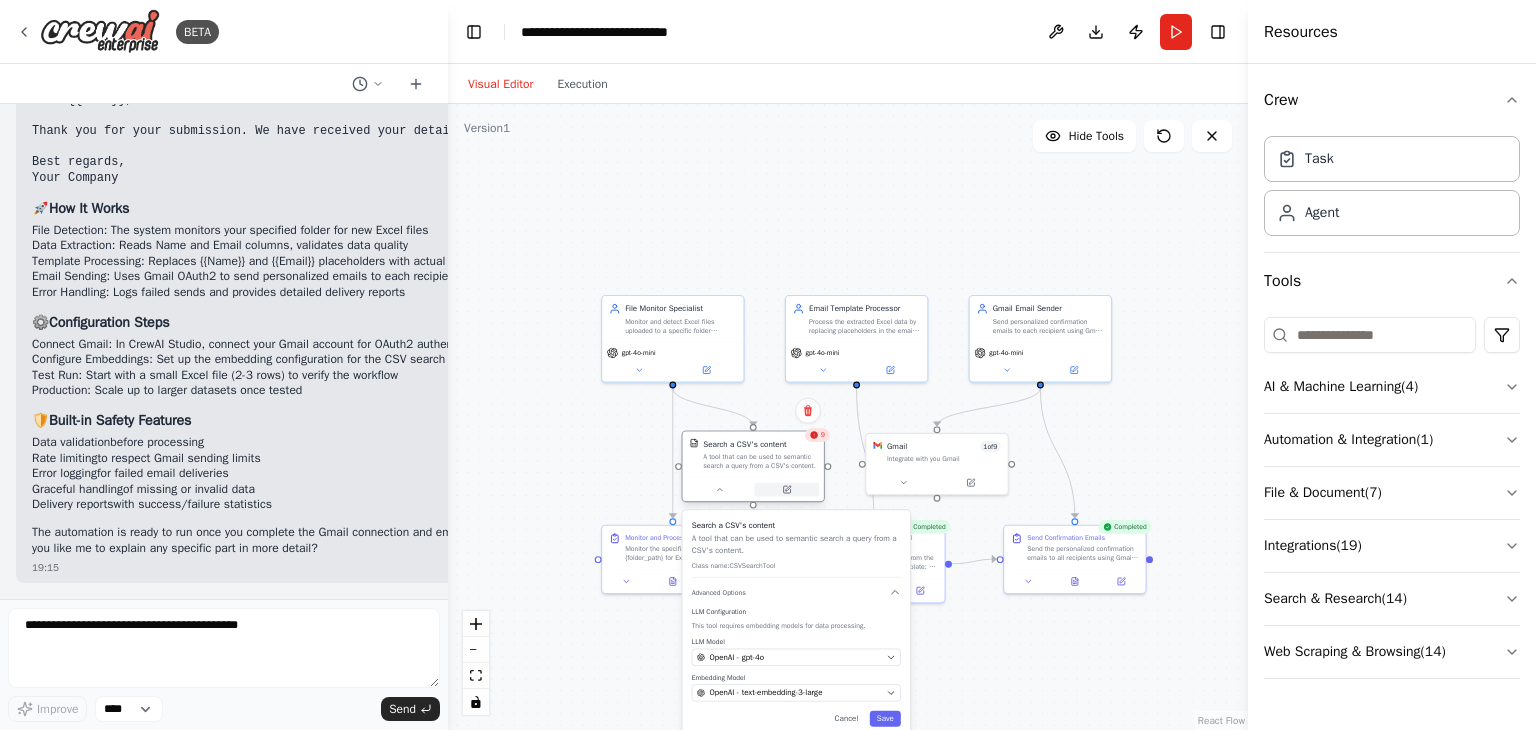 click 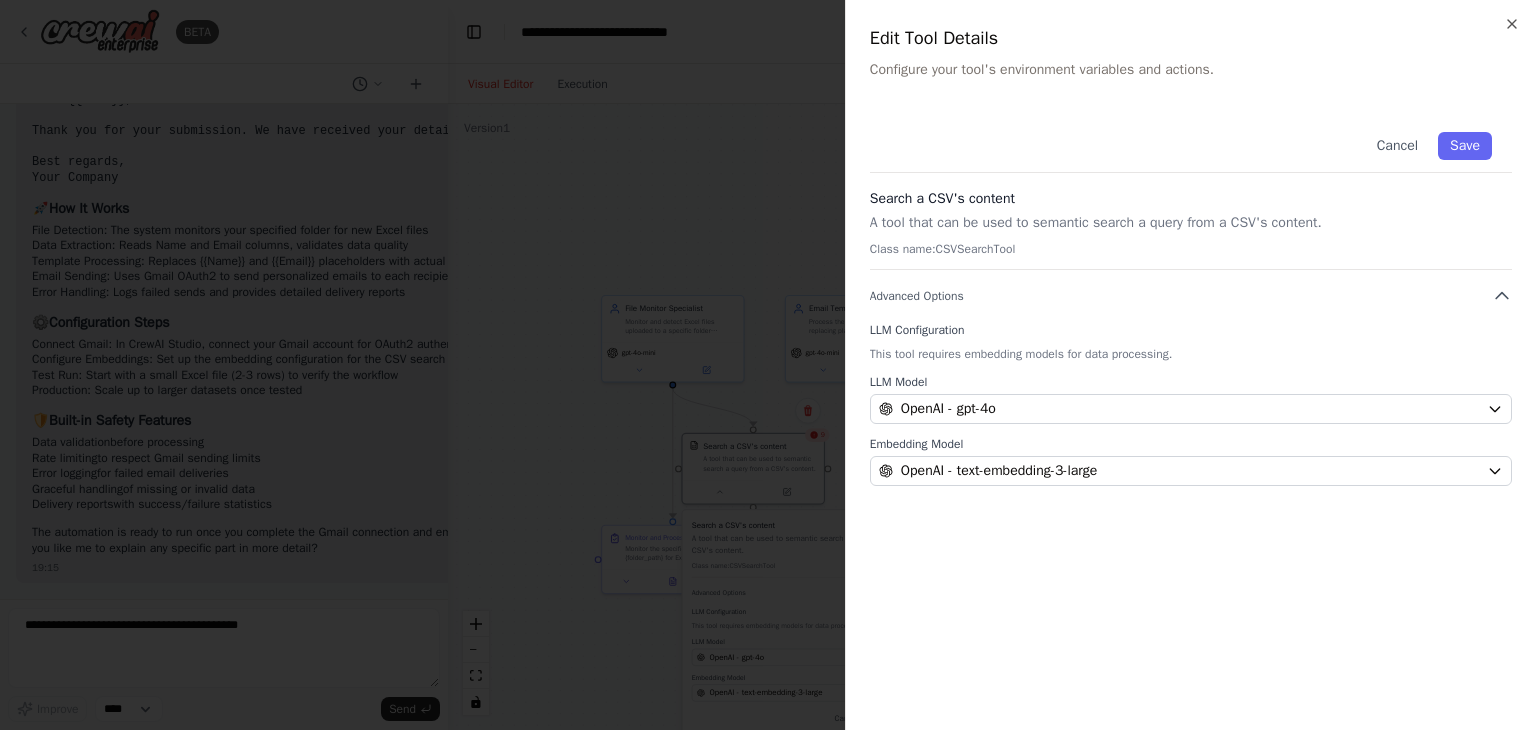 drag, startPoint x: 1060, startPoint y: 221, endPoint x: 1002, endPoint y: 245, distance: 62.76942 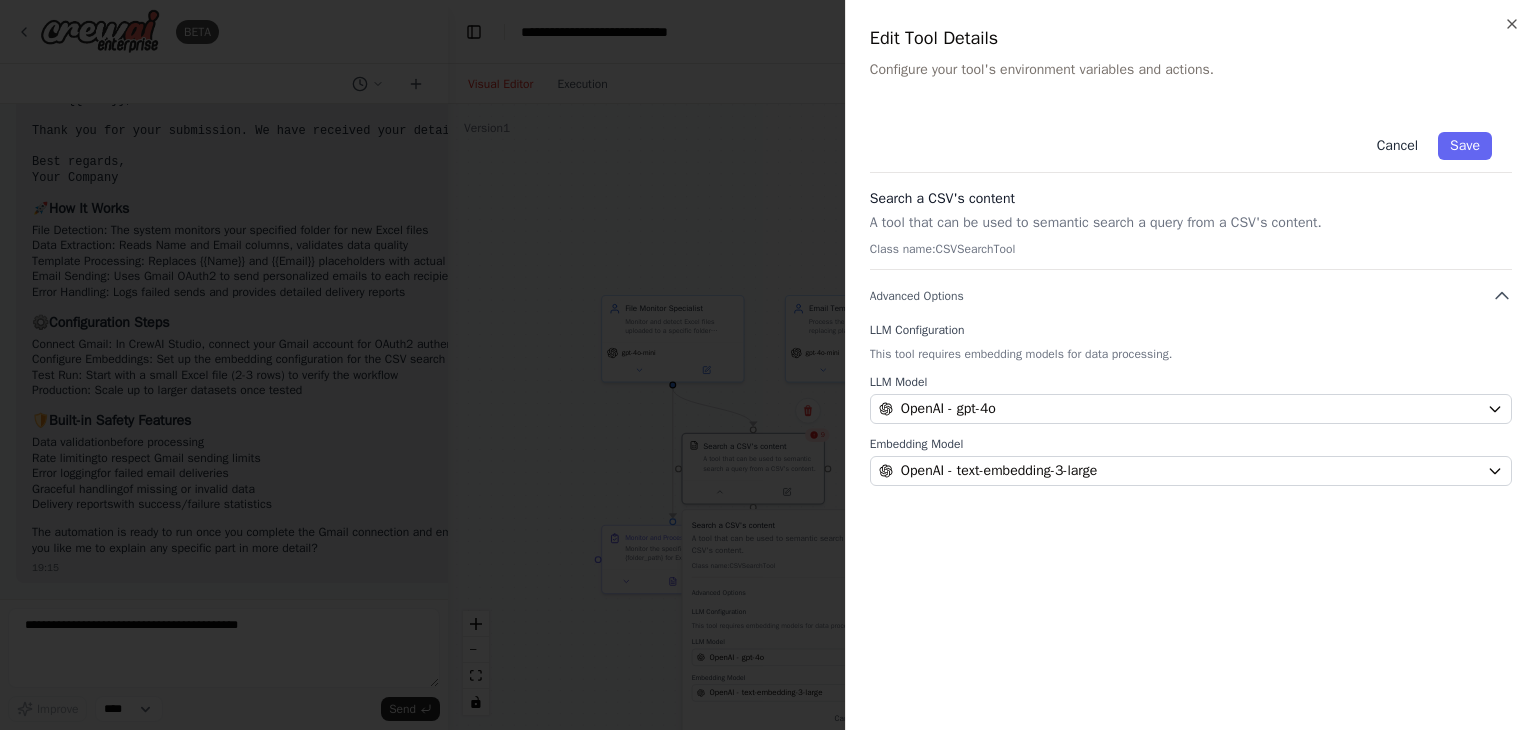 click on "Cancel" at bounding box center (1397, 146) 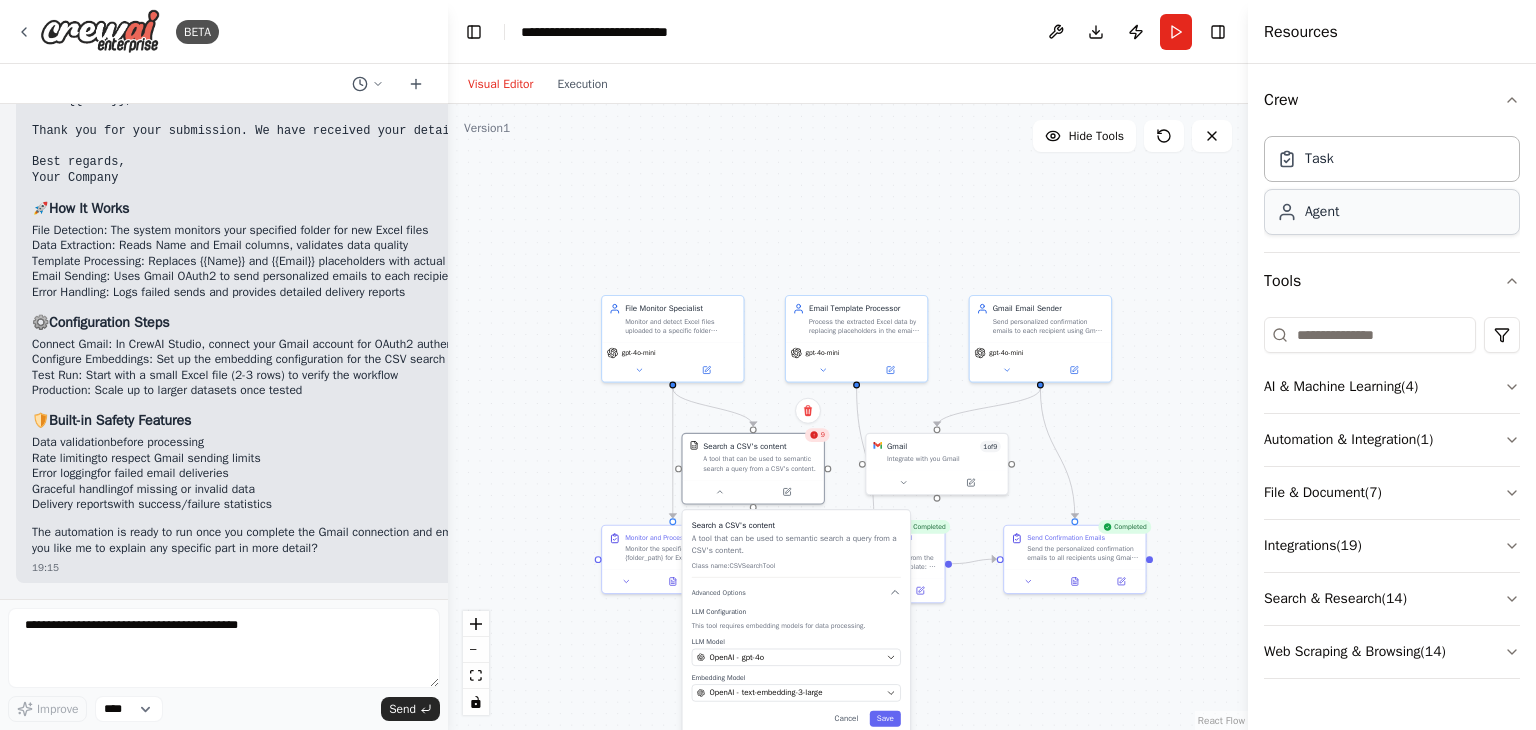 click on "Agent" at bounding box center (1392, 212) 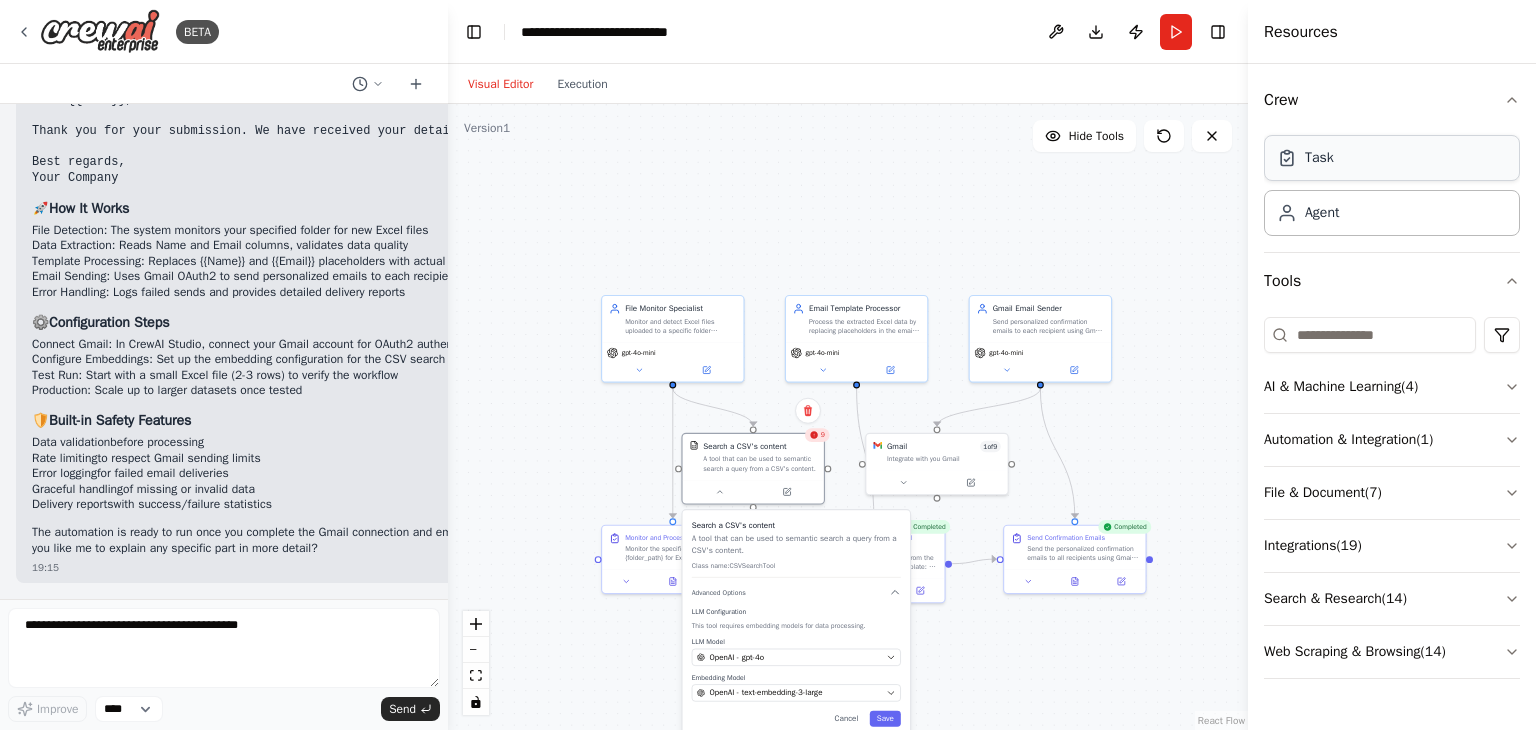 click on "Task" at bounding box center [1392, 158] 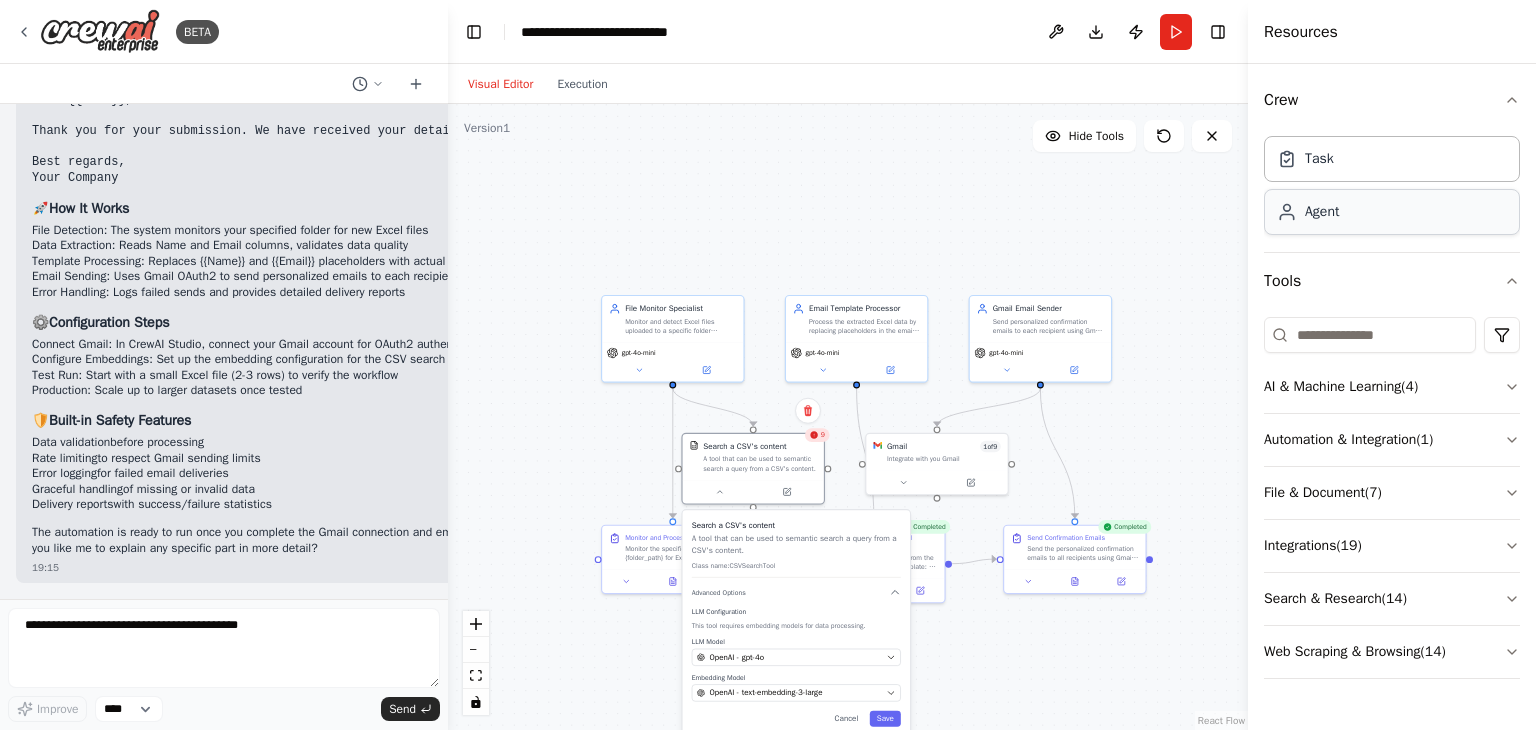 click on "Agent" at bounding box center (1392, 212) 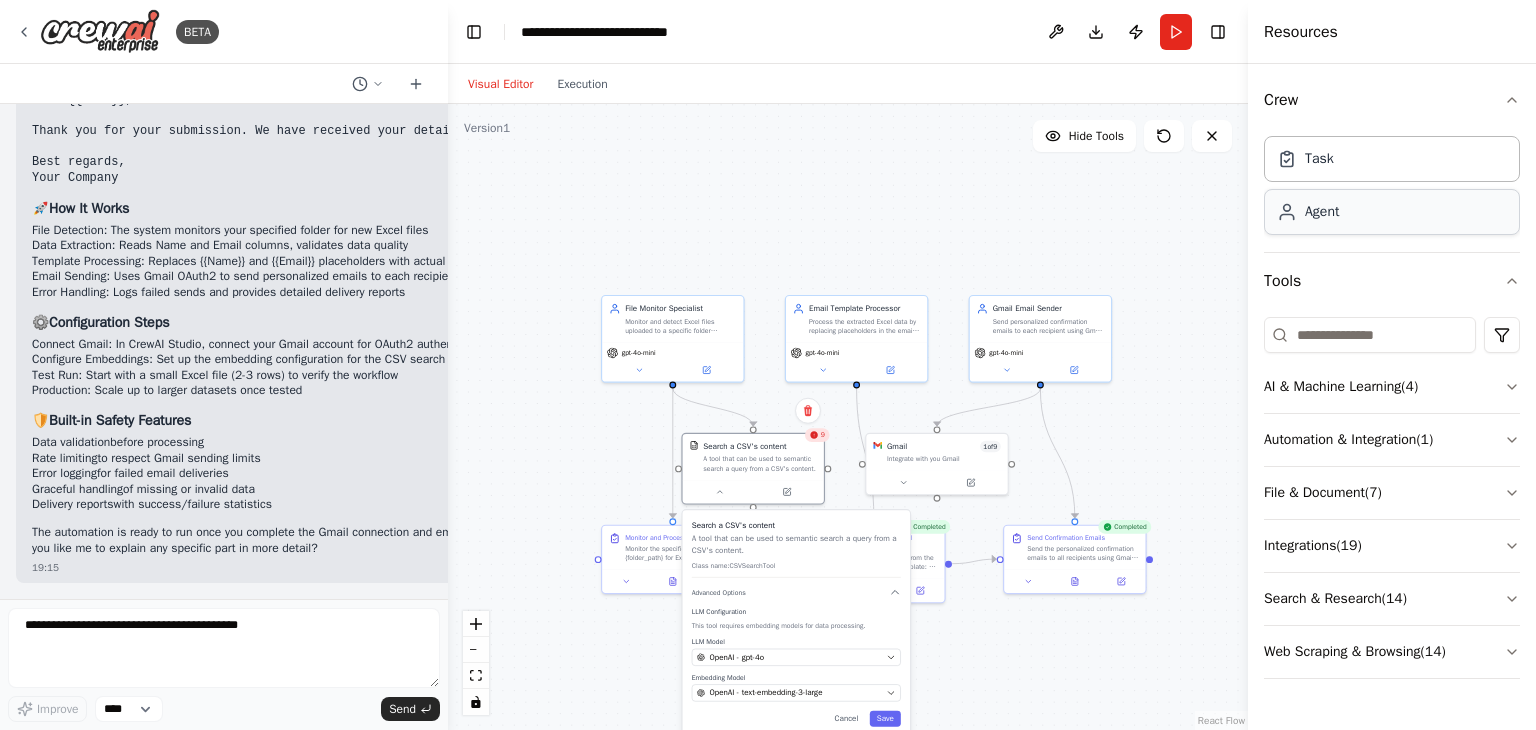 click on "Agent" at bounding box center (1392, 212) 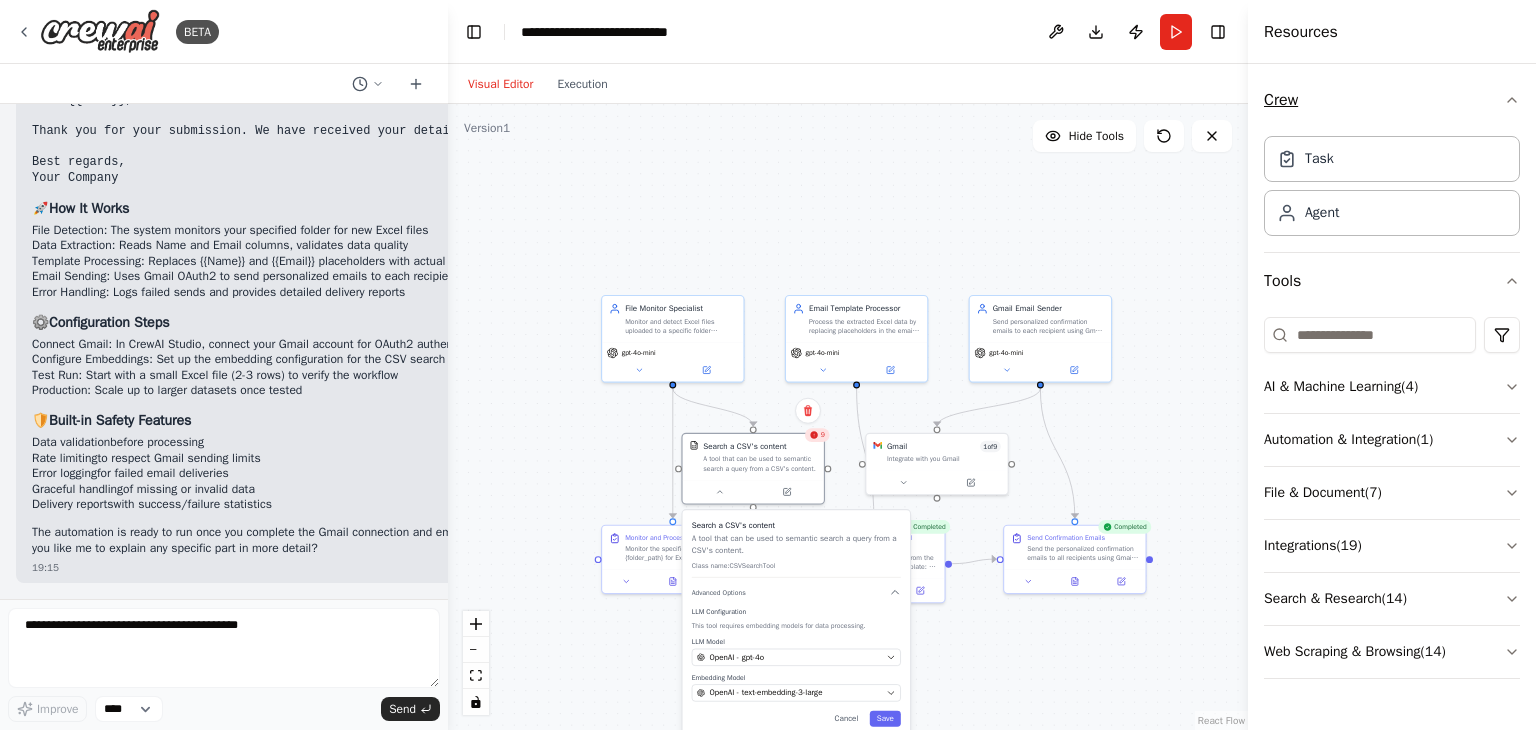 click 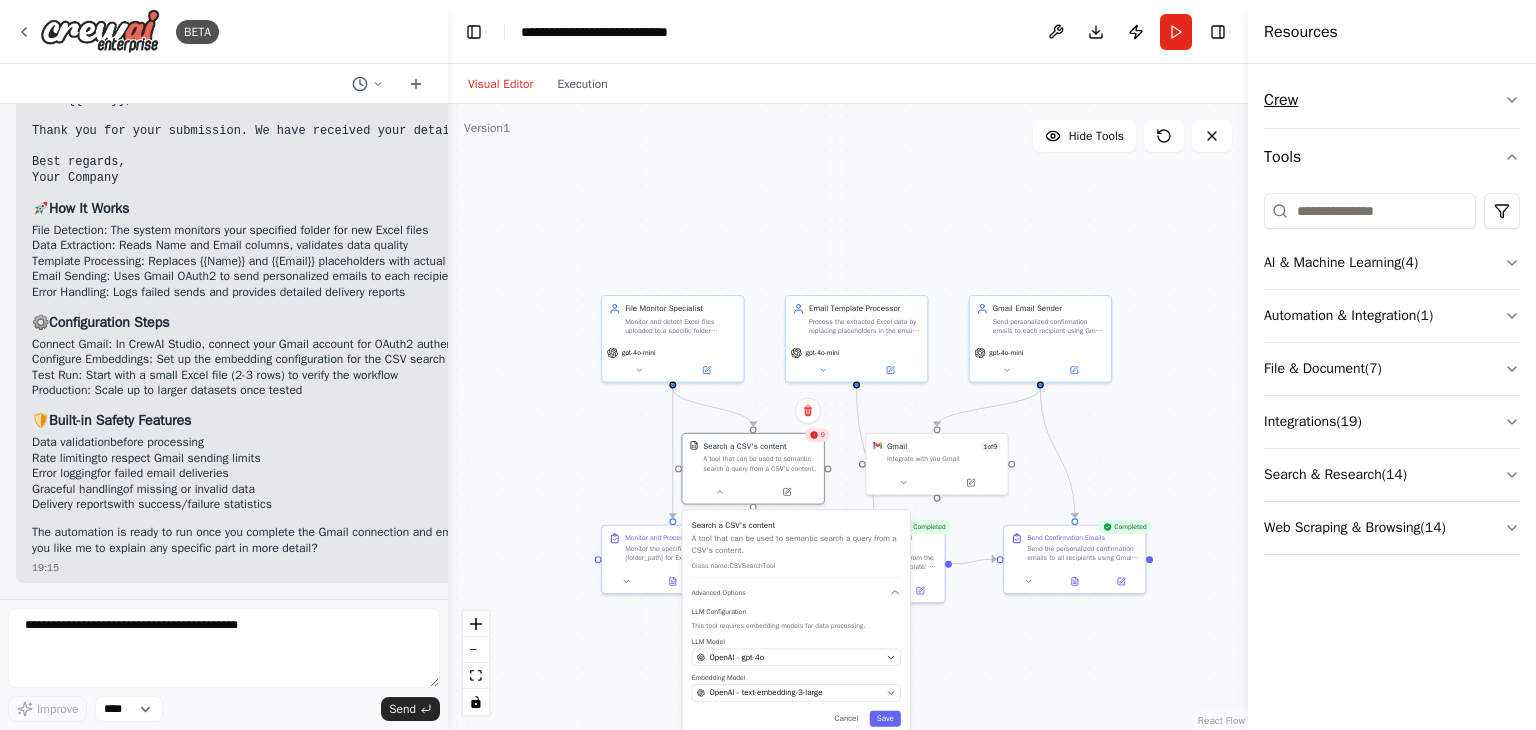 click 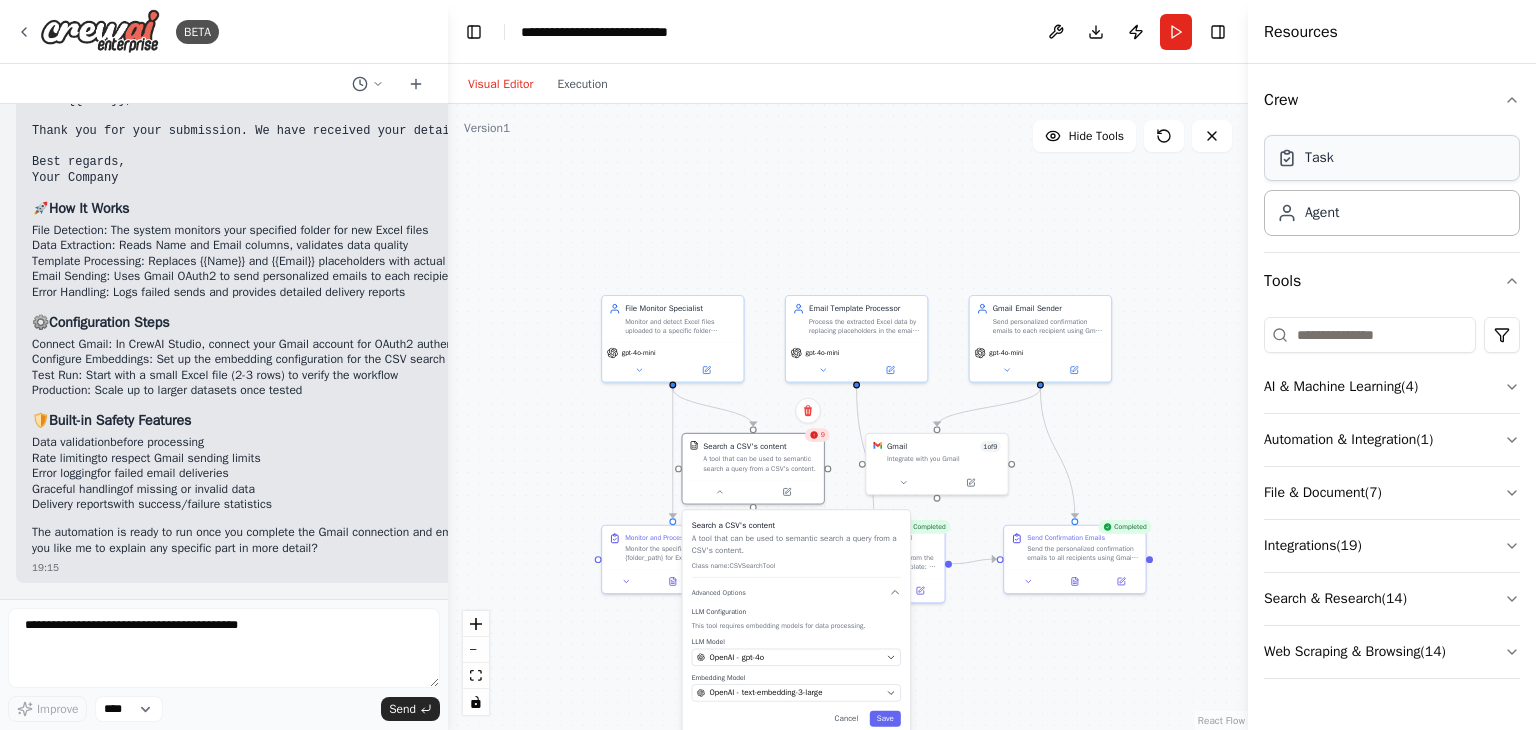 click on "Task" at bounding box center [1392, 158] 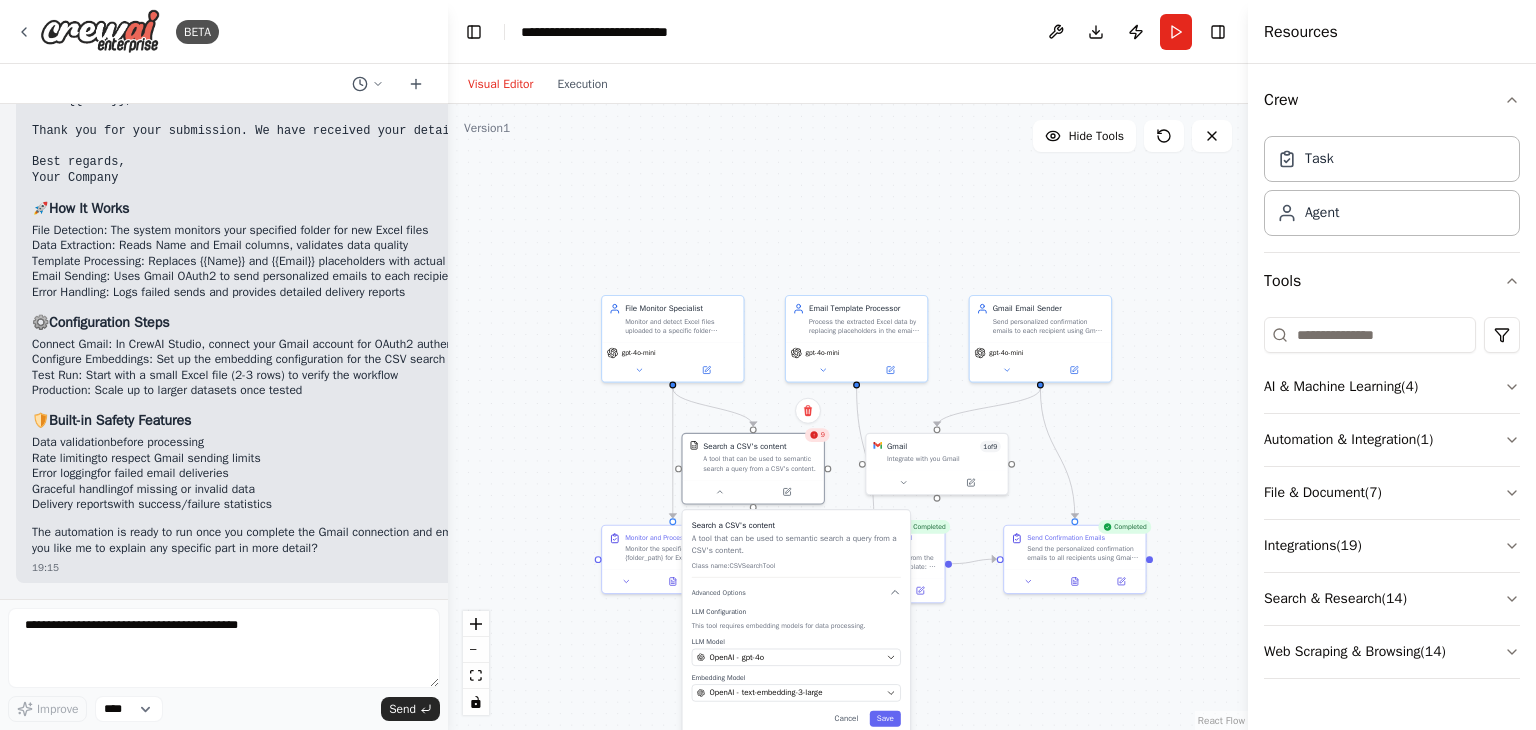 click on ".deletable-edge-delete-btn {
width: 20px;
height: 20px;
border: 0px solid #ffffff;
color: #6b7280;
background-color: #f8fafc;
cursor: pointer;
border-radius: 50%;
font-size: 12px;
padding: 3px;
display: flex;
align-items: center;
justify-content: center;
transition: all 0.2s cubic-bezier(0.4, 0, 0.2, 1);
box-shadow: 0 2px 4px rgba(0, 0, 0, 0.1);
}
.deletable-edge-delete-btn:hover {
background-color: #ef4444;
color: #ffffff;
border-color: #dc2626;
transform: scale(1.1);
box-shadow: 0 4px 12px rgba(239, 68, 68, 0.4);
}
.deletable-edge-delete-btn:active {
transform: scale(0.95);
box-shadow: 0 2px 4px rgba(239, 68, 68, 0.3);
}
File Monitor Specialist gpt-4o-mini 9 Search a CSV's content Cancel 1" at bounding box center [848, 417] 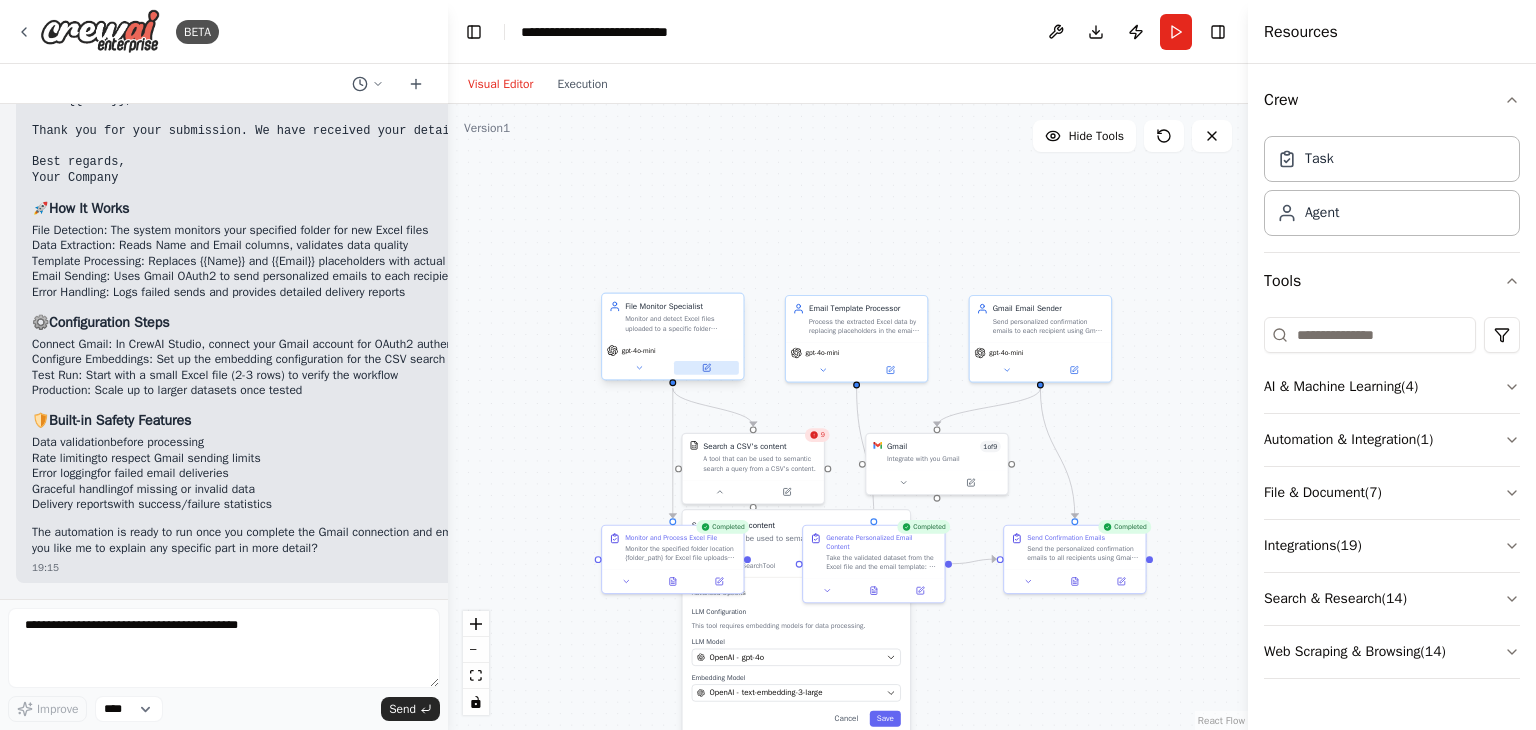 click 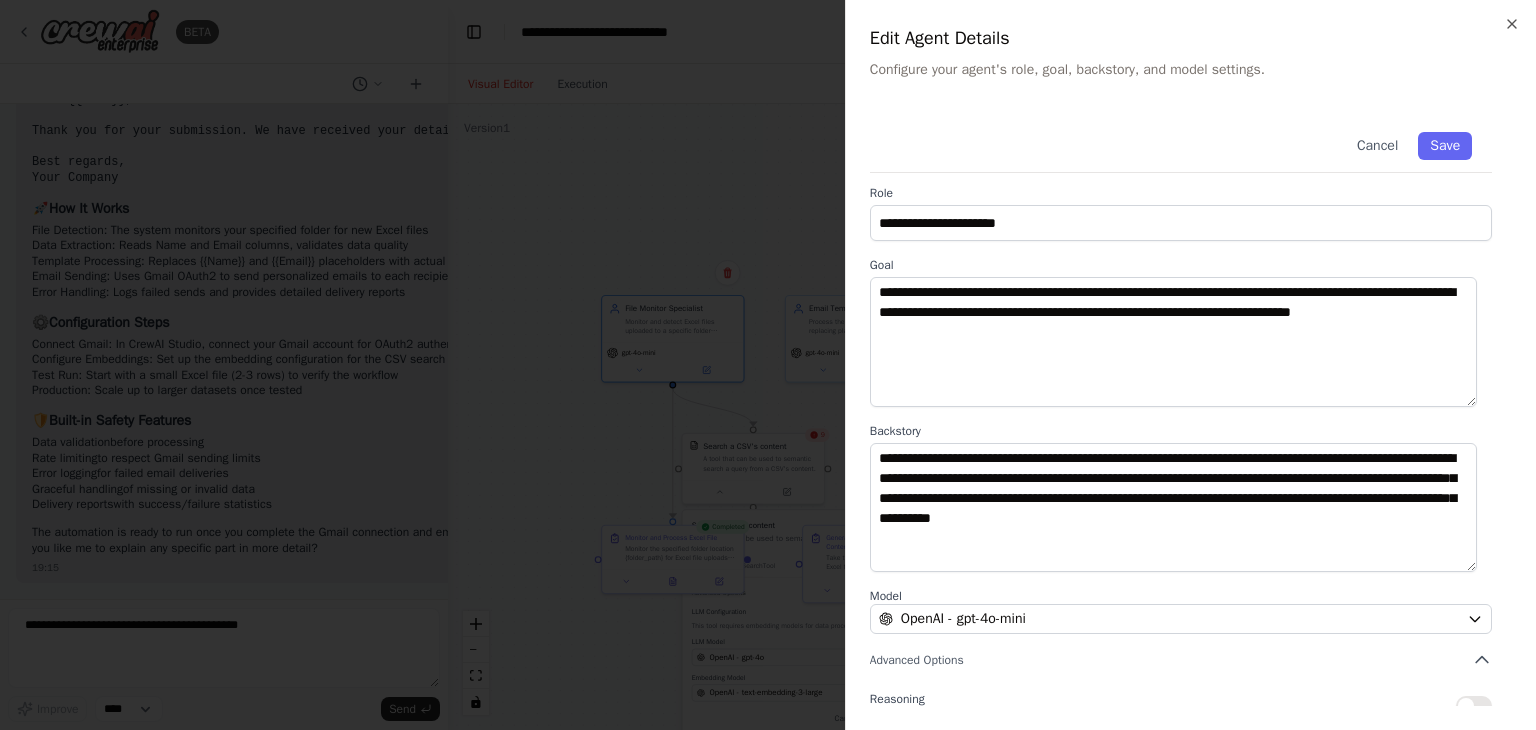 scroll, scrollTop: 0, scrollLeft: 0, axis: both 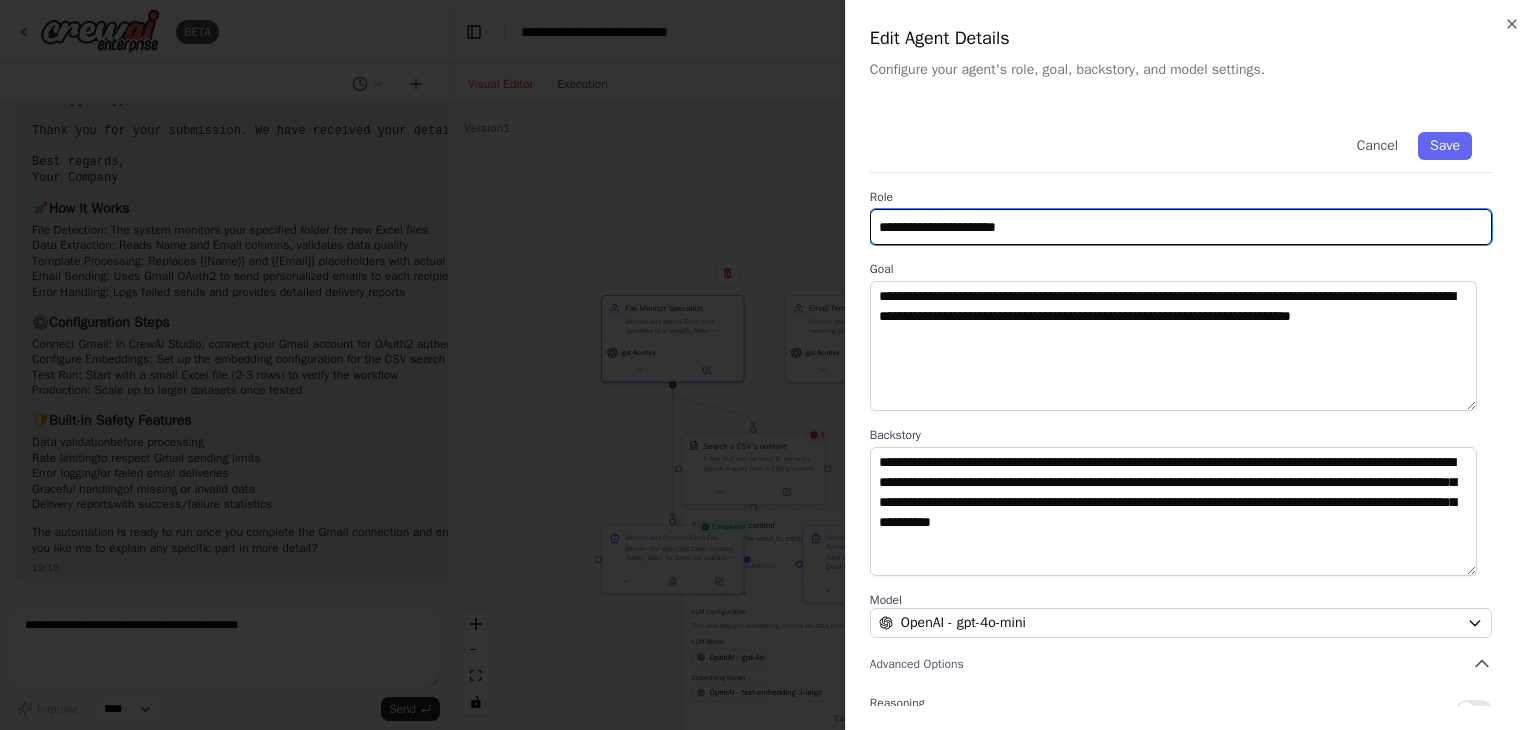 click on "**********" at bounding box center (1181, 227) 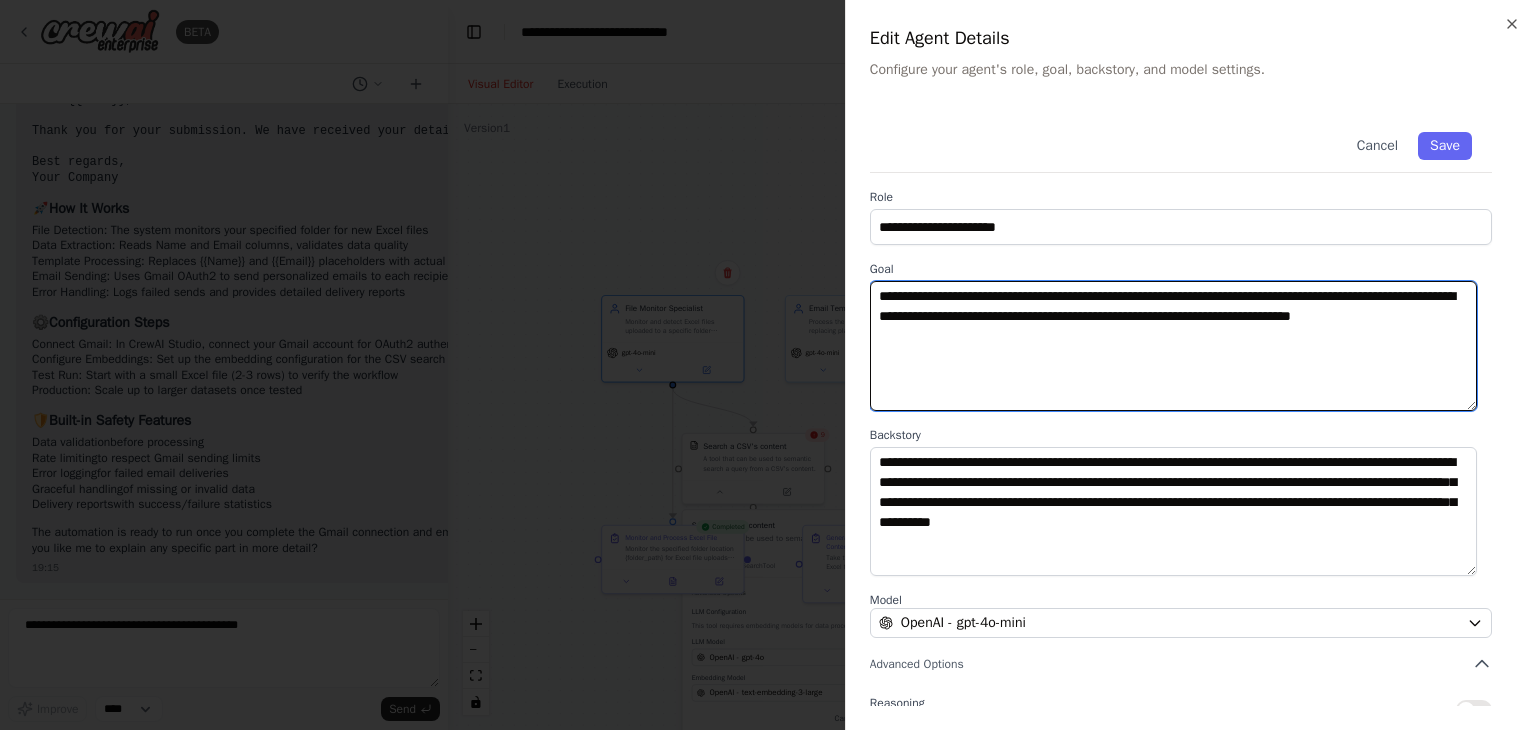 click on "**********" at bounding box center [1173, 346] 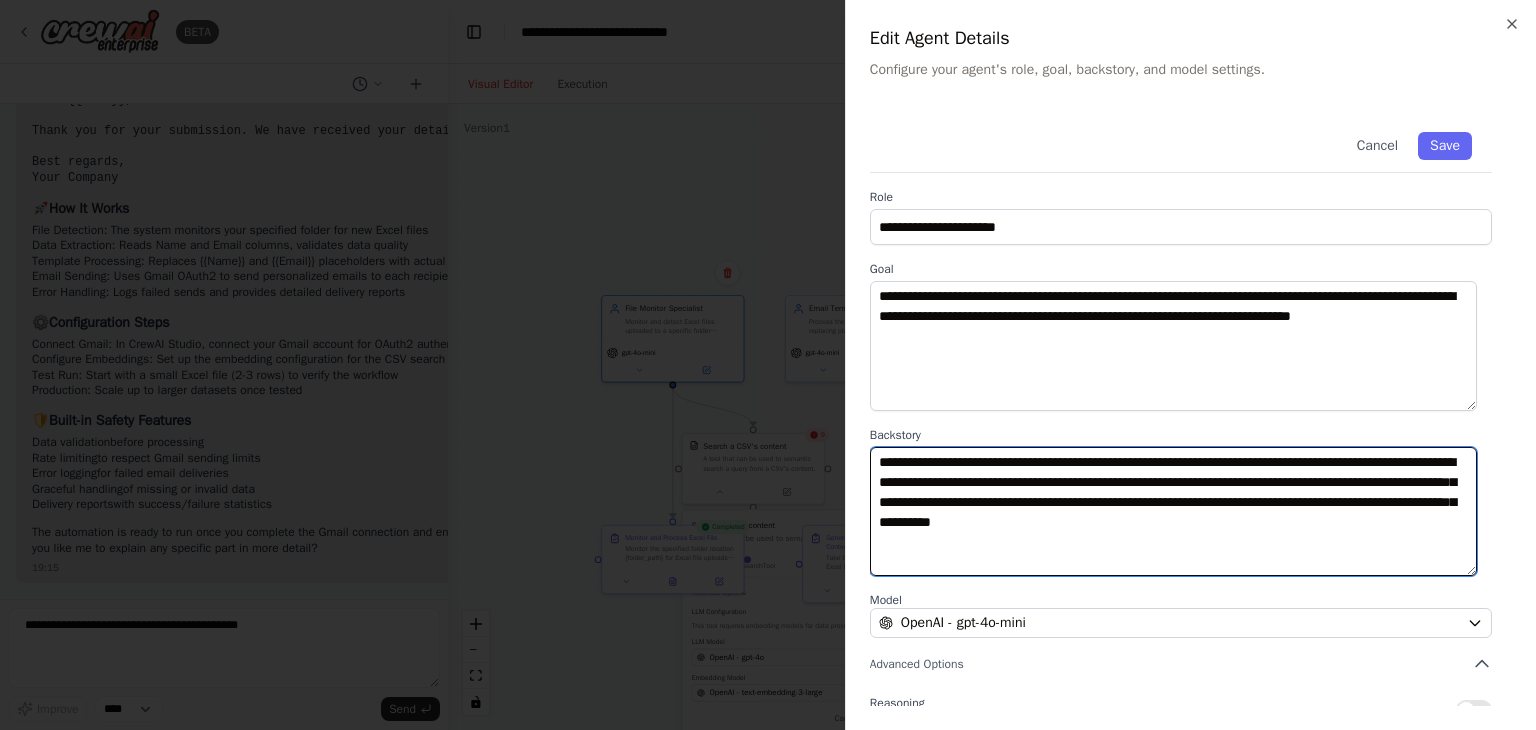 click on "**********" at bounding box center [1173, 512] 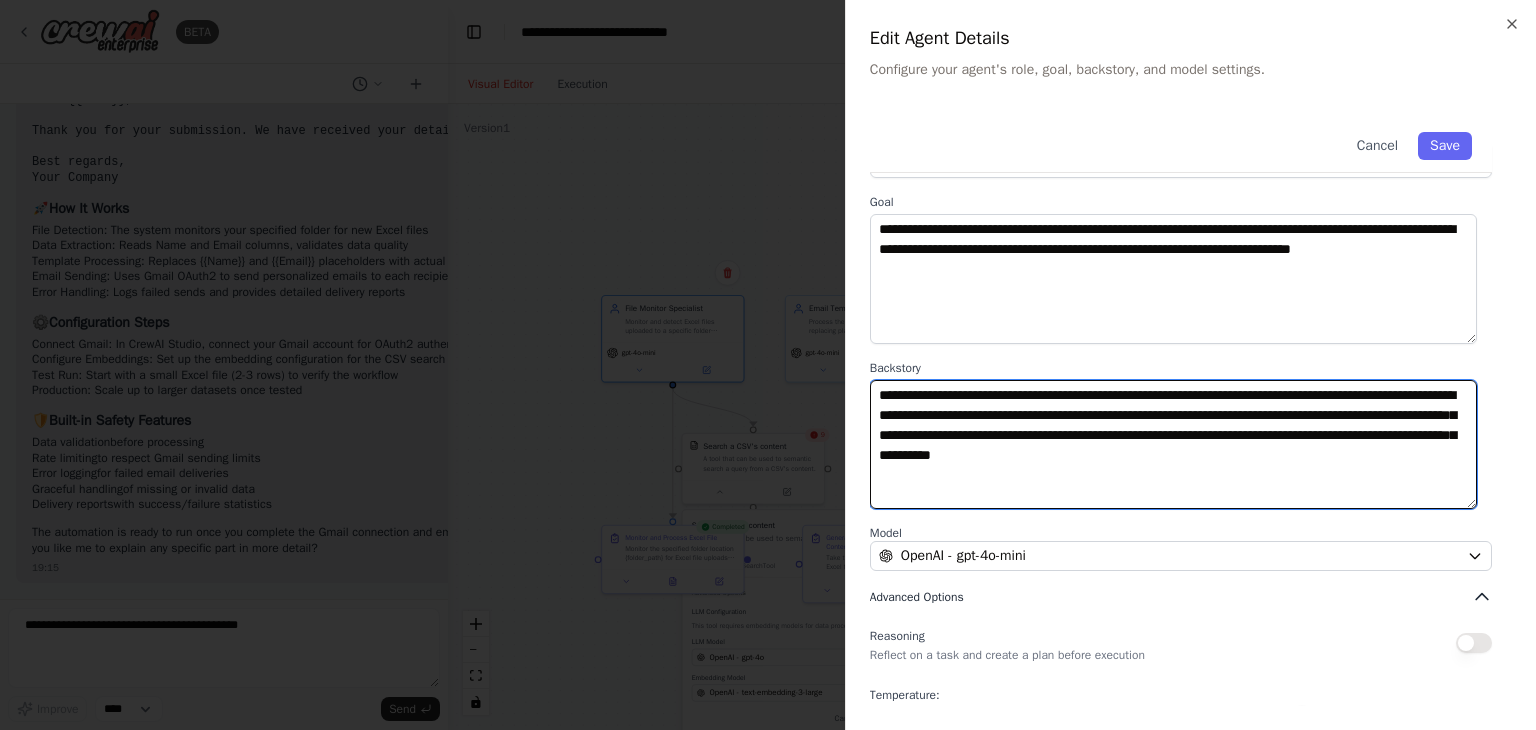 scroll, scrollTop: 100, scrollLeft: 0, axis: vertical 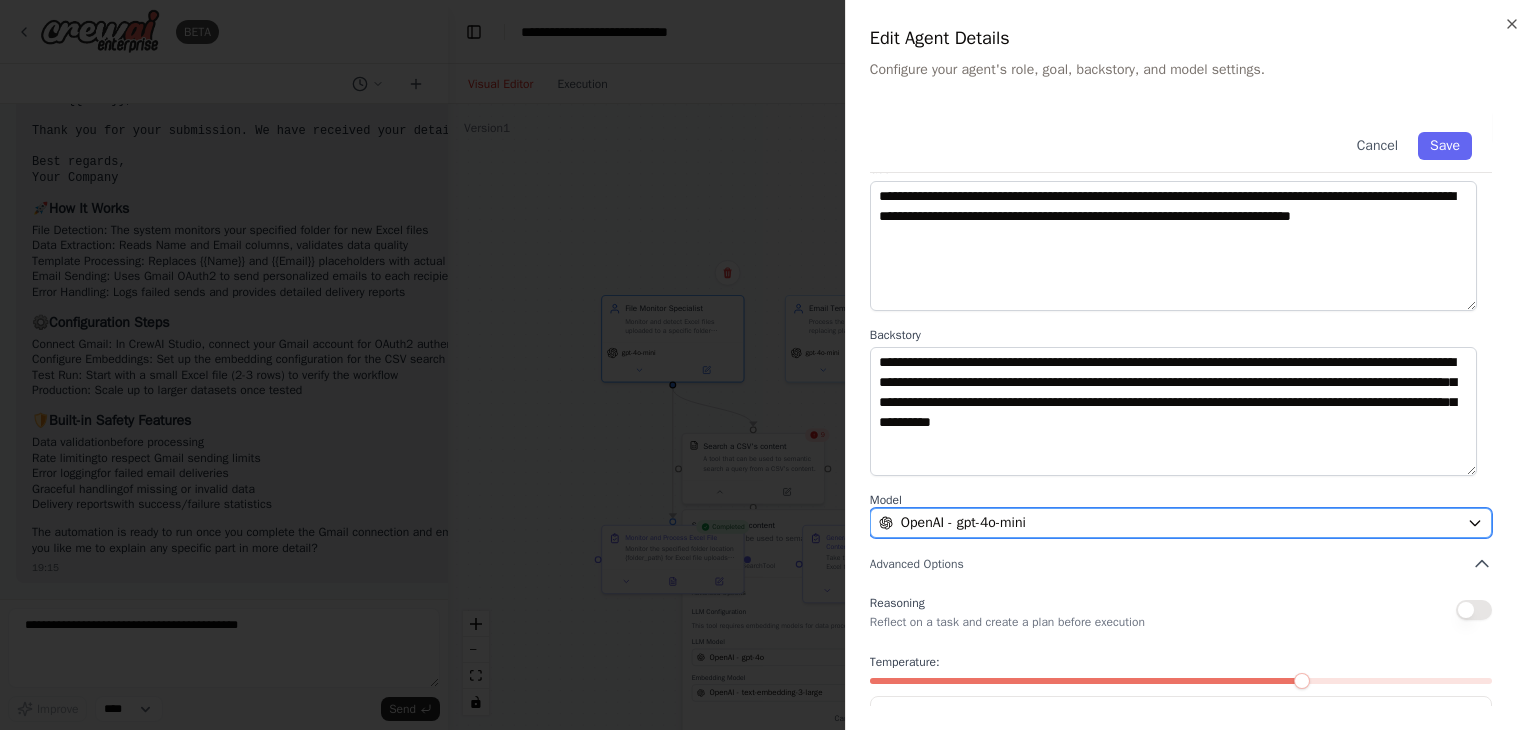 click on "OpenAI - gpt-4o-mini" at bounding box center [1169, 523] 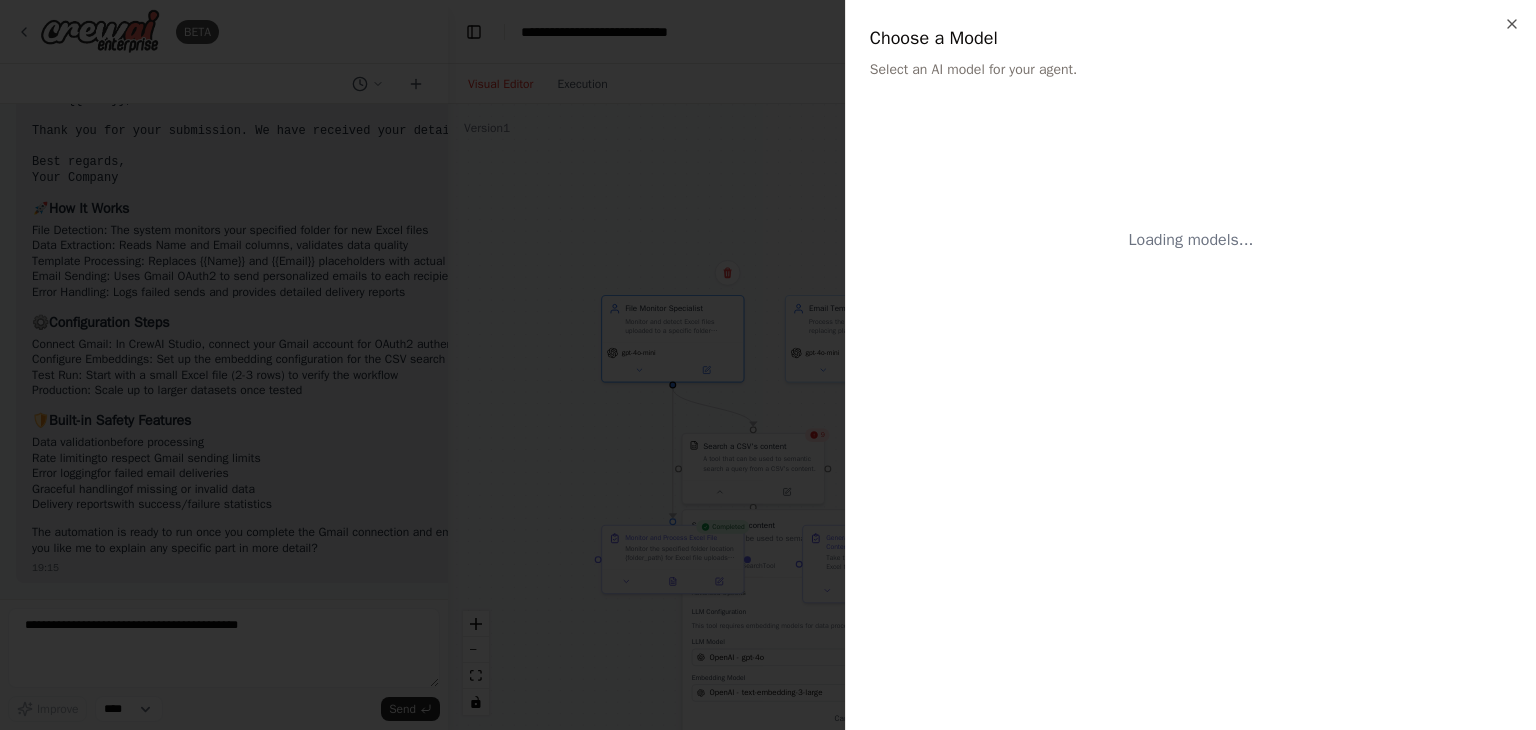 scroll, scrollTop: 0, scrollLeft: 0, axis: both 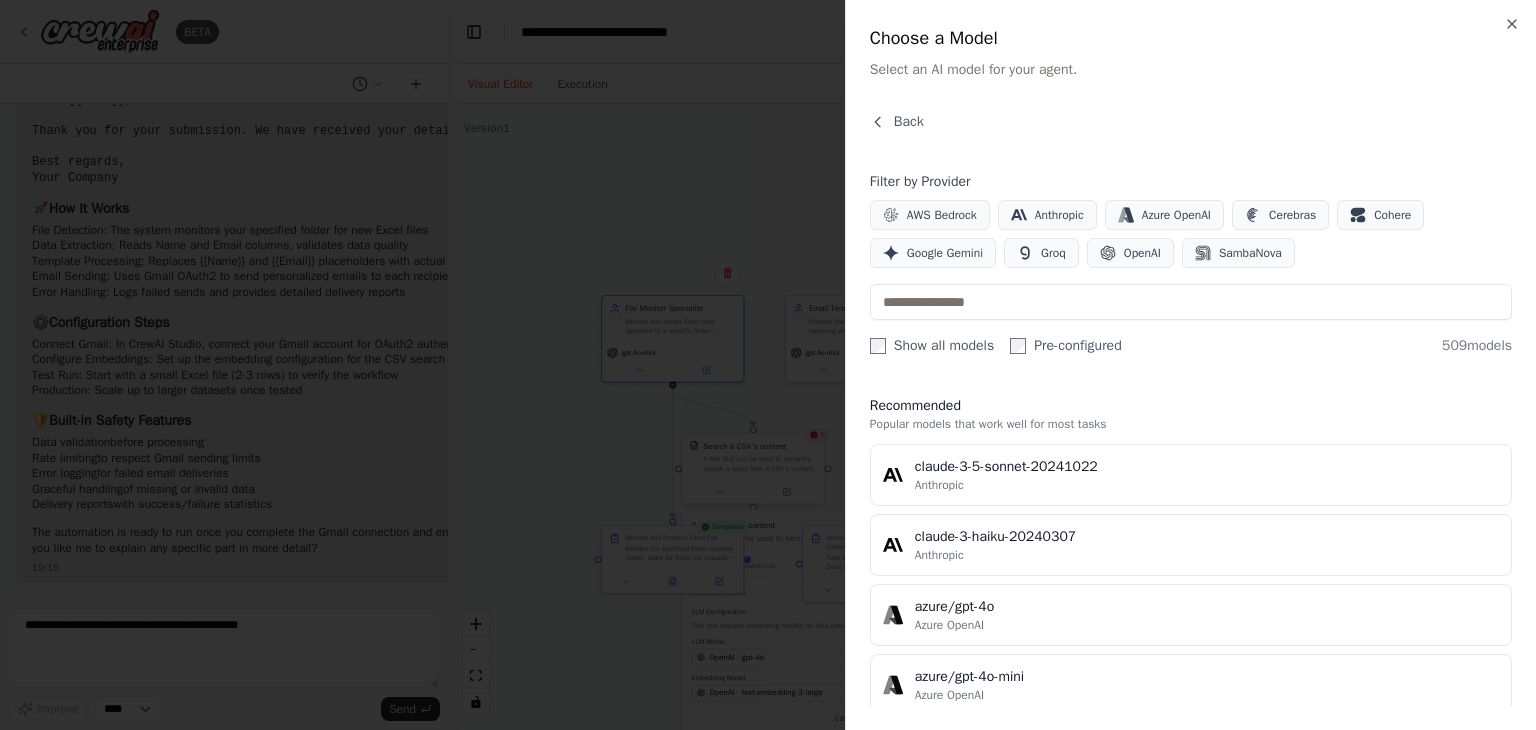 click at bounding box center [768, 365] 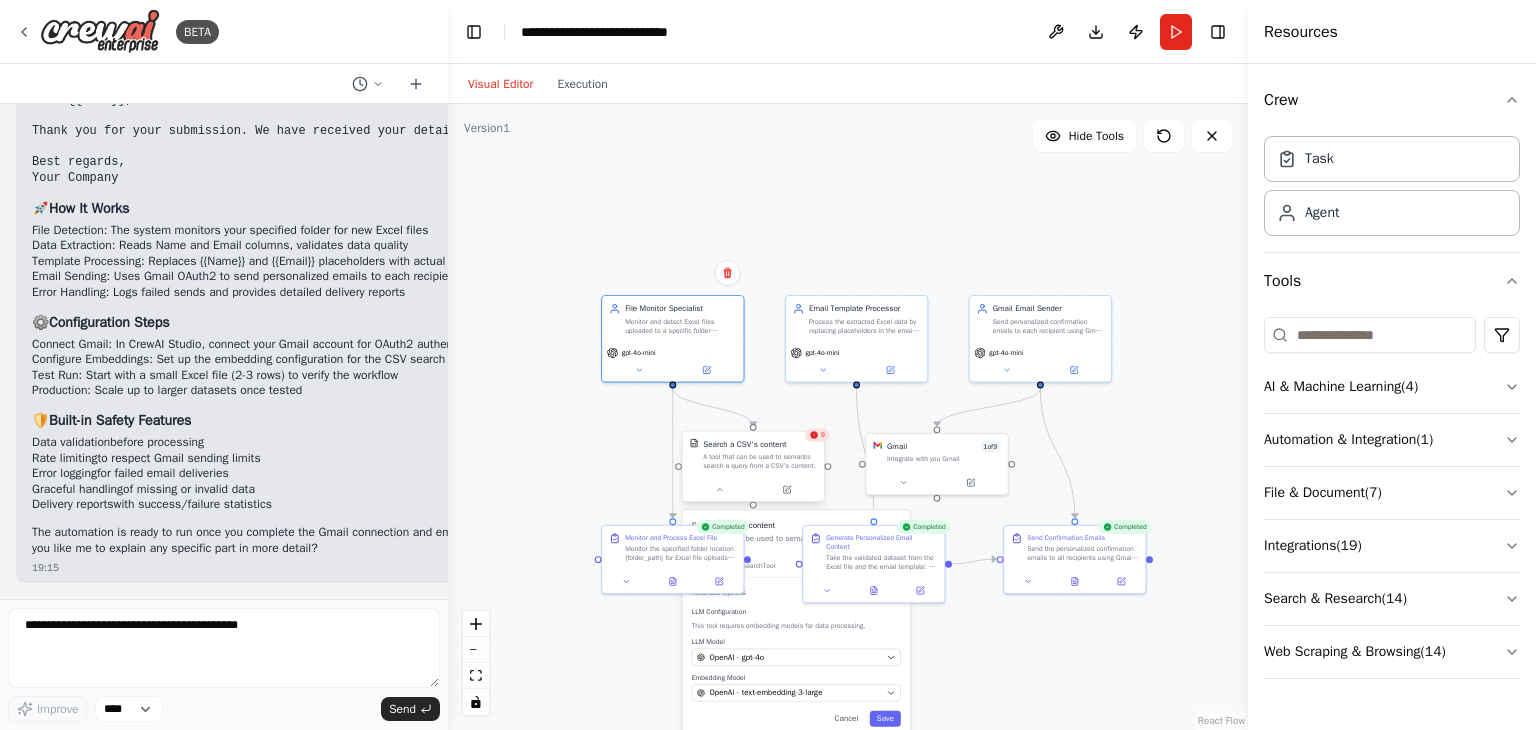 click at bounding box center (753, 490) 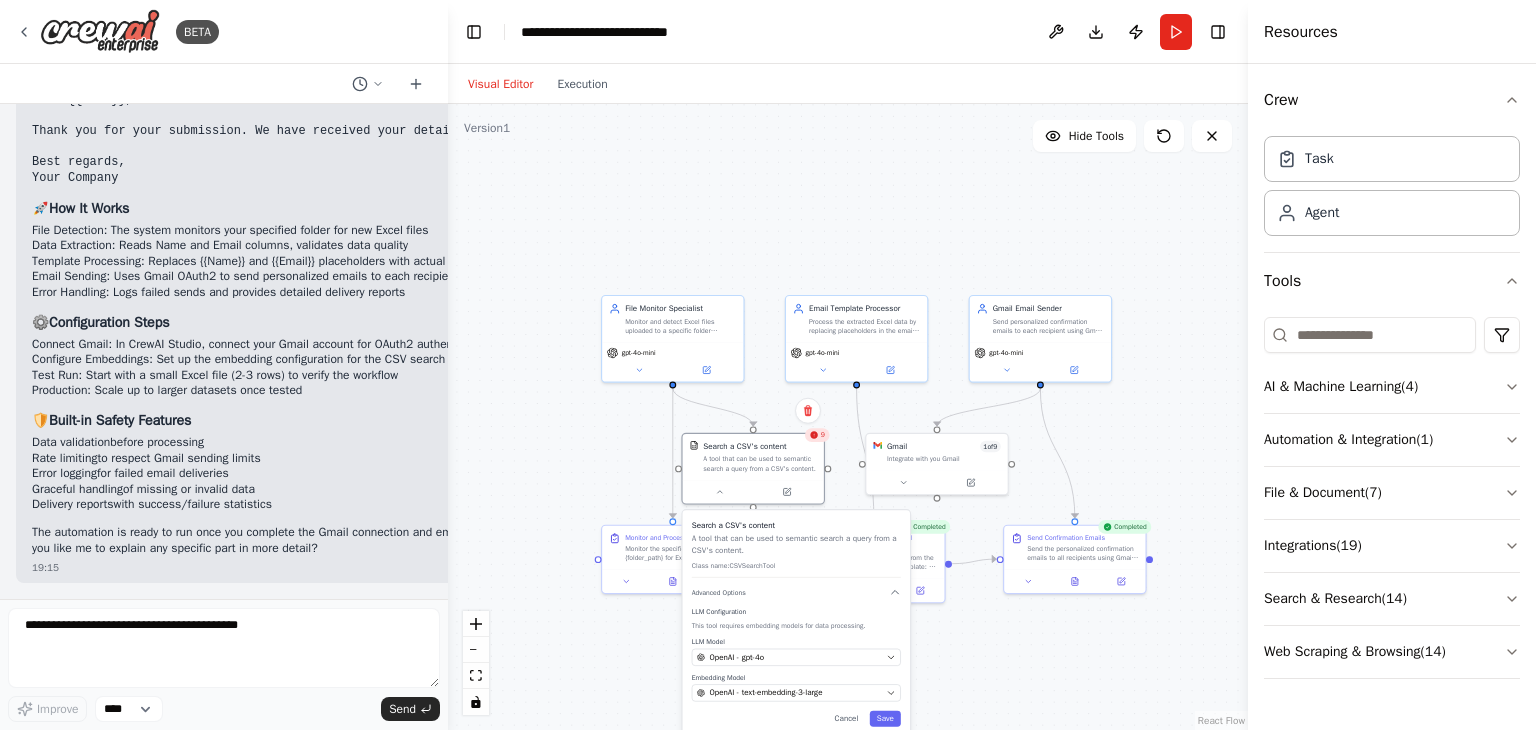 click on ".deletable-edge-delete-btn {
width: 20px;
height: 20px;
border: 0px solid #ffffff;
color: #6b7280;
background-color: #f8fafc;
cursor: pointer;
border-radius: 50%;
font-size: 12px;
padding: 3px;
display: flex;
align-items: center;
justify-content: center;
transition: all 0.2s cubic-bezier(0.4, 0, 0.2, 1);
box-shadow: 0 2px 4px rgba(0, 0, 0, 0.1);
}
.deletable-edge-delete-btn:hover {
background-color: #ef4444;
color: #ffffff;
border-color: #dc2626;
transform: scale(1.1);
box-shadow: 0 4px 12px rgba(239, 68, 68, 0.4);
}
.deletable-edge-delete-btn:active {
transform: scale(0.95);
box-shadow: 0 2px 4px rgba(239, 68, 68, 0.3);
}
File Monitor Specialist gpt-4o-mini 9 Search a CSV's content Cancel 1" at bounding box center [848, 417] 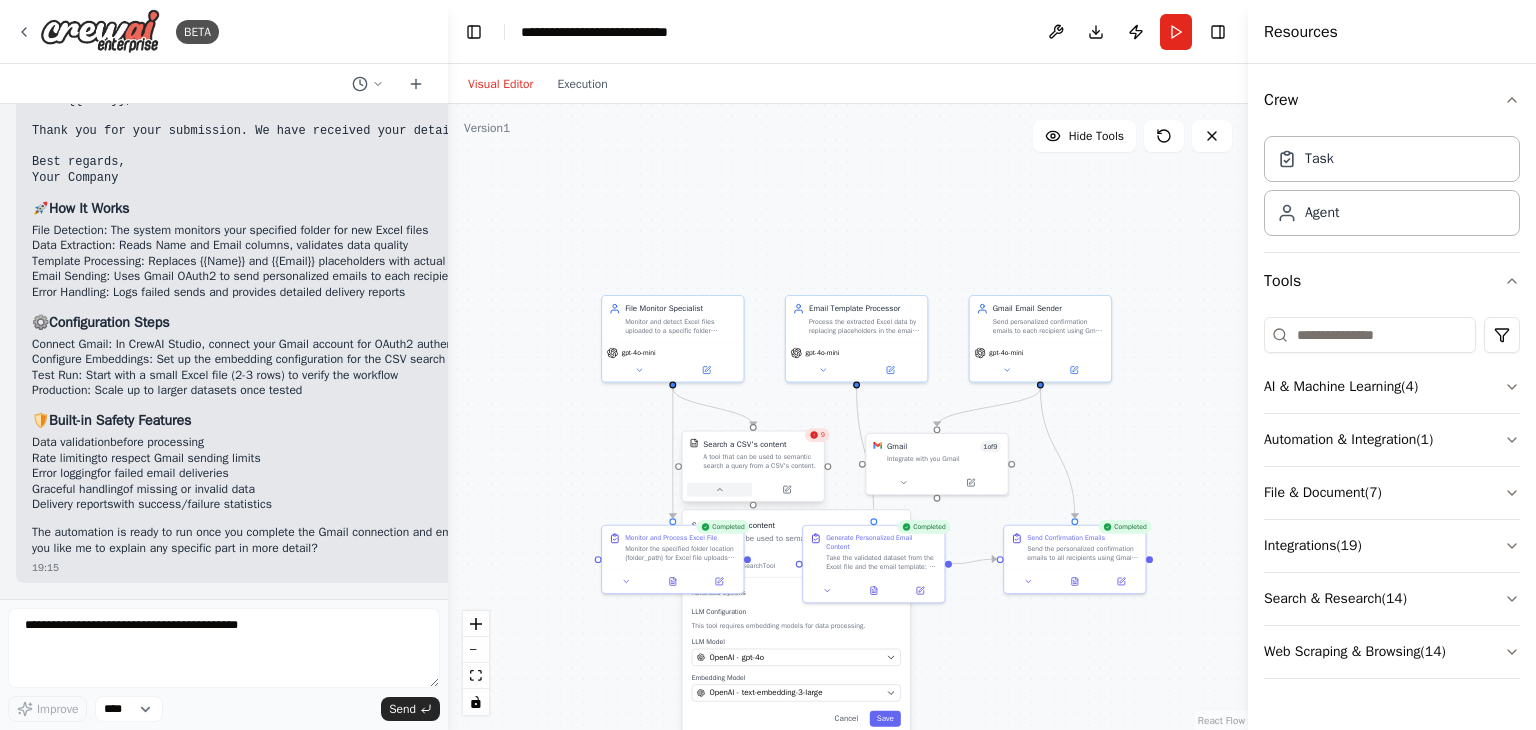 click 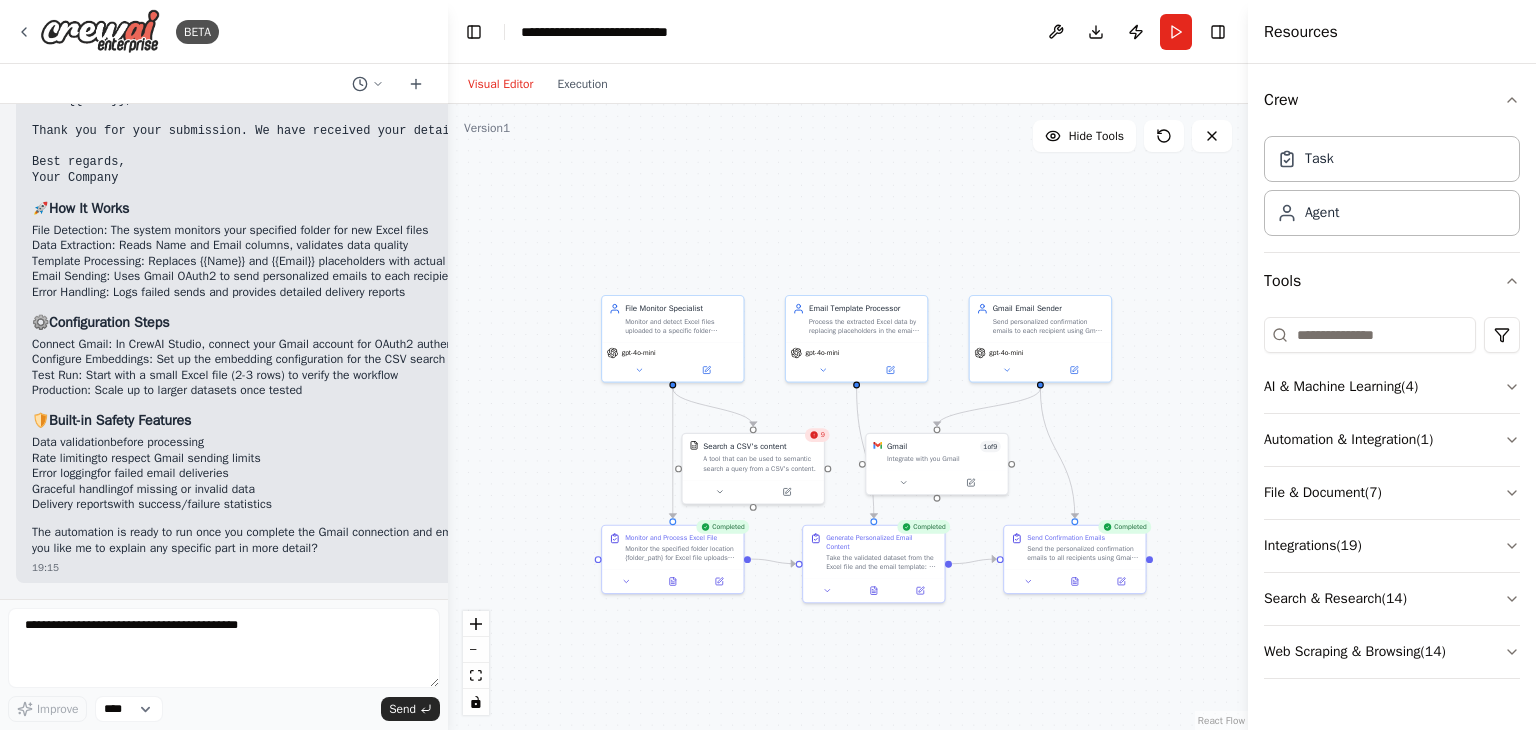 click on ".deletable-edge-delete-btn {
width: 20px;
height: 20px;
border: 0px solid #ffffff;
color: #6b7280;
background-color: #f8fafc;
cursor: pointer;
border-radius: 50%;
font-size: 12px;
padding: 3px;
display: flex;
align-items: center;
justify-content: center;
transition: all 0.2s cubic-bezier(0.4, 0, 0.2, 1);
box-shadow: 0 2px 4px rgba(0, 0, 0, 0.1);
}
.deletable-edge-delete-btn:hover {
background-color: #ef4444;
color: #ffffff;
border-color: #dc2626;
transform: scale(1.1);
box-shadow: 0 4px 12px rgba(239, 68, 68, 0.4);
}
.deletable-edge-delete-btn:active {
transform: scale(0.95);
box-shadow: 0 2px 4px rgba(239, 68, 68, 0.3);
}
File Monitor Specialist gpt-4o-mini 9 Search a CSV's content Gmail 1" at bounding box center [848, 417] 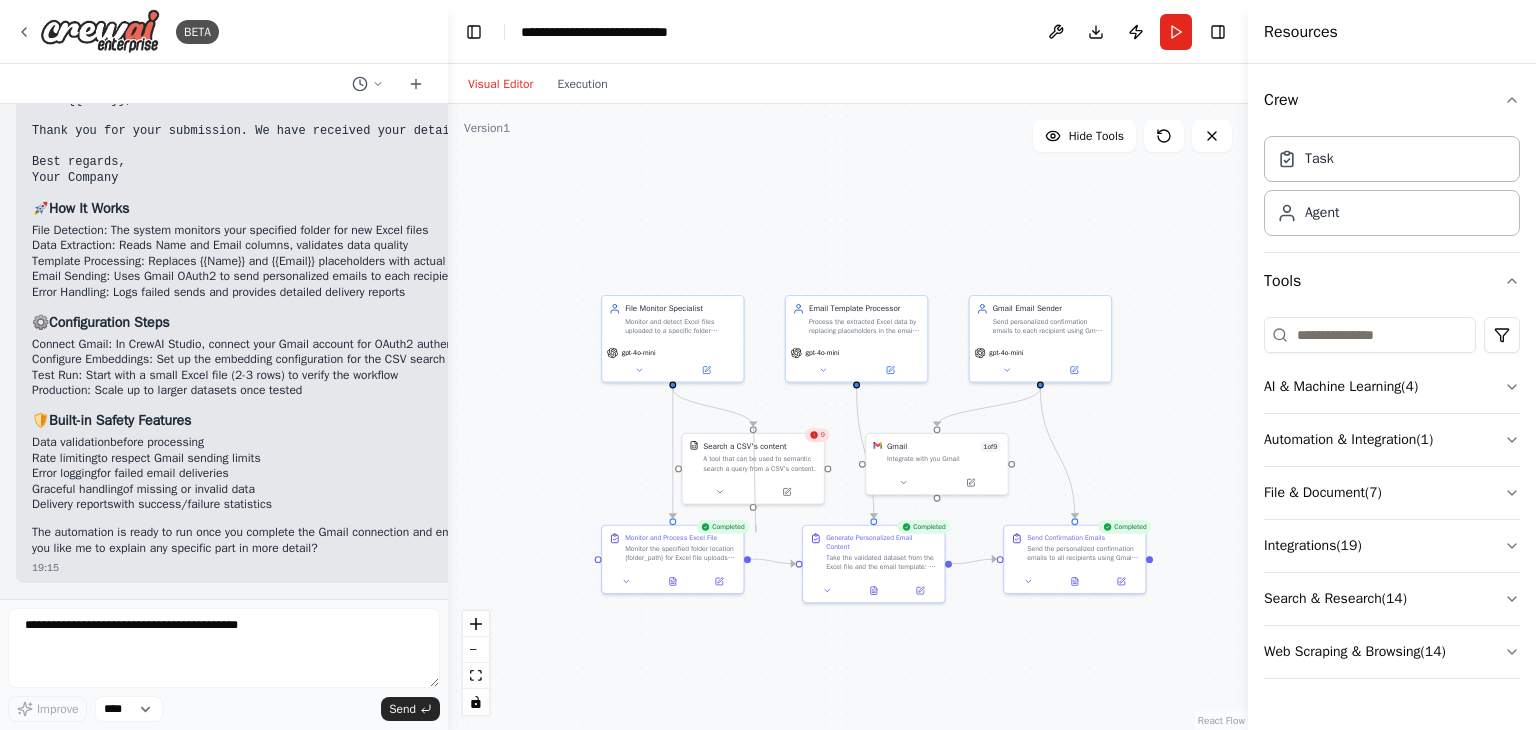drag, startPoint x: 756, startPoint y: 505, endPoint x: 756, endPoint y: 524, distance: 19 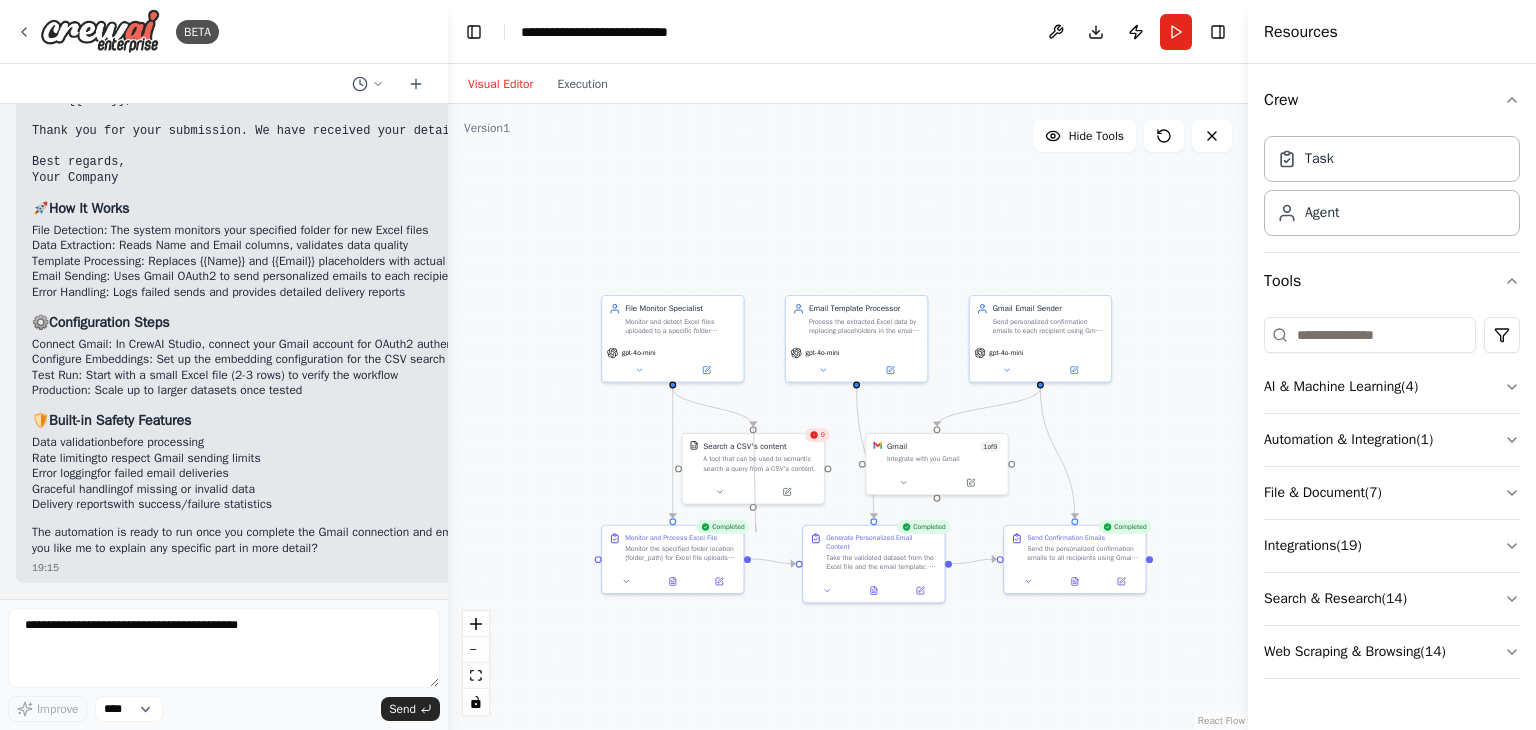 click on ".deletable-edge-delete-btn {
width: 20px;
height: 20px;
border: 0px solid #ffffff;
color: #6b7280;
background-color: #f8fafc;
cursor: pointer;
border-radius: 50%;
font-size: 12px;
padding: 3px;
display: flex;
align-items: center;
justify-content: center;
transition: all 0.2s cubic-bezier(0.4, 0, 0.2, 1);
box-shadow: 0 2px 4px rgba(0, 0, 0, 0.1);
}
.deletable-edge-delete-btn:hover {
background-color: #ef4444;
color: #ffffff;
border-color: #dc2626;
transform: scale(1.1);
box-shadow: 0 4px 12px rgba(239, 68, 68, 0.4);
}
.deletable-edge-delete-btn:active {
transform: scale(0.95);
box-shadow: 0 2px 4px rgba(239, 68, 68, 0.3);
}
File Monitor Specialist gpt-4o-mini 9 Search a CSV's content Gmail 1" at bounding box center [848, 417] 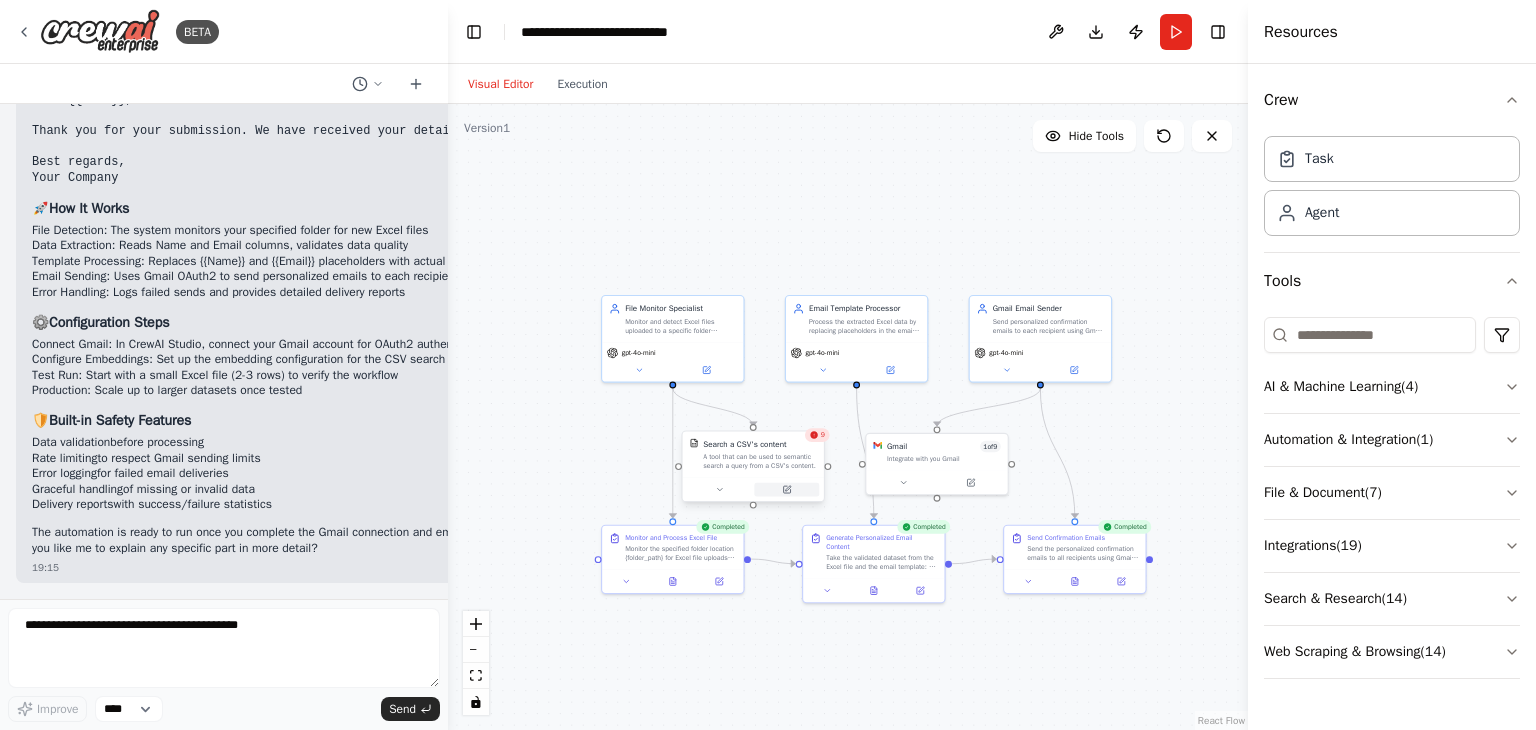 click at bounding box center (786, 490) 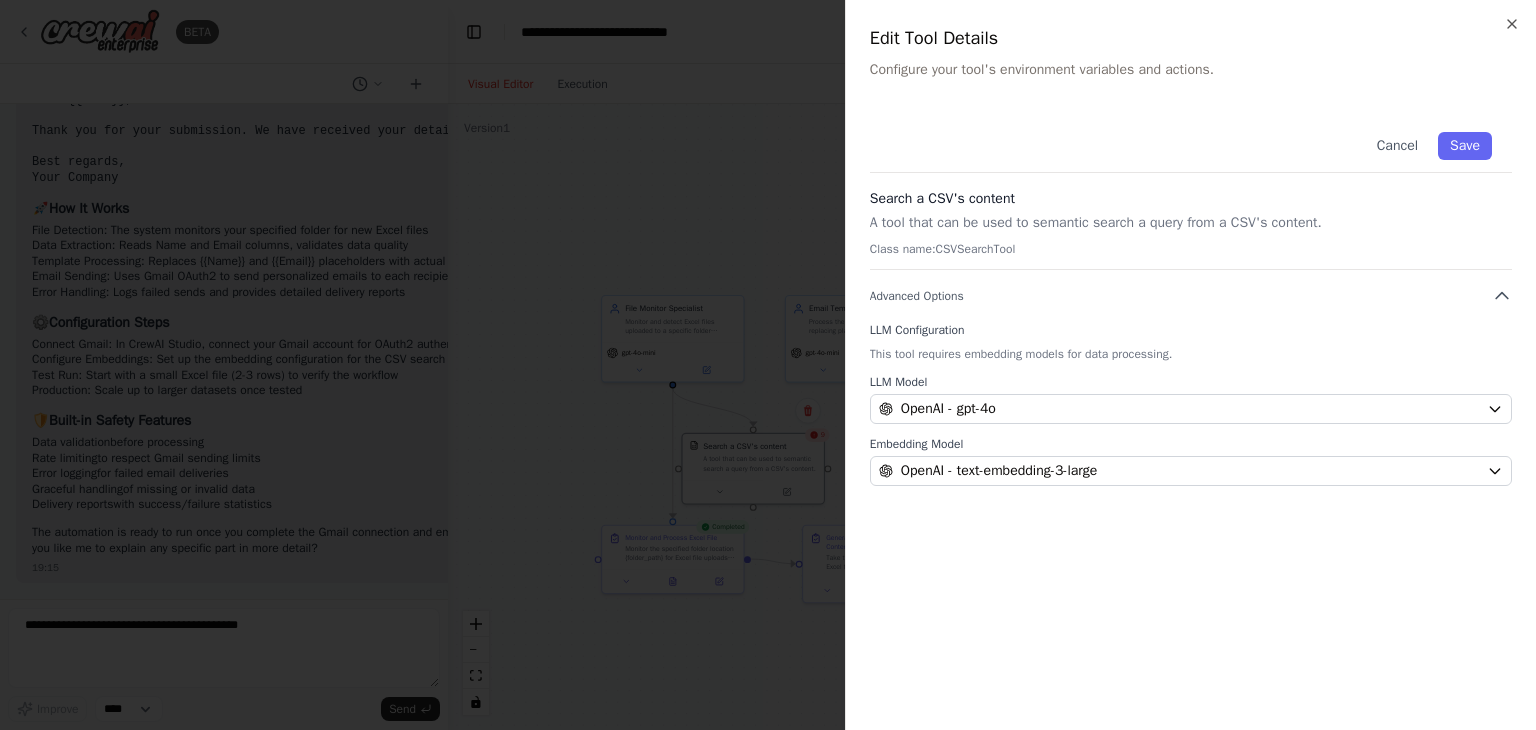 click at bounding box center [768, 365] 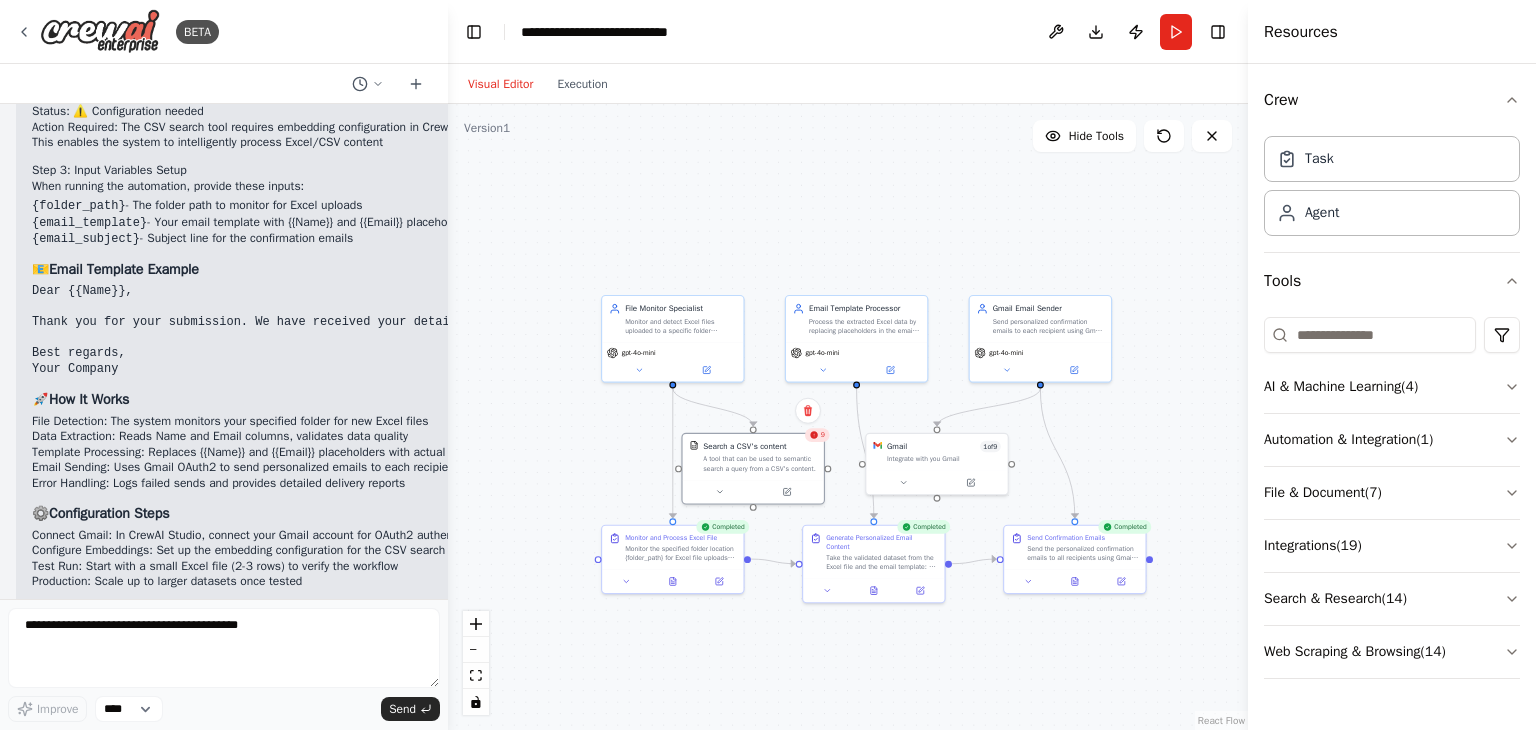 scroll, scrollTop: 1940, scrollLeft: 0, axis: vertical 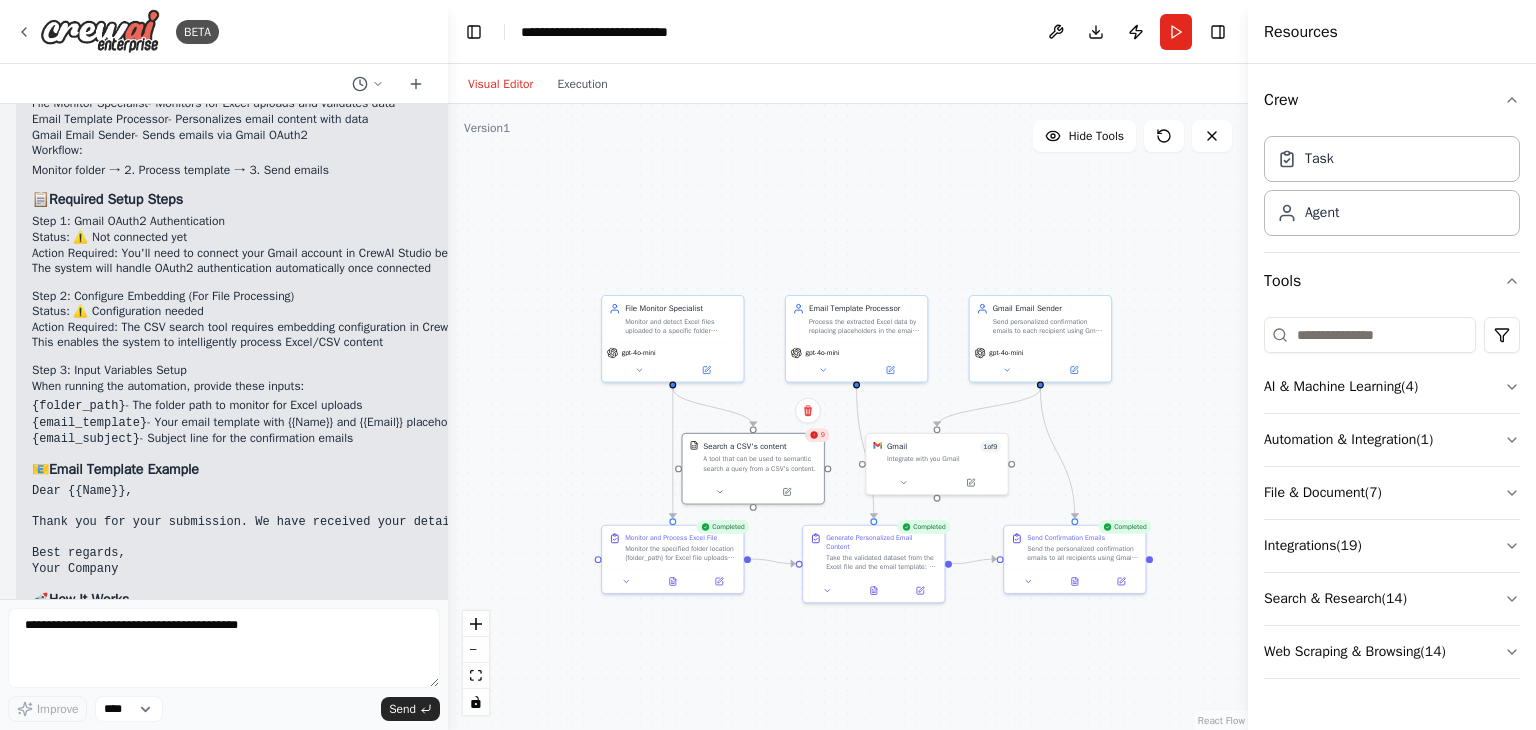 click on "9" at bounding box center (817, 435) 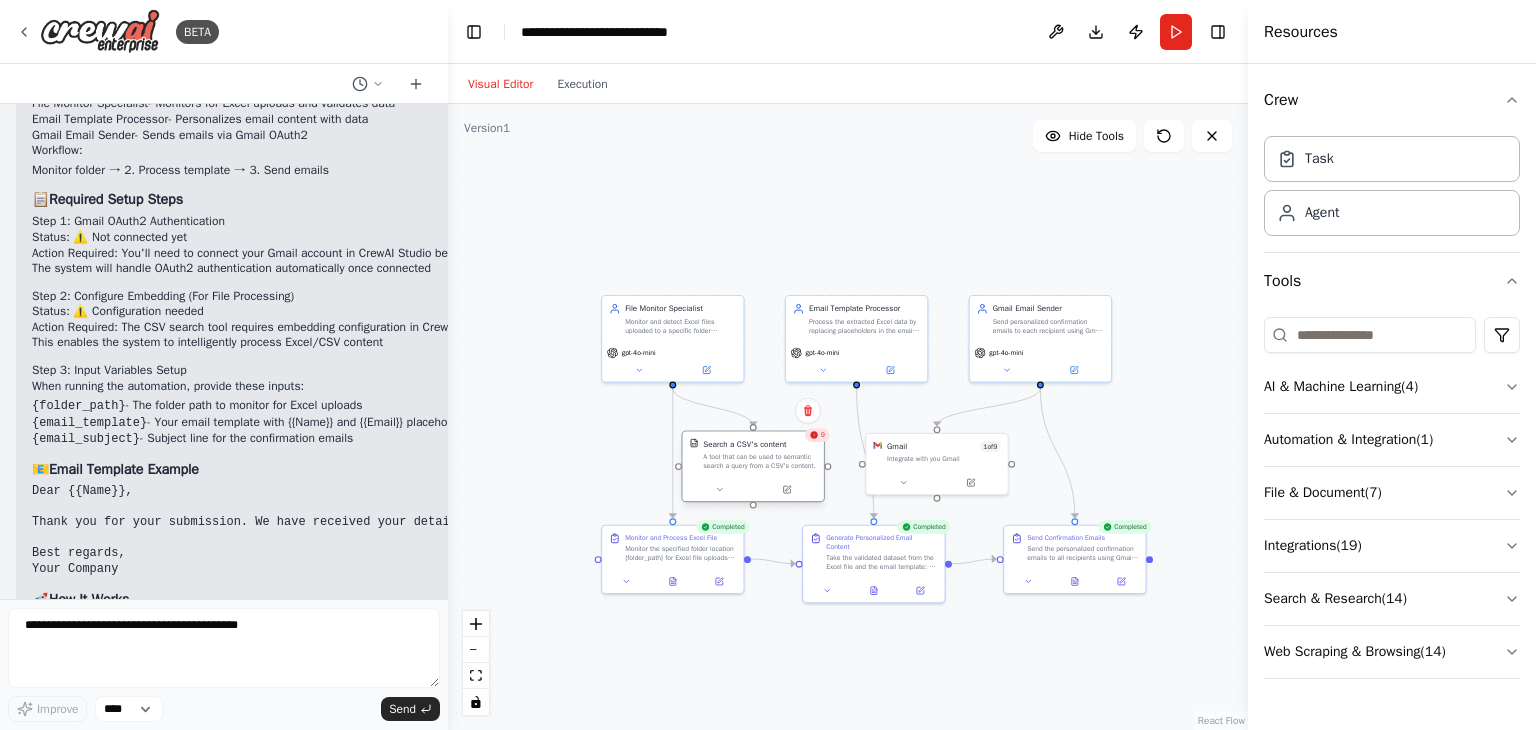click on "Search a CSV's content A tool that can be used to semantic search a query from a CSV's content." at bounding box center (753, 455) 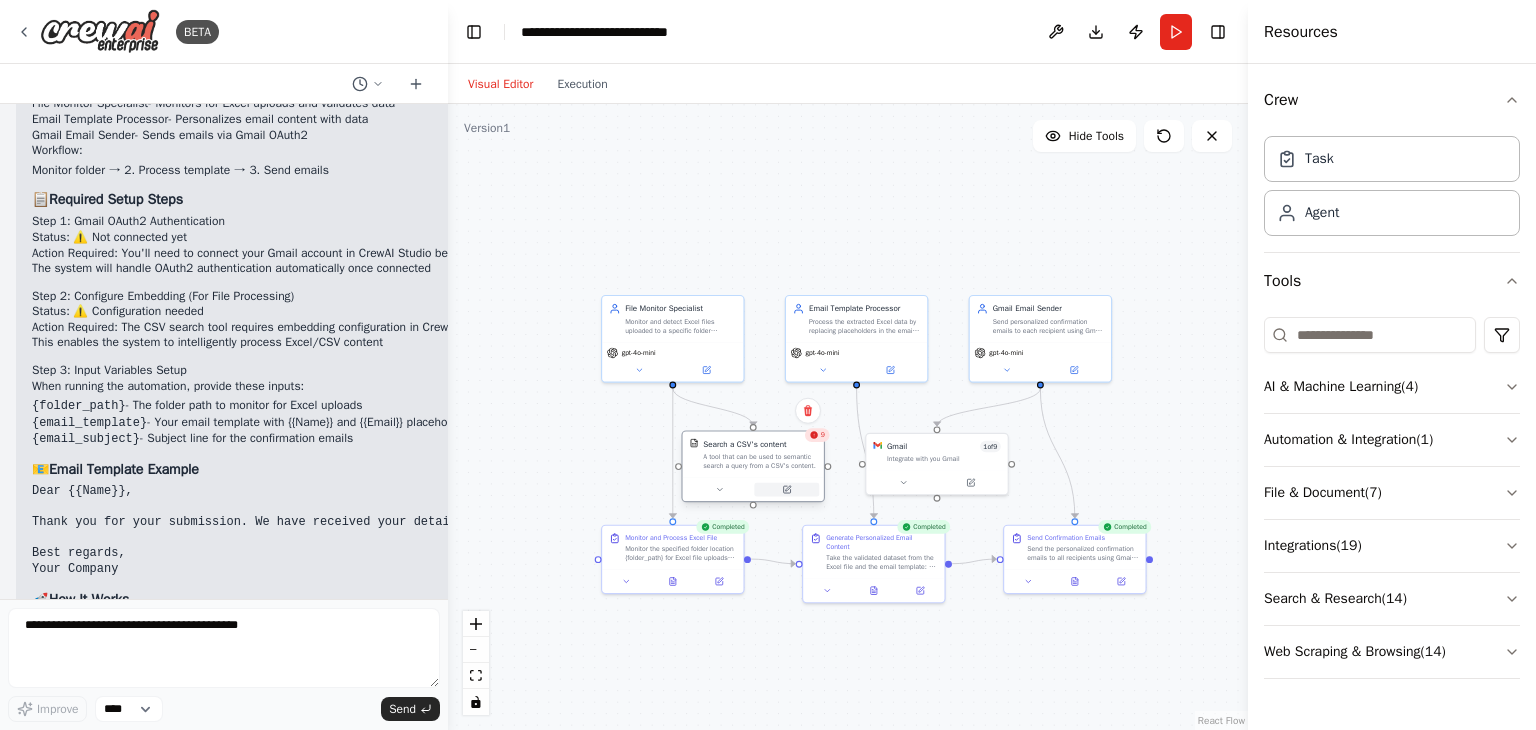 click 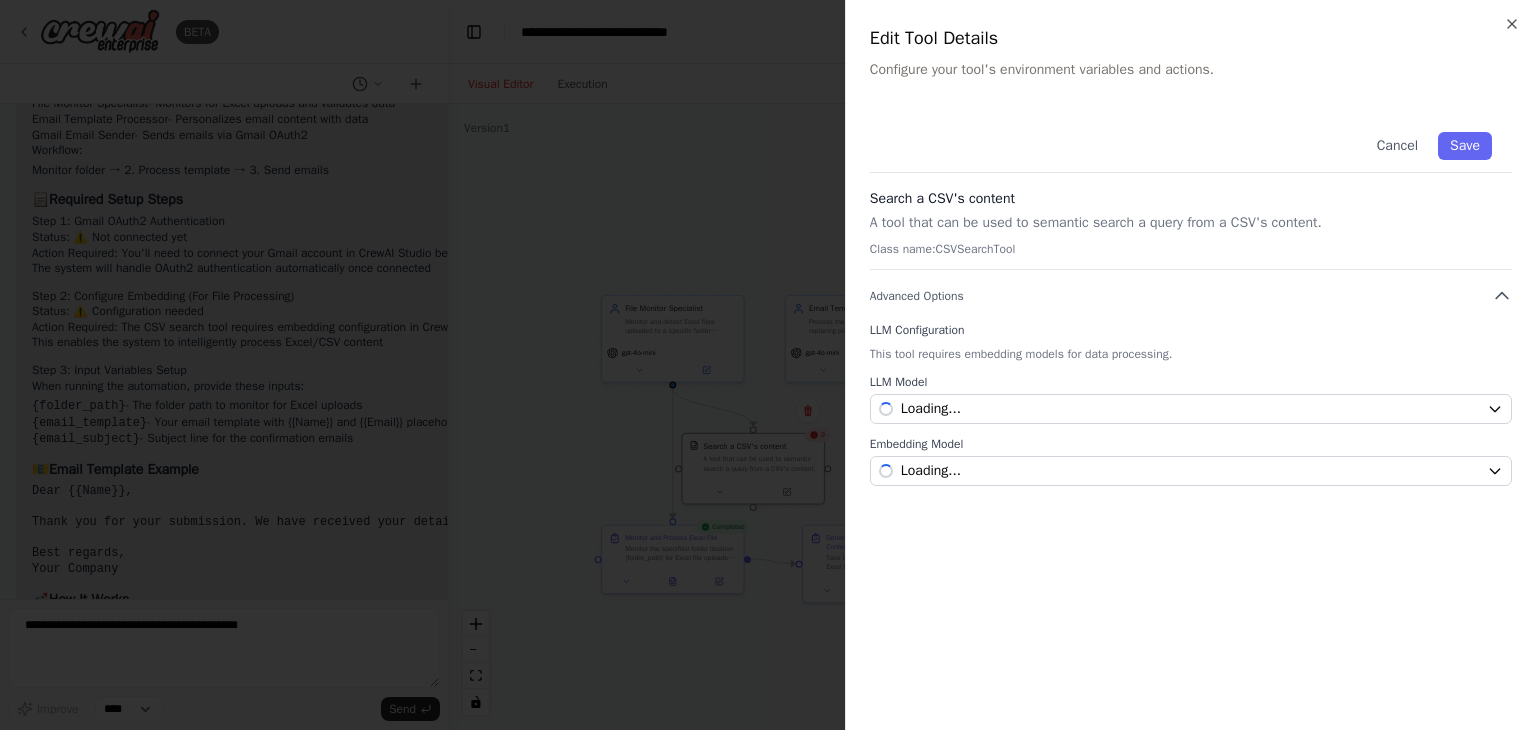 click on "Search a CSV's content" at bounding box center (1191, 199) 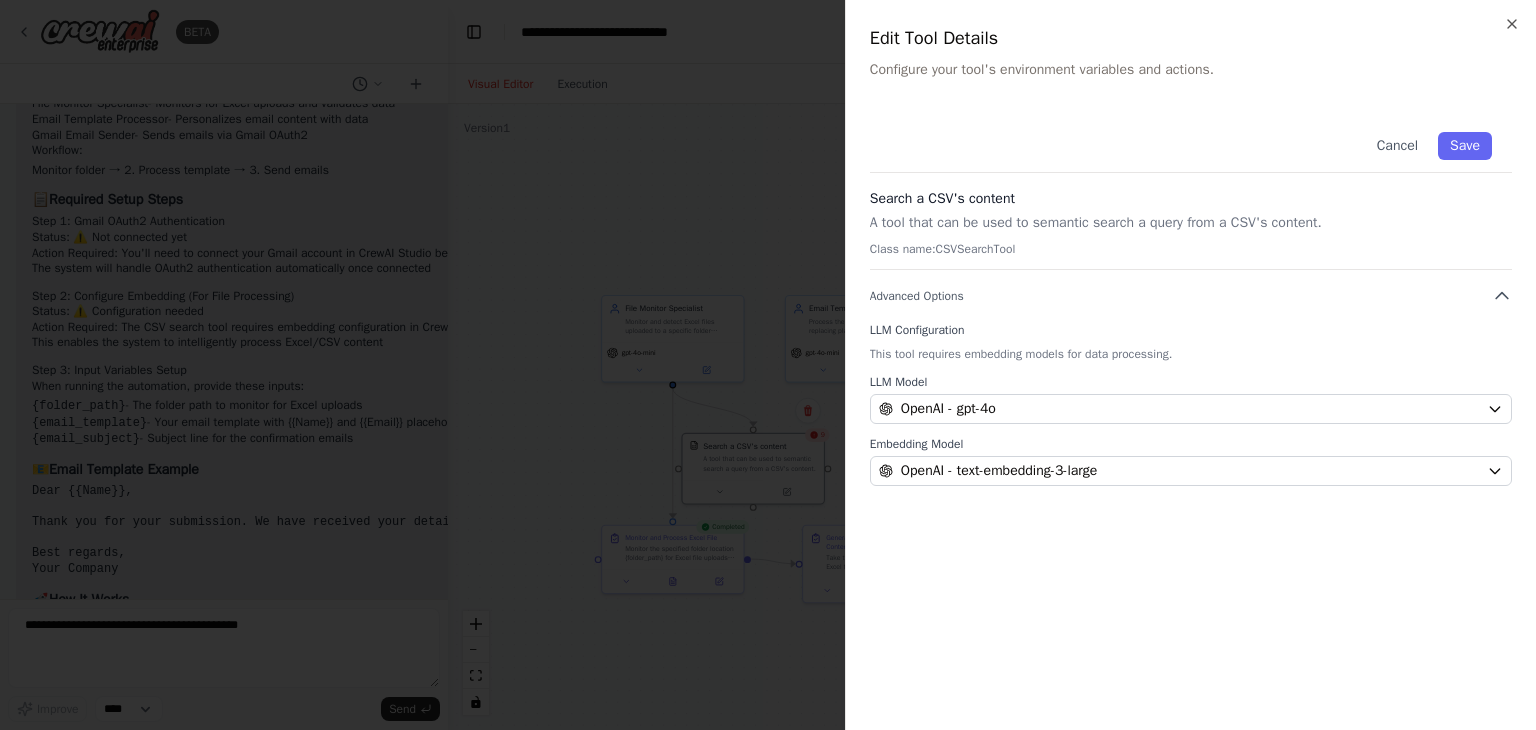 drag, startPoint x: 1428, startPoint y: 193, endPoint x: 1535, endPoint y: 325, distance: 169.92056 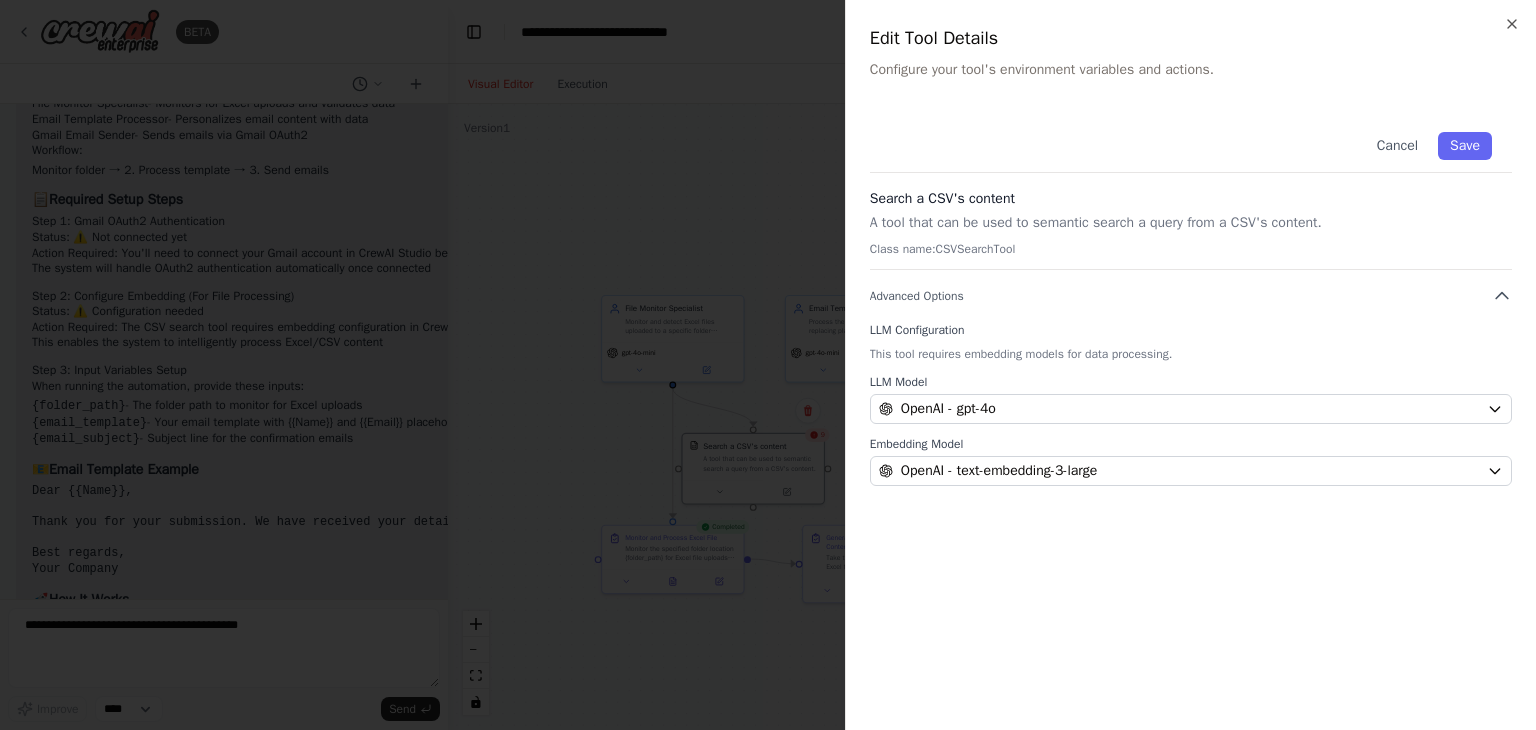 click on "LLM Configuration" at bounding box center [1191, 330] 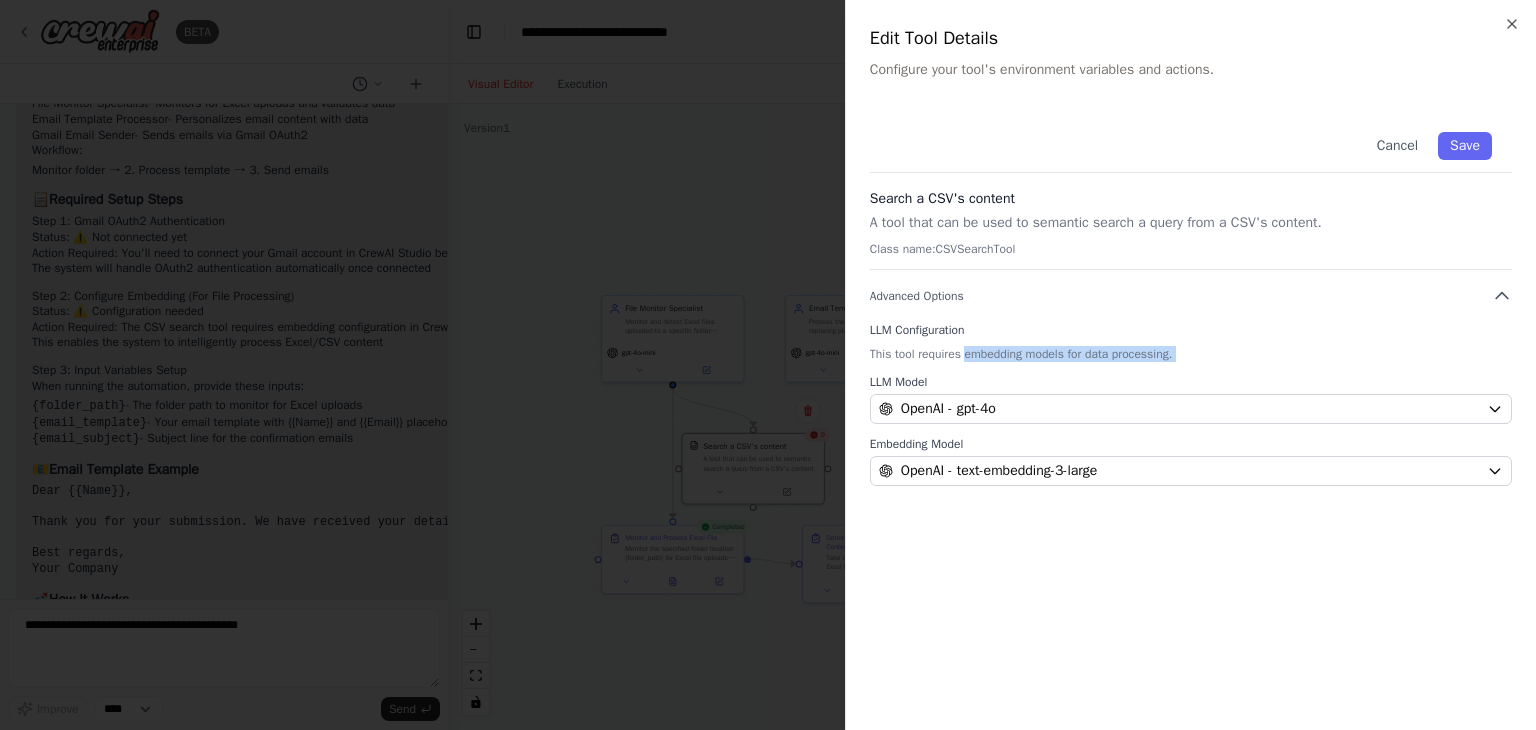 drag, startPoint x: 1016, startPoint y: 350, endPoint x: 1178, endPoint y: 360, distance: 162.30835 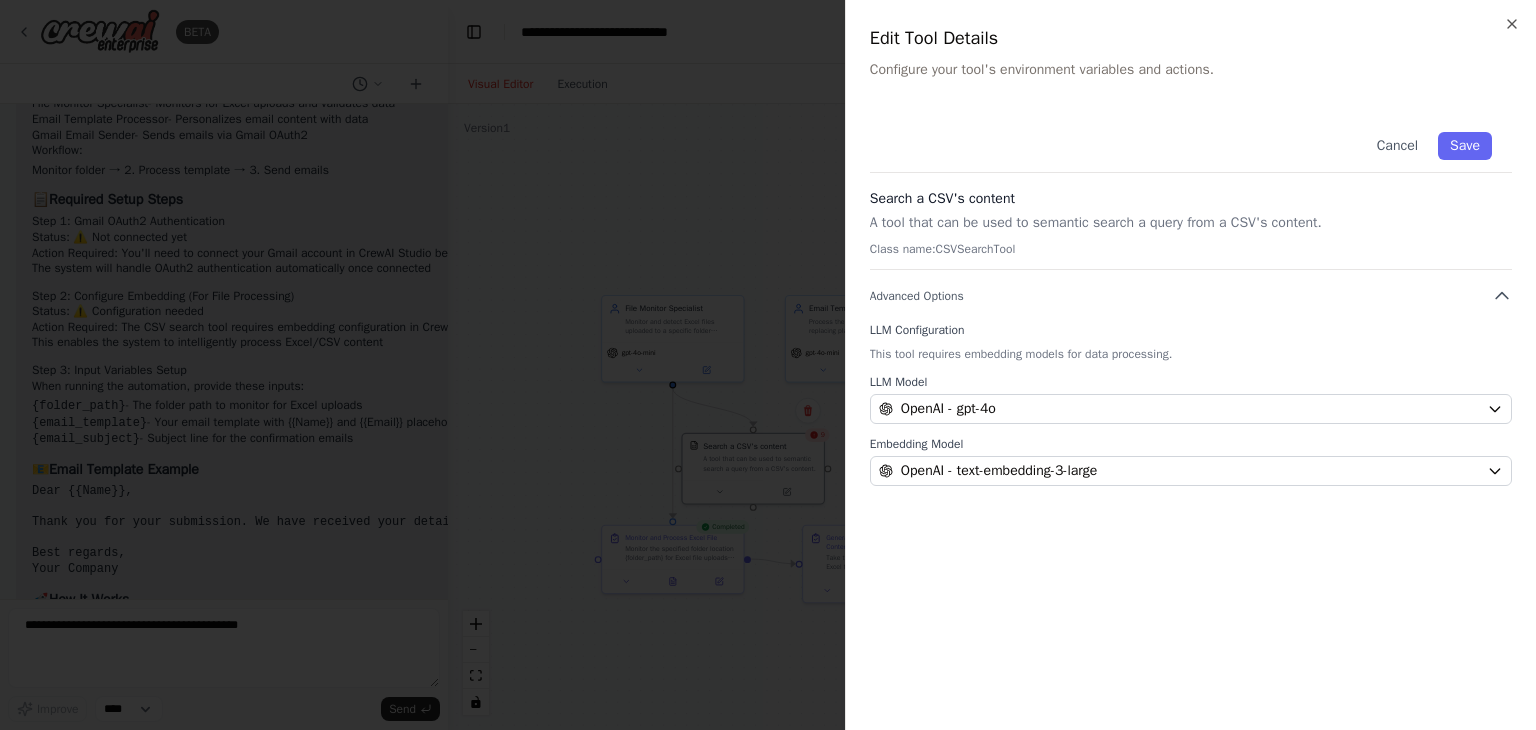 click on "A tool that can be used to semantic search a query from a CSV's content." at bounding box center [1191, 223] 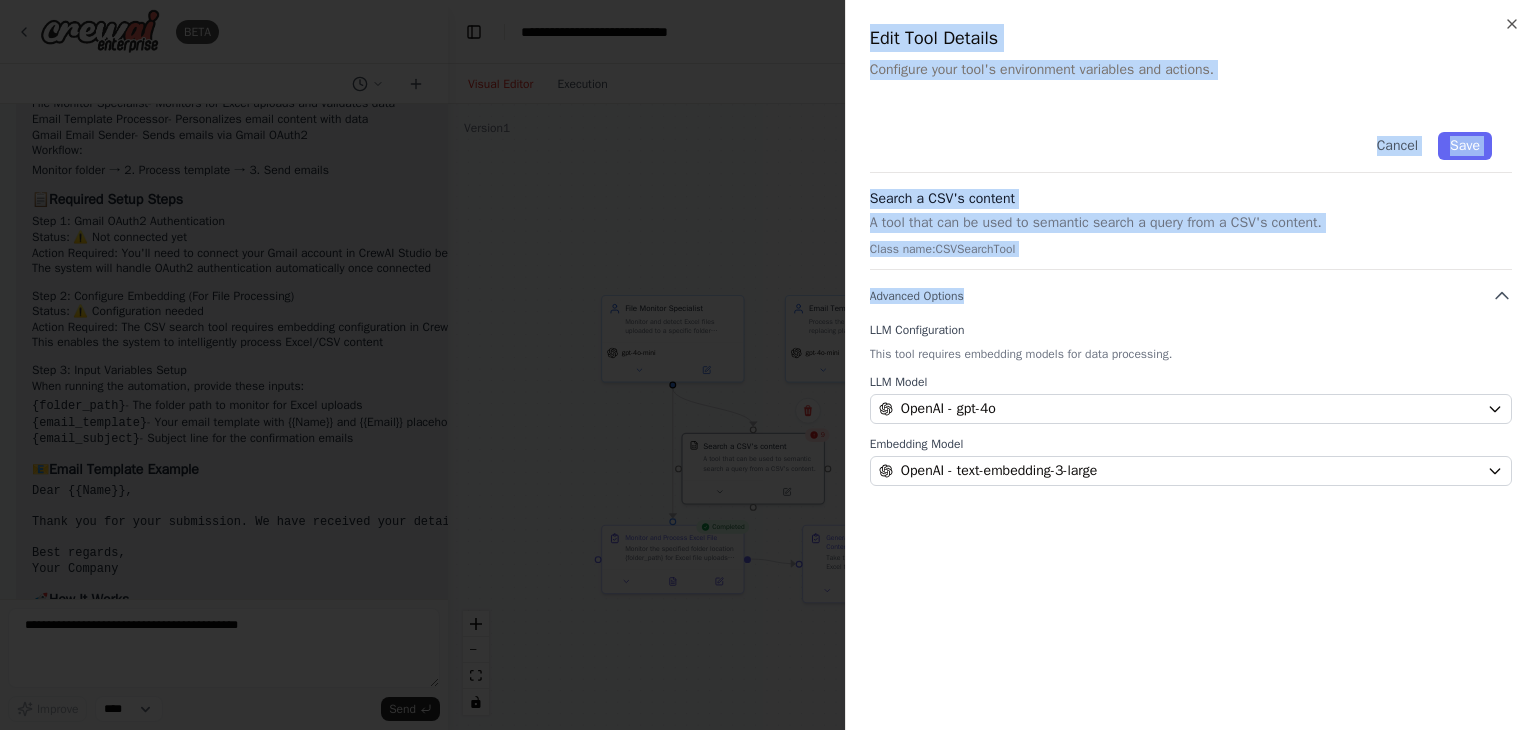 drag, startPoint x: 871, startPoint y: 49, endPoint x: 1088, endPoint y: 281, distance: 317.66806 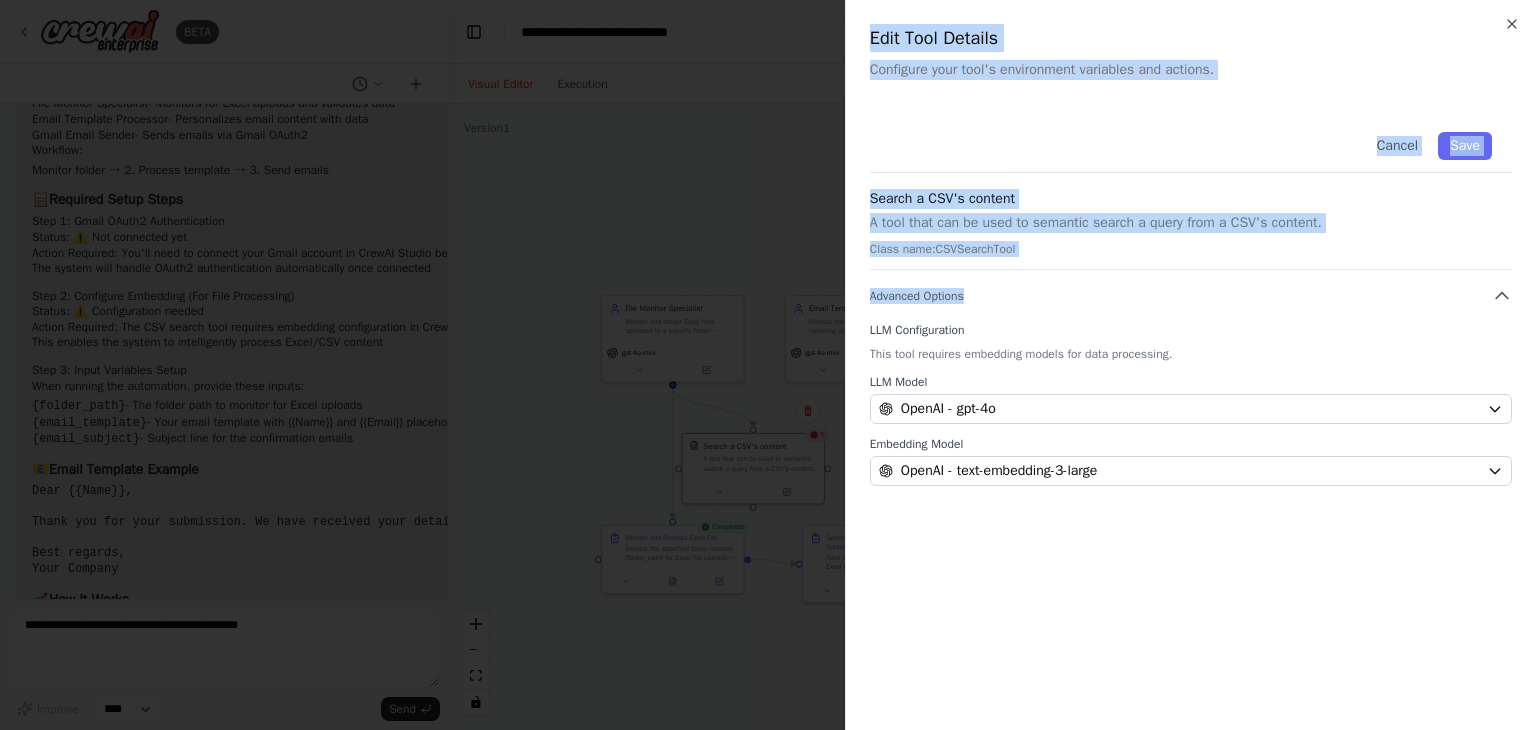 click on "Close Edit Tool Details Configure your tool's environment variables and actions. Cancel Save Search a CSV's content A tool that can be used to semantic search a query from a CSV's content. Class name:  CSVSearchTool Advanced Options LLM Configuration This tool requires embedding models for data processing. LLM Model OpenAI - gpt-4o Embedding Model OpenAI - text-embedding-3-large" at bounding box center [1190, 365] 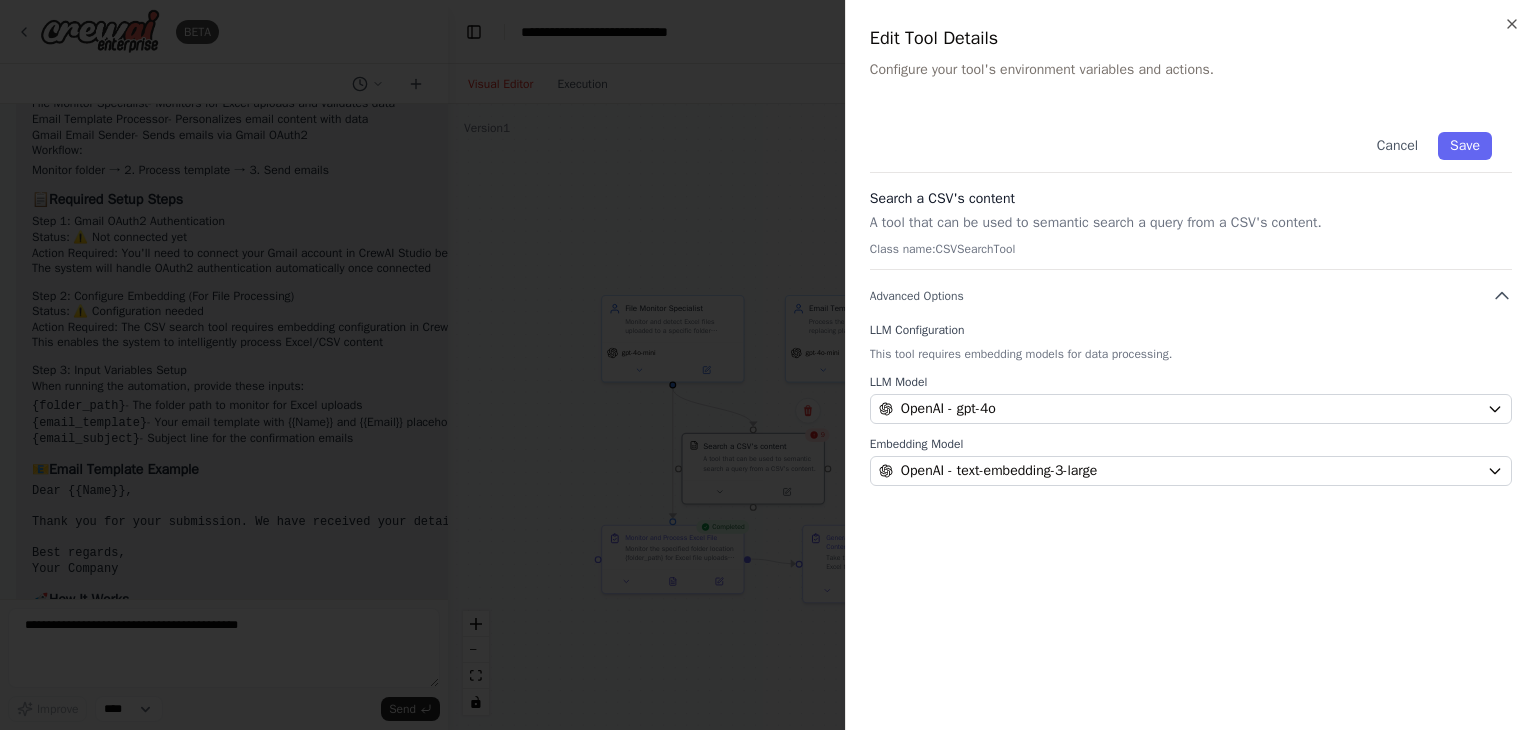 click on "Search a CSV's content" at bounding box center [1191, 199] 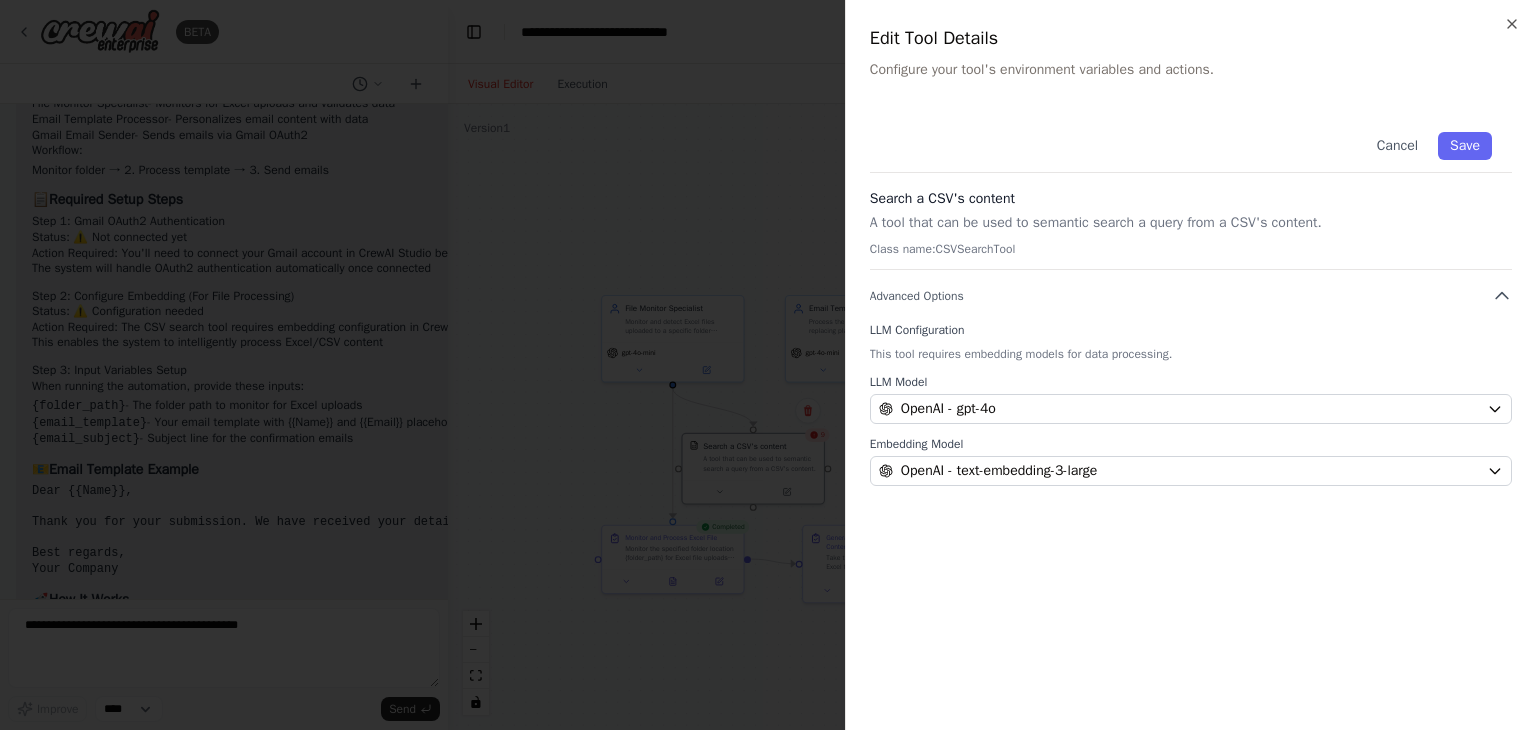 drag, startPoint x: 1093, startPoint y: 233, endPoint x: 1327, endPoint y: 233, distance: 234 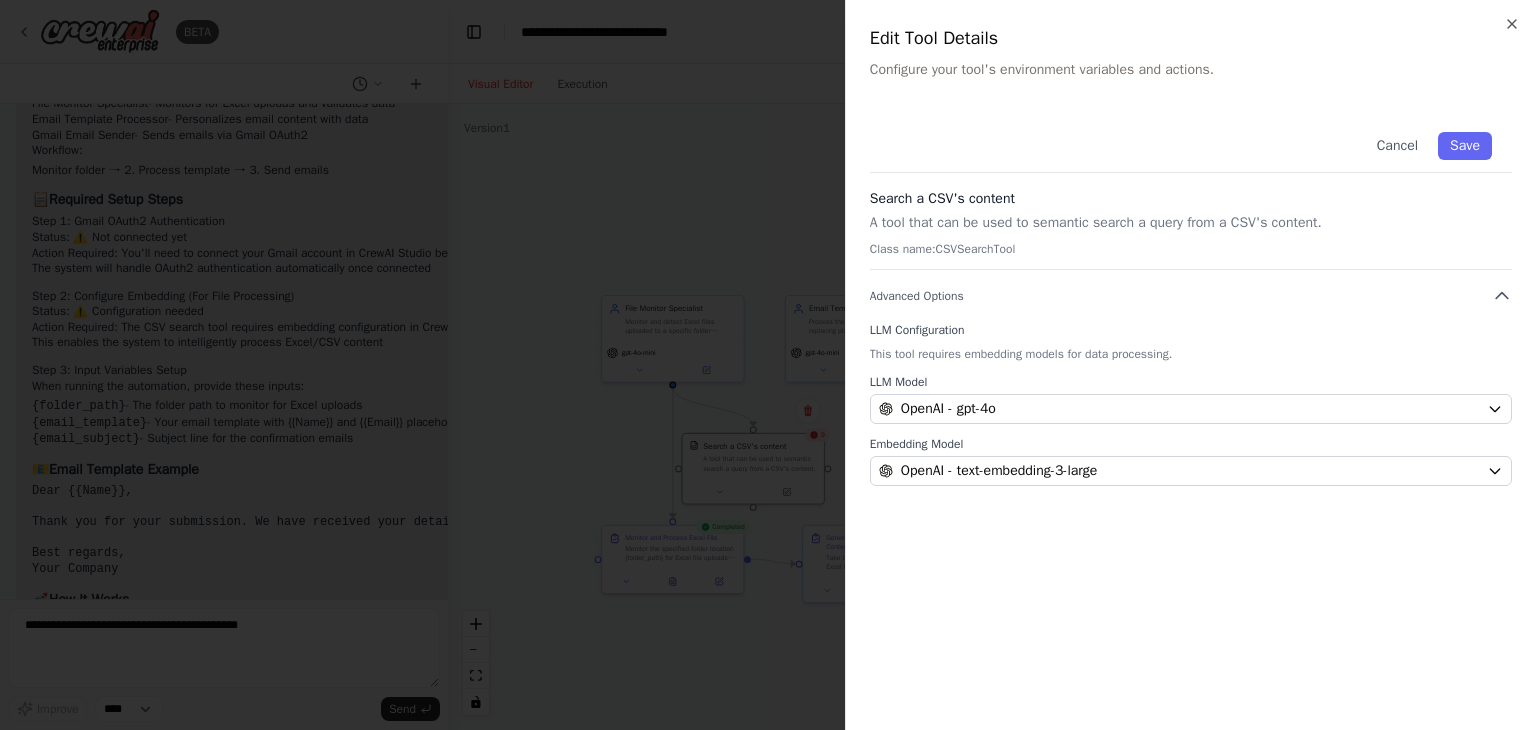 click on "Search a CSV's content A tool that can be used to semantic search a query from a CSV's content. Class name:  CSVSearchTool" at bounding box center [1191, 229] 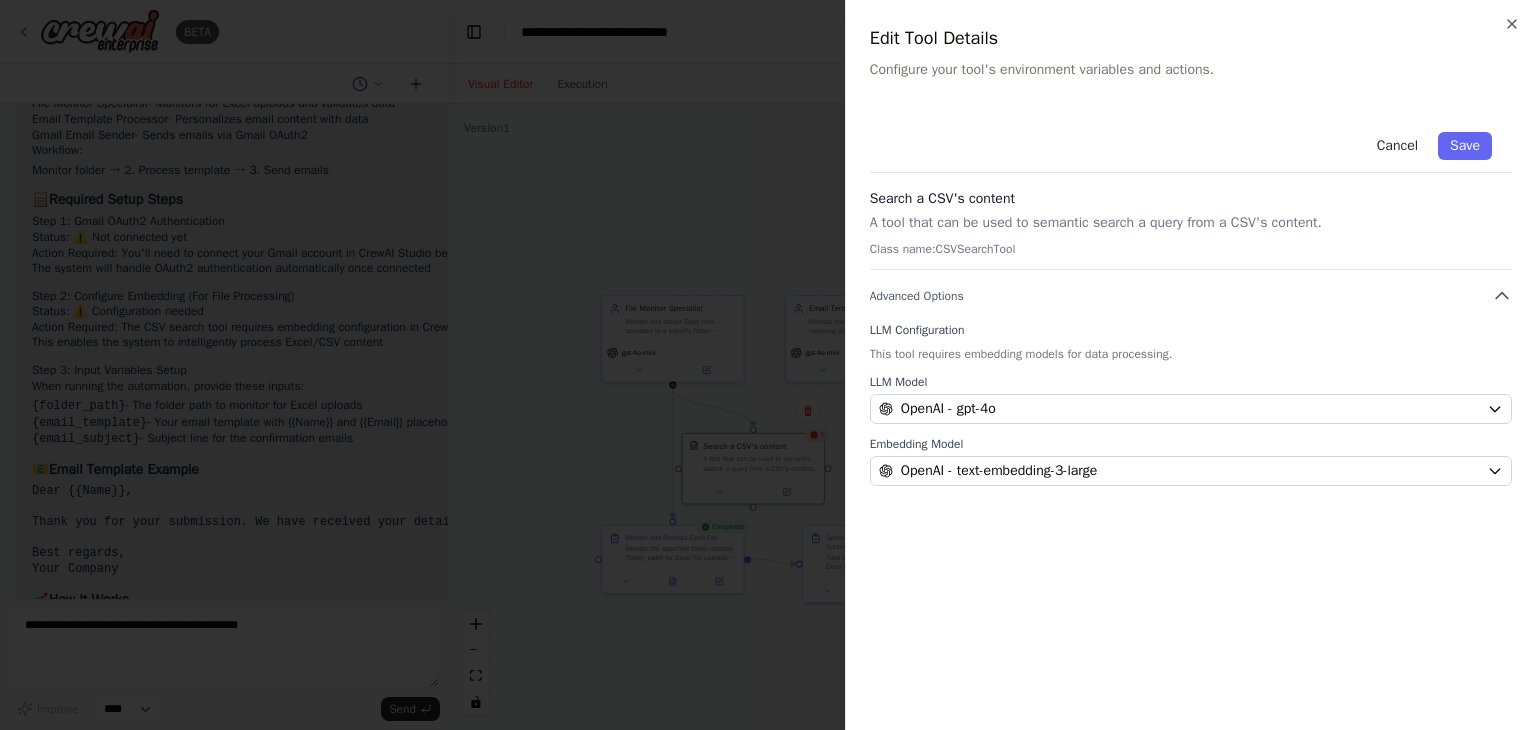 click on "Cancel" at bounding box center (1397, 146) 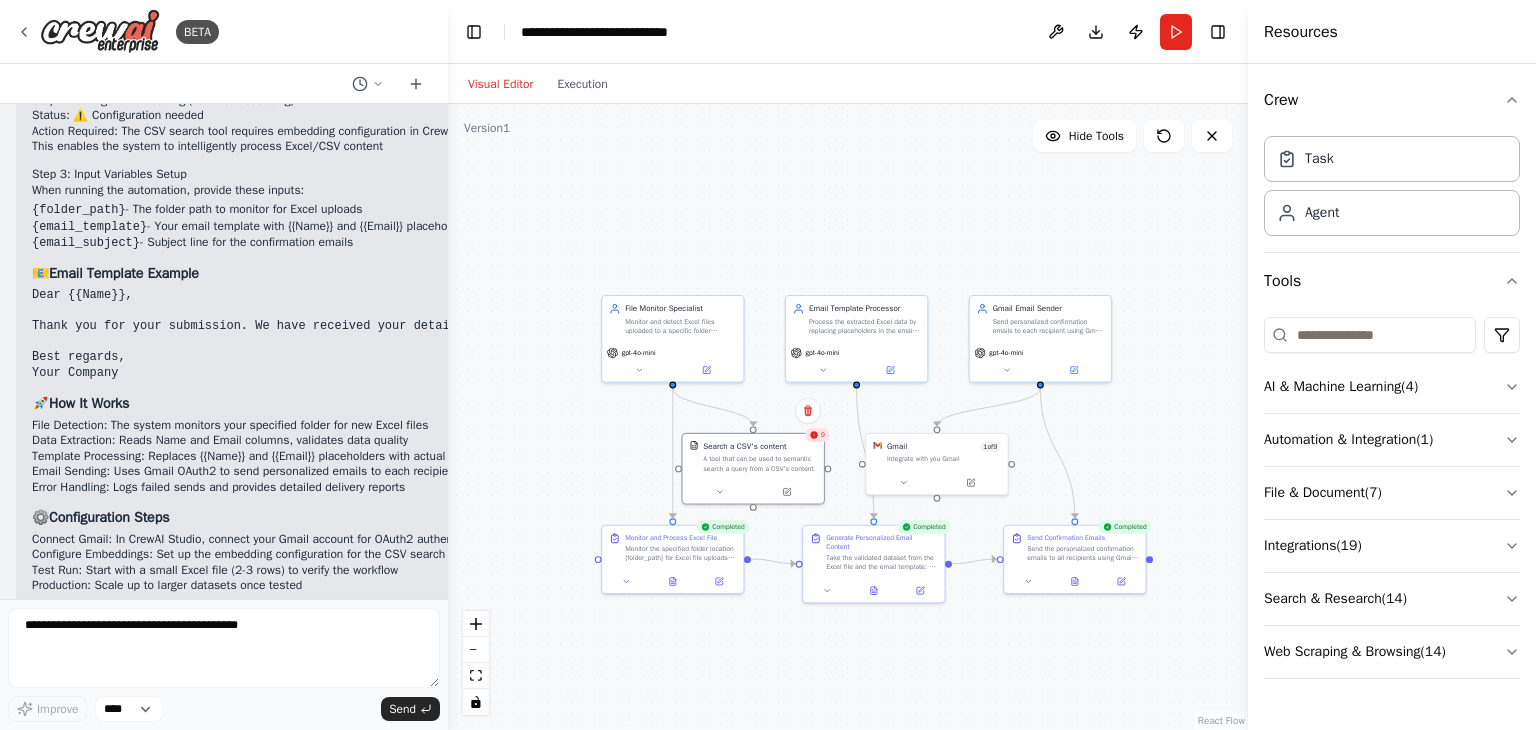 scroll, scrollTop: 2140, scrollLeft: 0, axis: vertical 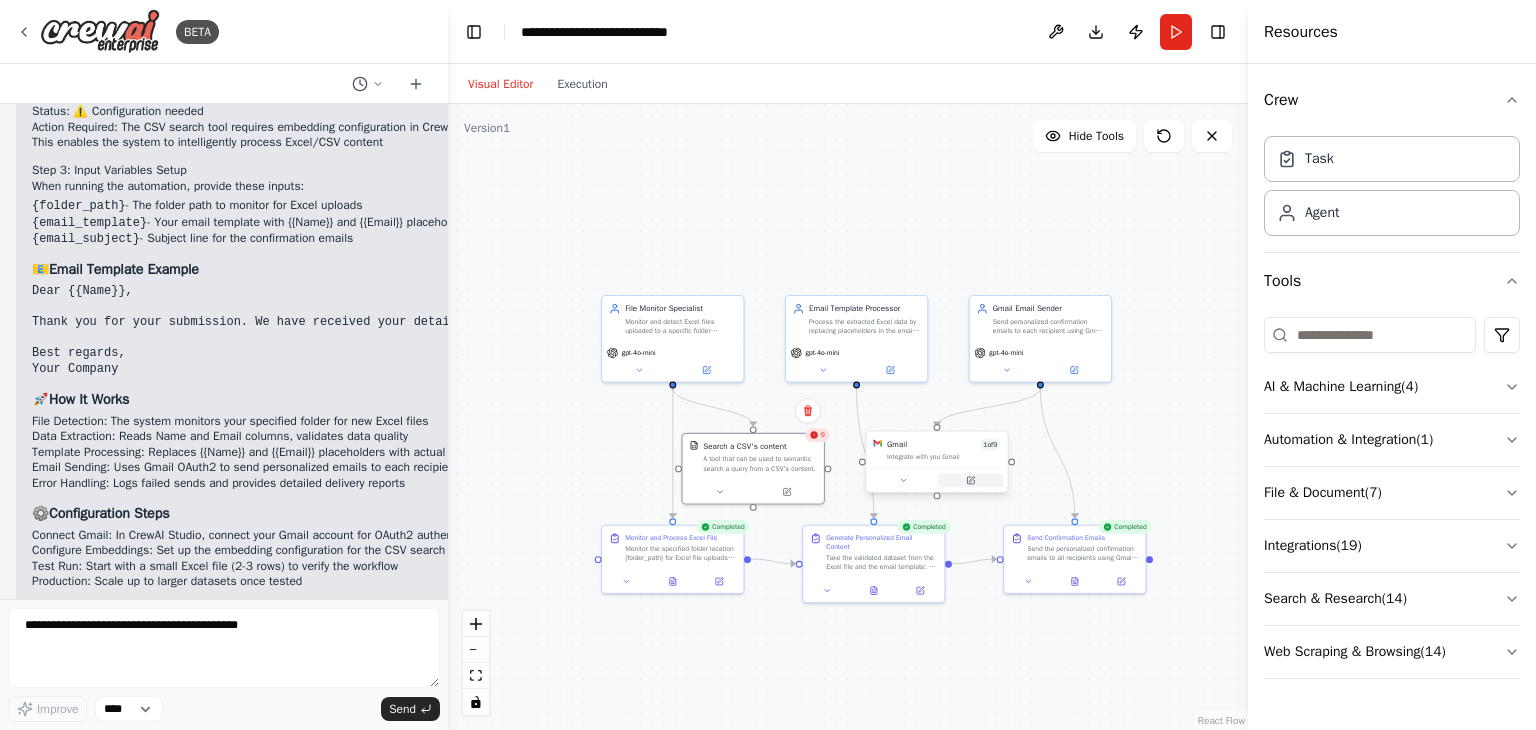 click 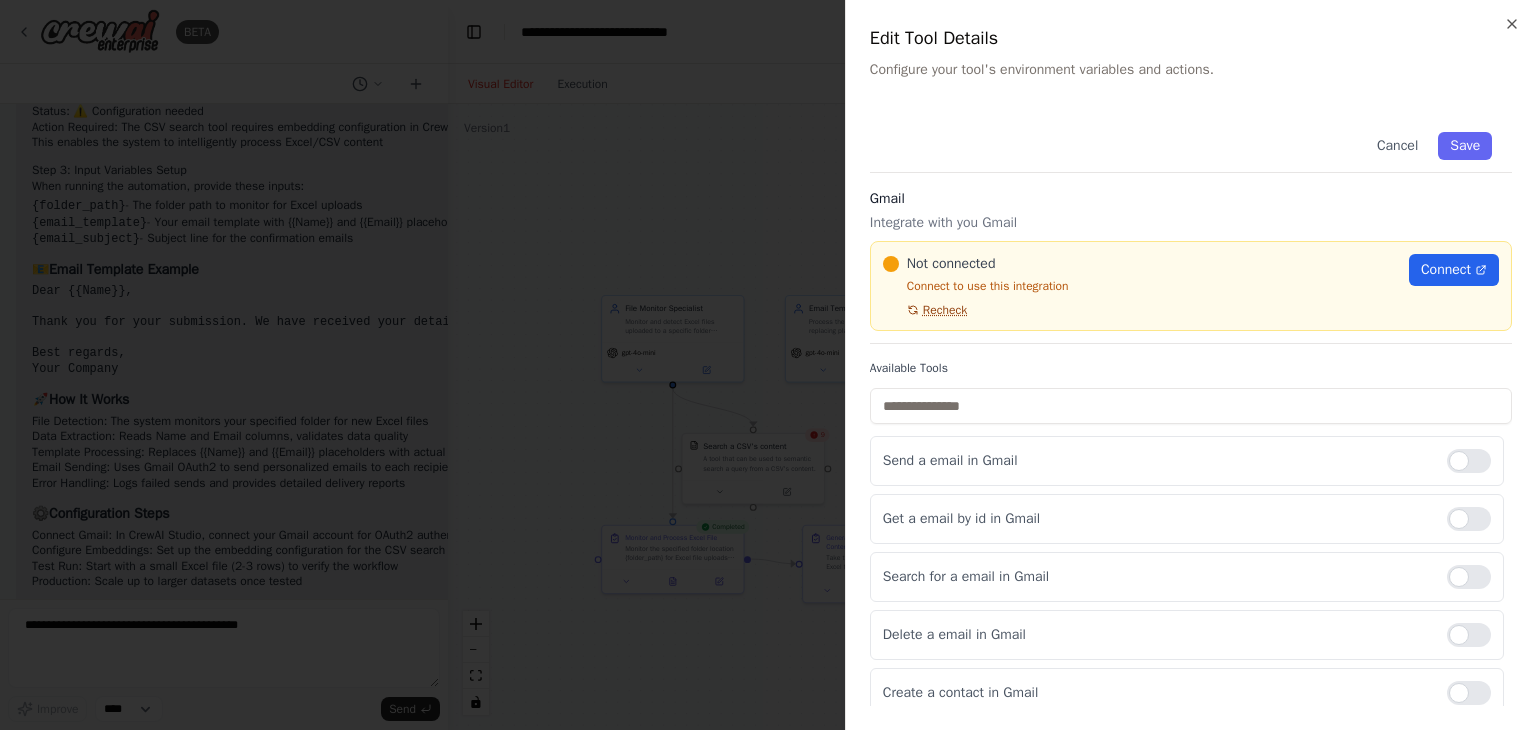 click 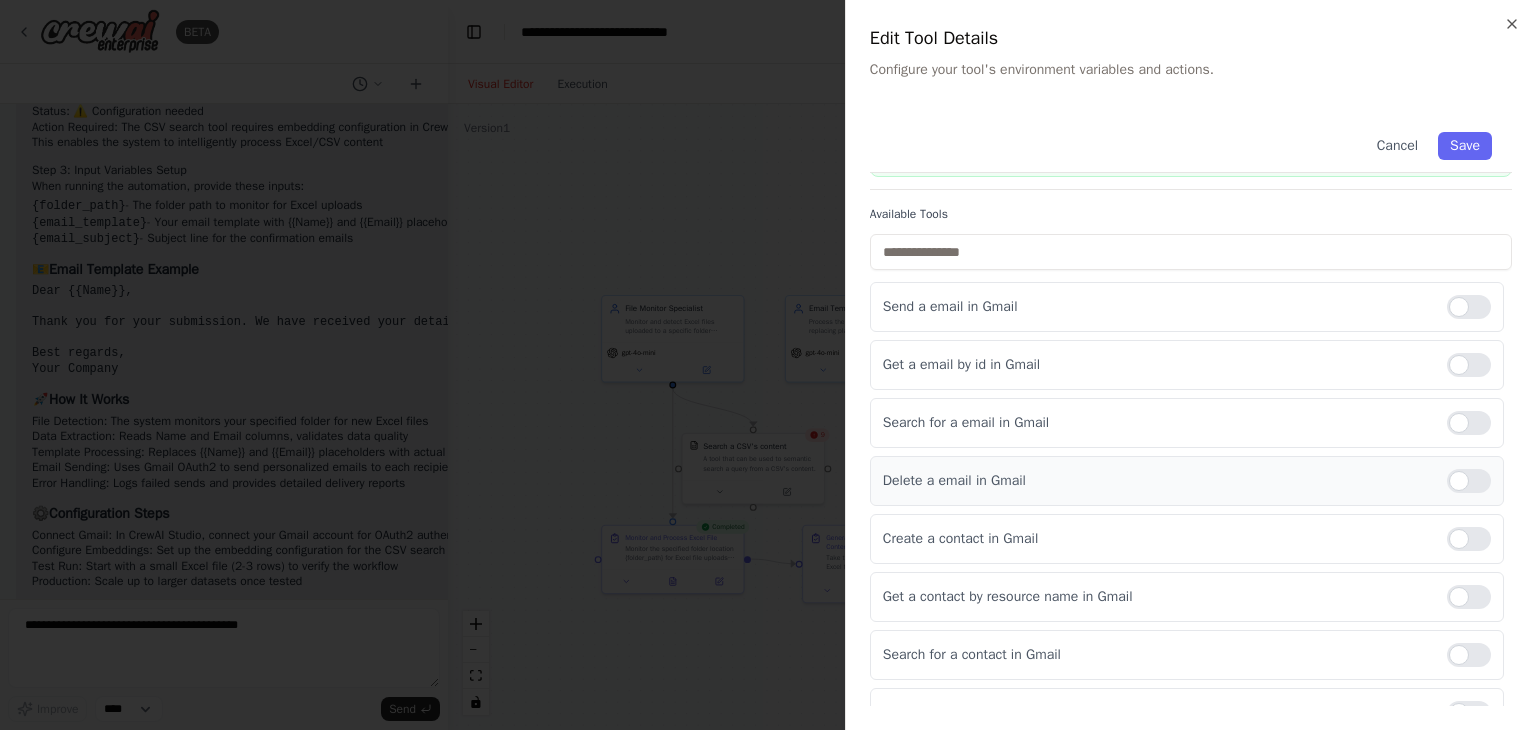scroll, scrollTop: 0, scrollLeft: 0, axis: both 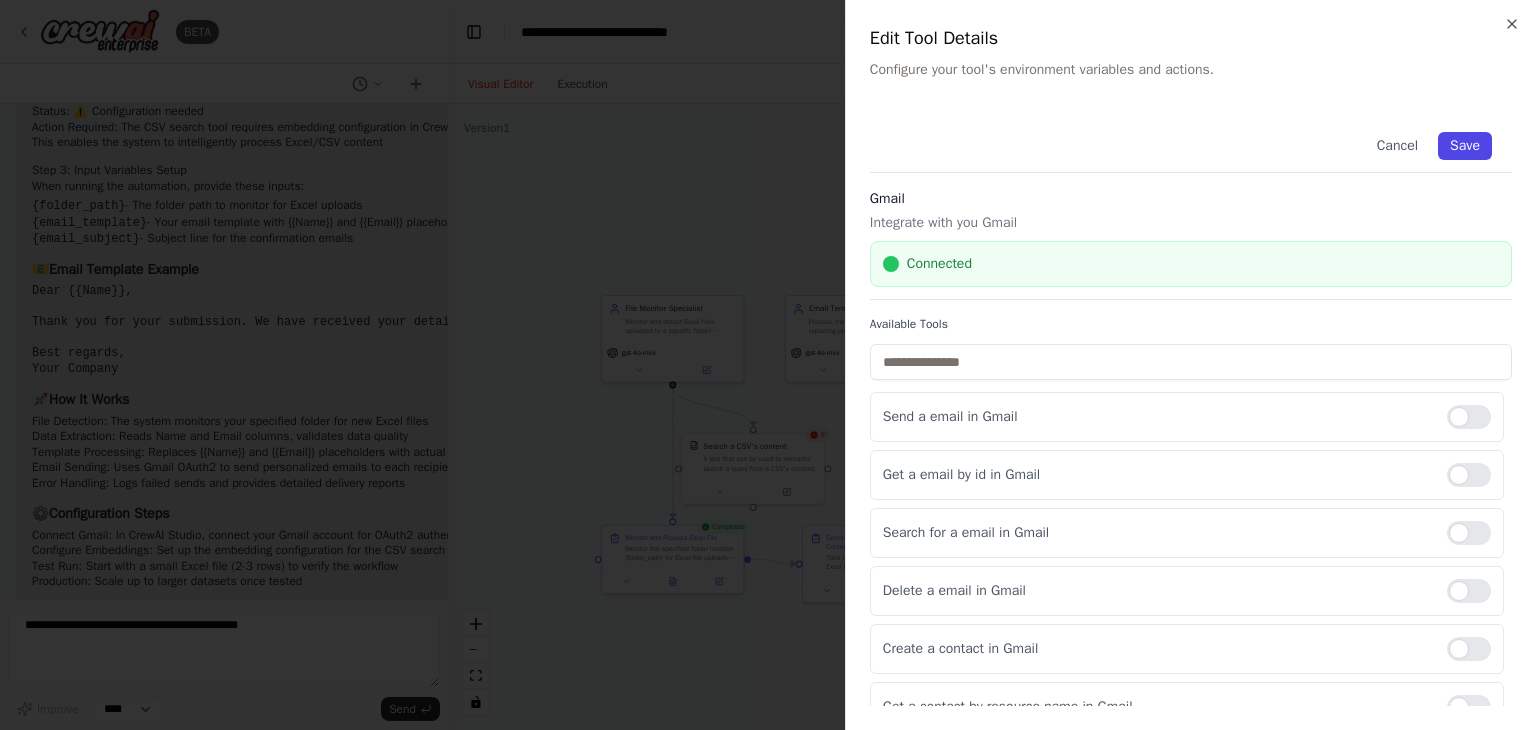 click on "Save" at bounding box center (1465, 146) 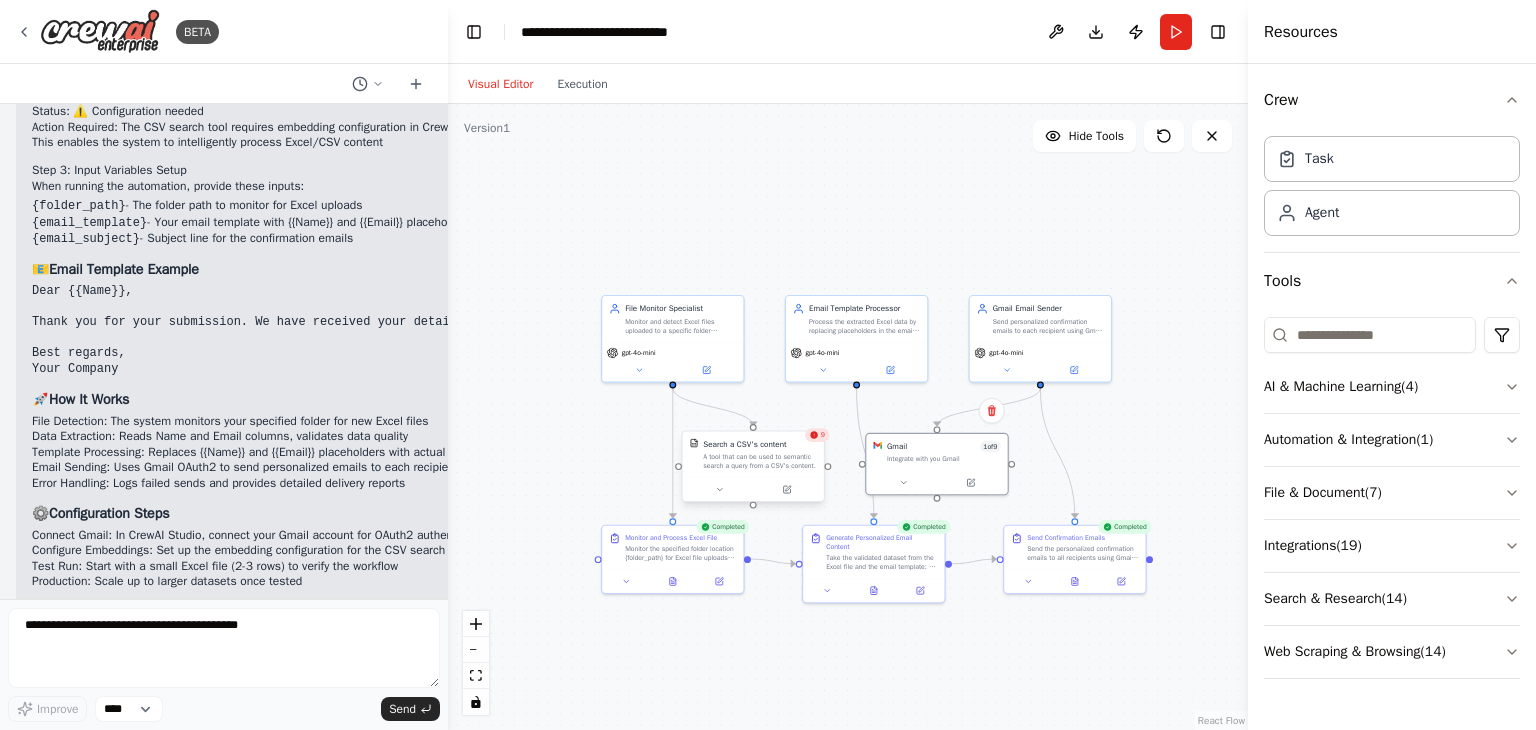 click at bounding box center (827, 466) 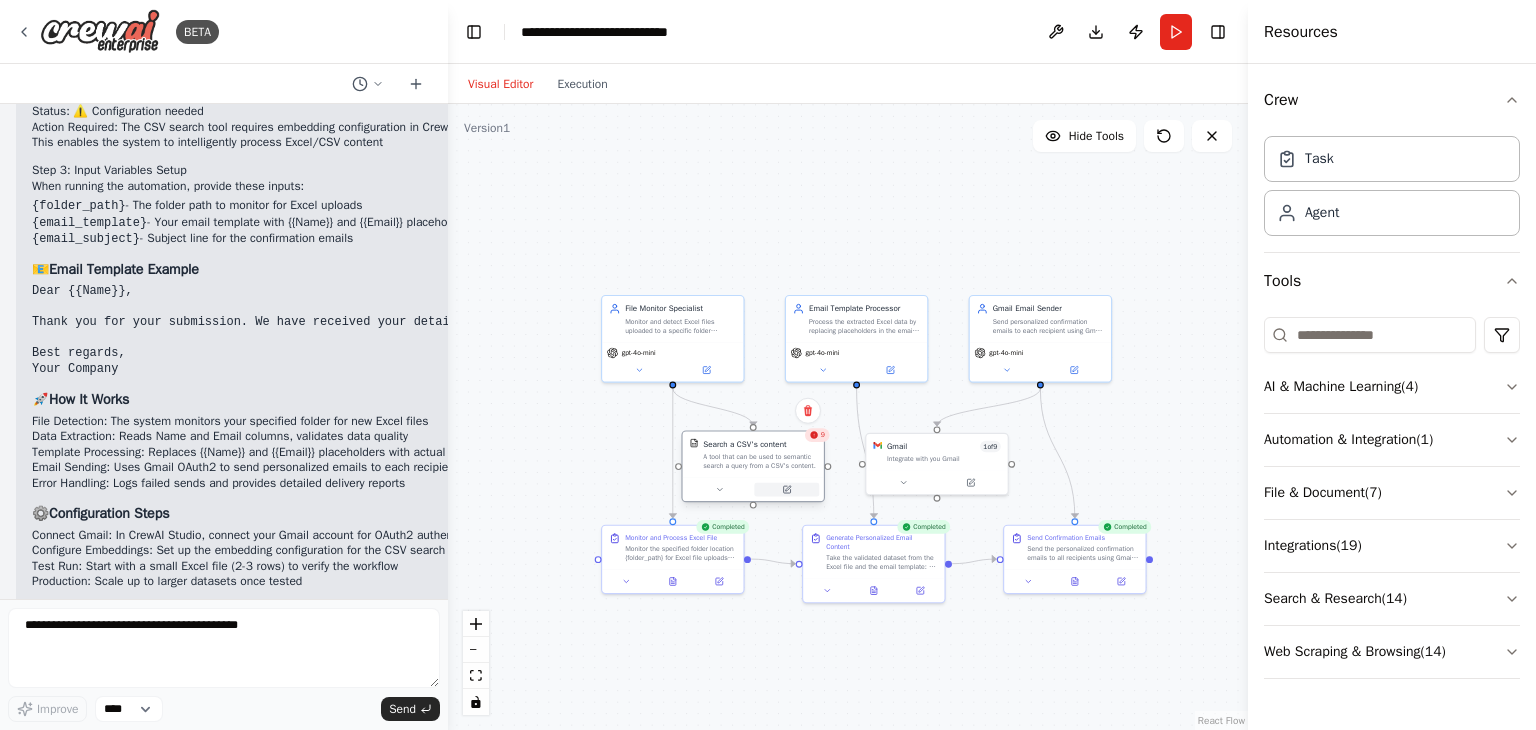 click at bounding box center [786, 490] 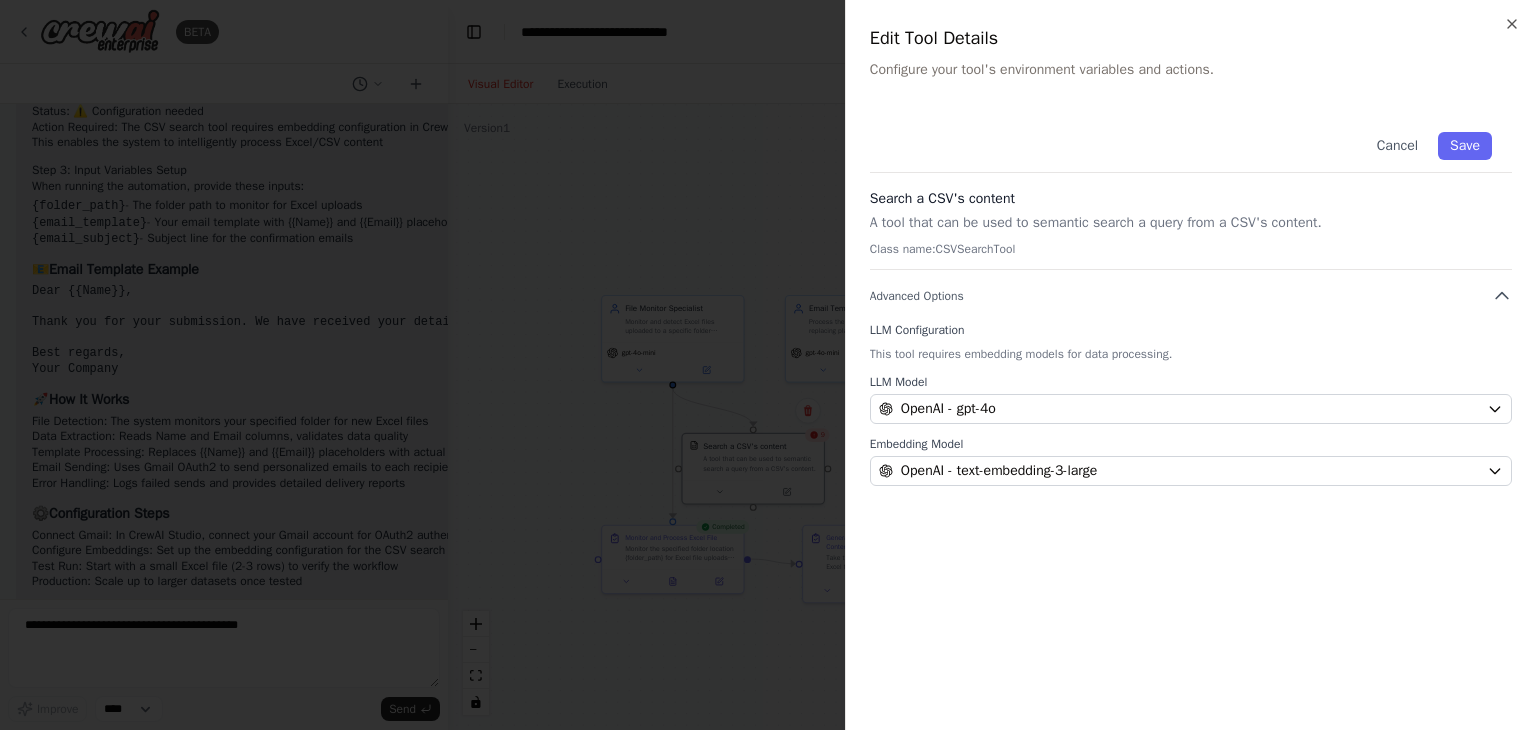 click at bounding box center (768, 365) 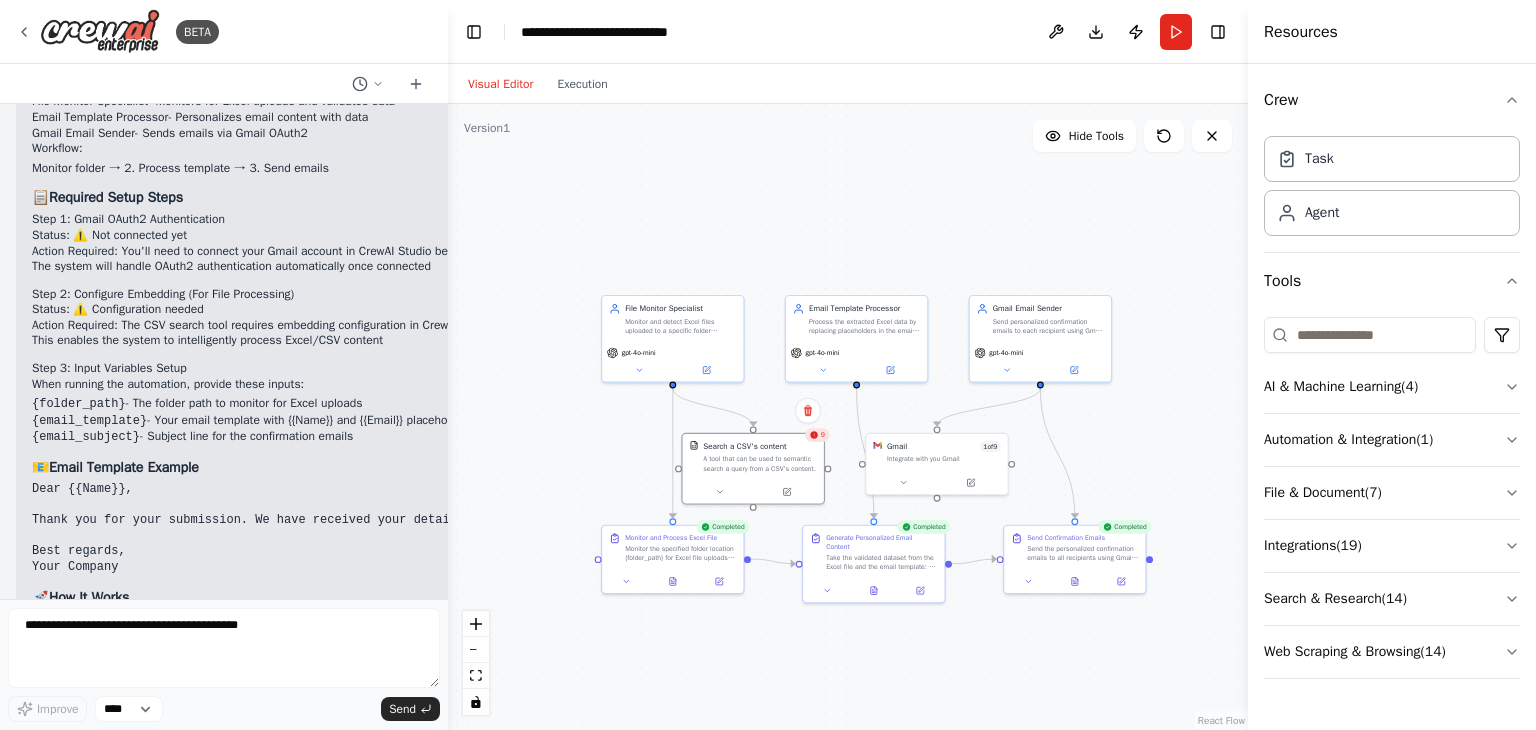 scroll, scrollTop: 1940, scrollLeft: 0, axis: vertical 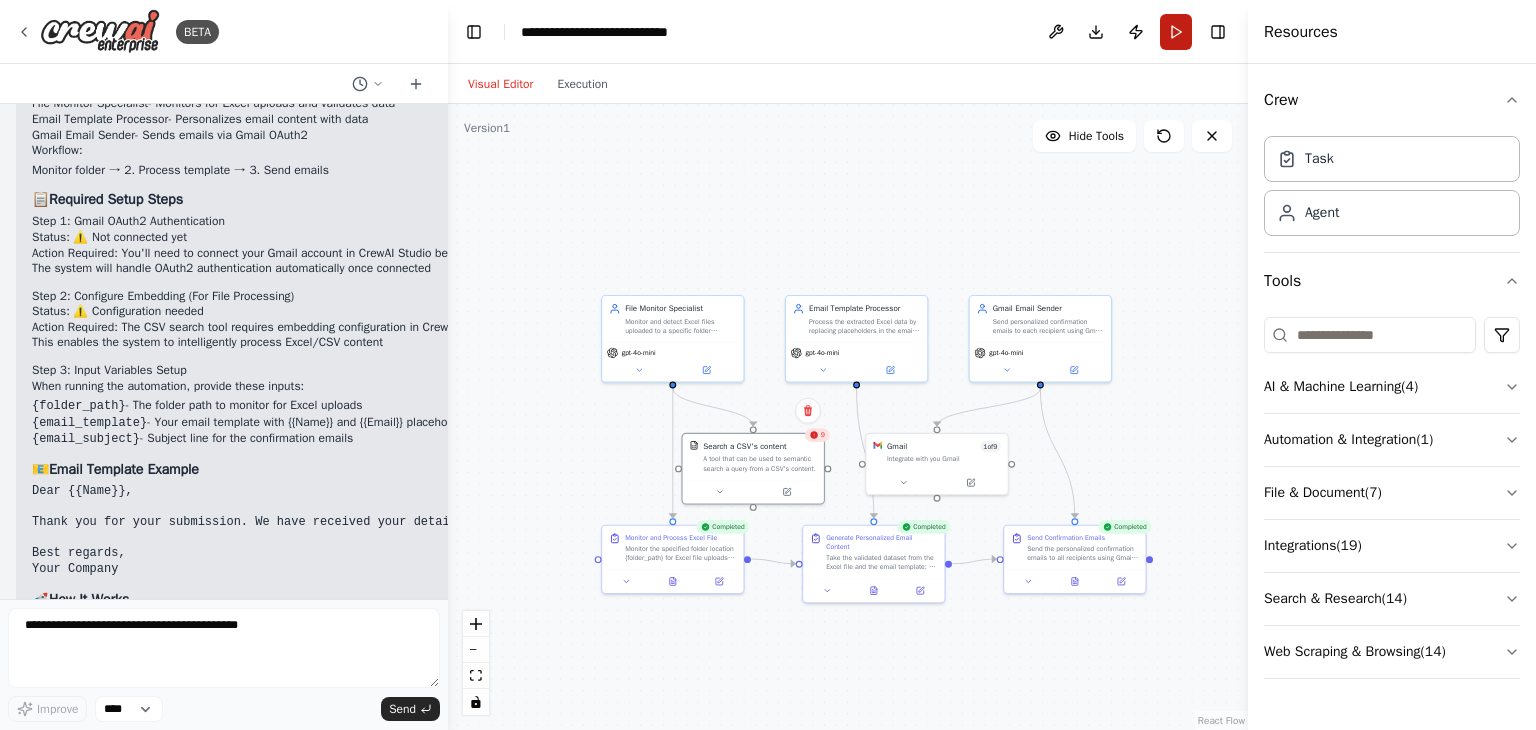 click on "Run" at bounding box center (1176, 32) 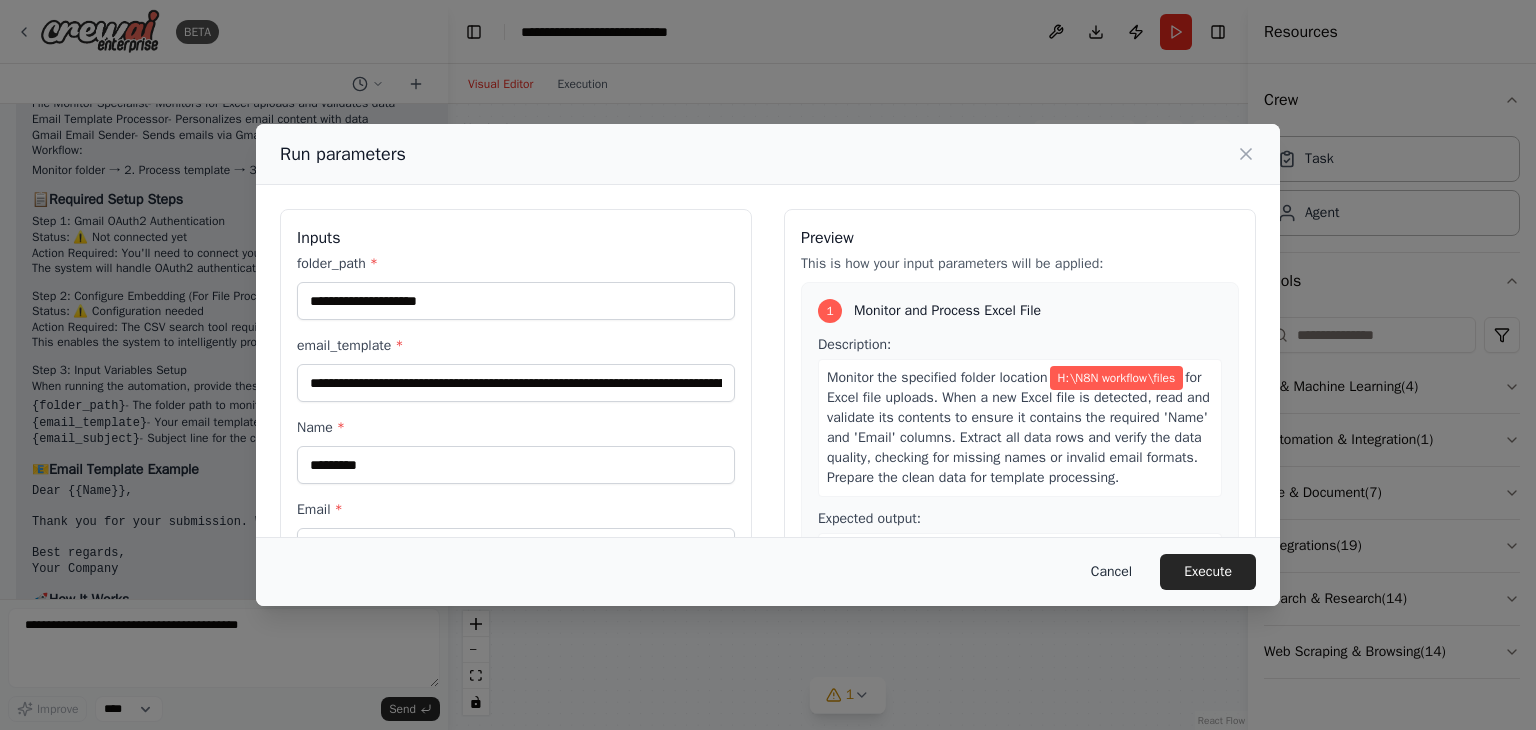 click on "Cancel" at bounding box center (1111, 572) 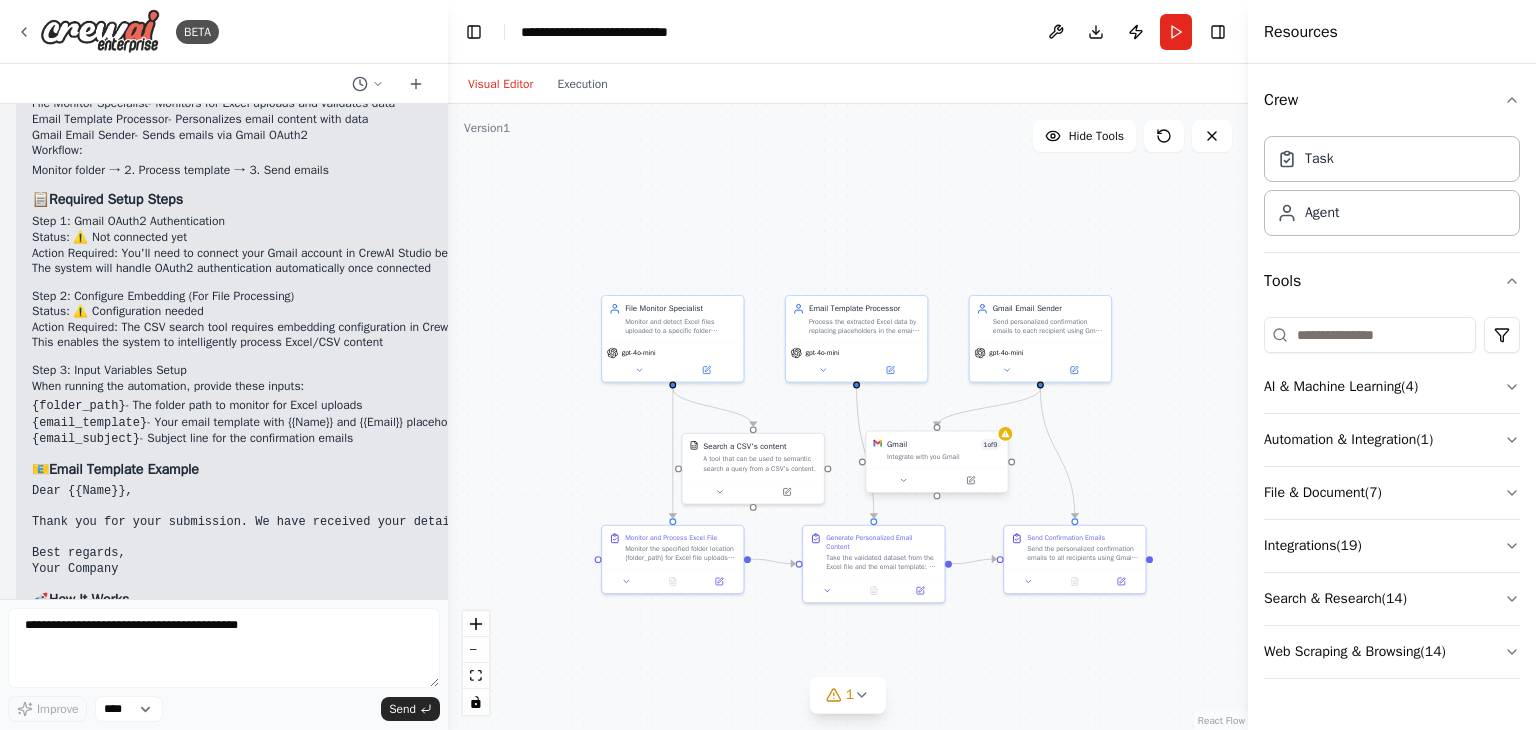 click at bounding box center (936, 480) 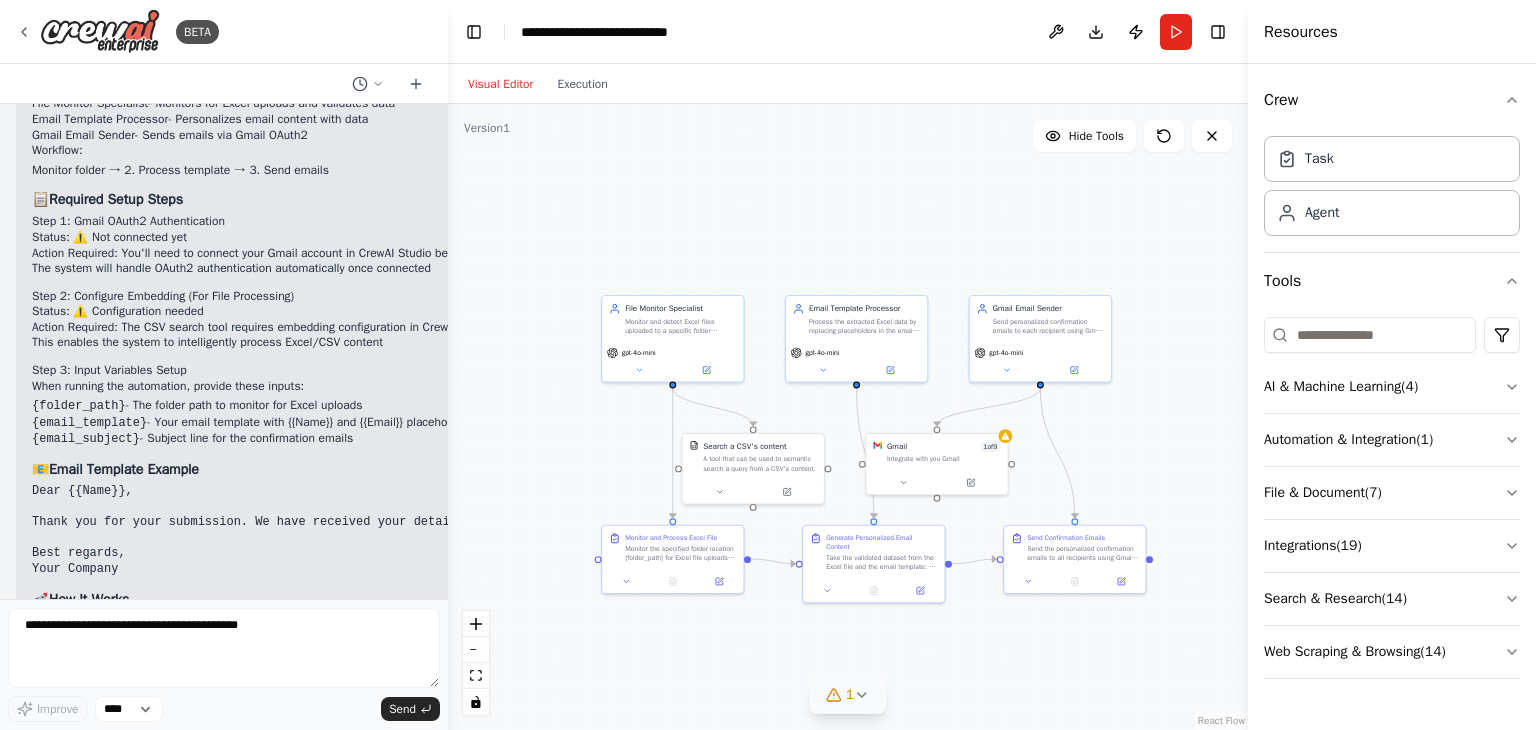 click on "1" at bounding box center [848, 695] 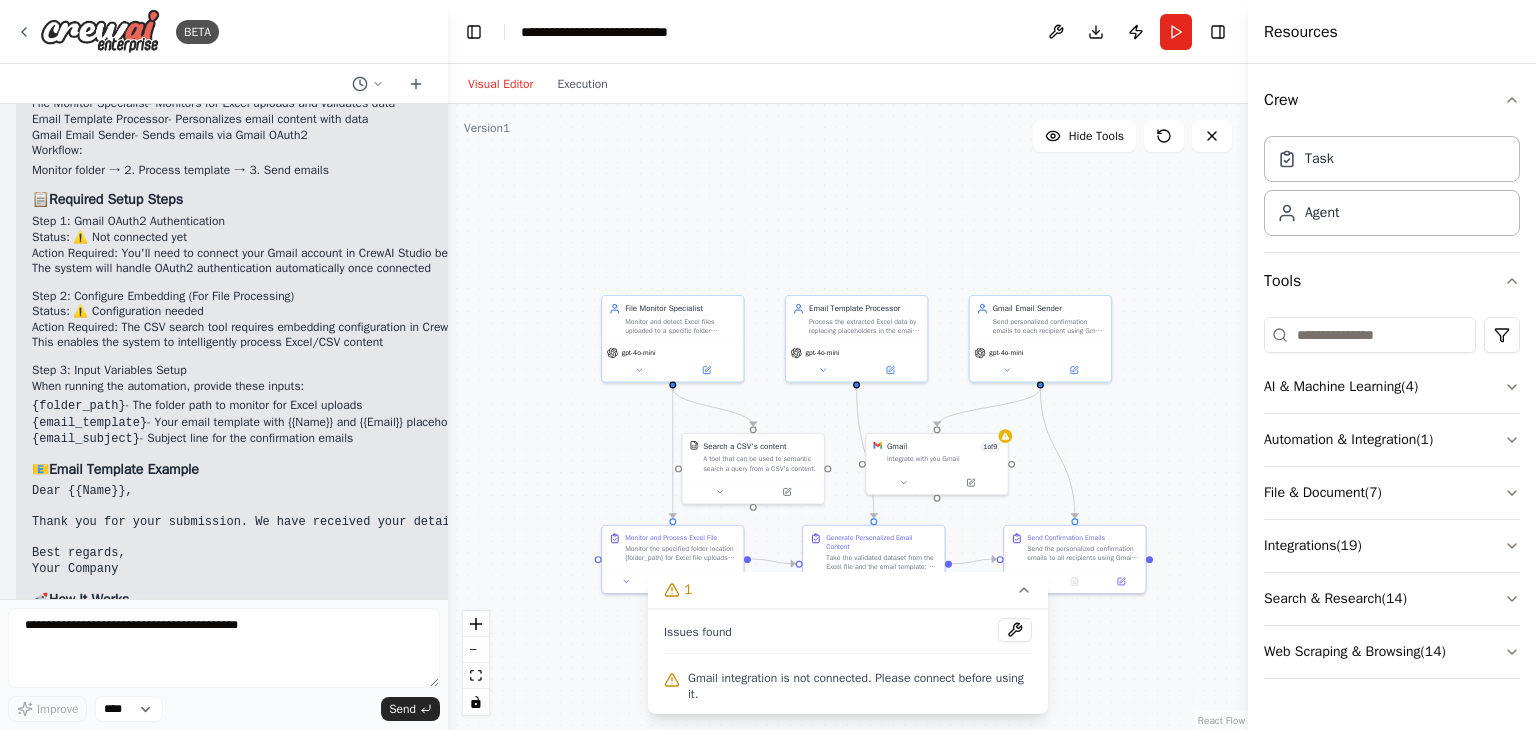 click on ".deletable-edge-delete-btn {
width: 20px;
height: 20px;
border: 0px solid #ffffff;
color: #6b7280;
background-color: #f8fafc;
cursor: pointer;
border-radius: 50%;
font-size: 12px;
padding: 3px;
display: flex;
align-items: center;
justify-content: center;
transition: all 0.2s cubic-bezier(0.4, 0, 0.2, 1);
box-shadow: 0 2px 4px rgba(0, 0, 0, 0.1);
}
.deletable-edge-delete-btn:hover {
background-color: #ef4444;
color: #ffffff;
border-color: #dc2626;
transform: scale(1.1);
box-shadow: 0 4px 12px rgba(239, 68, 68, 0.4);
}
.deletable-edge-delete-btn:active {
transform: scale(0.95);
box-shadow: 0 2px 4px rgba(239, 68, 68, 0.3);
}
File Monitor Specialist gpt-4o-mini Search a CSV's content Gmail 1 9" at bounding box center (848, 417) 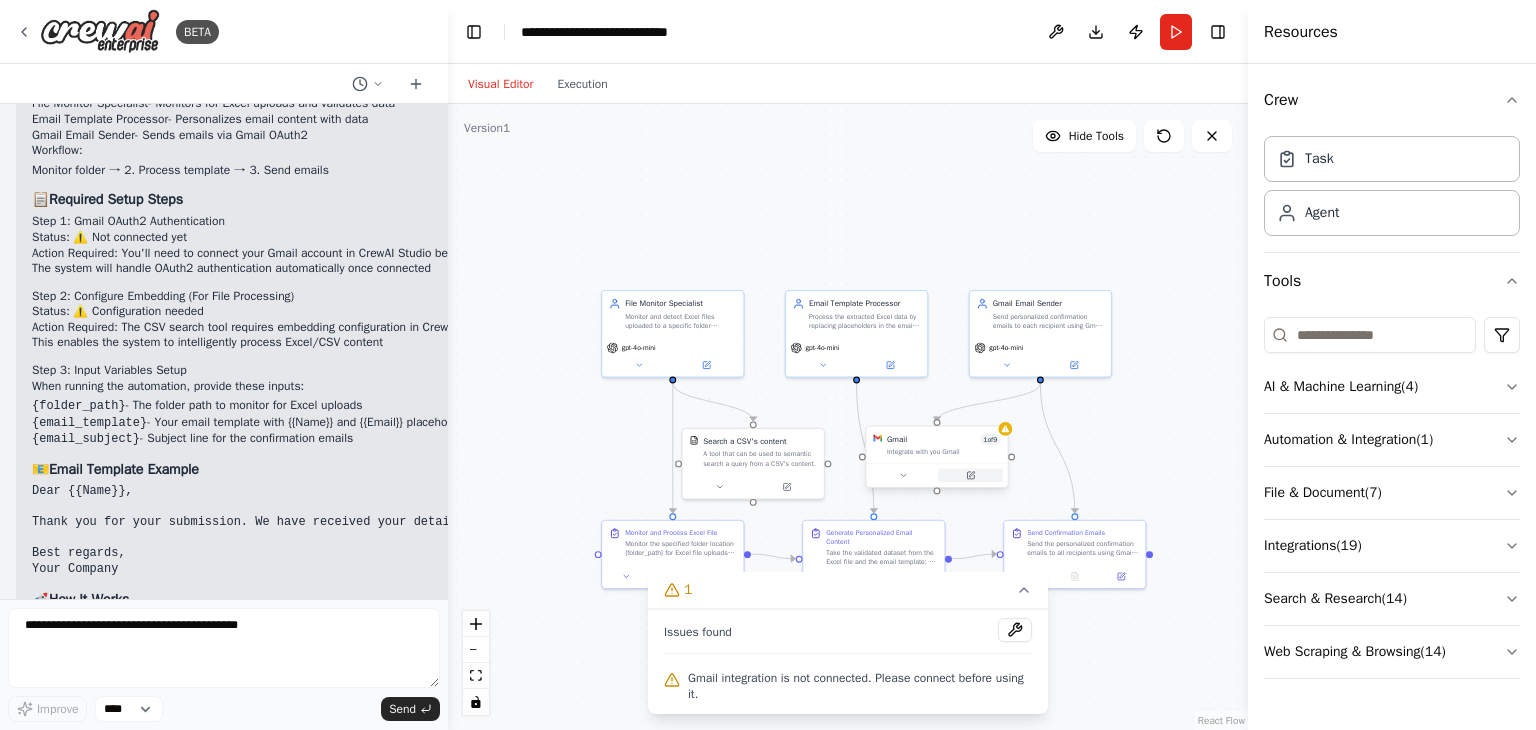 click at bounding box center [970, 476] 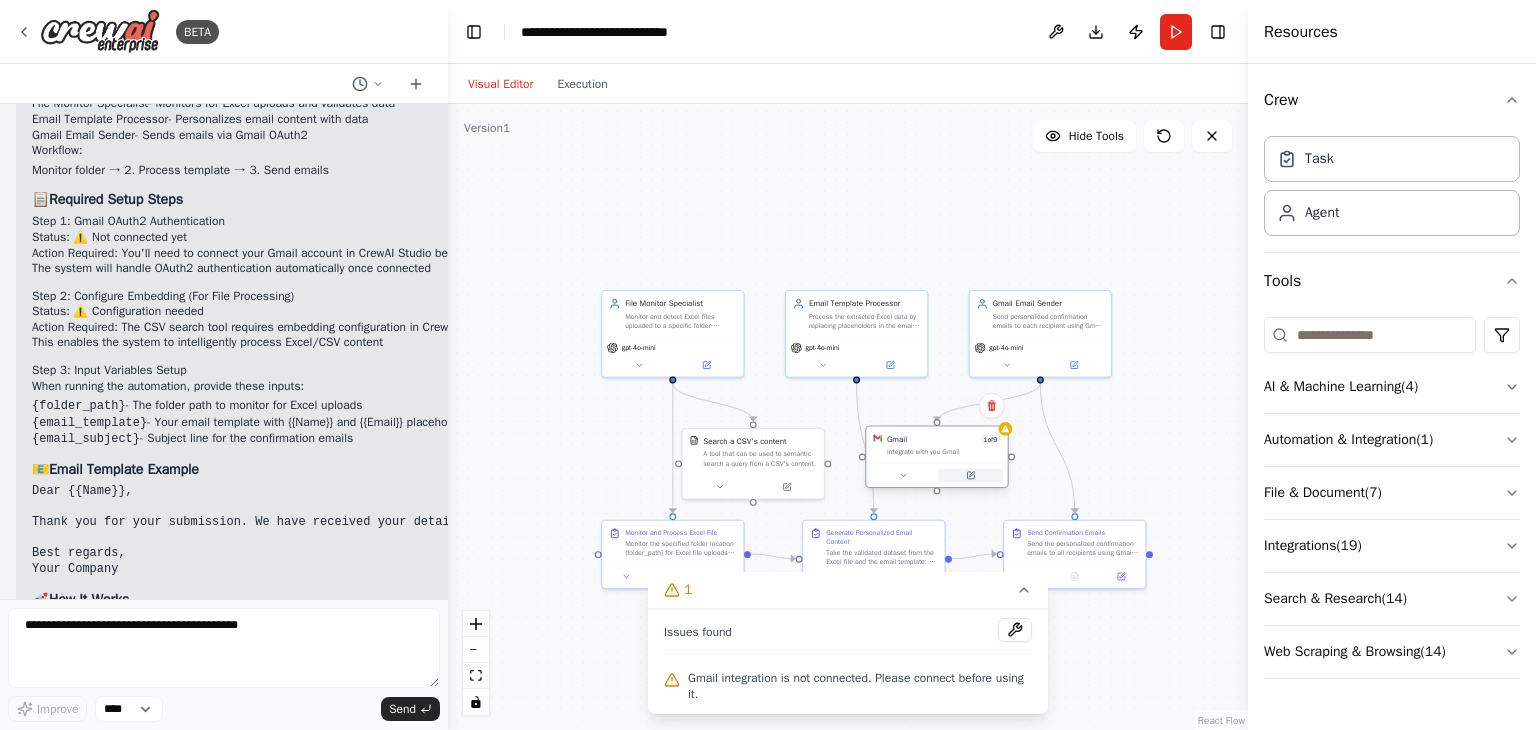 click 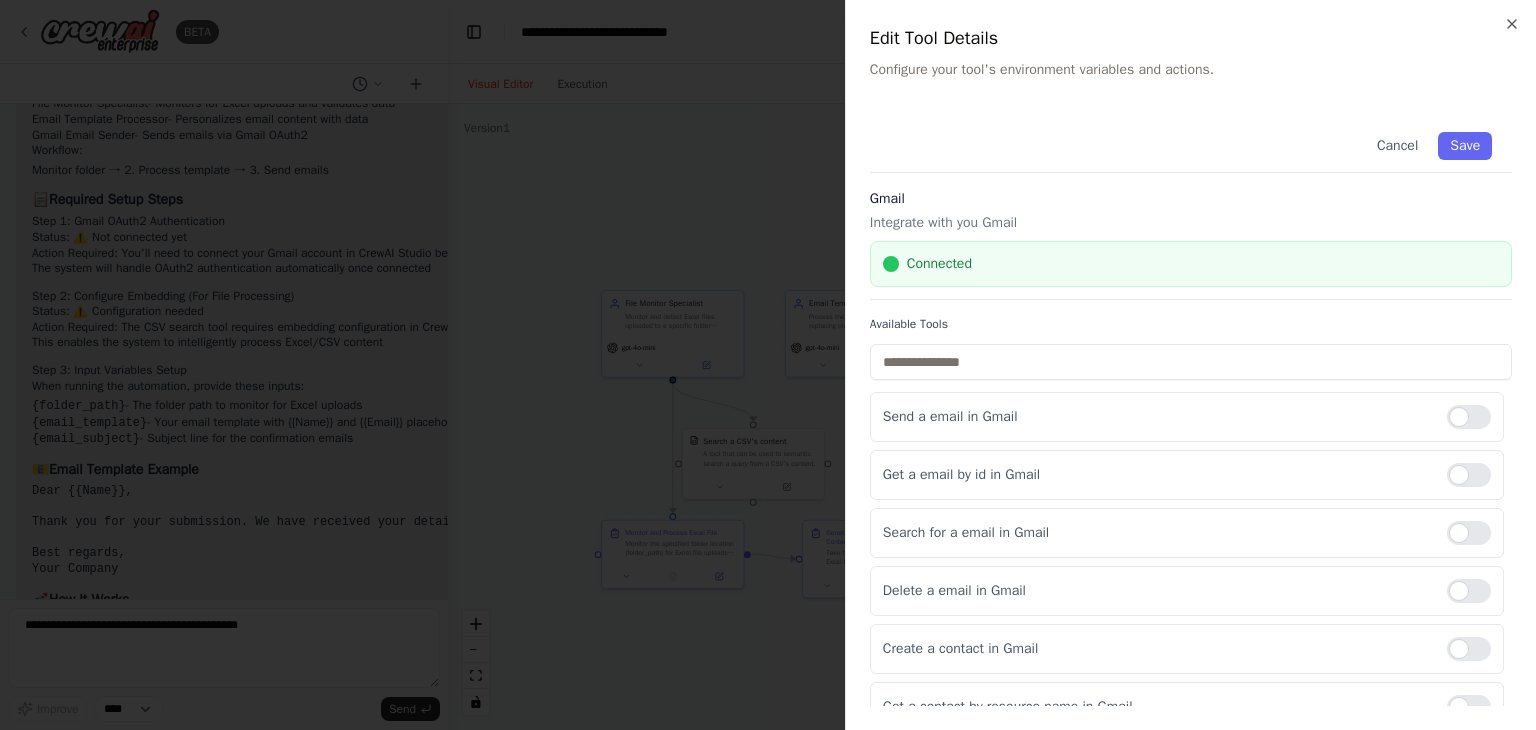 click at bounding box center (768, 365) 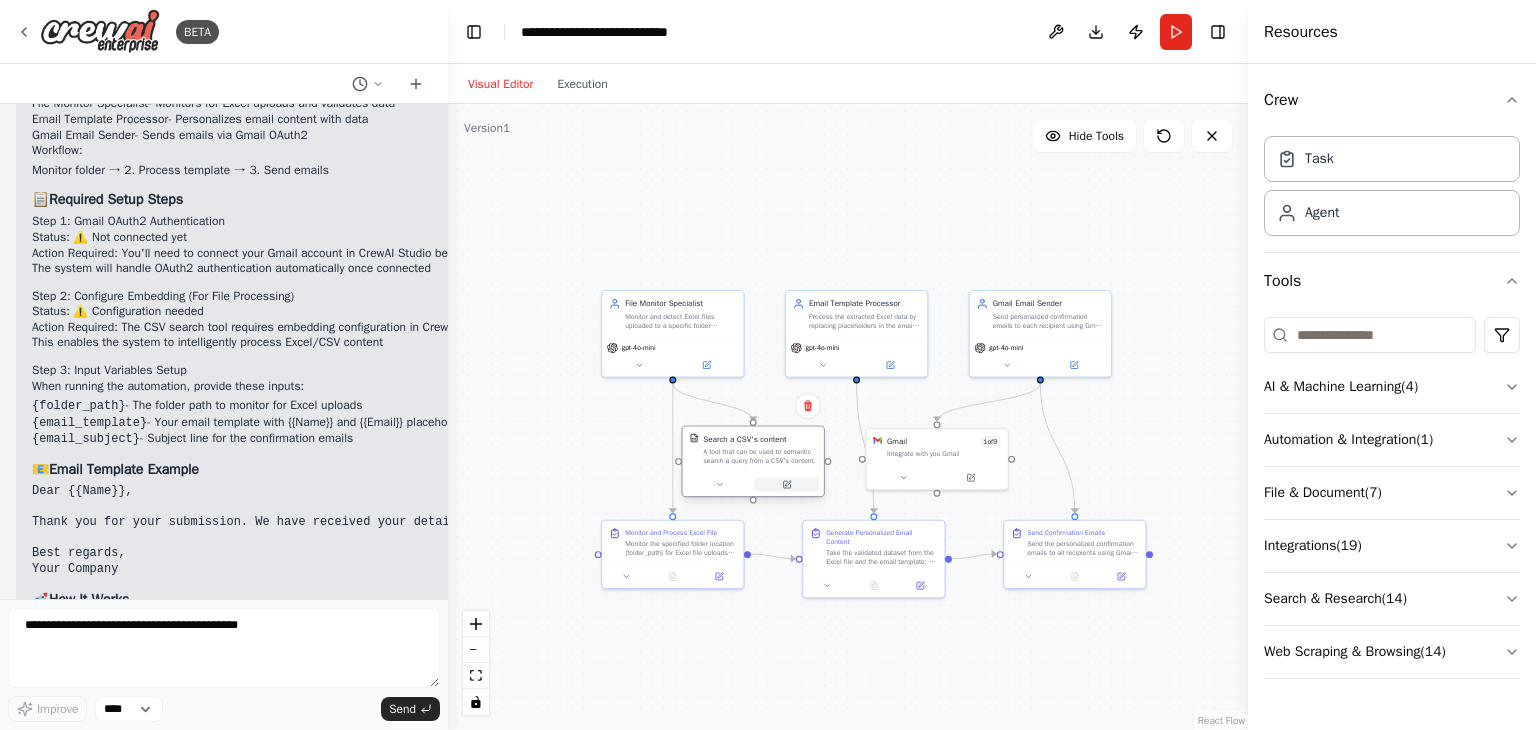click at bounding box center [786, 485] 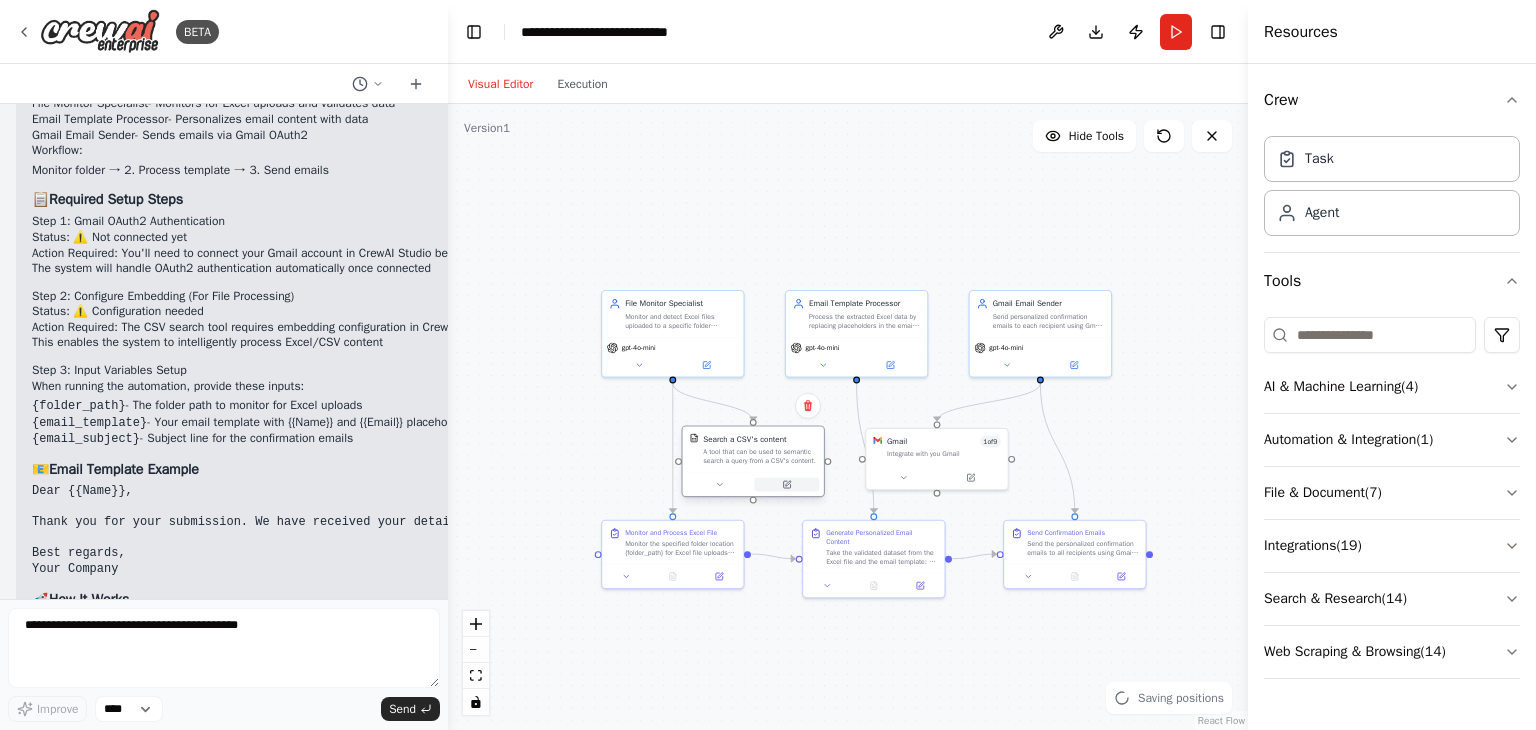 click at bounding box center (786, 485) 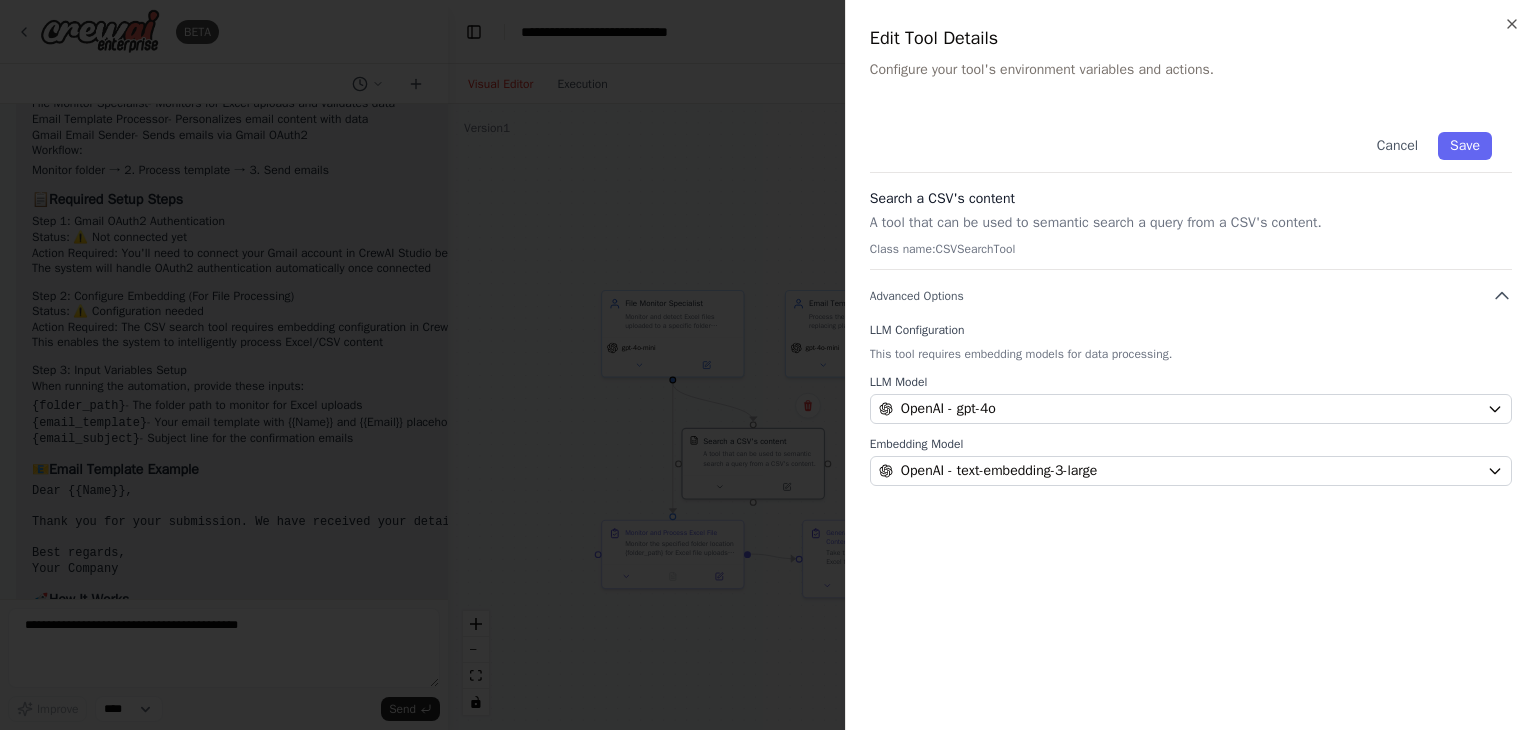 click at bounding box center (768, 365) 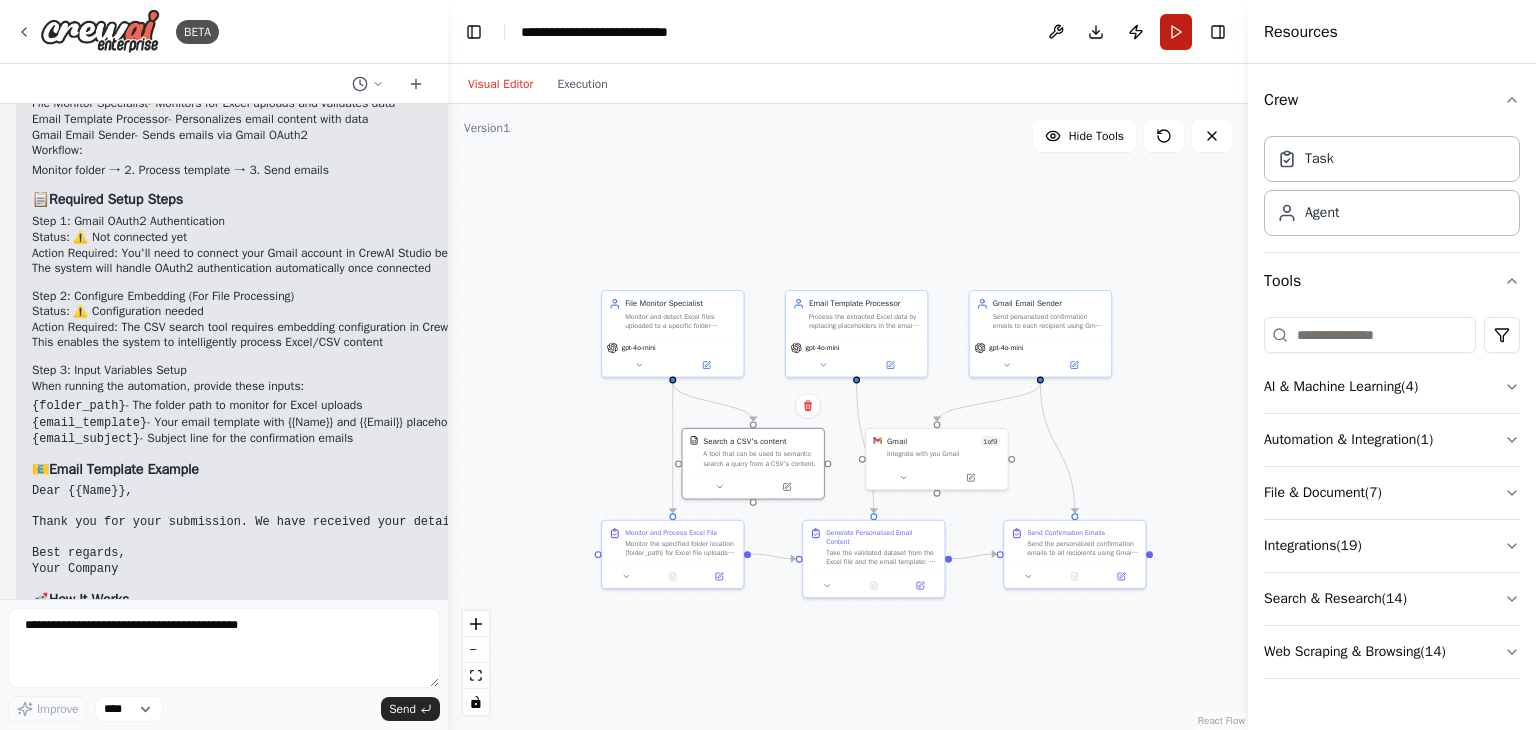 click on "Run" at bounding box center [1176, 32] 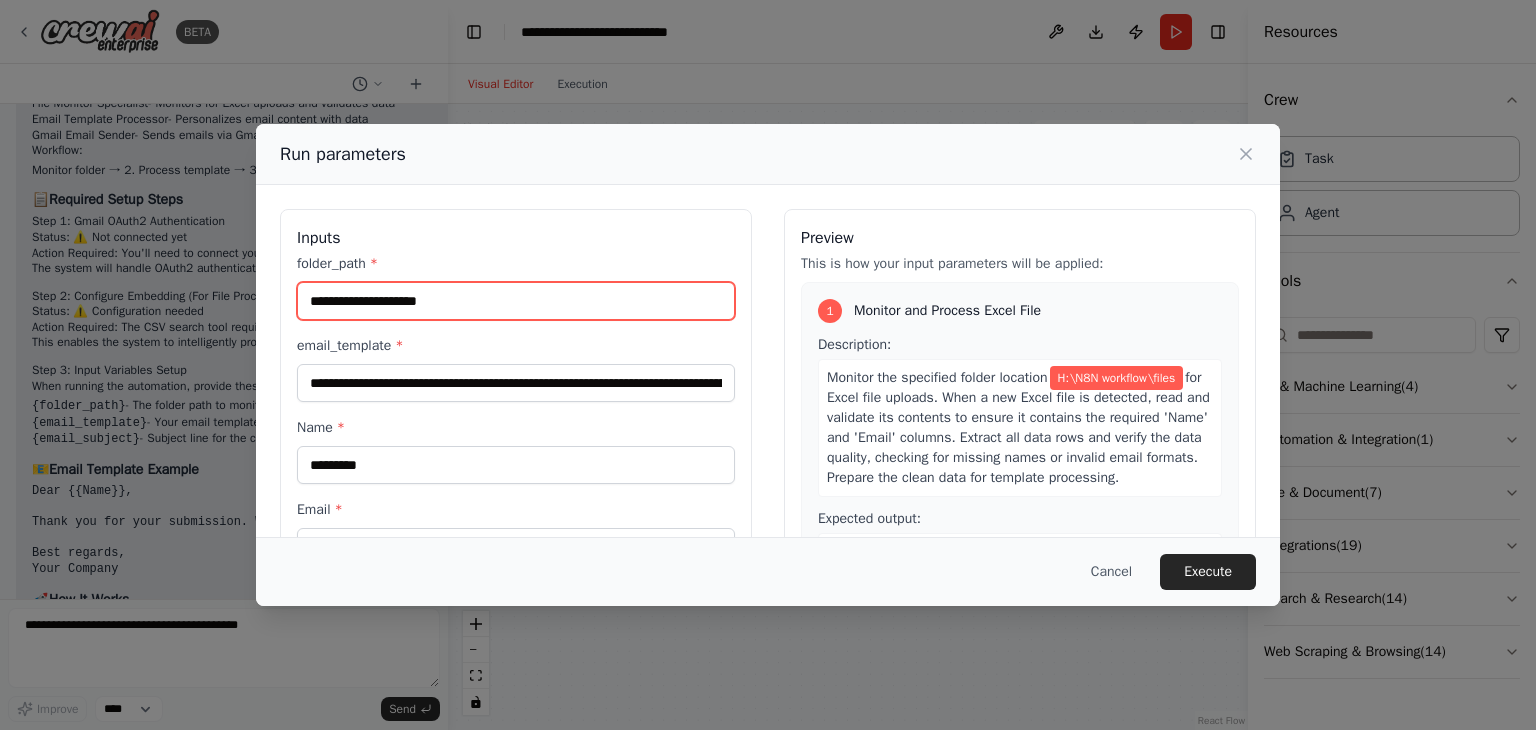 click on "**********" at bounding box center (516, 301) 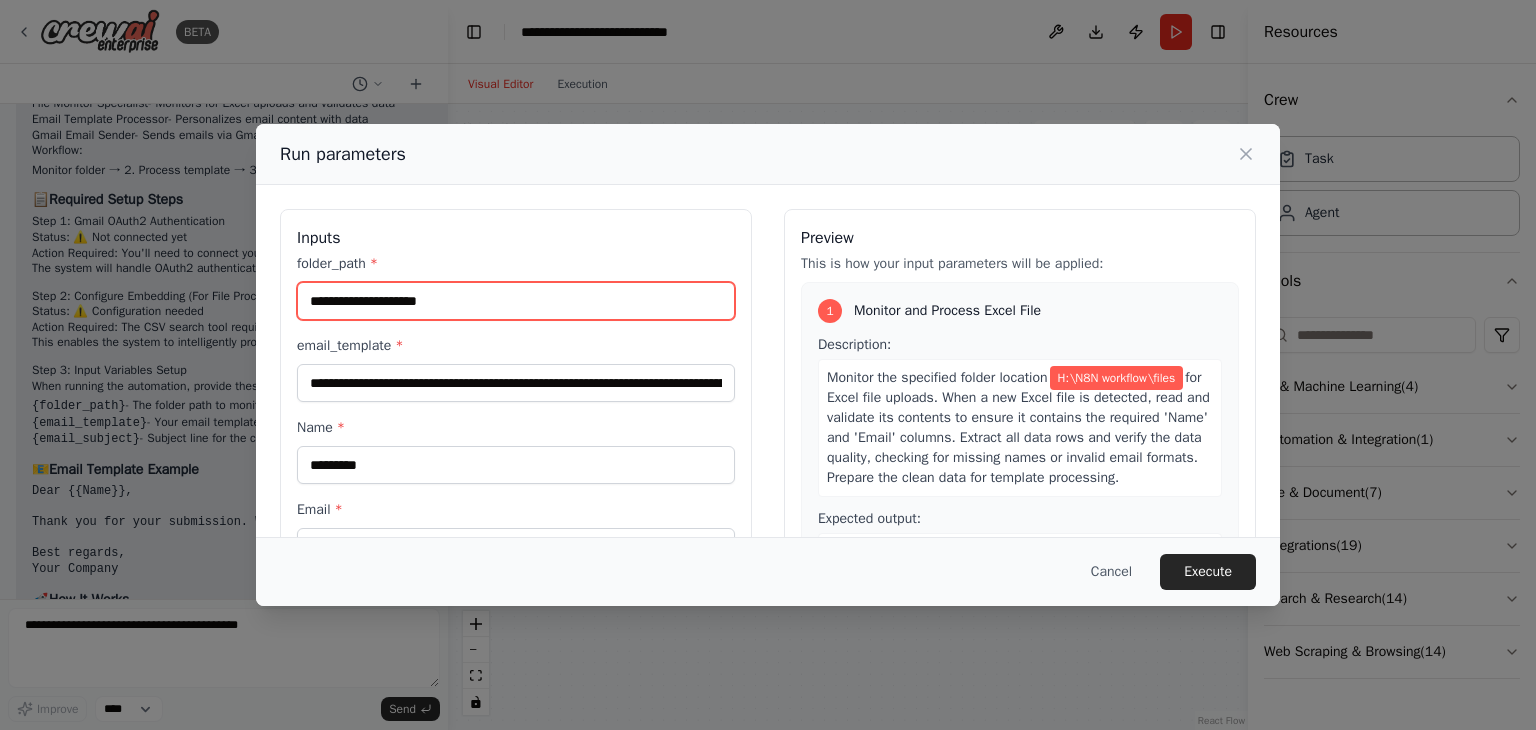 click on "**********" at bounding box center [516, 301] 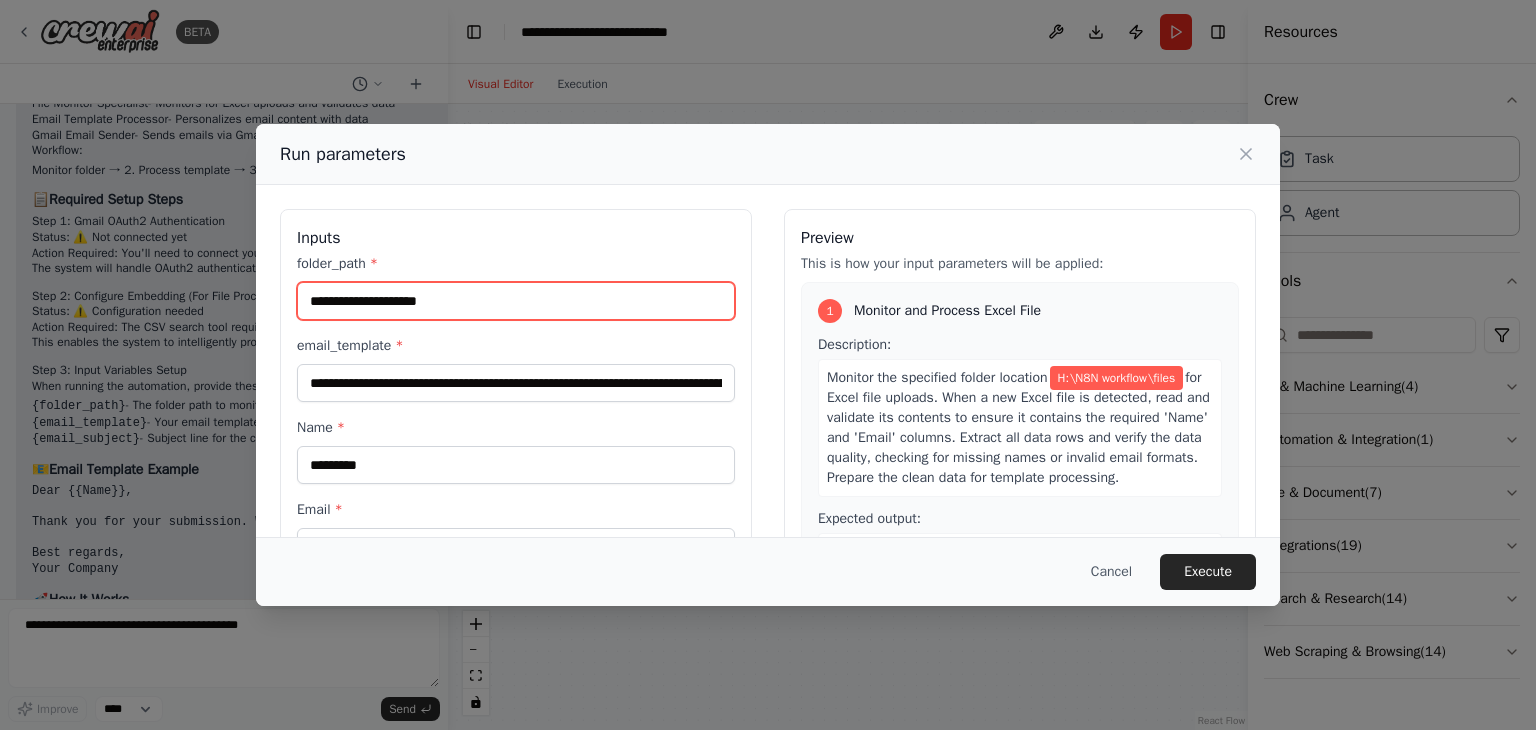 drag, startPoint x: 616, startPoint y: 296, endPoint x: 252, endPoint y: 293, distance: 364.01236 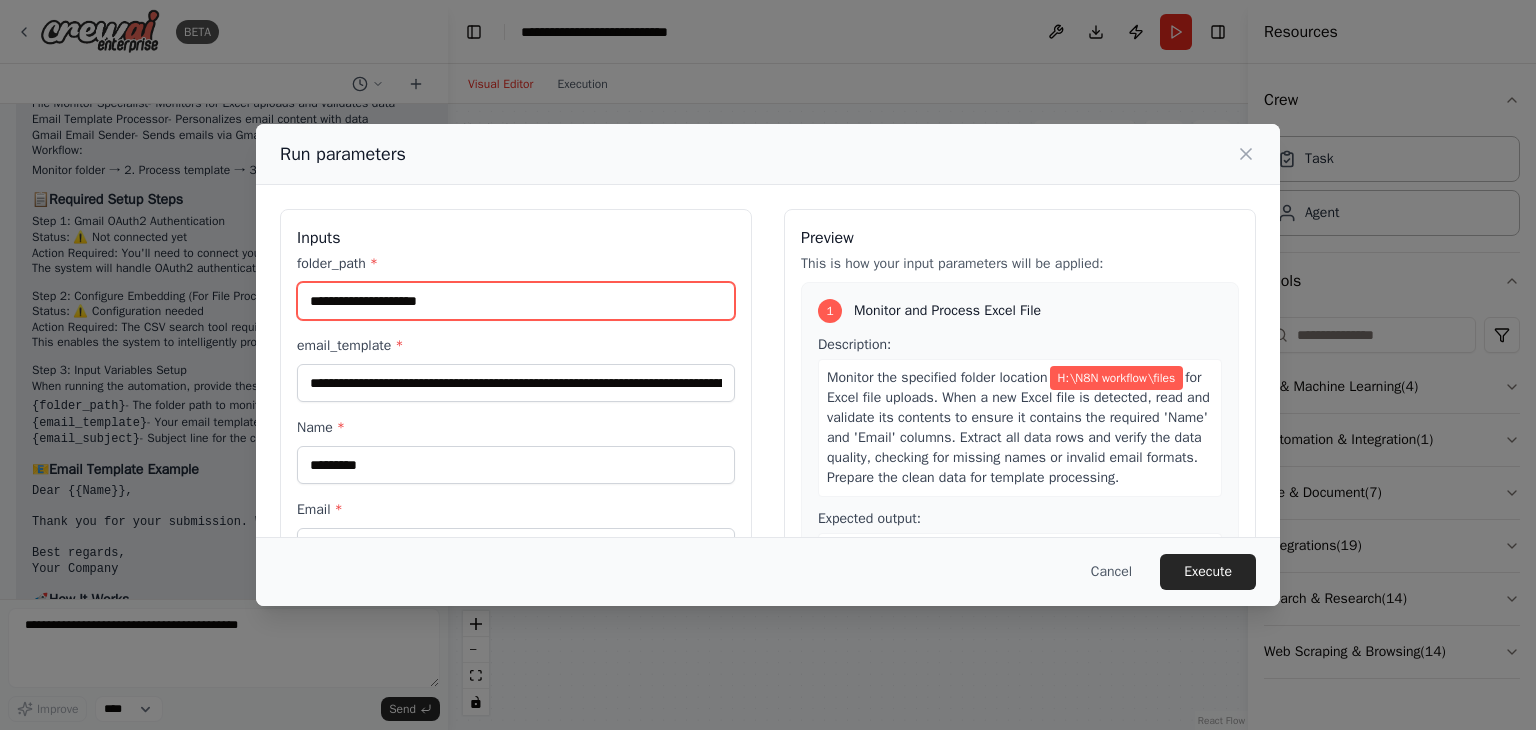 click on "**********" at bounding box center [768, 365] 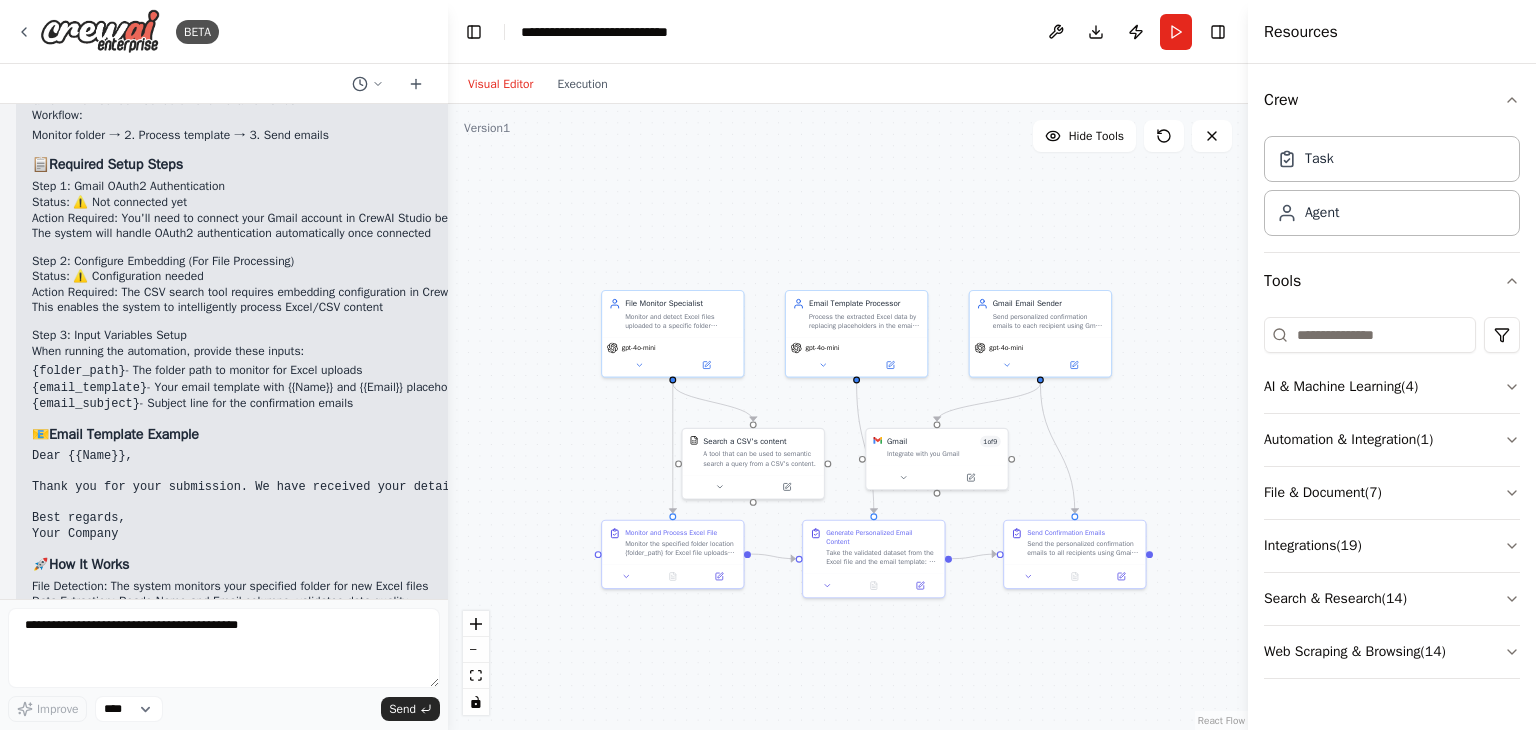 scroll, scrollTop: 1940, scrollLeft: 0, axis: vertical 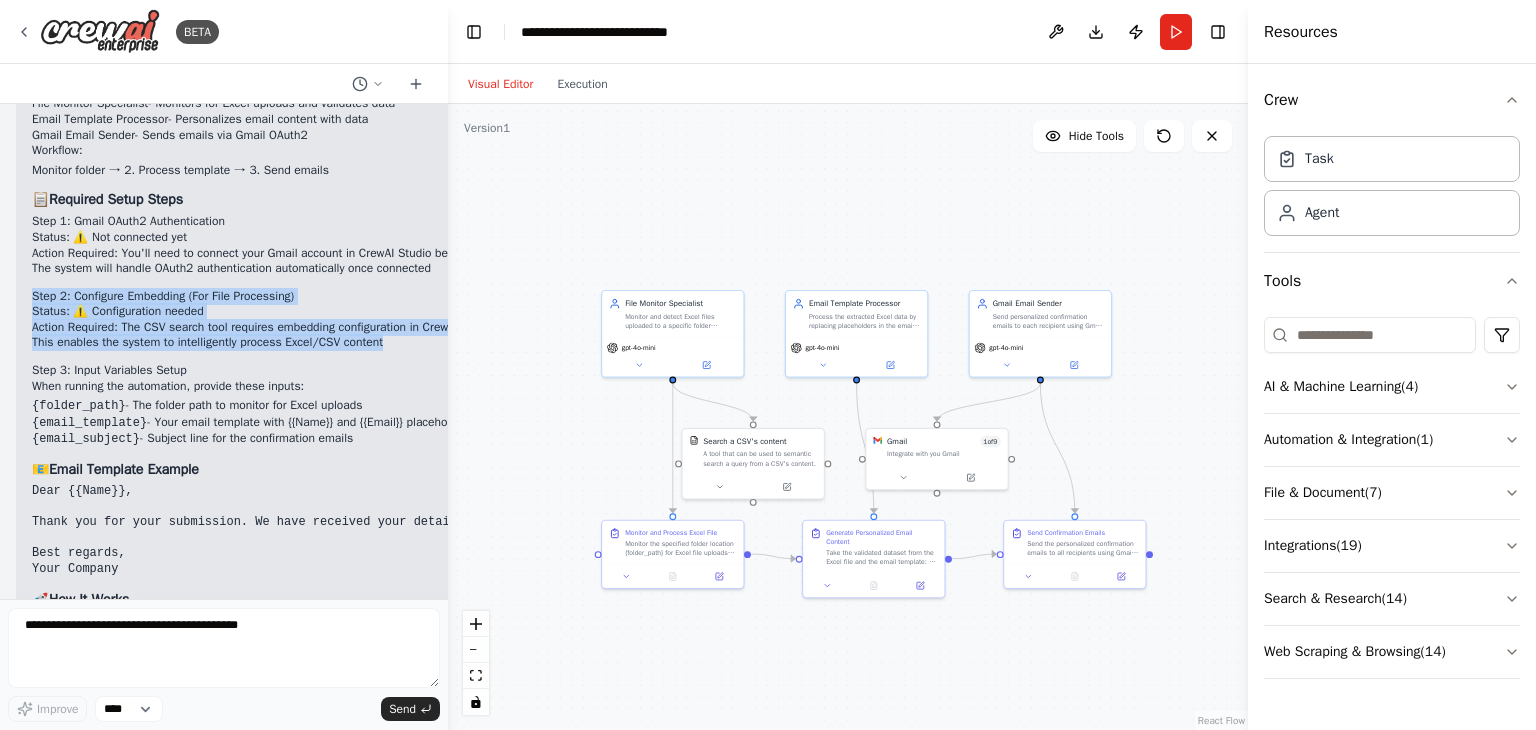 drag, startPoint x: 26, startPoint y: 301, endPoint x: 381, endPoint y: 349, distance: 358.23038 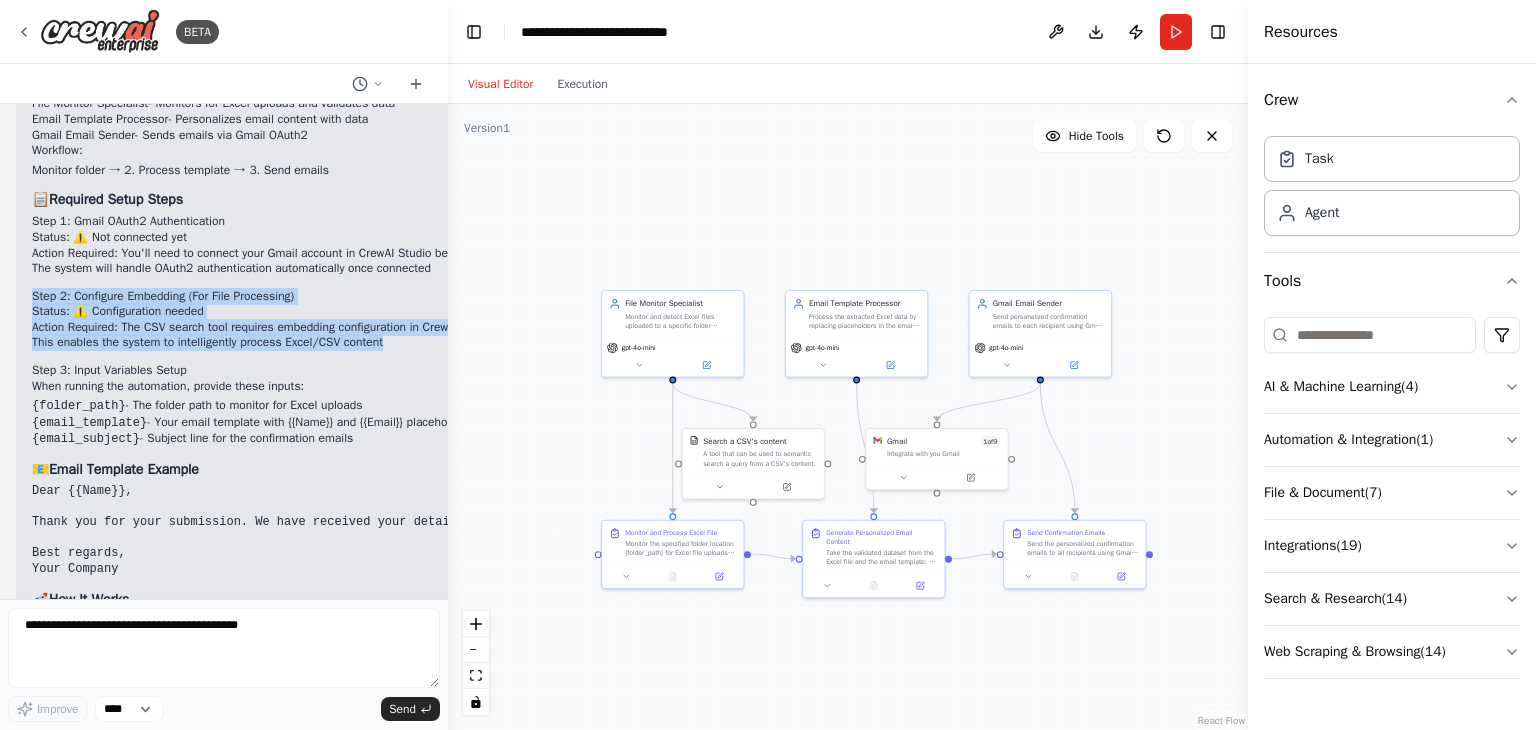 click on "Excel Email Automation System - Setup Instructions
I've created your automation with three specialized agents that work together to process Excel files and send personalized confirmation emails. Here's your complete setup guide:
🏗️  Automation Architecture
Agents Created:
File Monitor Specialist  - Monitors for Excel uploads and validates data
Email Template Processor  - Personalizes email content with data
Gmail Email Sender  - Sends emails via Gmail OAuth2
Workflow:
Monitor folder → 2. Process template → 3. Send emails
📋  Required Setup Steps
Step 1: Gmail OAuth2 Authentication
Status : ⚠️ Not connected yet
Action Required : You'll need to connect your Gmail account in CrewAI Studio before running the automation
The system will handle OAuth2 authentication automatically once connected
Step 2: Configure Embedding (For File Processing)
Status : ⚠️ Configuration needed
Action Required
Step 3: Input Variables Setup
{folder_path}" at bounding box center (363, 480) 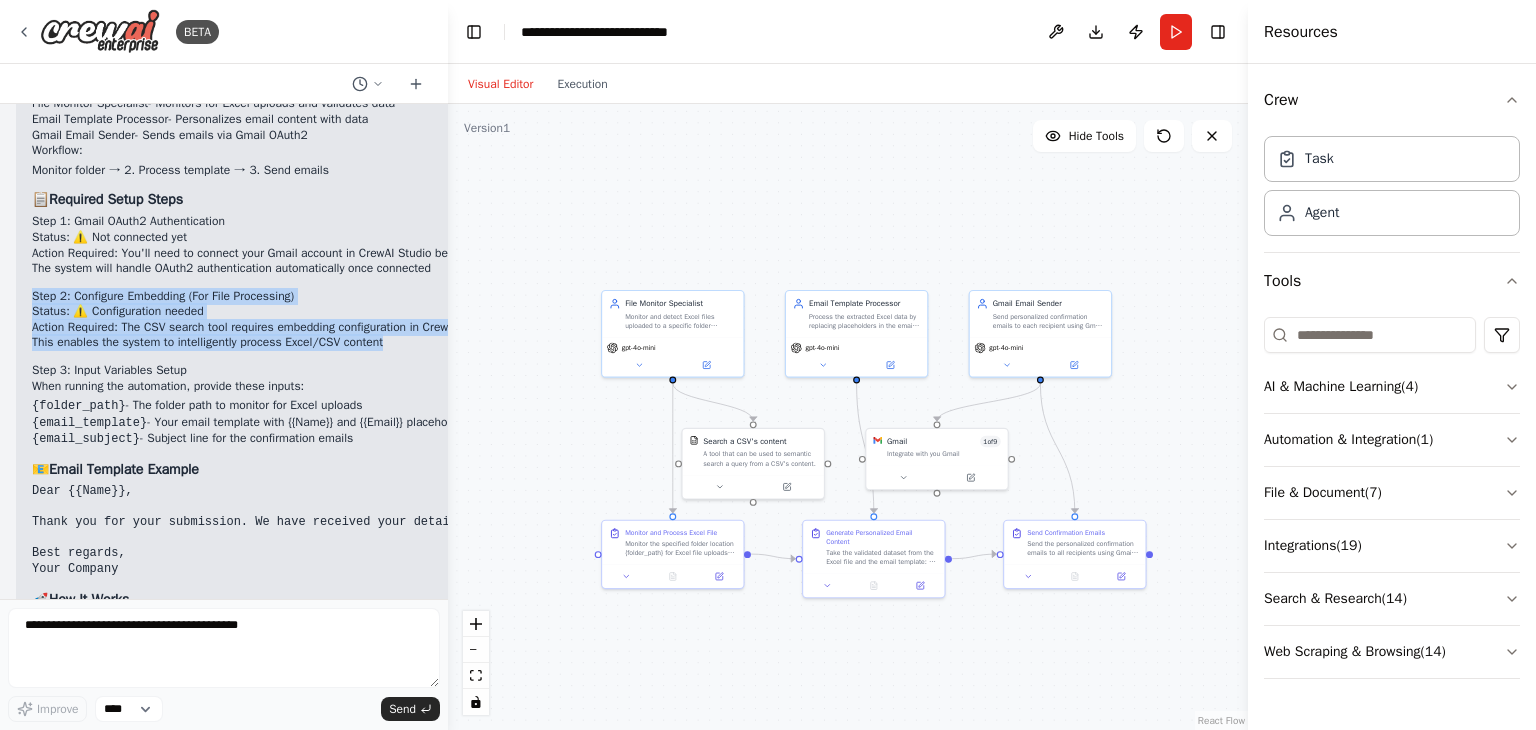 copy on "Step 2: Configure Embedding (For File Processing)
Status : ⚠️ Configuration needed
Action Required : The CSV search tool requires embedding configuration in CrewAI Studio
This enables the system to intelligently process Excel/CSV content" 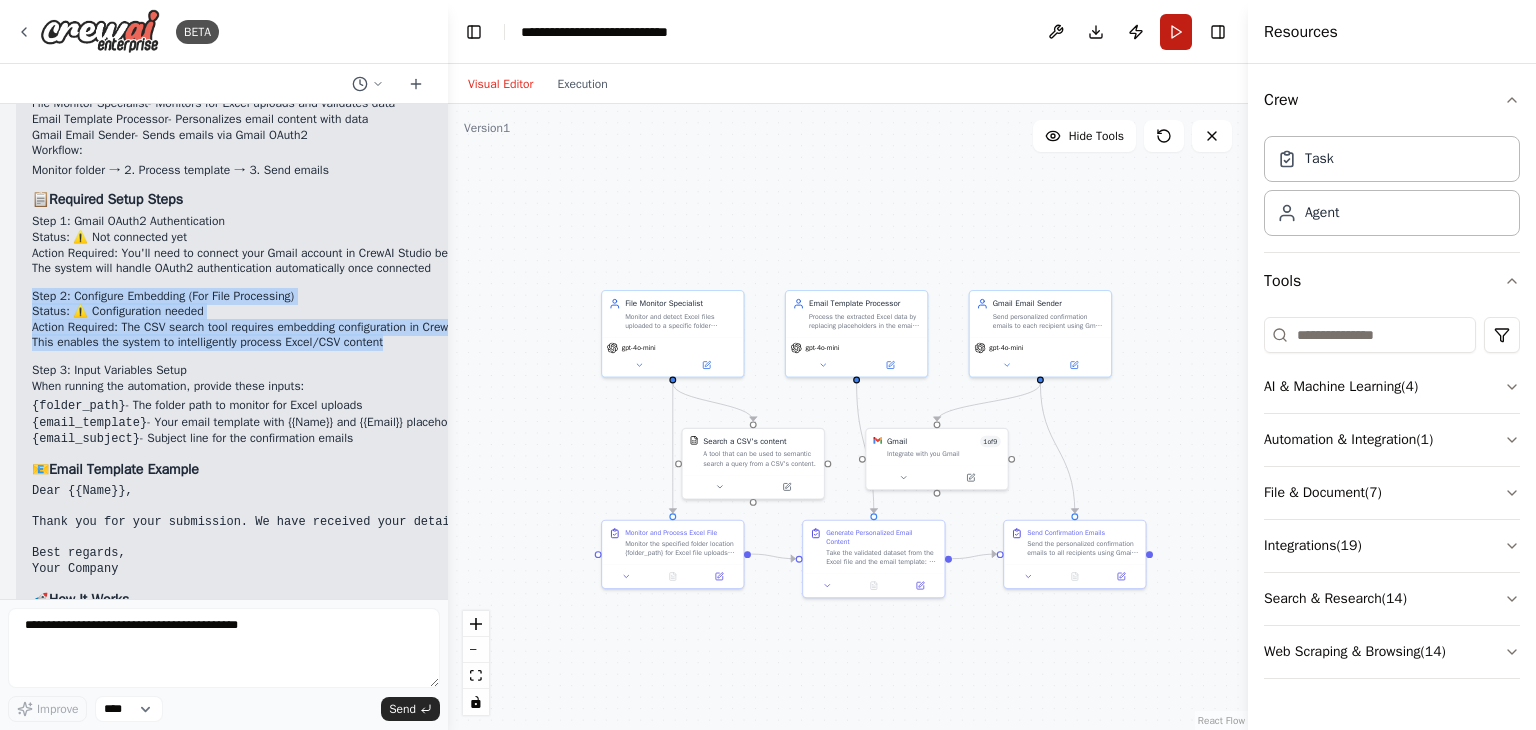 click on "Run" at bounding box center [1176, 32] 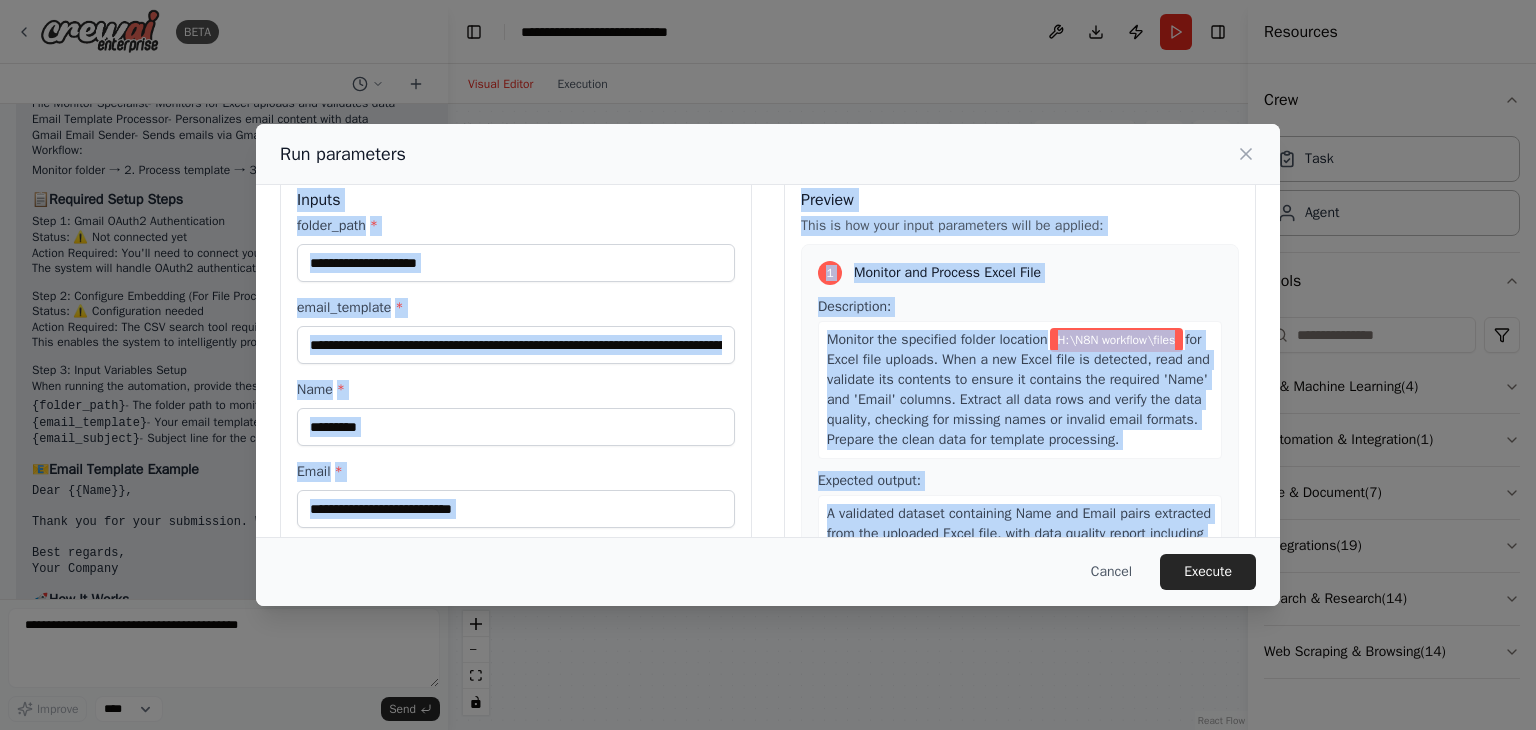 scroll, scrollTop: 169, scrollLeft: 0, axis: vertical 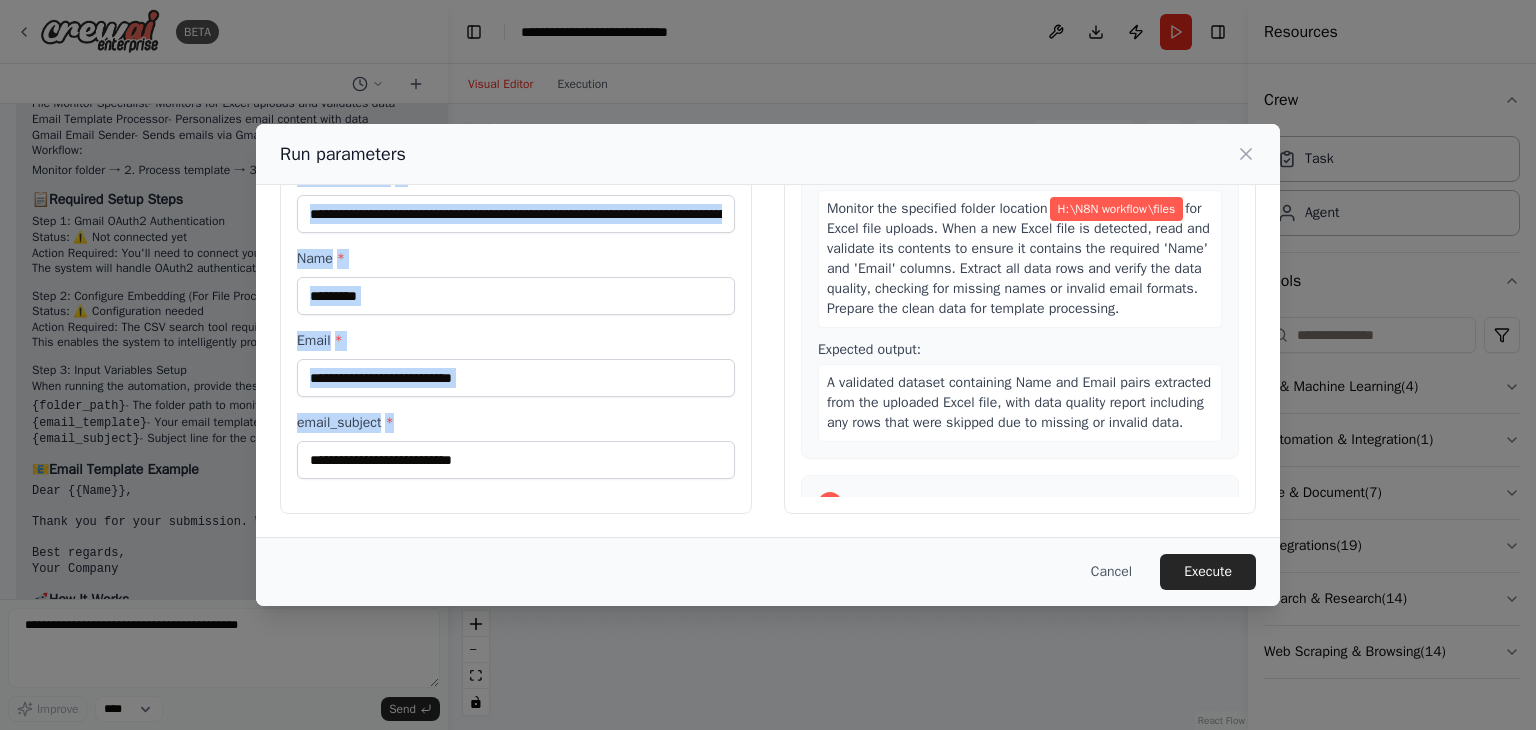 drag, startPoint x: 294, startPoint y: 239, endPoint x: 550, endPoint y: 495, distance: 362.03867 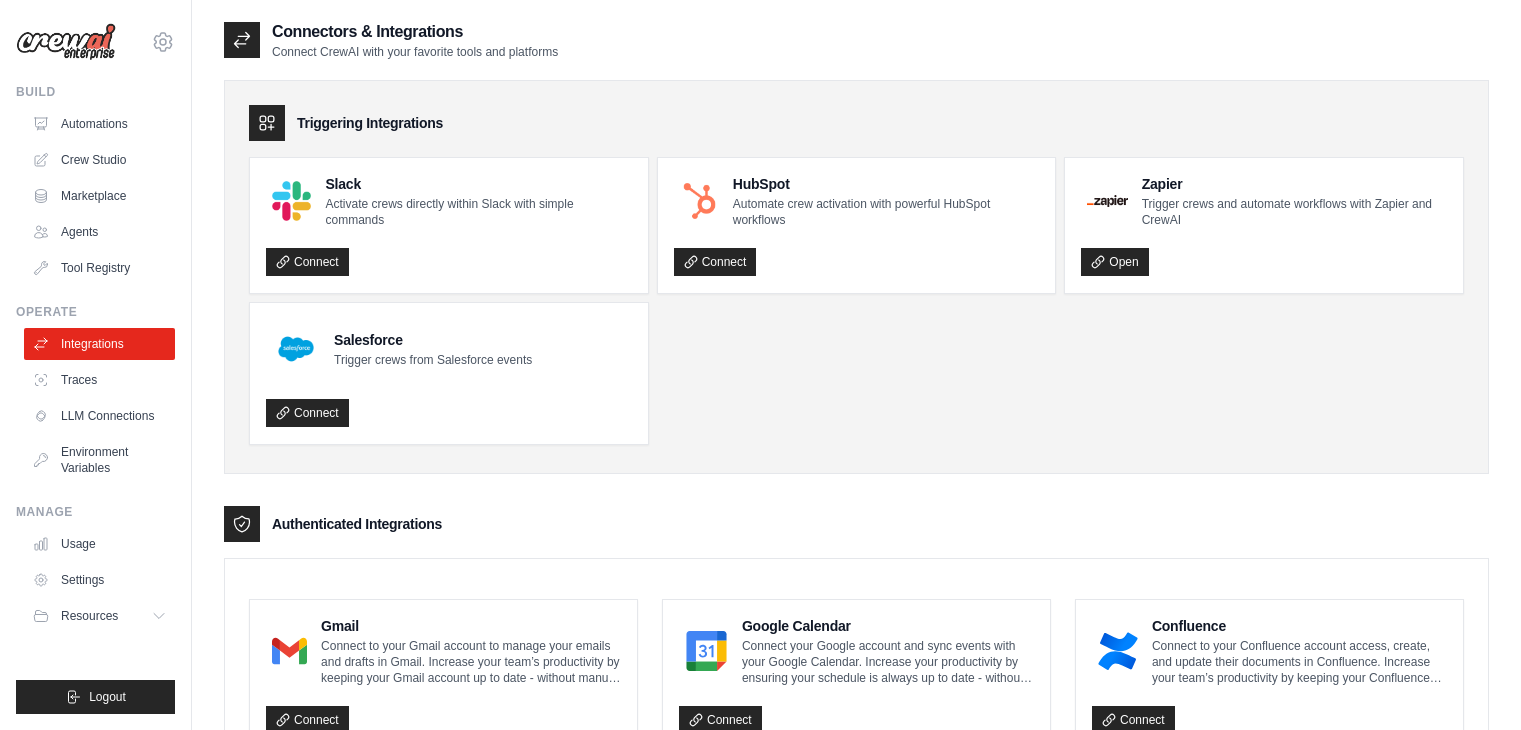 scroll, scrollTop: 0, scrollLeft: 0, axis: both 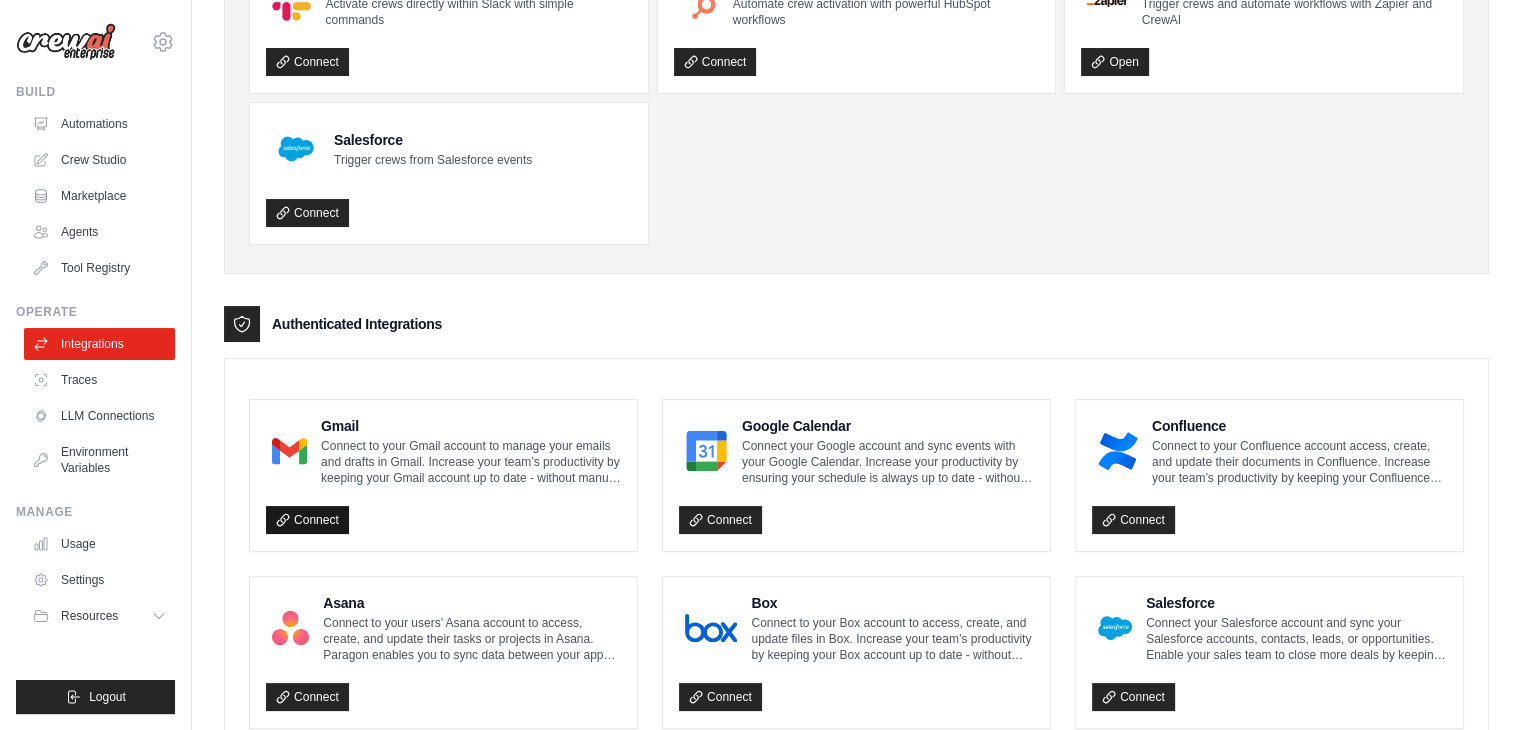 click on "Connect" at bounding box center [307, 520] 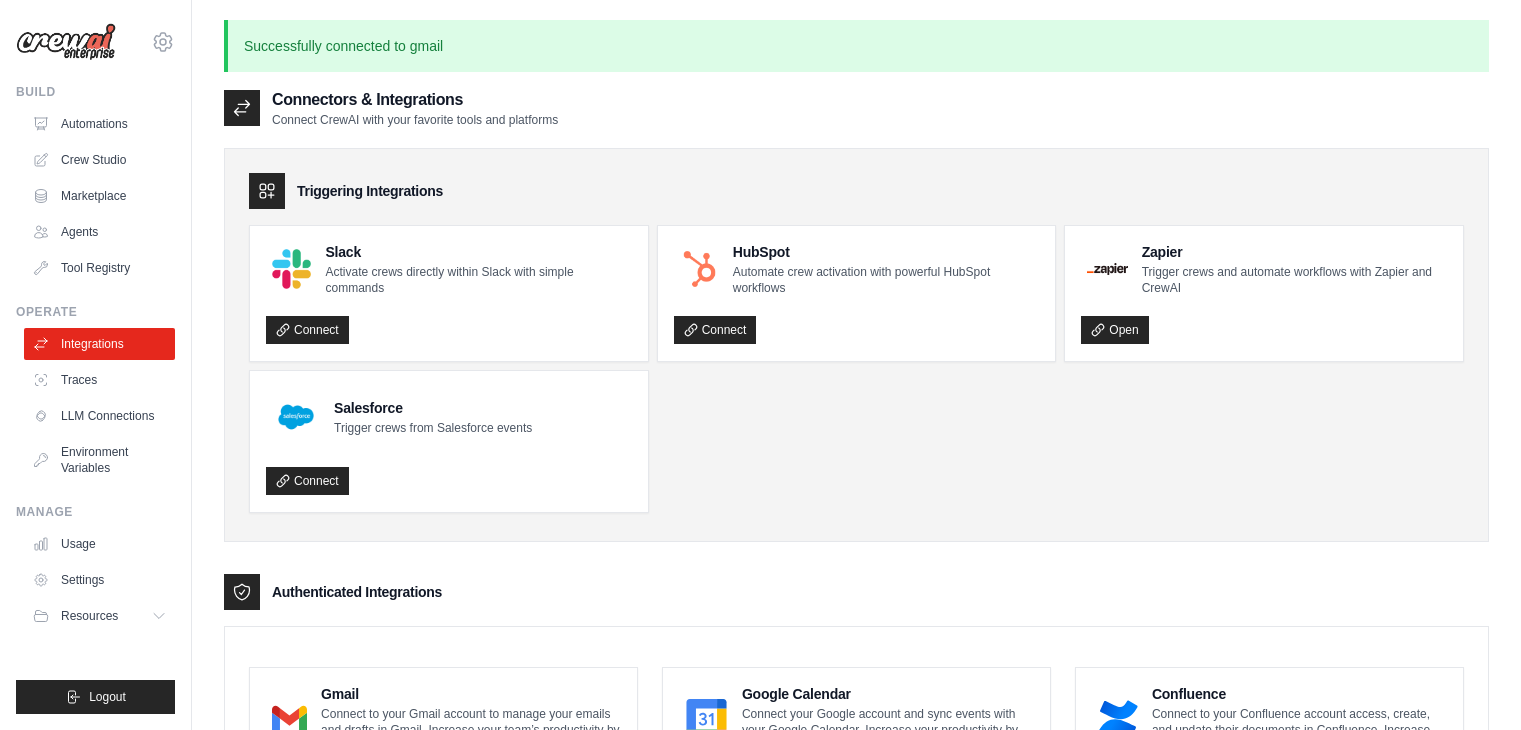 scroll, scrollTop: 0, scrollLeft: 0, axis: both 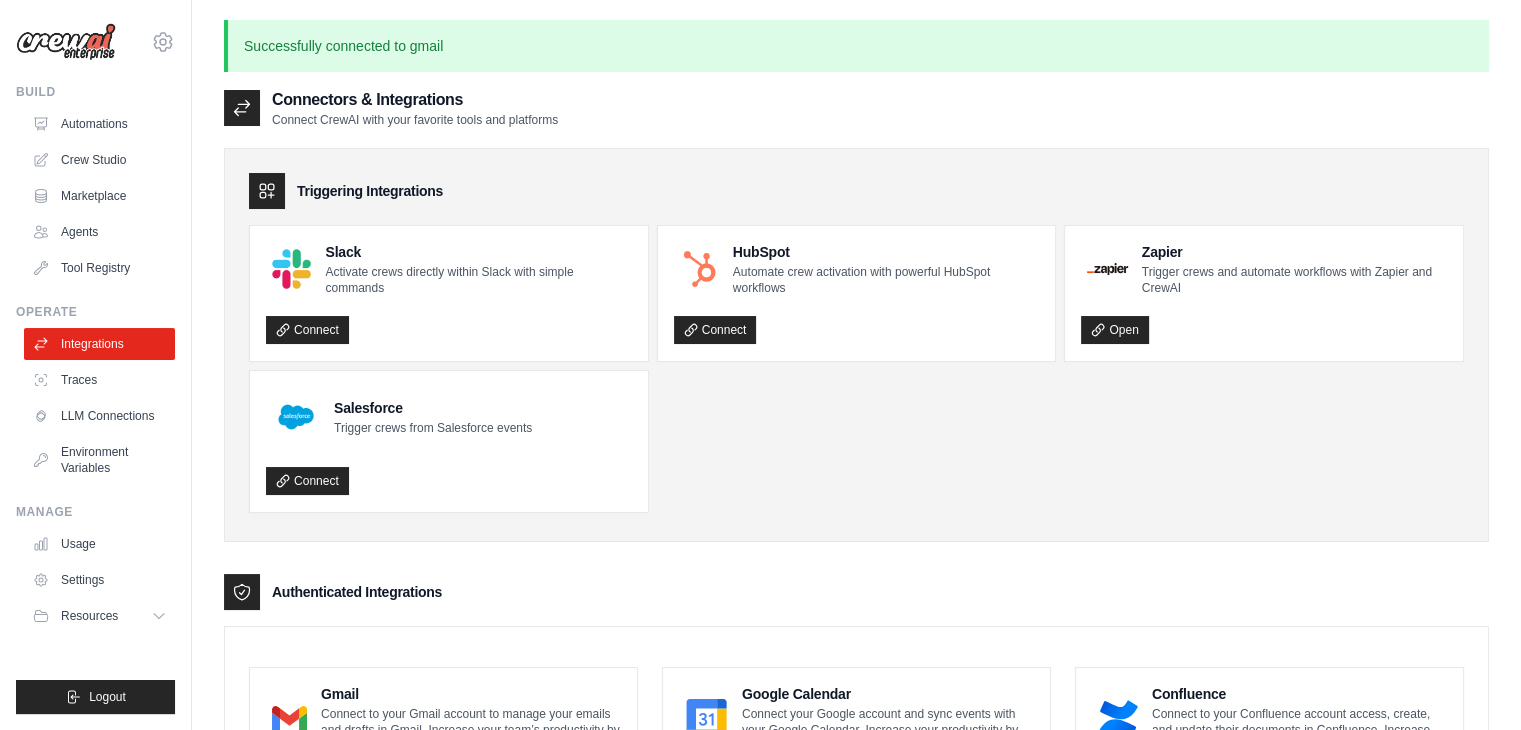 click on "Successfully connected to gmail" at bounding box center (856, 46) 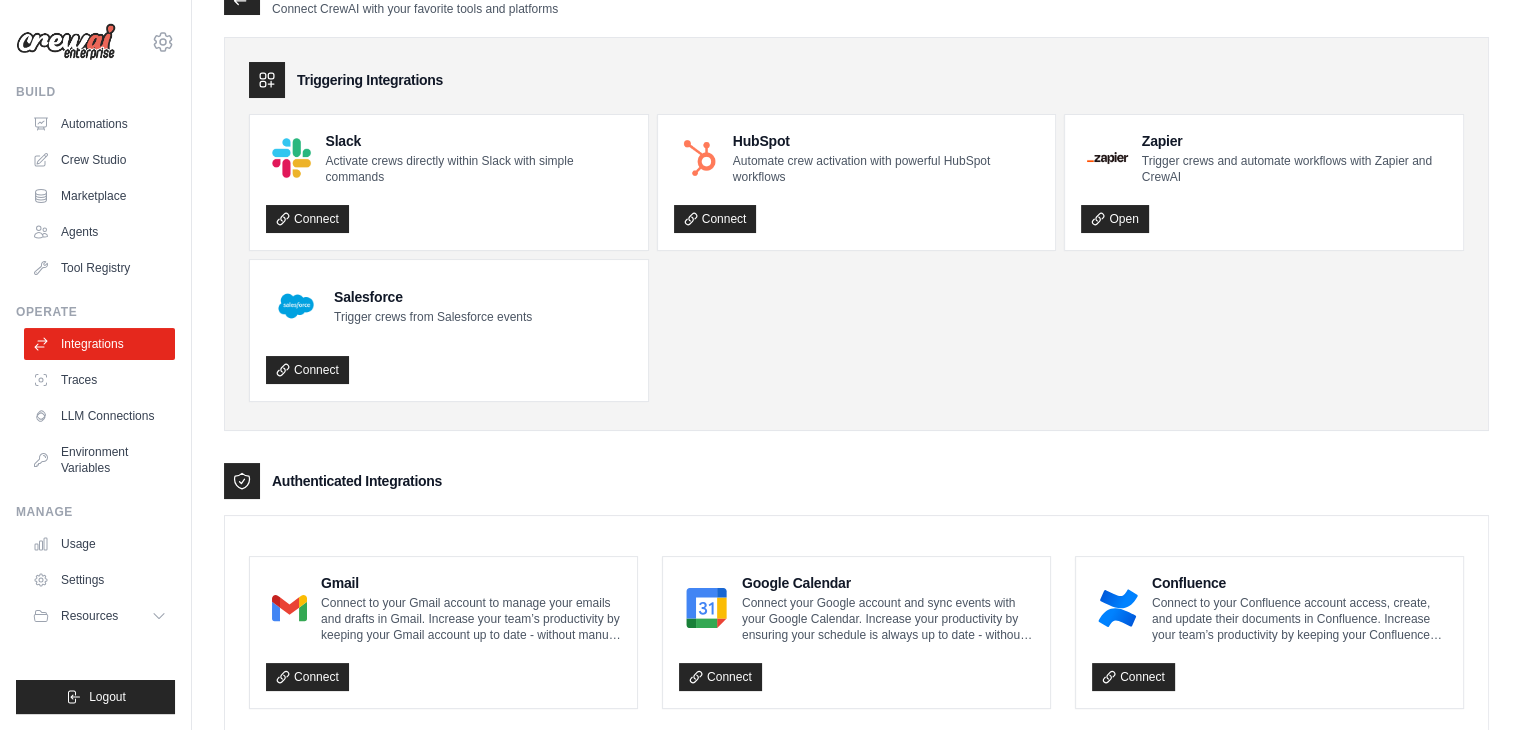scroll, scrollTop: 300, scrollLeft: 0, axis: vertical 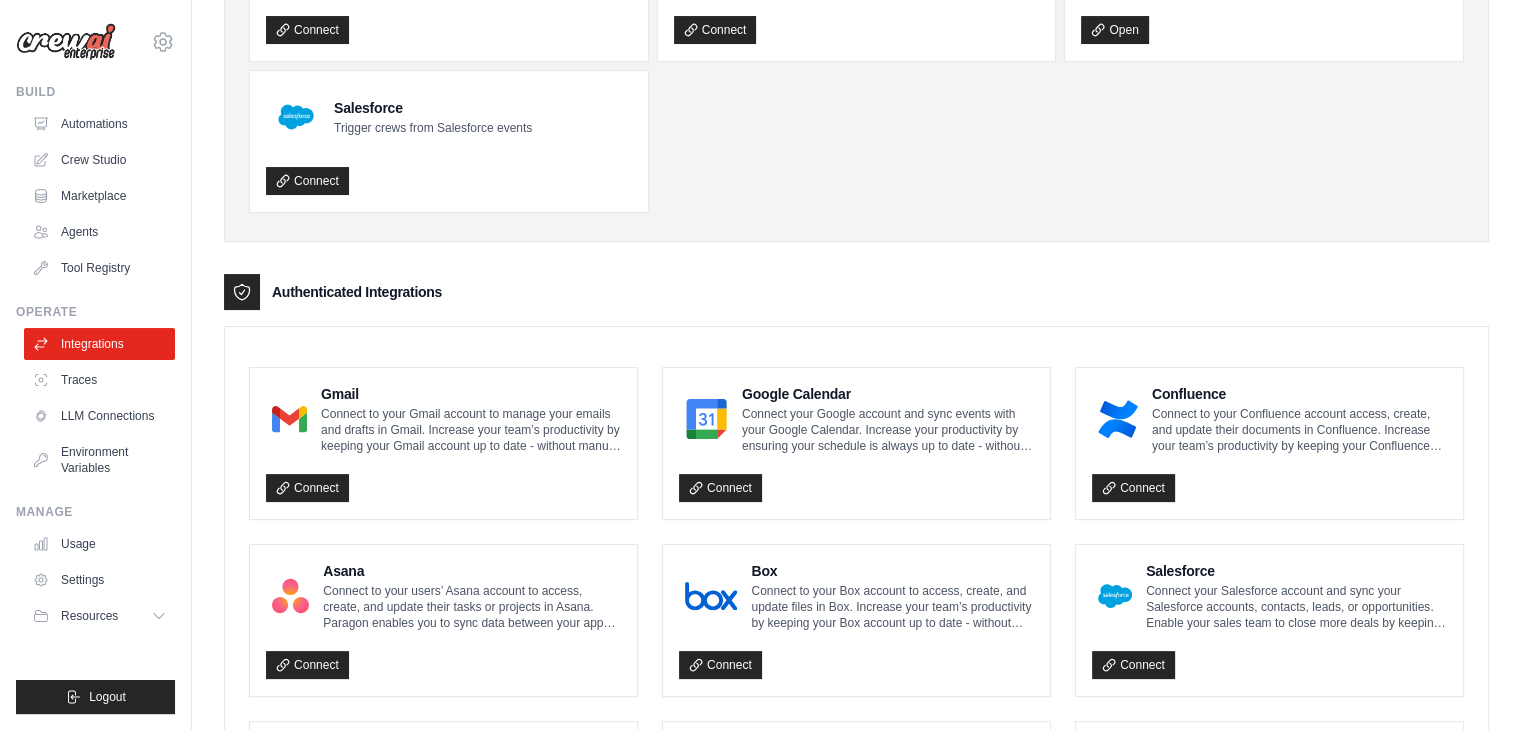 click on "Connect to your Gmail account to manage your emails and drafts in Gmail. Increase your team’s productivity by keeping your Gmail account up to date - without manual data entry.
Our Gmail integration enables you to:
• Send email and drafts from your Gmail account
• Read and extract data from incoming emails in your Gmail account inbox
• Receive notifications upon receiving mail in your Gmail account inbox" at bounding box center [471, 430] 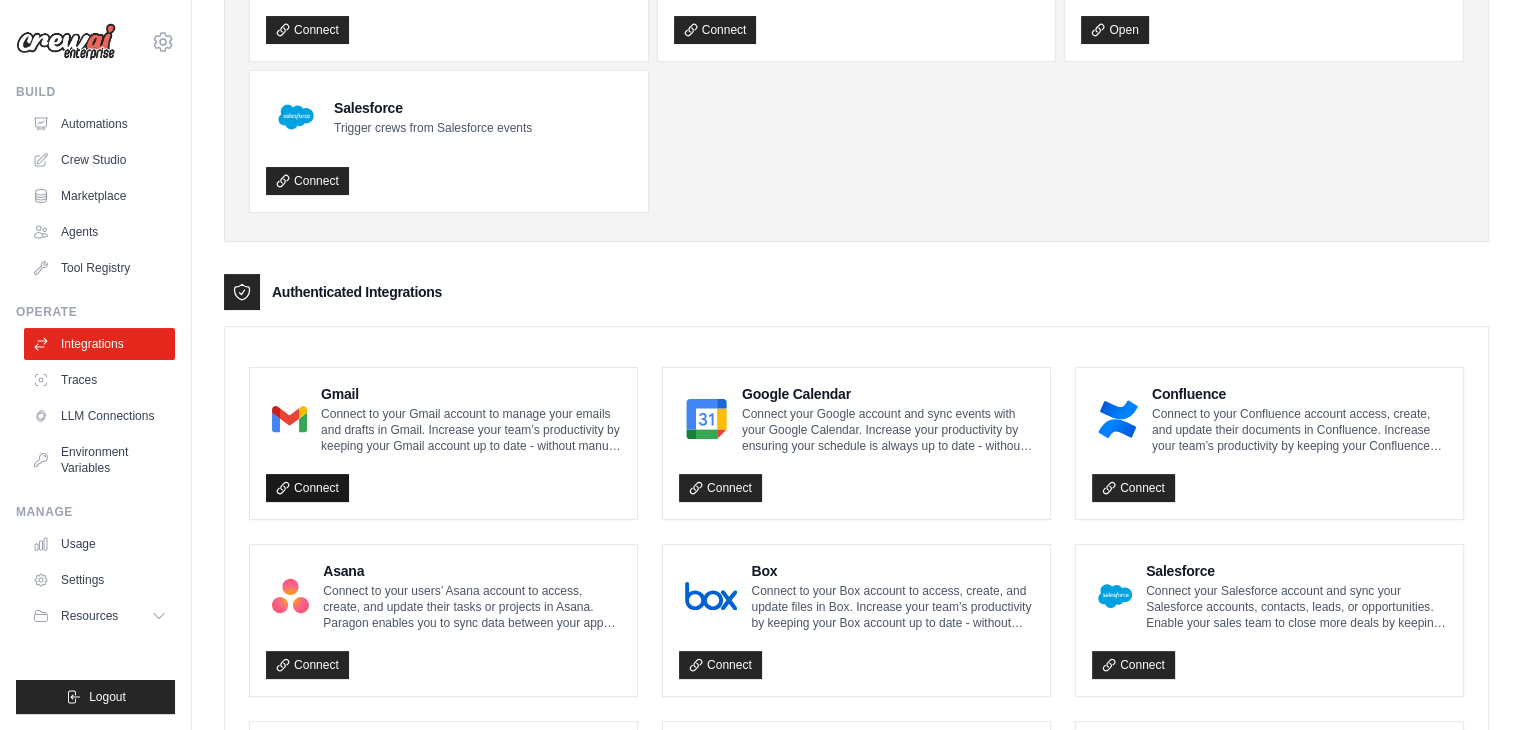 click on "Connect" at bounding box center [307, 488] 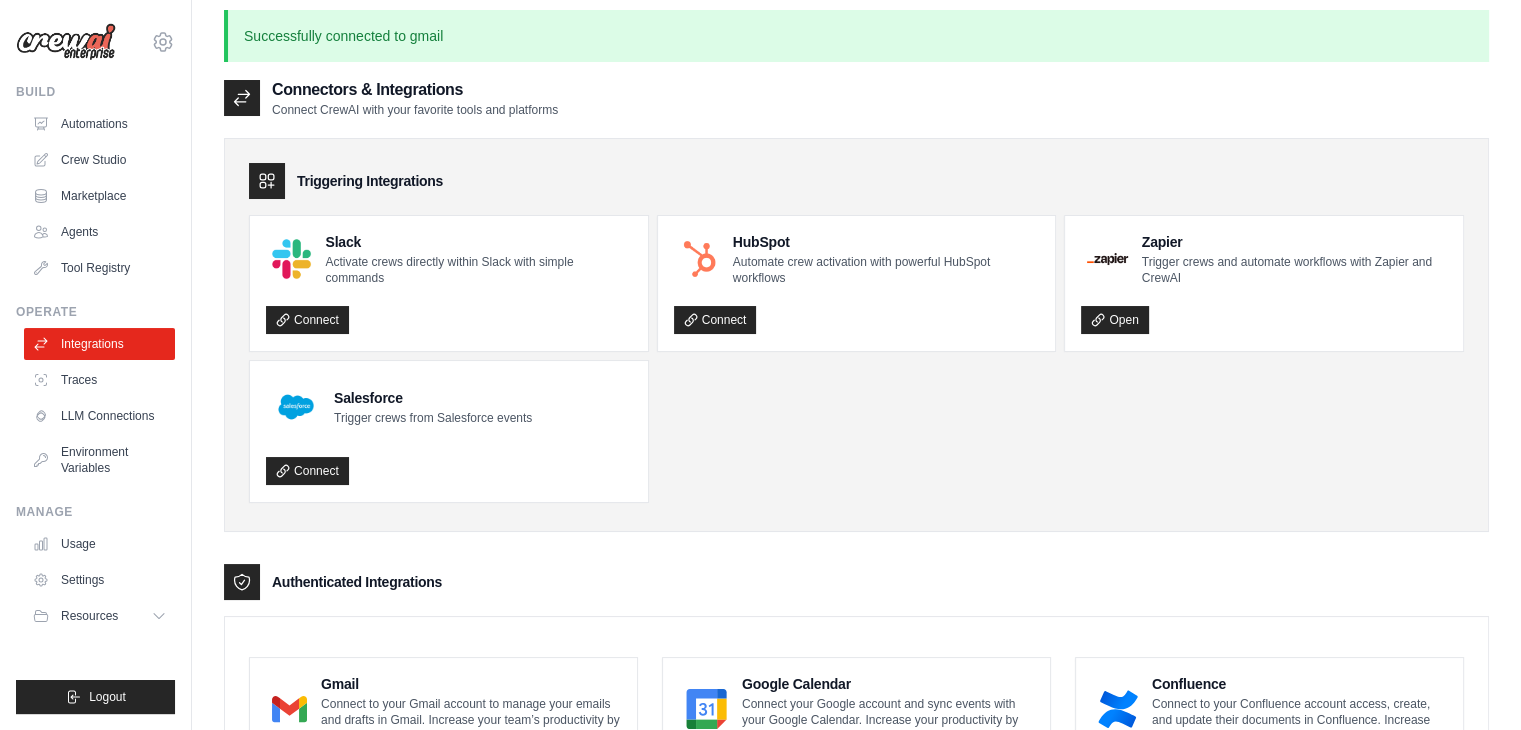 scroll, scrollTop: 0, scrollLeft: 0, axis: both 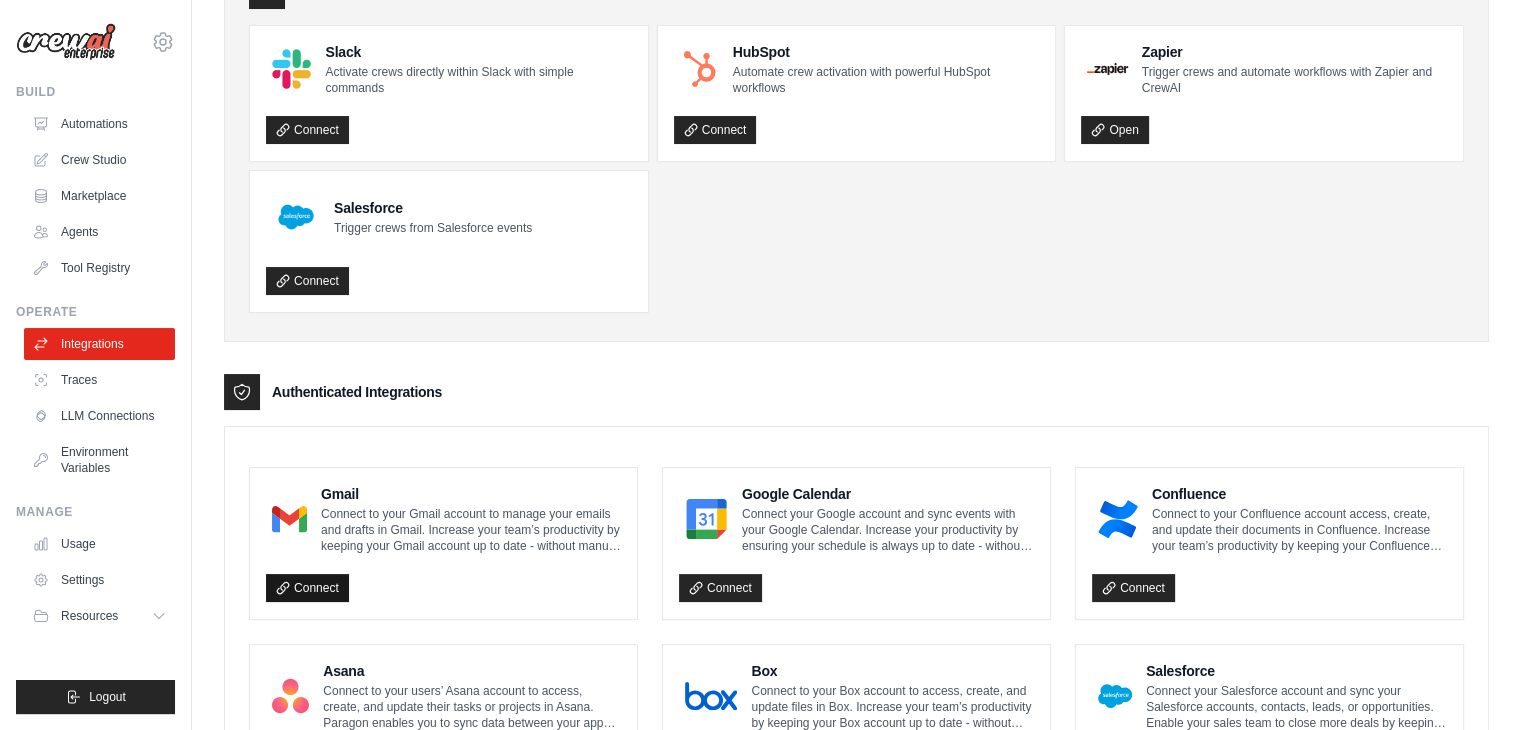 click on "Connect" at bounding box center [307, 588] 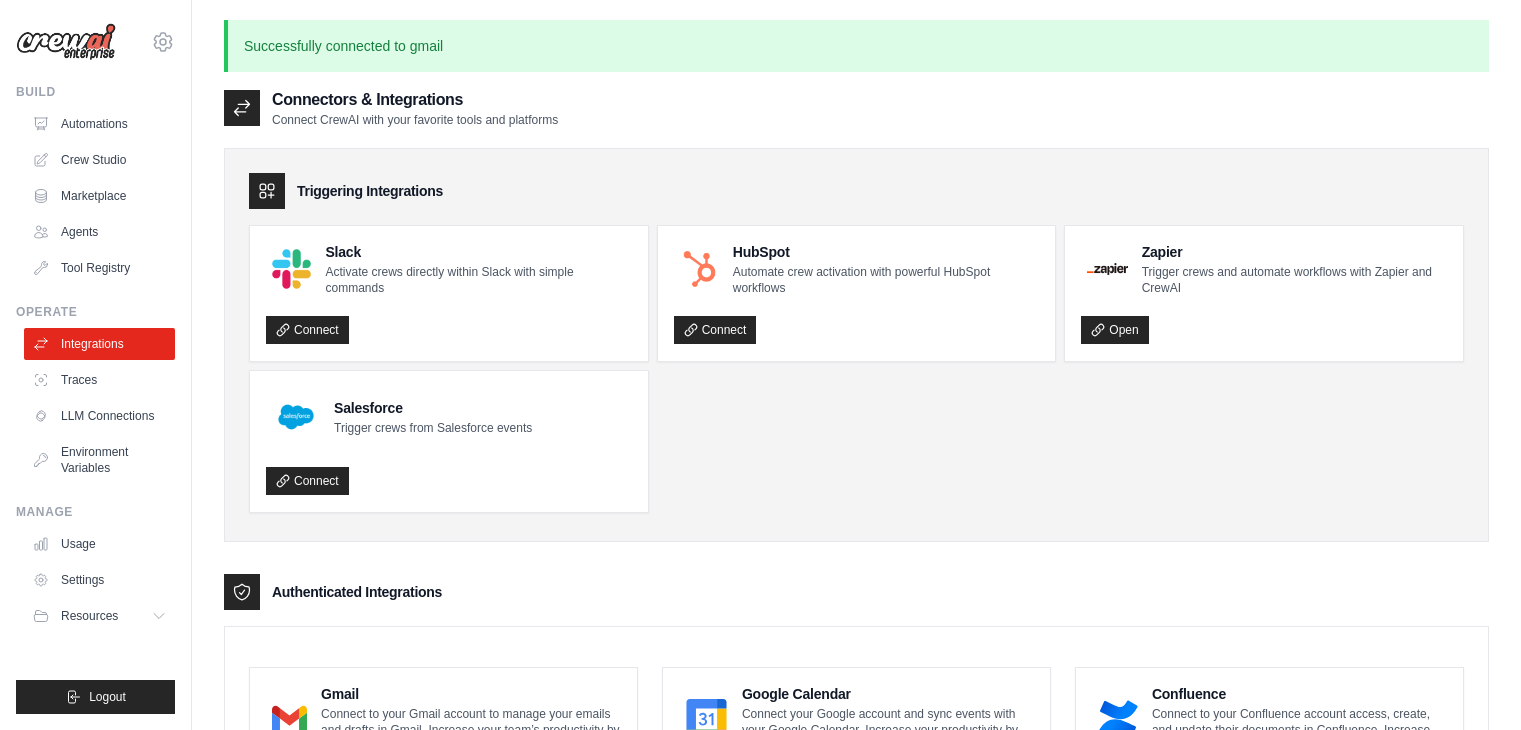 scroll, scrollTop: 200, scrollLeft: 0, axis: vertical 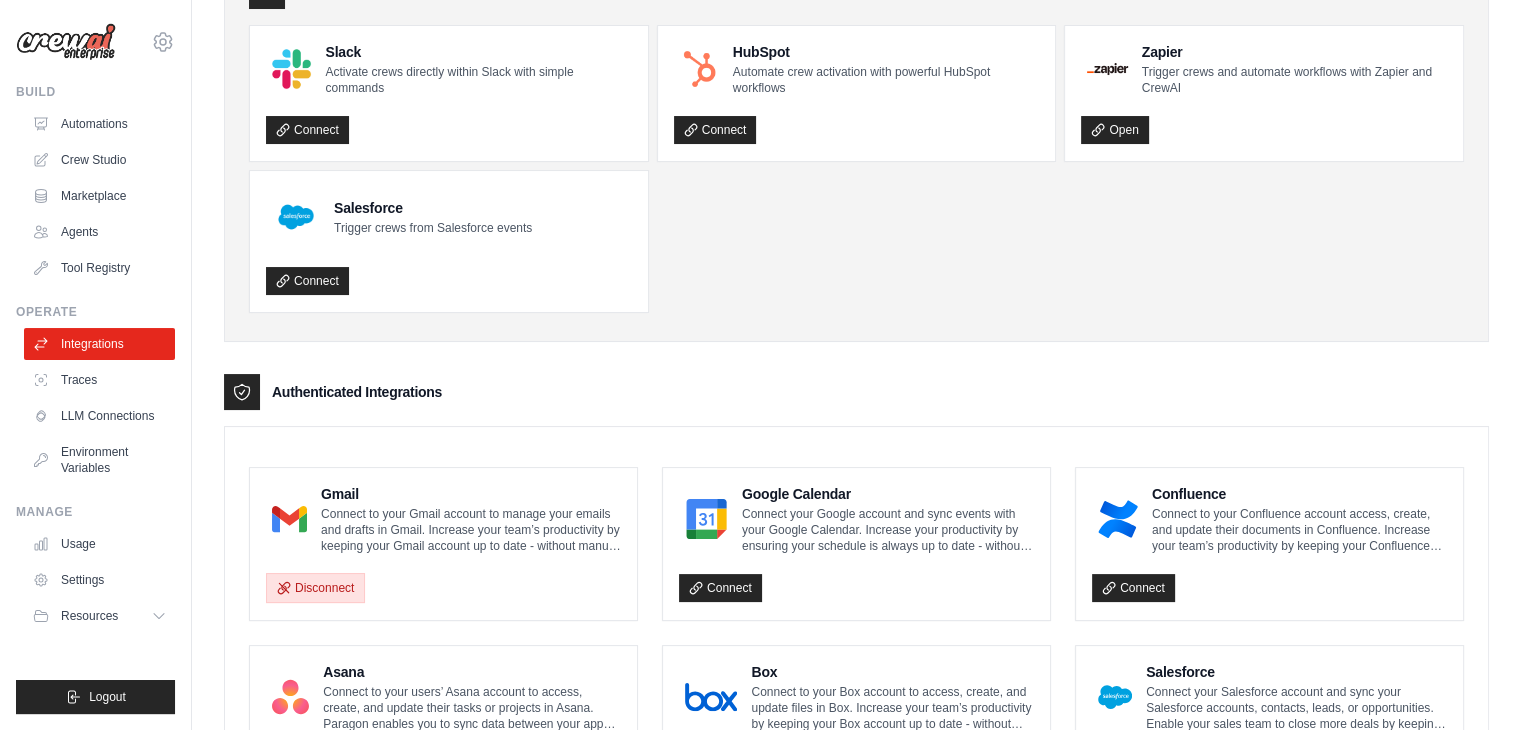 click on "Disconnect" at bounding box center (315, 588) 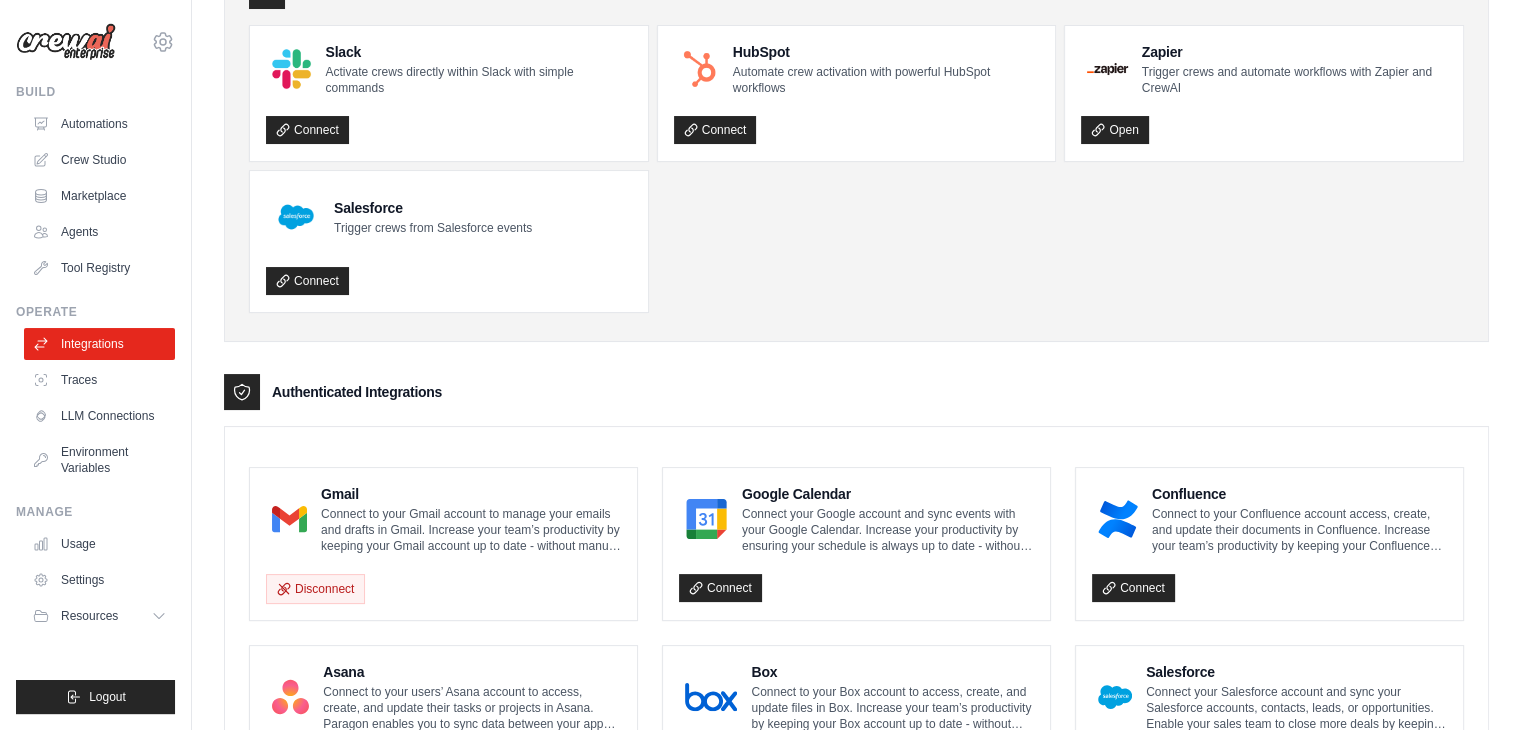 click on "Connect to your Gmail account to manage your emails and drafts in Gmail. Increase your team’s productivity by keeping your Gmail account up to date - without manual data entry.
Our Gmail integration enables you to:
• Send email and drafts from your Gmail account
• Read and extract data from incoming emails in your Gmail account inbox
• Receive notifications upon receiving mail in your Gmail account inbox" at bounding box center [471, 530] 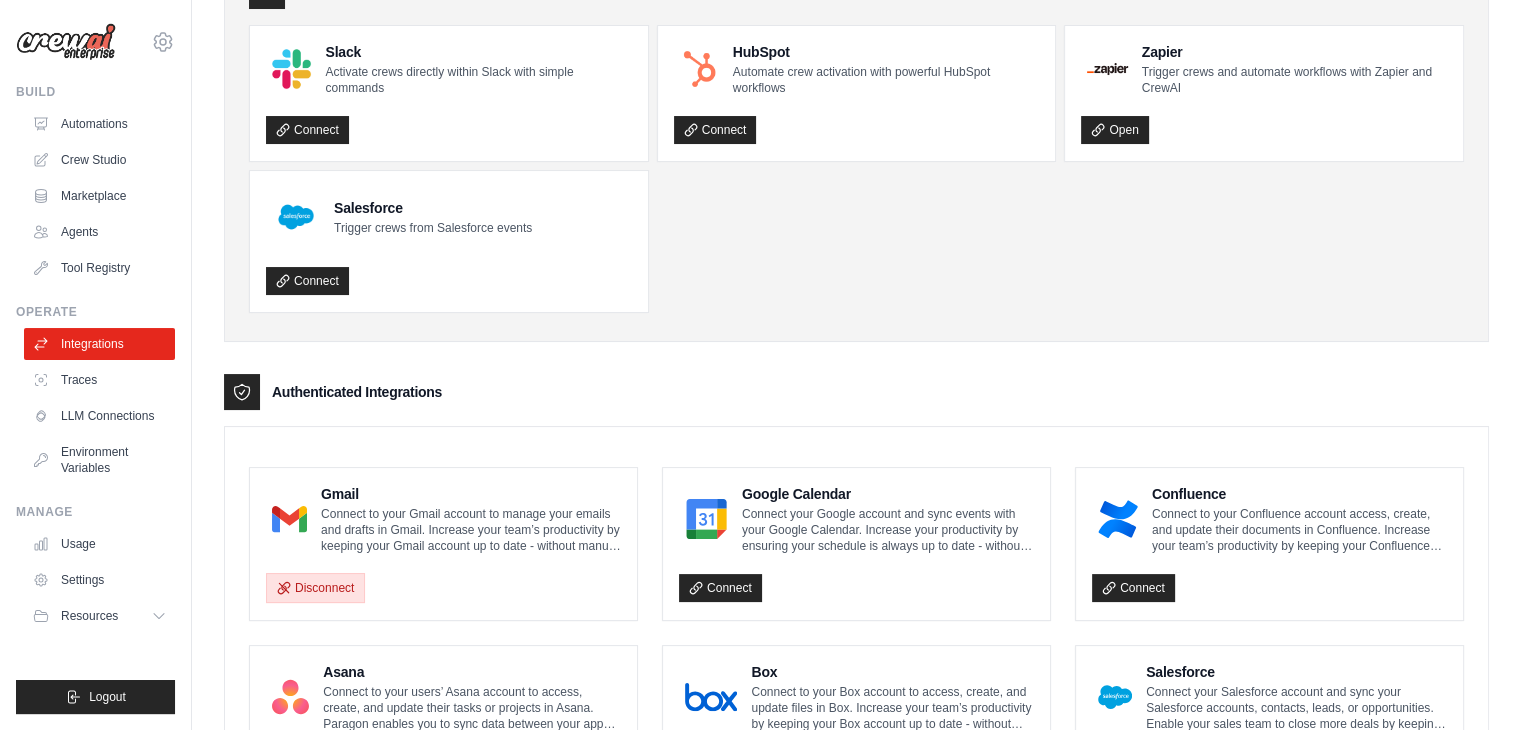 click on "Disconnect" at bounding box center (315, 588) 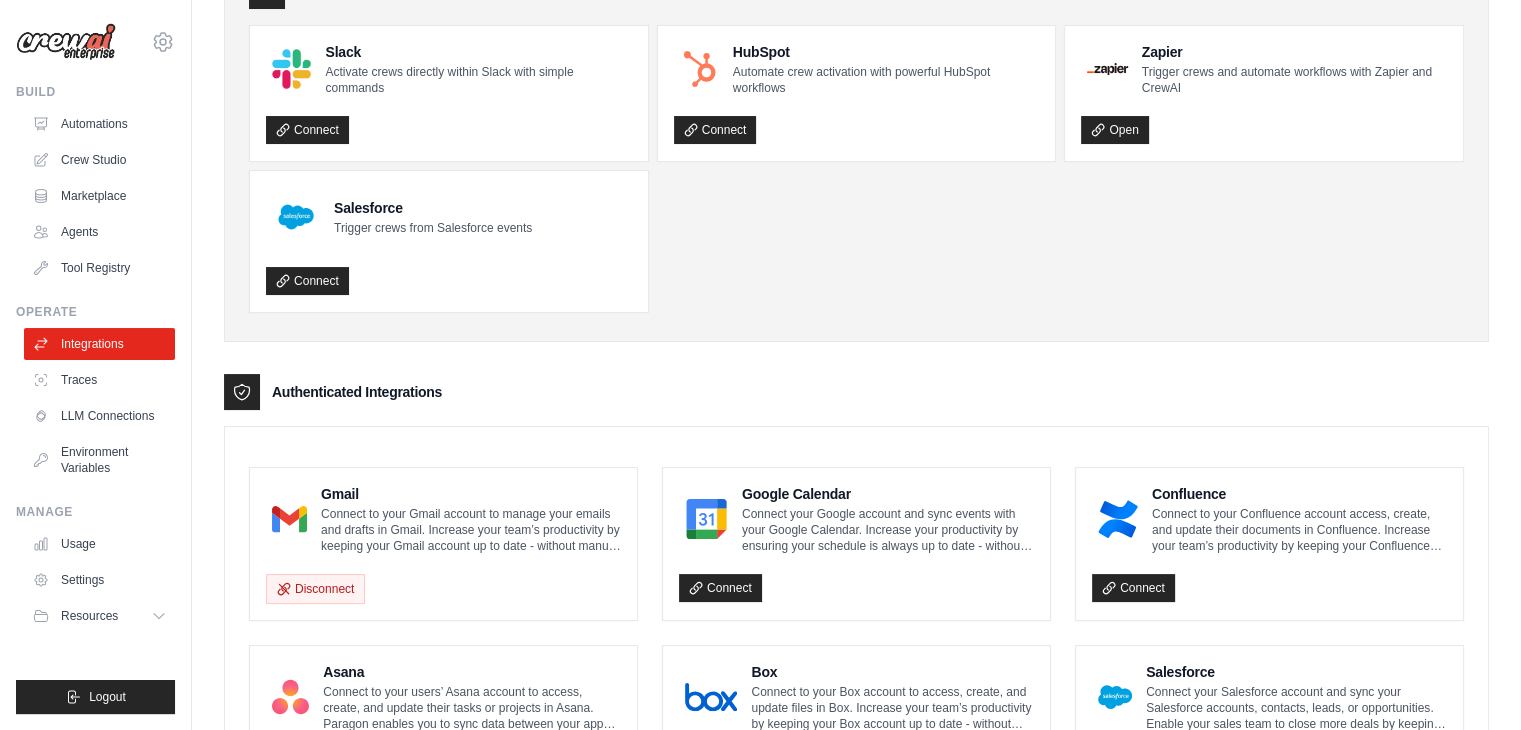 click at bounding box center [289, 519] 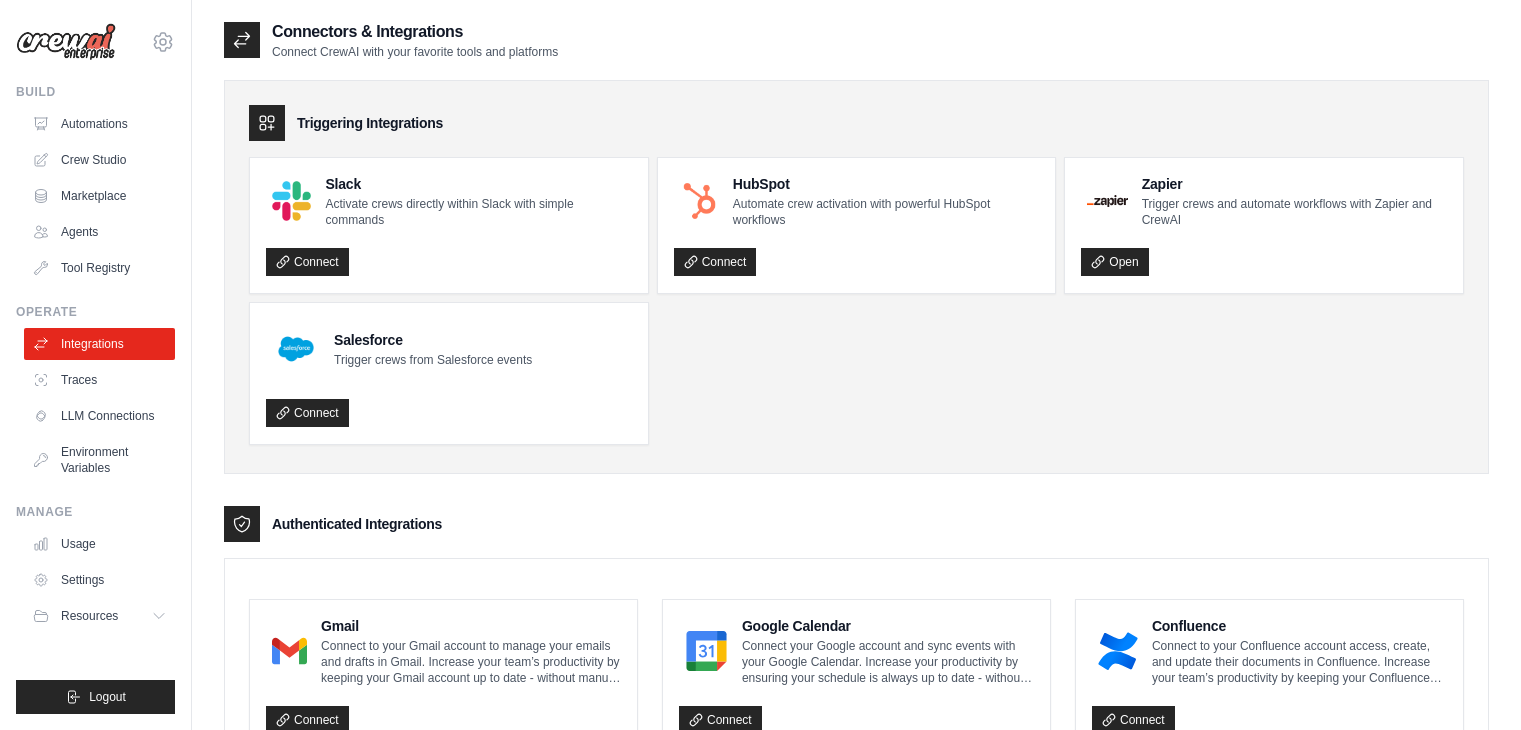 scroll, scrollTop: 200, scrollLeft: 0, axis: vertical 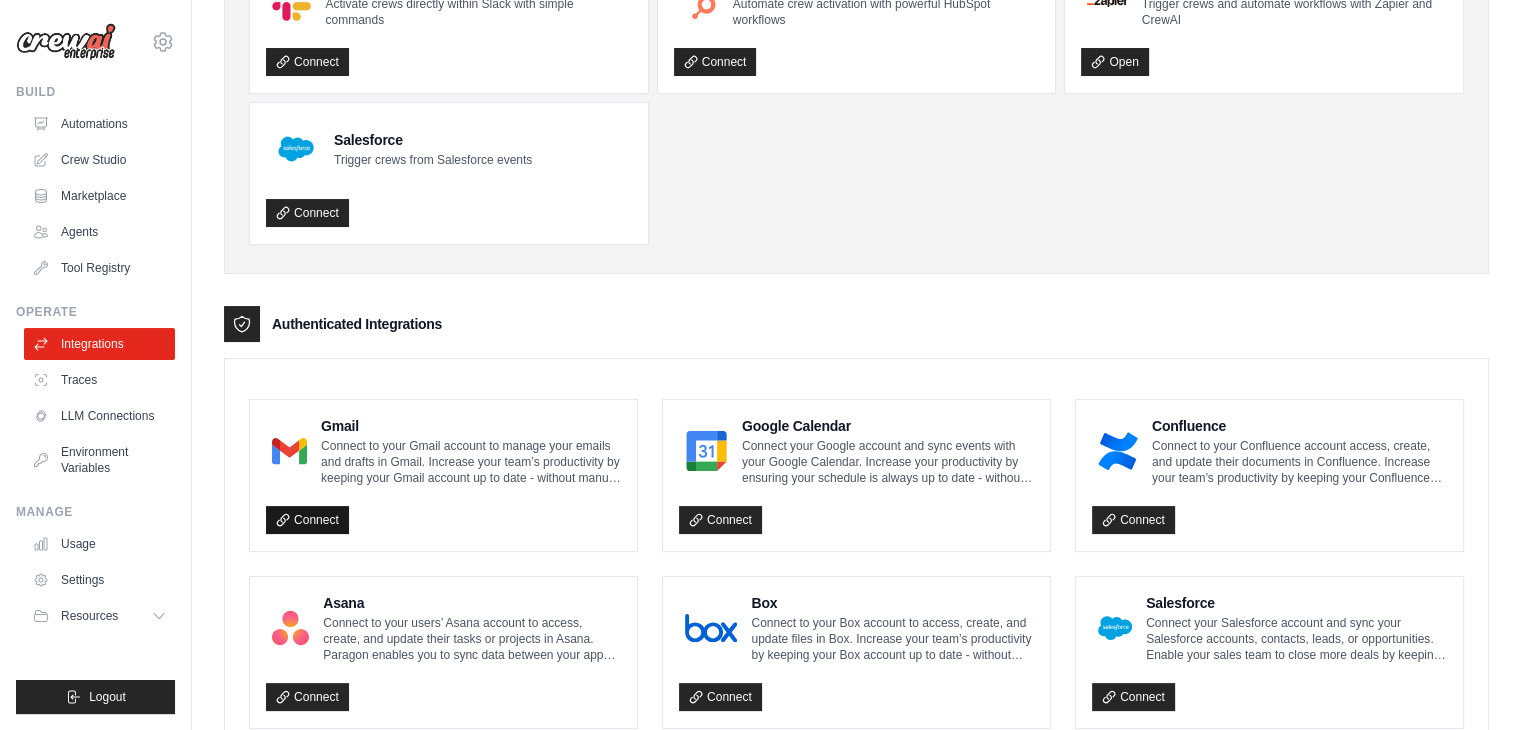 click on "Connect" at bounding box center (307, 520) 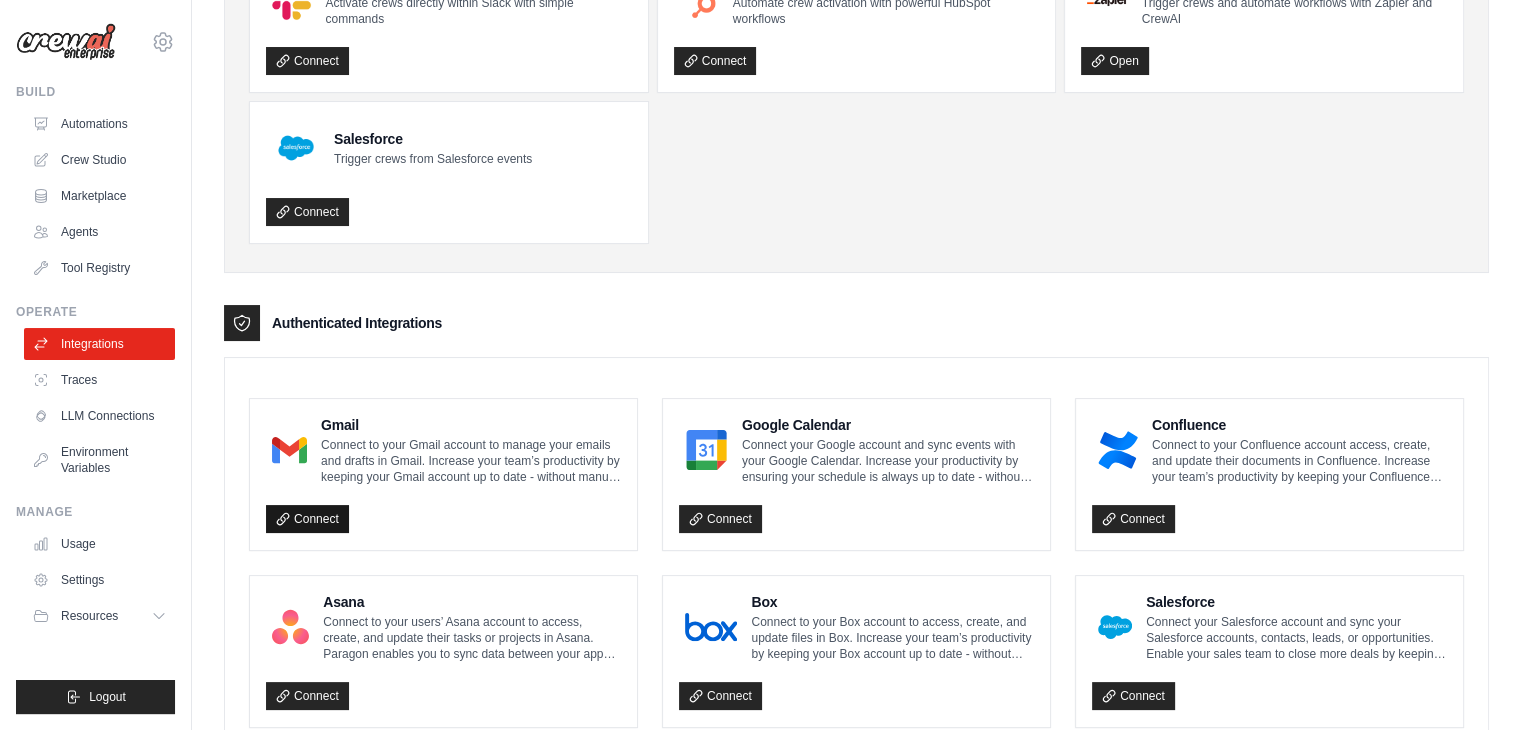 scroll, scrollTop: 300, scrollLeft: 0, axis: vertical 